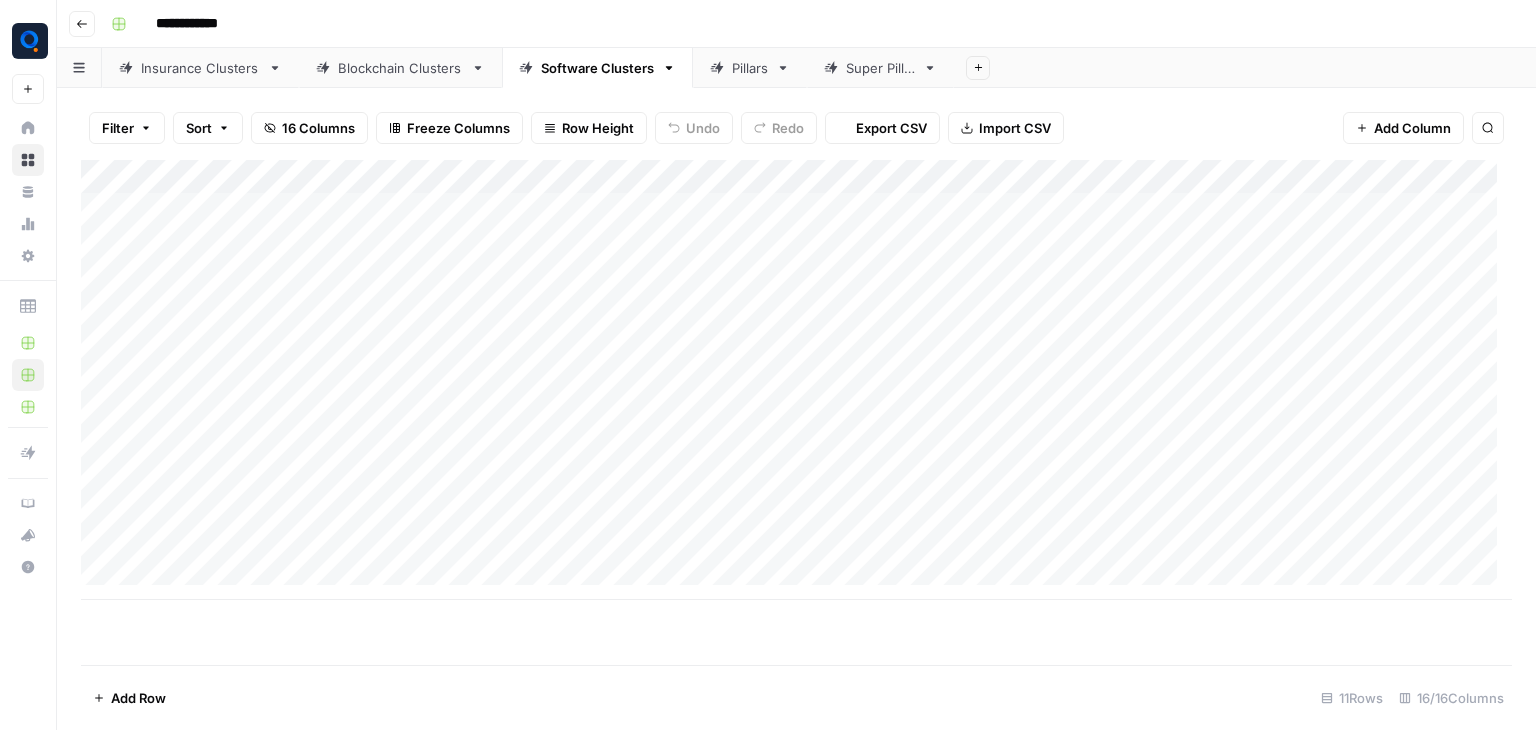 scroll, scrollTop: 0, scrollLeft: 0, axis: both 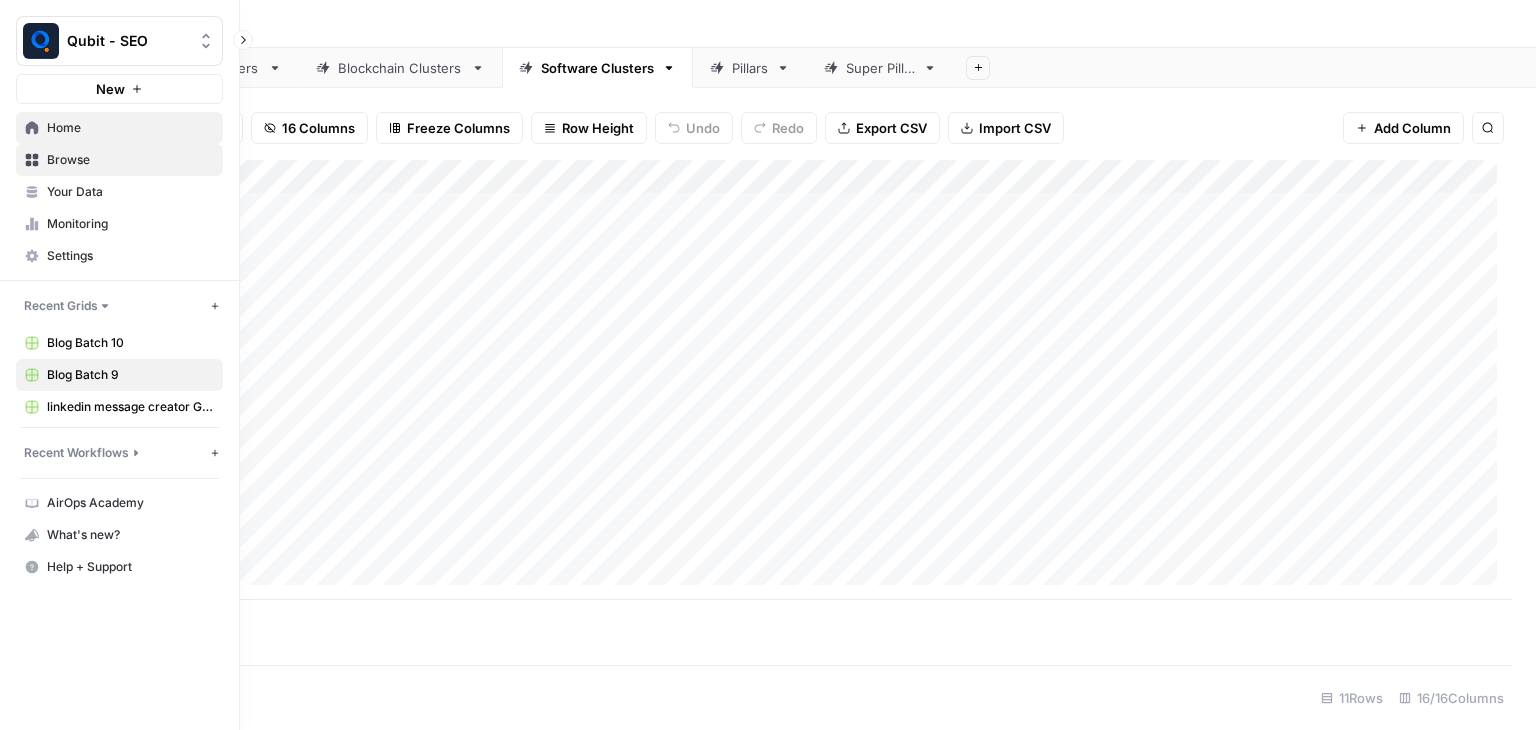 click 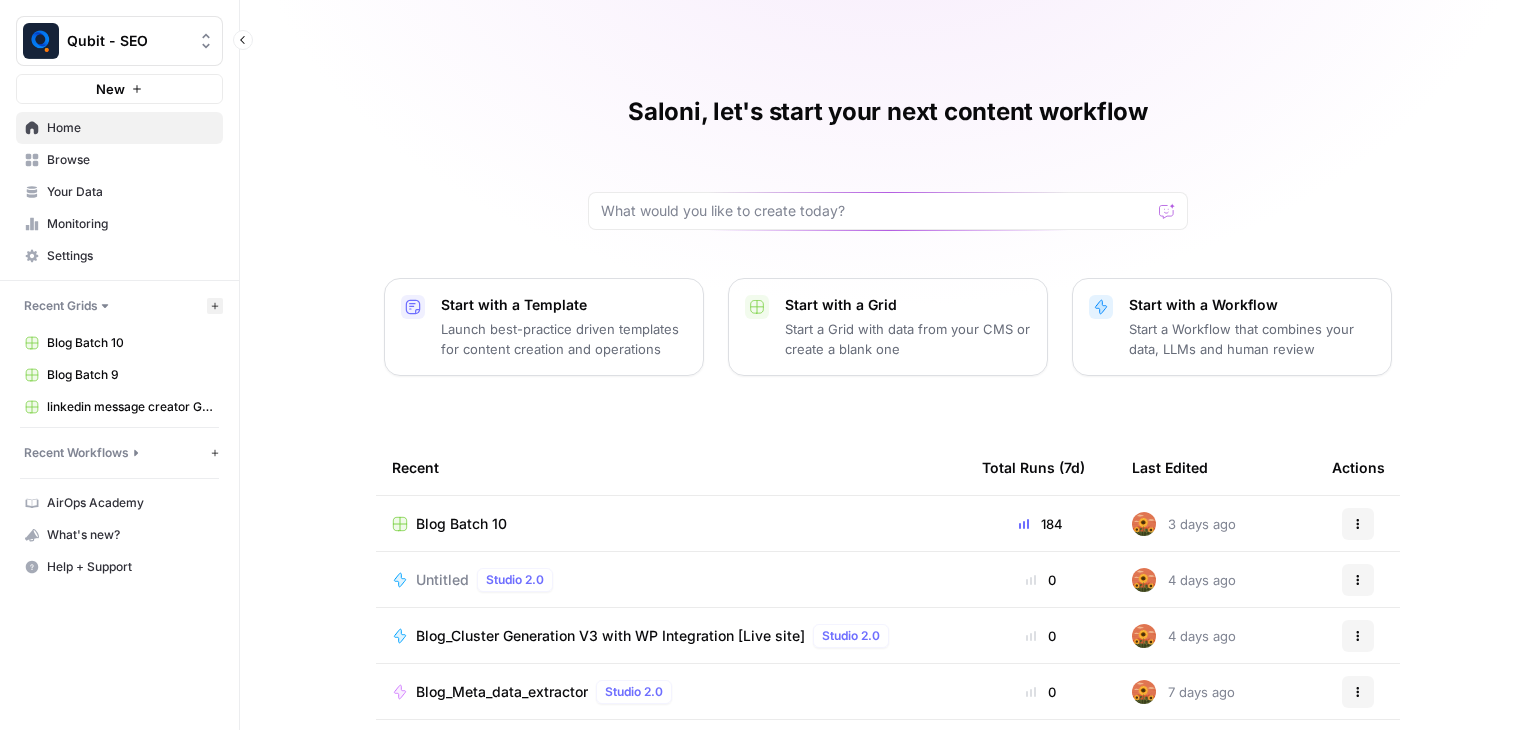 click 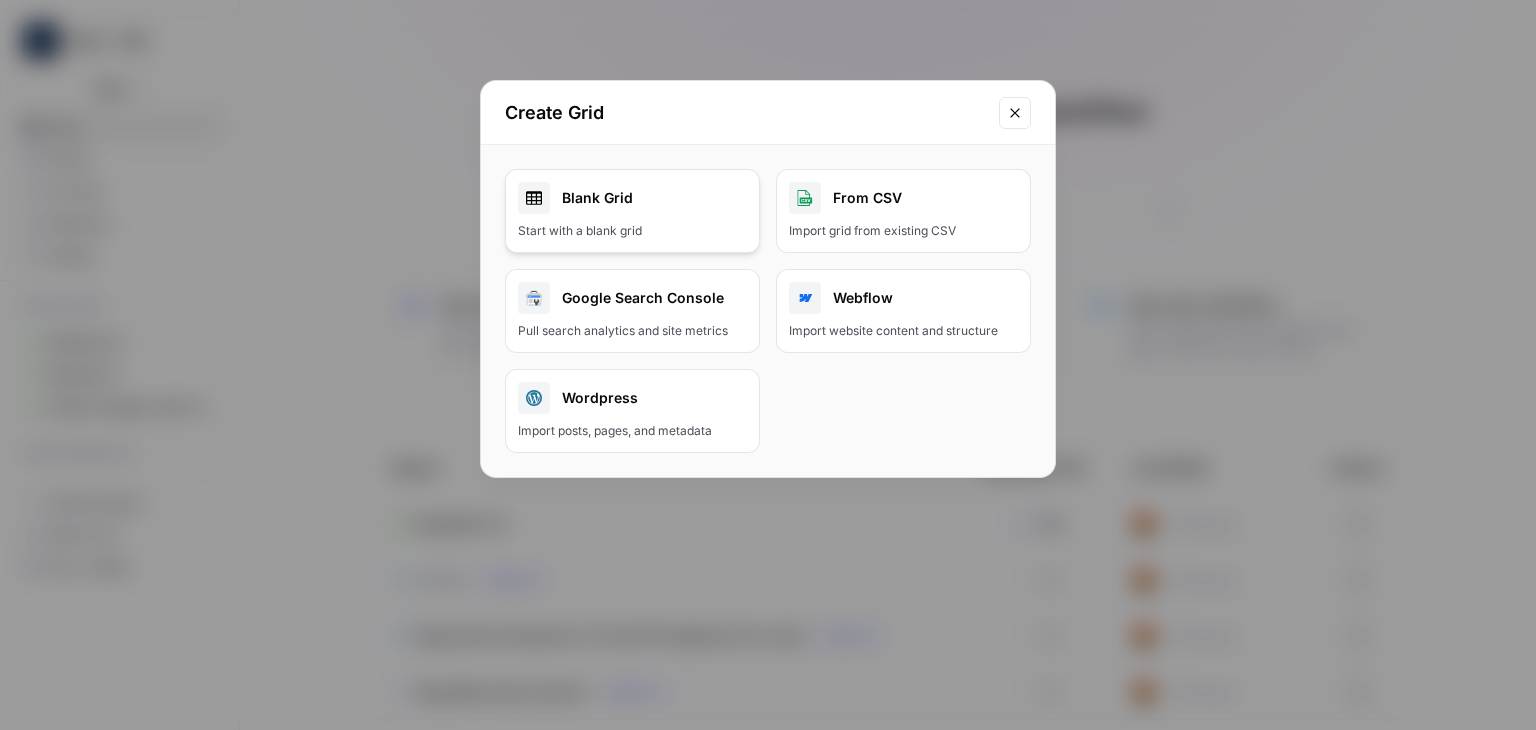 click on "Blank Grid" at bounding box center [632, 198] 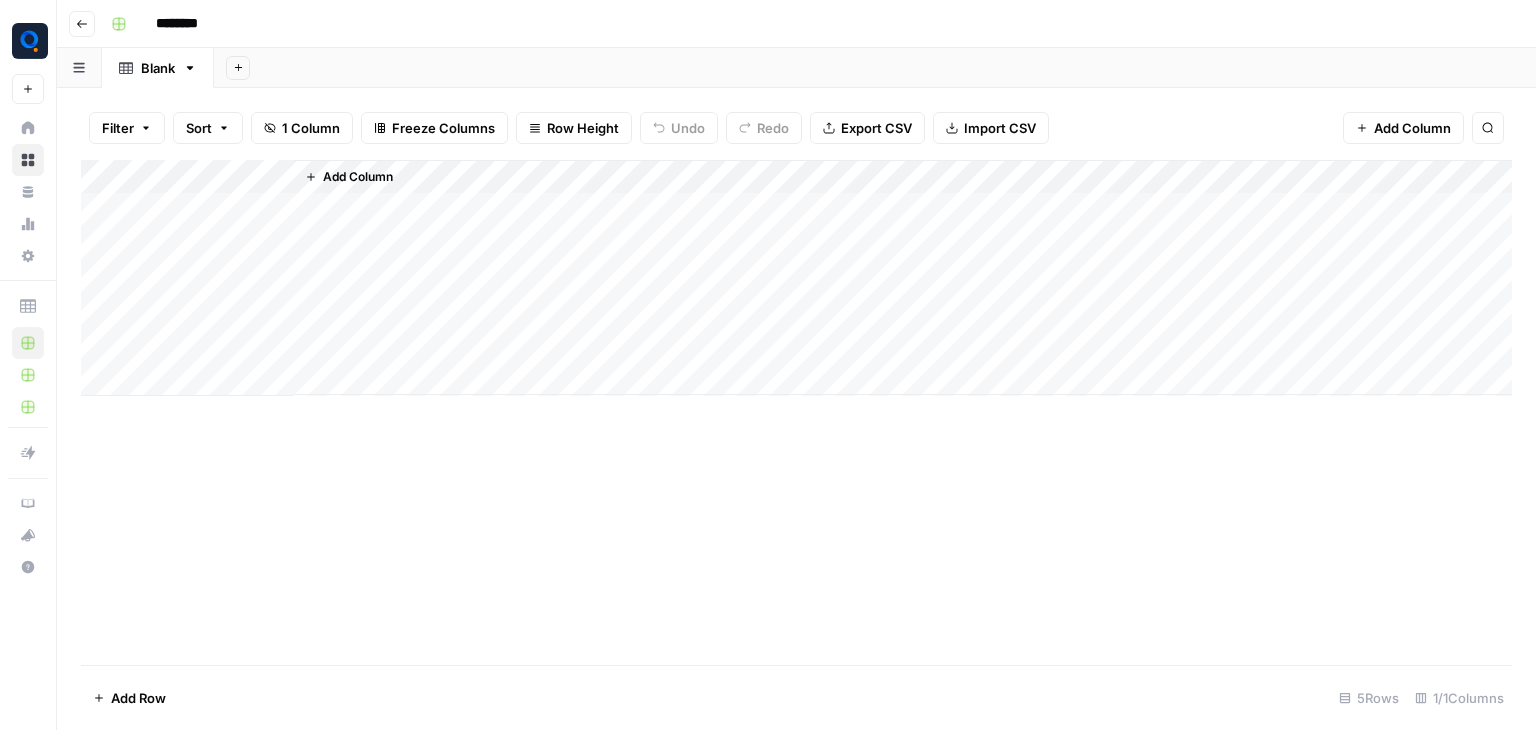 click on "Add Column" at bounding box center (796, 278) 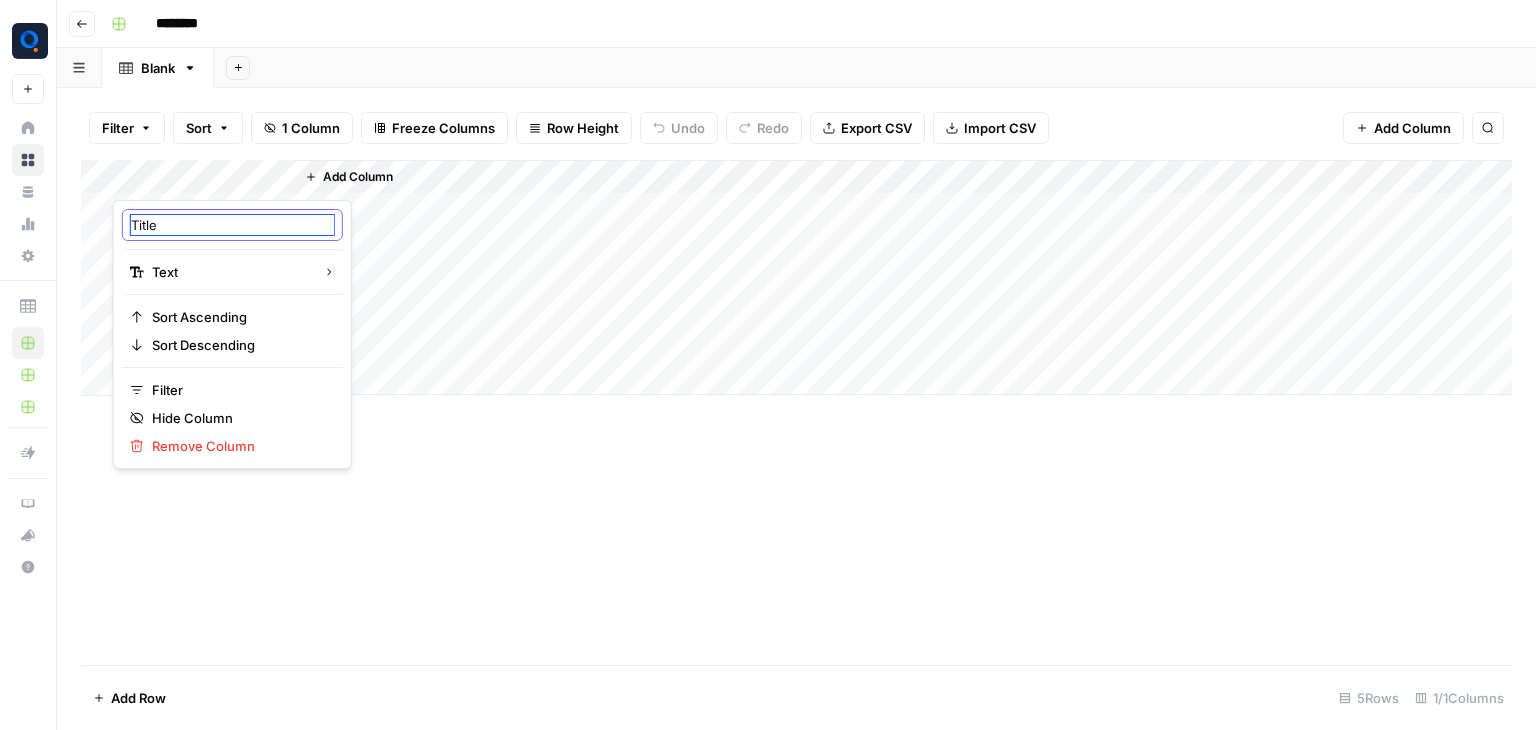 click on "Title" at bounding box center [232, 225] 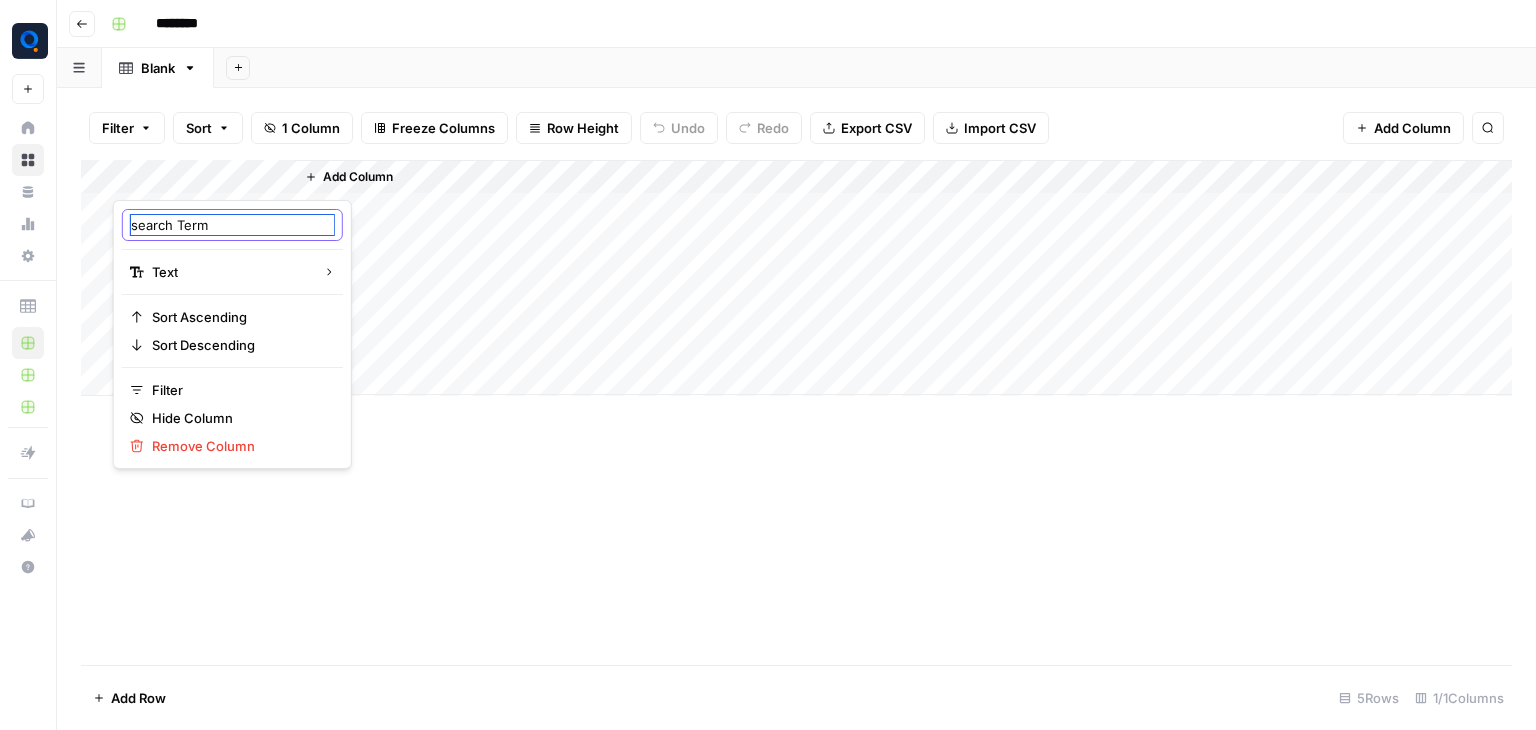 type on "search Term" 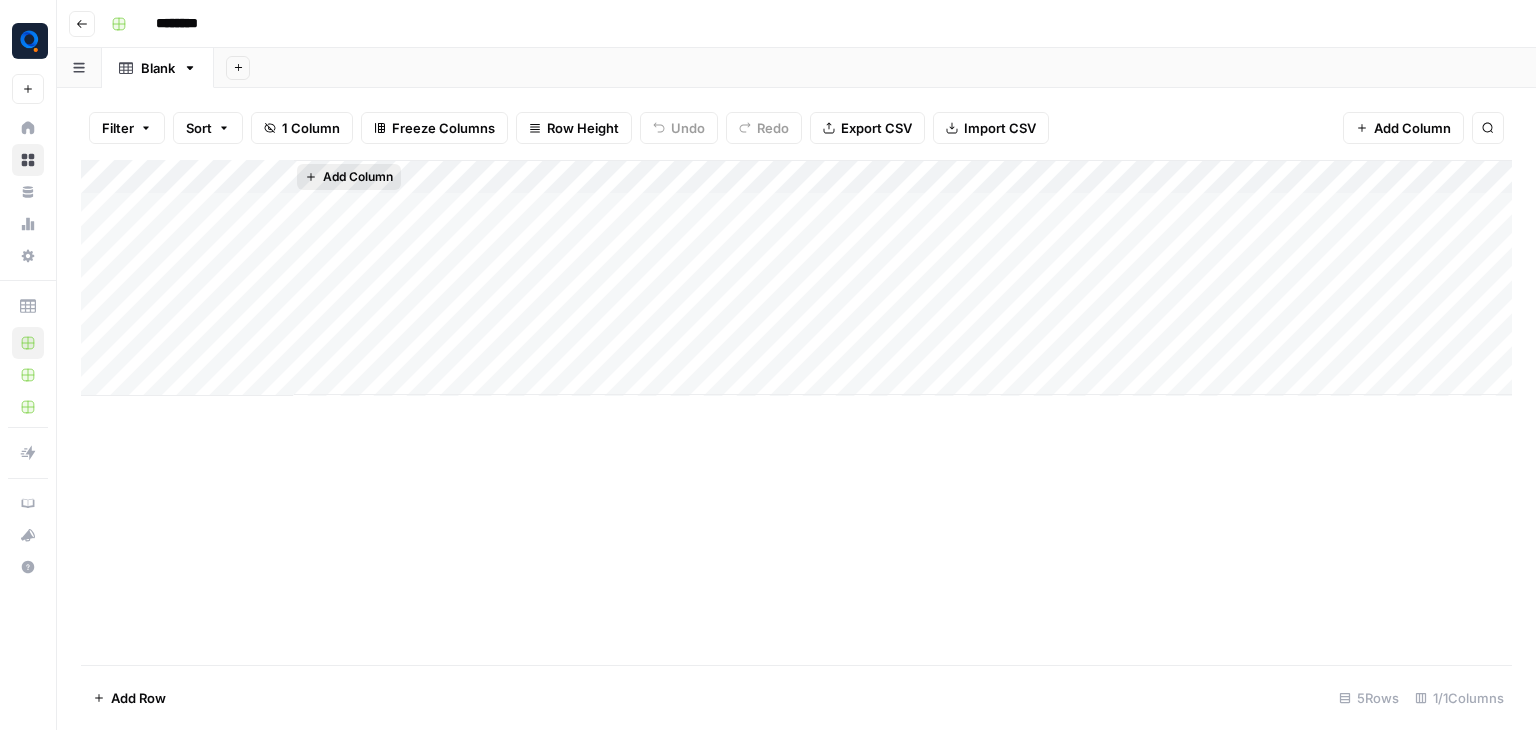click on "Add Column" at bounding box center [358, 177] 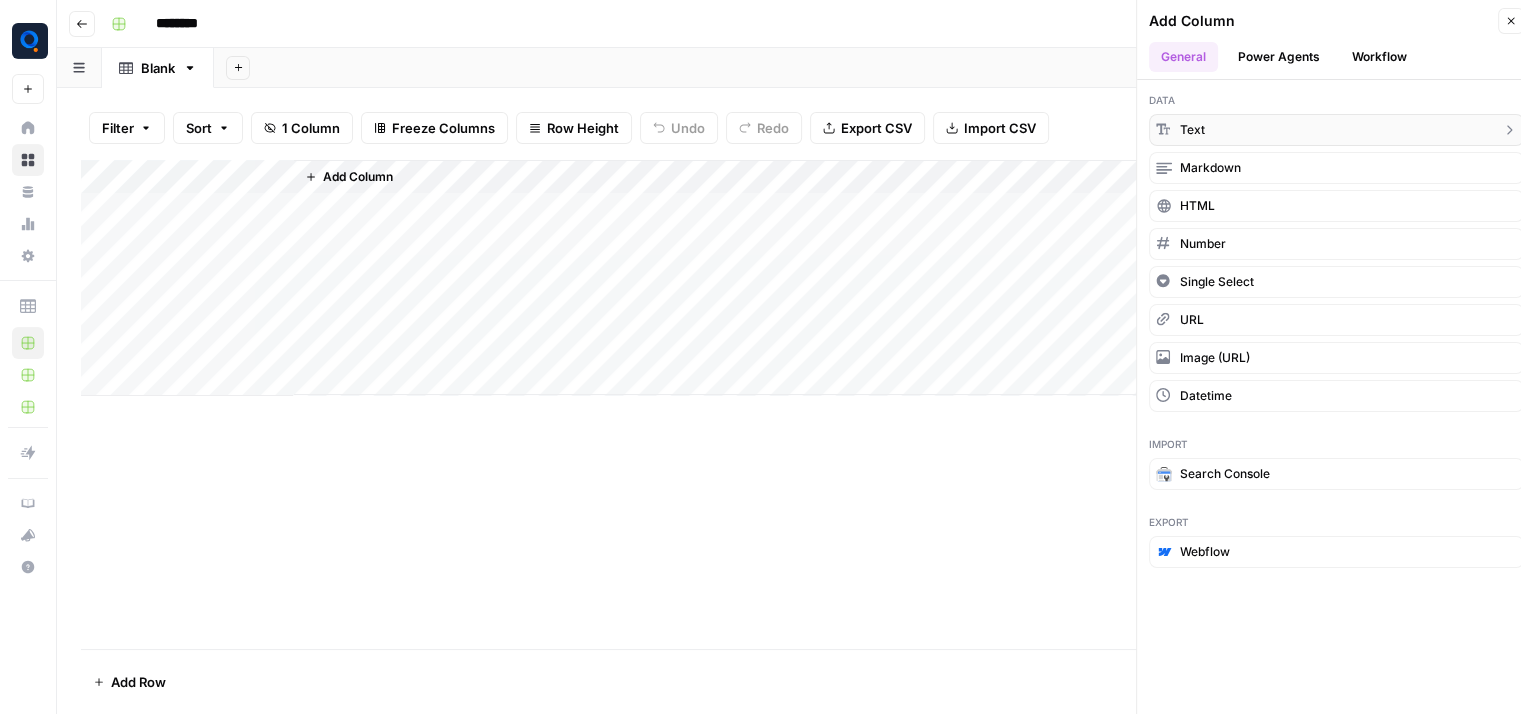 click on "text" at bounding box center (1336, 130) 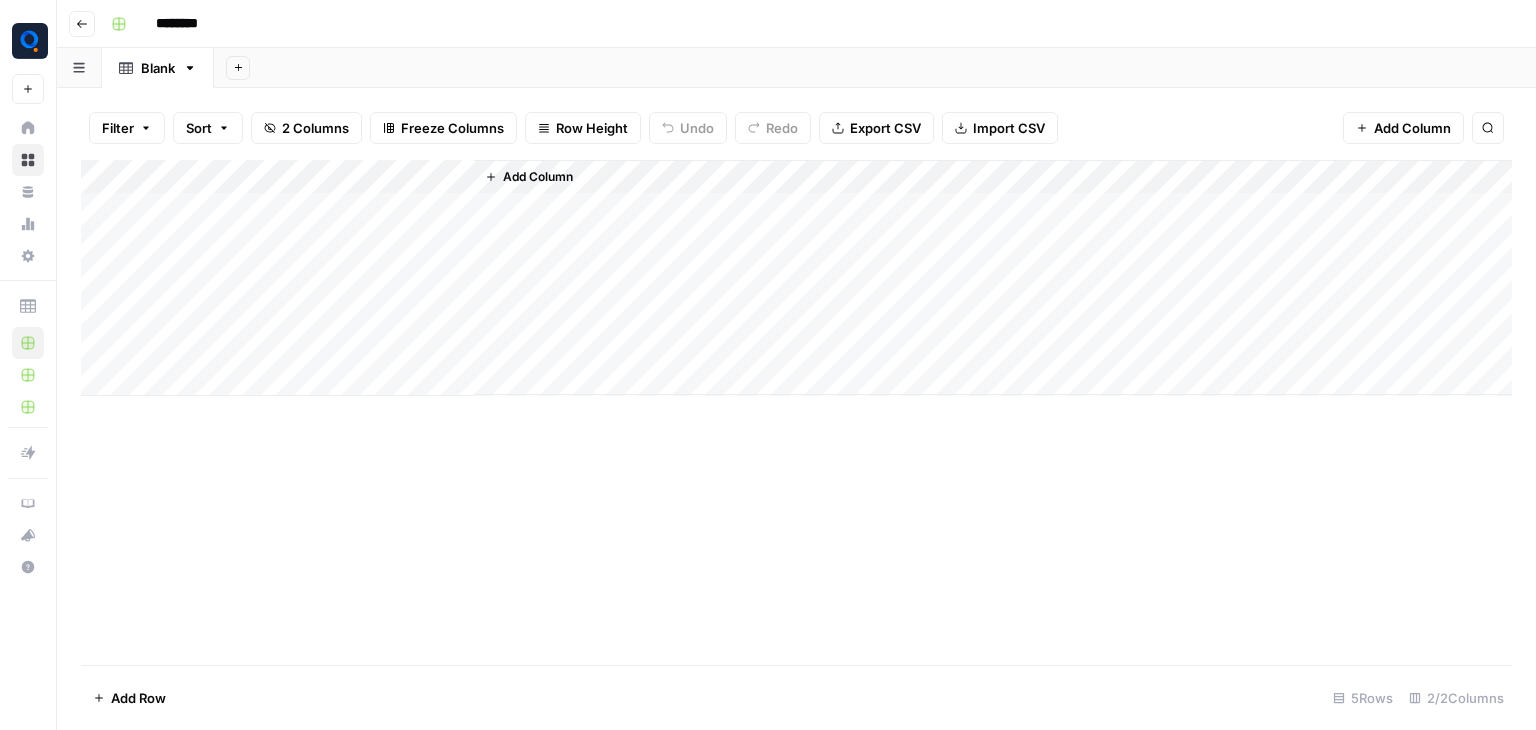 click on "Add Column" at bounding box center (796, 278) 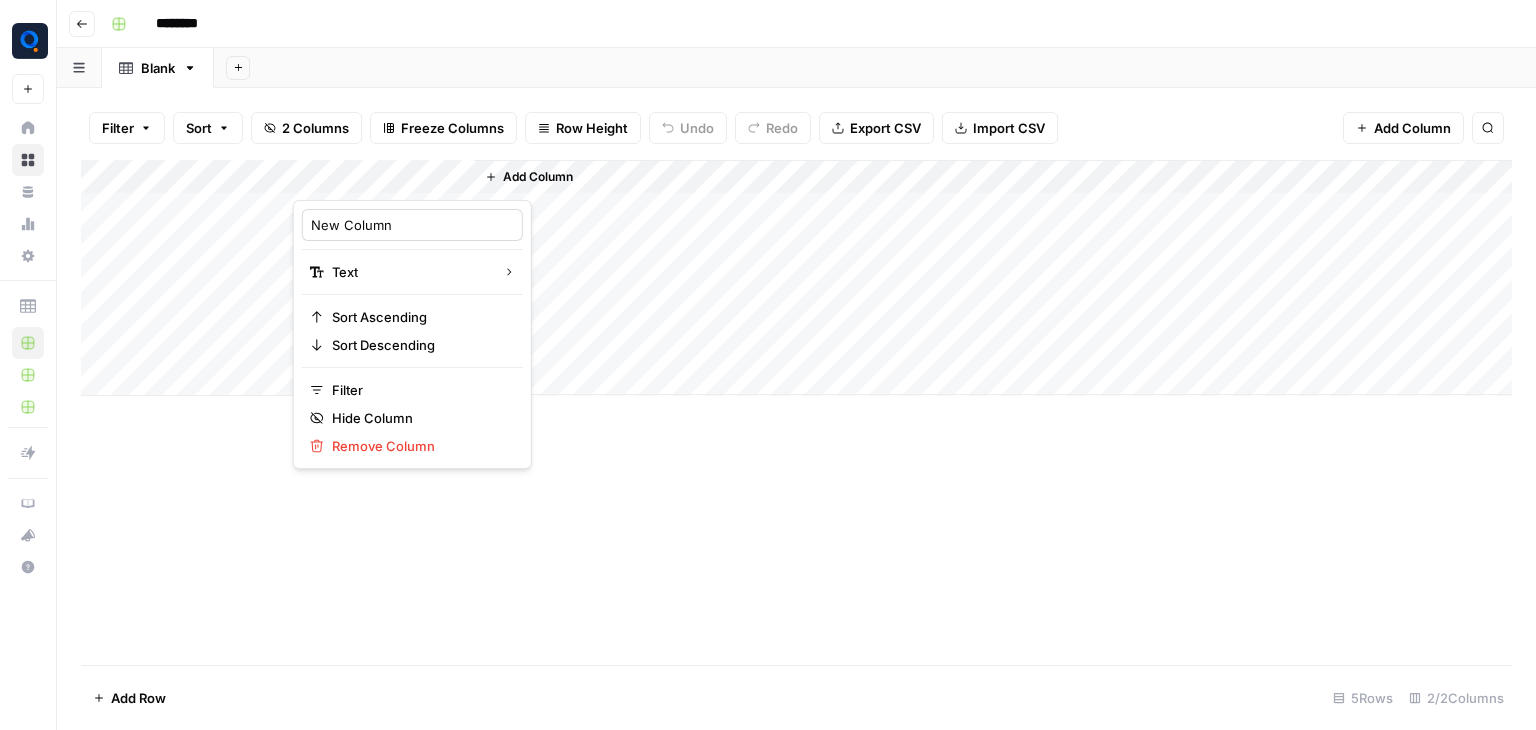 click on "New Column" at bounding box center [412, 225] 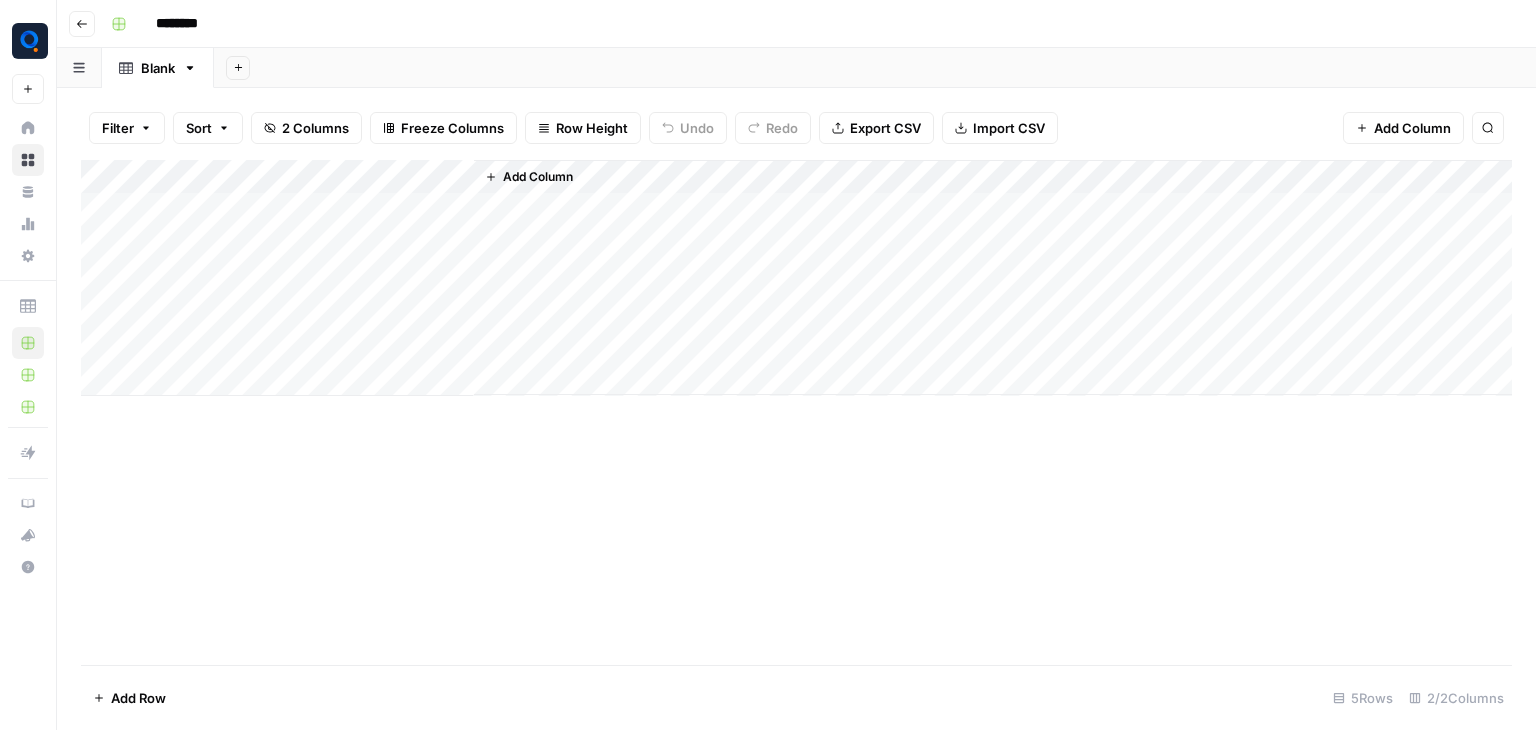 click on "Add Column" at bounding box center (796, 278) 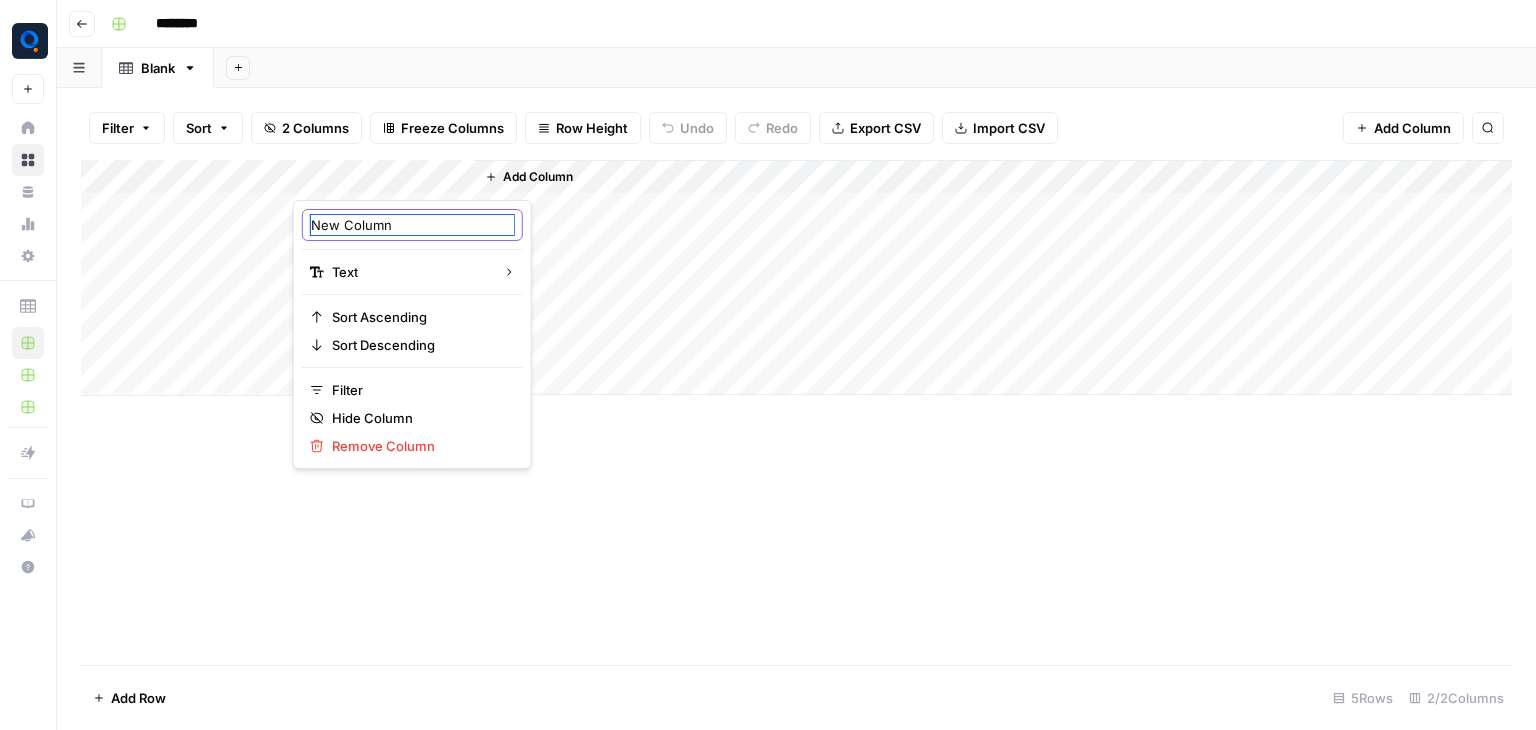 click on "New Column" at bounding box center [412, 225] 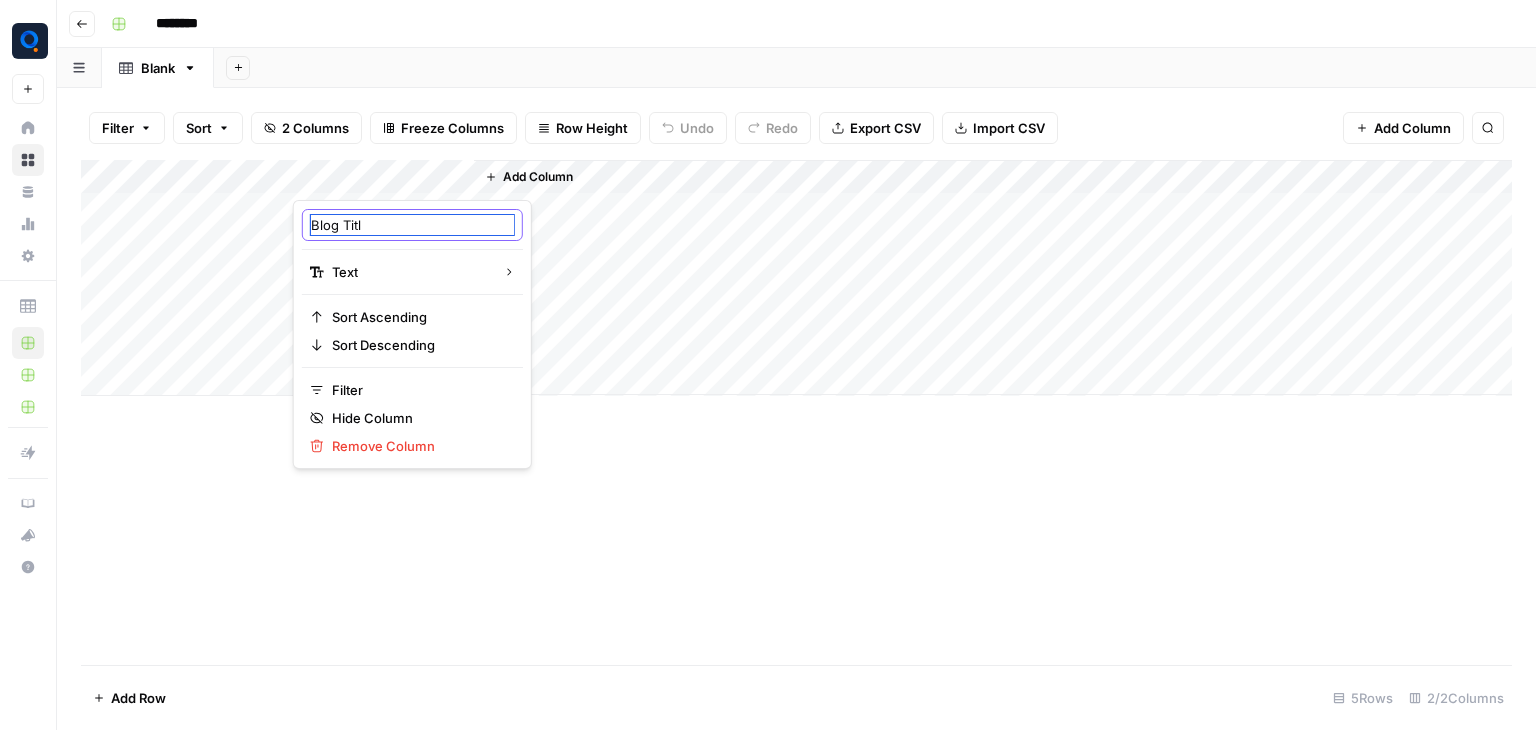 type on "Blog Title" 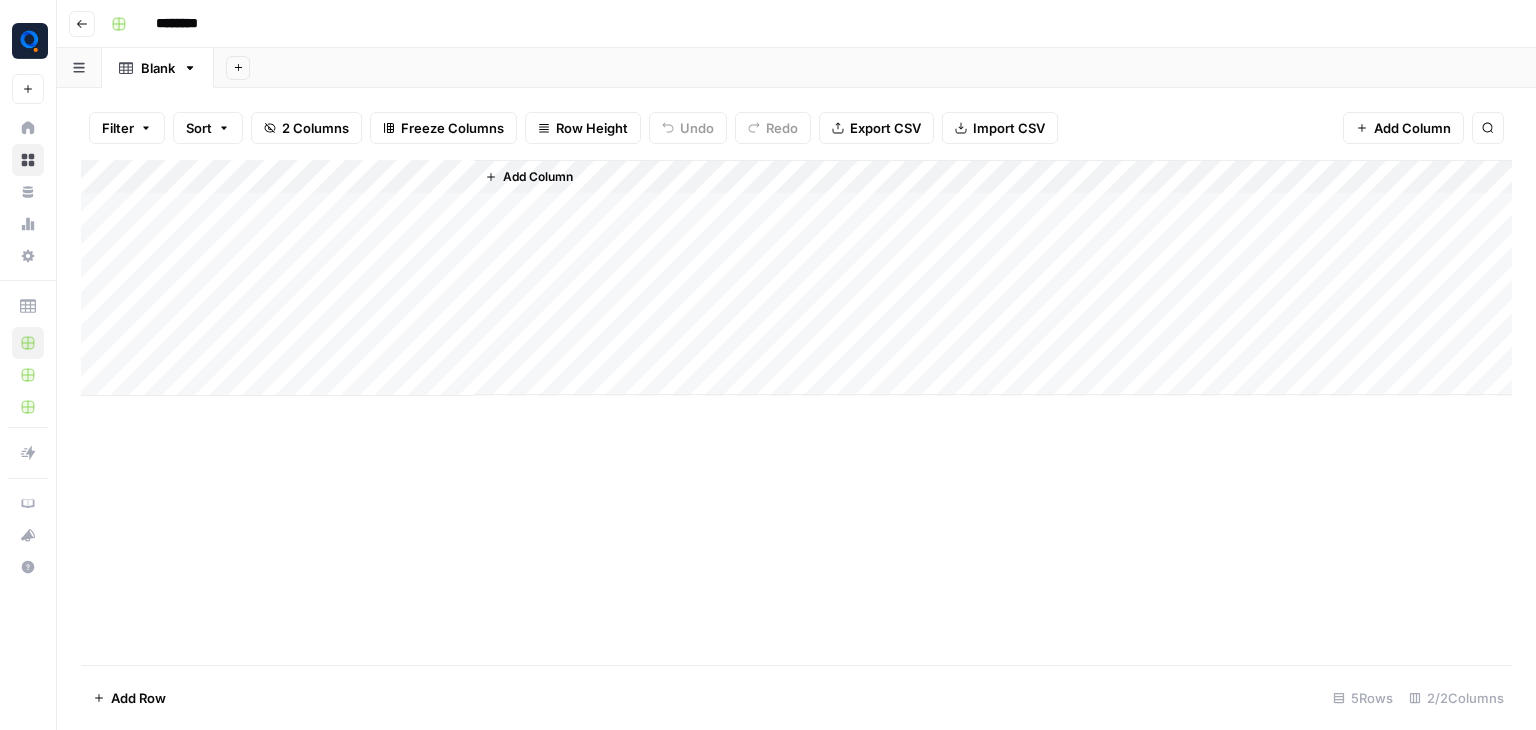 click on "Add Column" at bounding box center [796, 278] 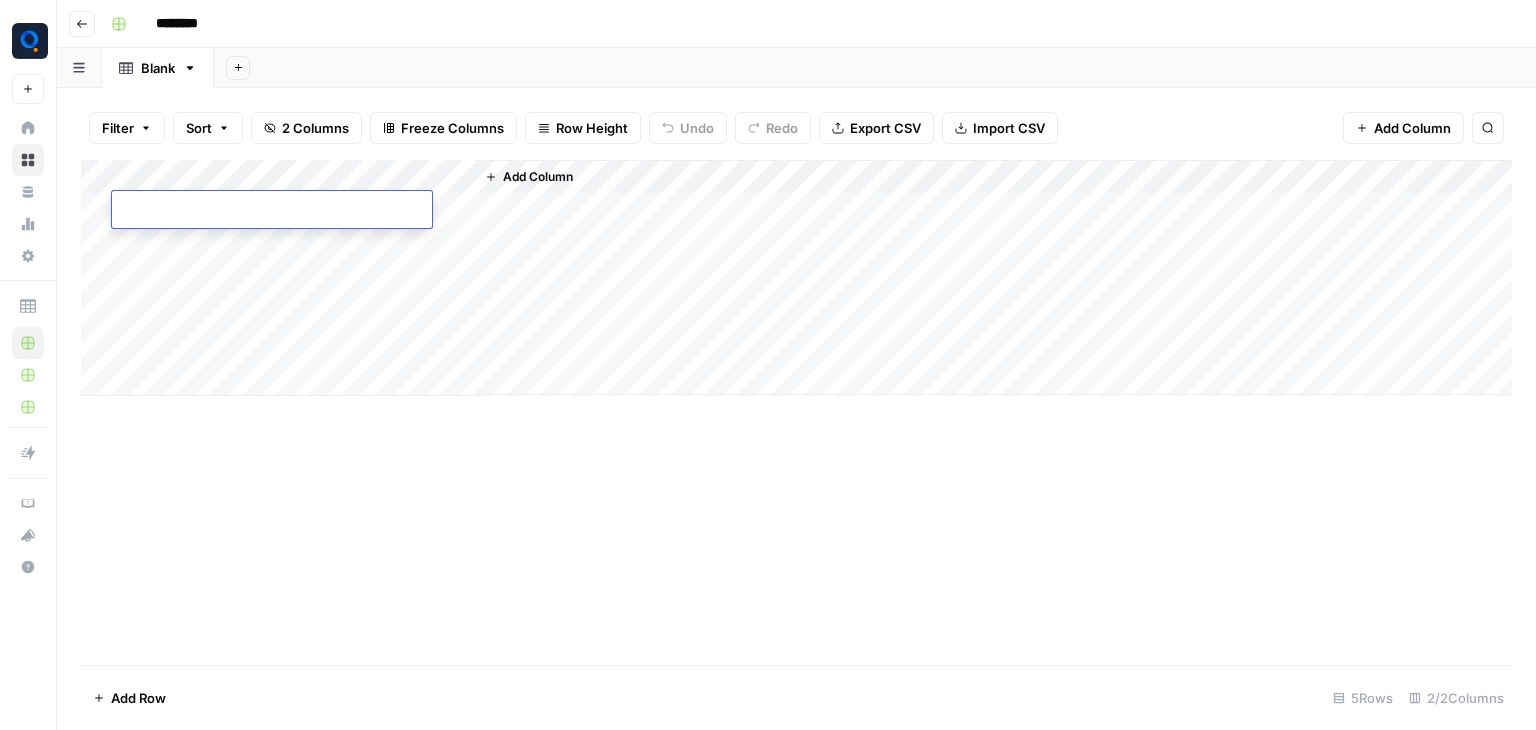 type on "**********" 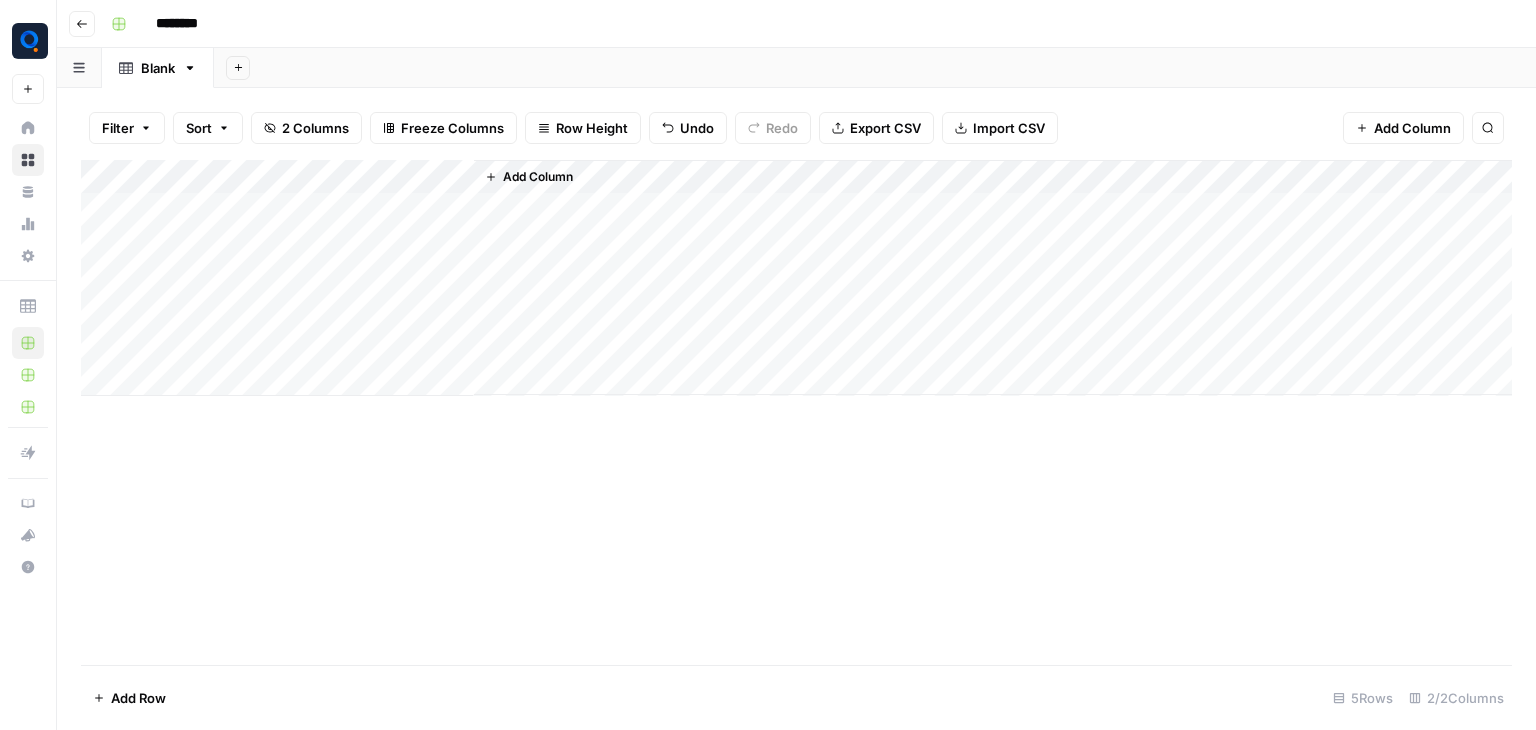 click on "Add Column" at bounding box center [796, 278] 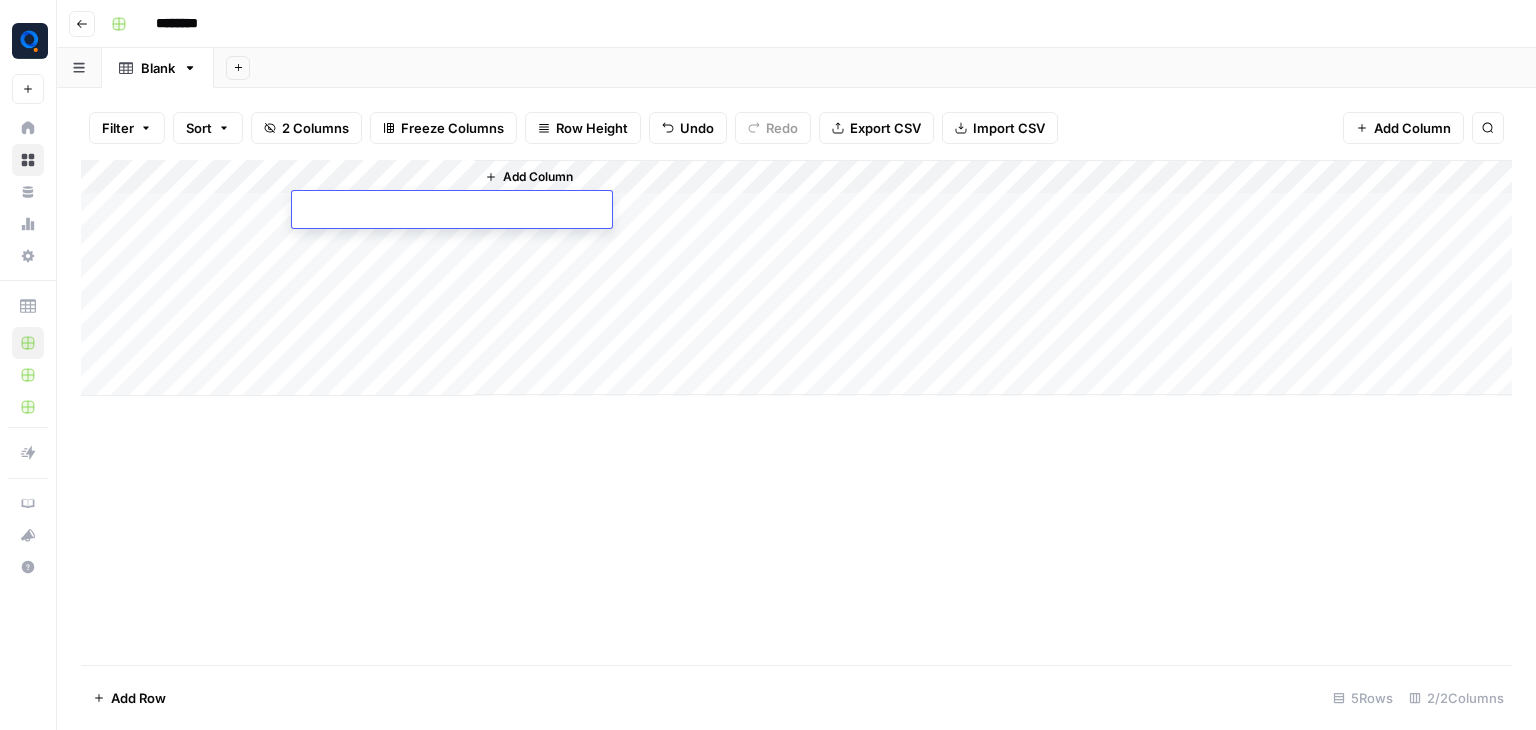click at bounding box center [452, 211] 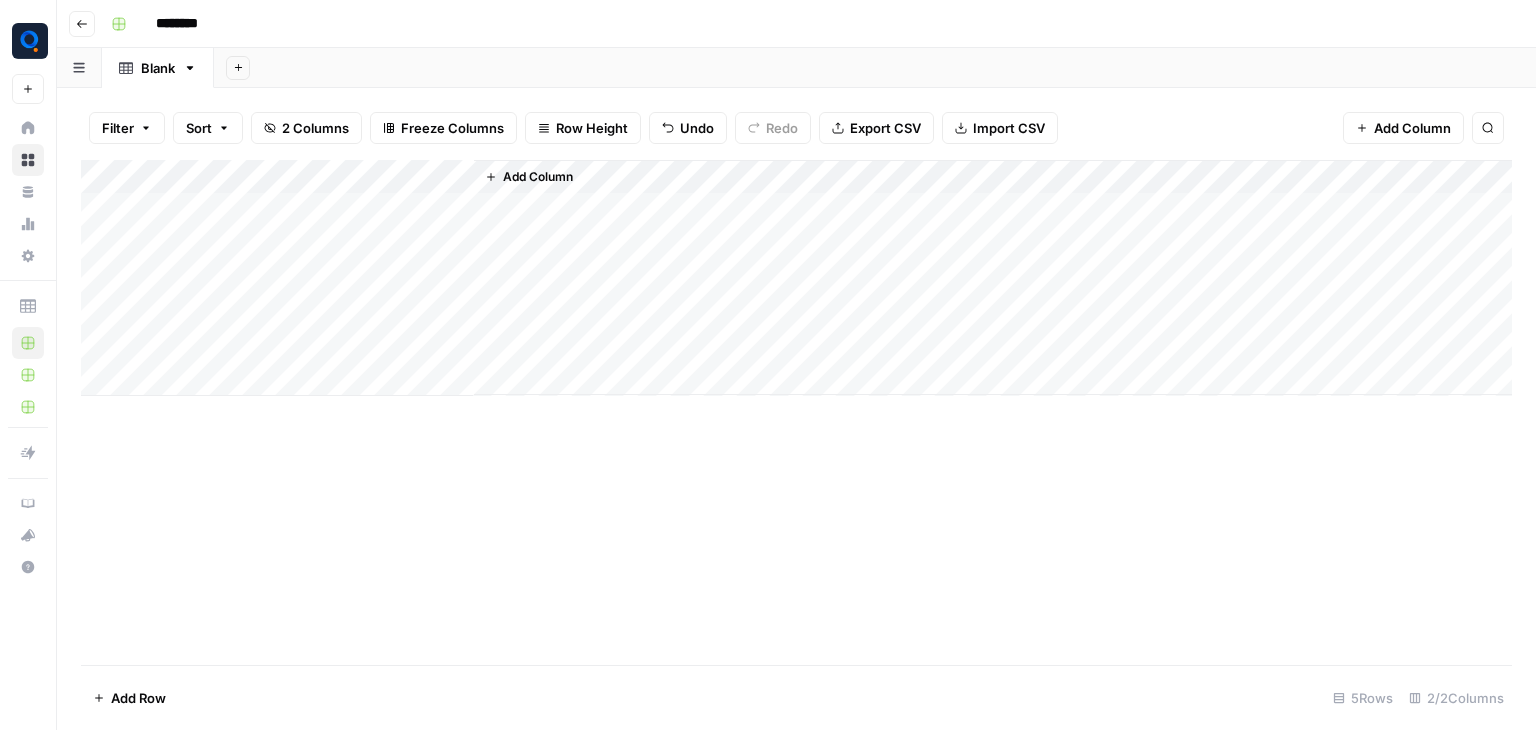click on "Add Column" at bounding box center [796, 278] 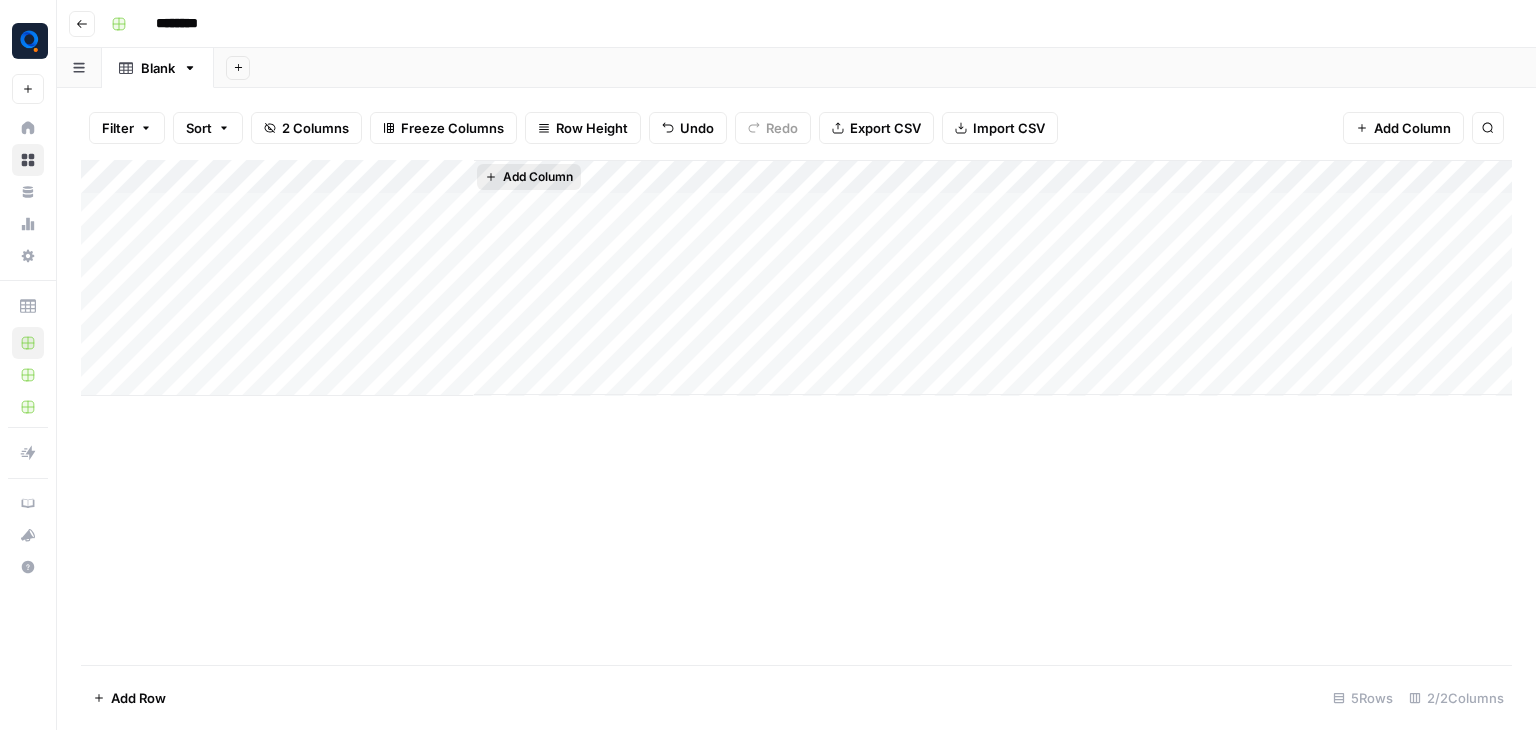 click on "Add Column" at bounding box center [538, 177] 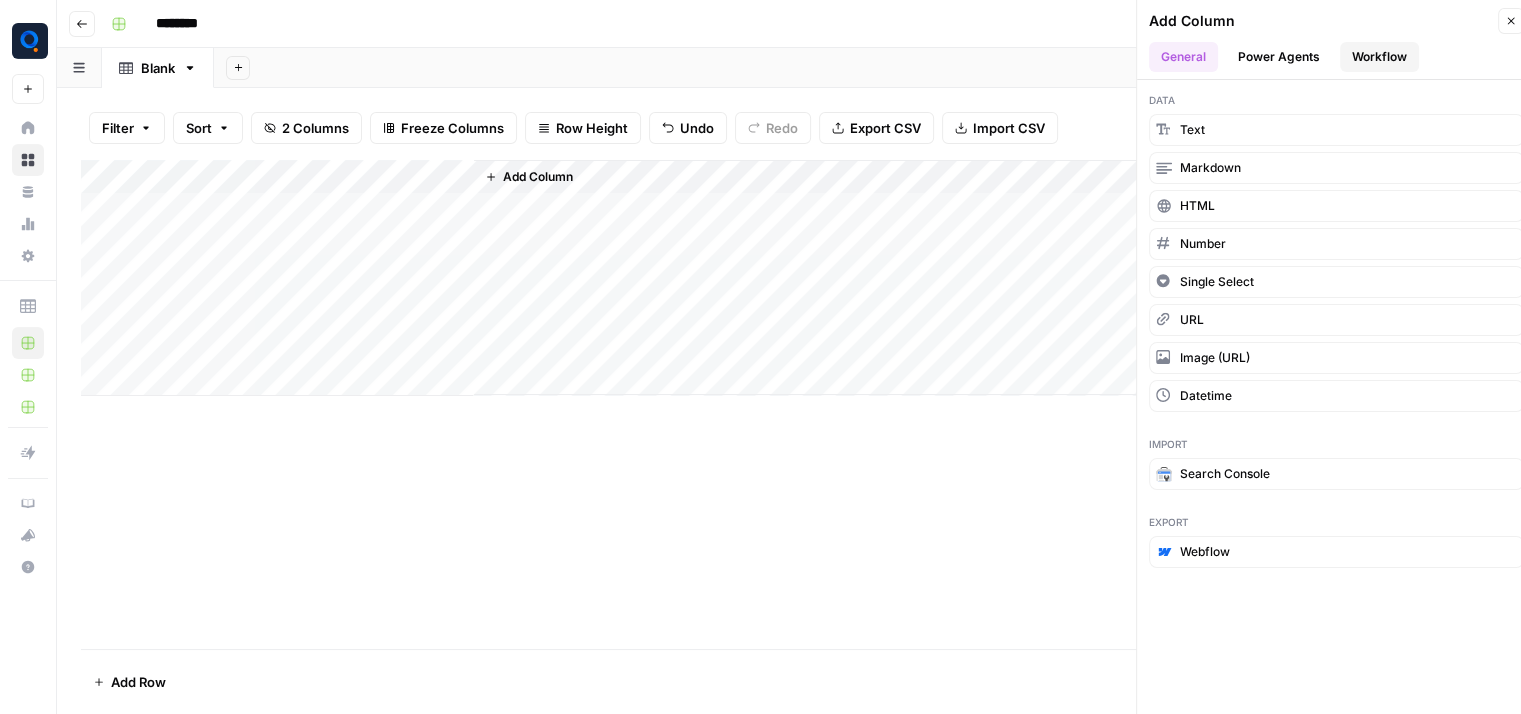 click on "Workflow" at bounding box center (1379, 57) 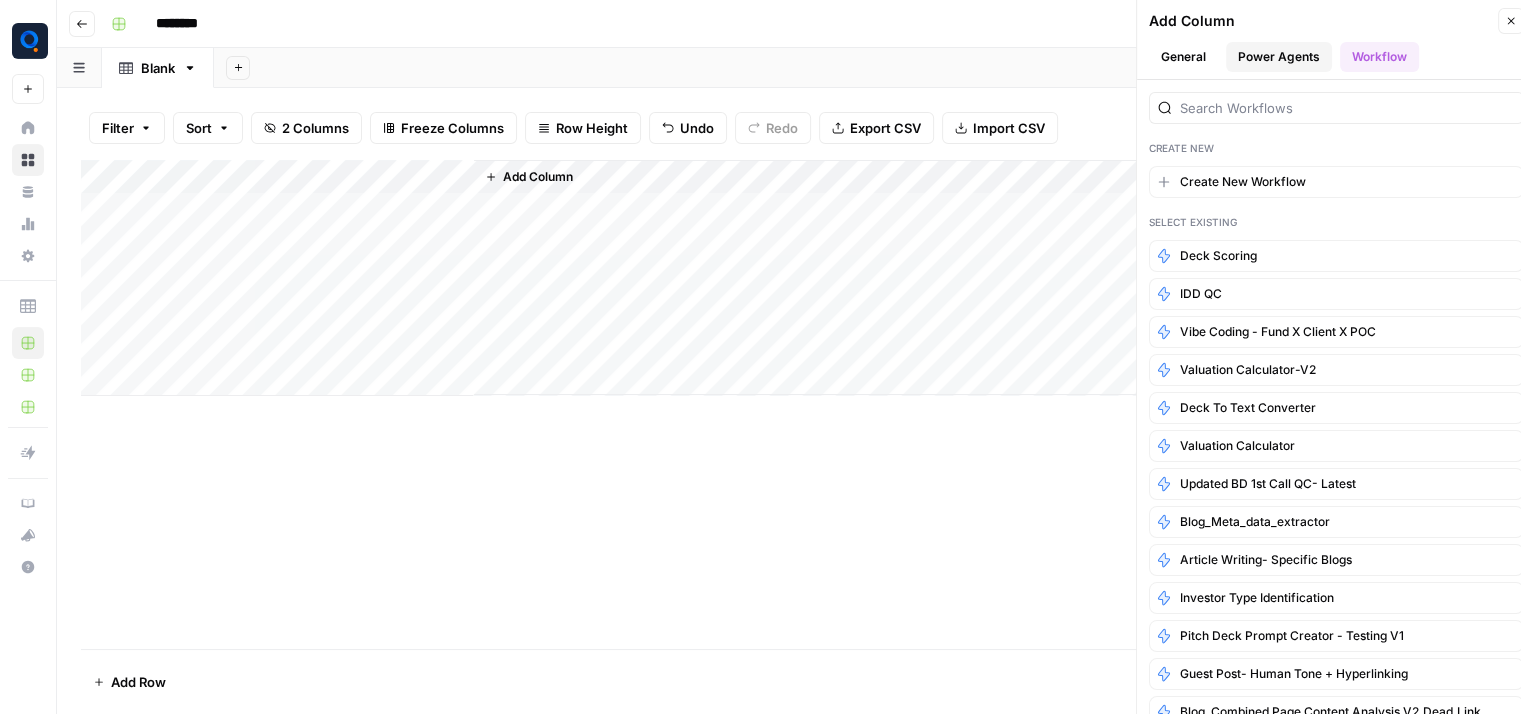 click on "Power Agents" at bounding box center (1279, 57) 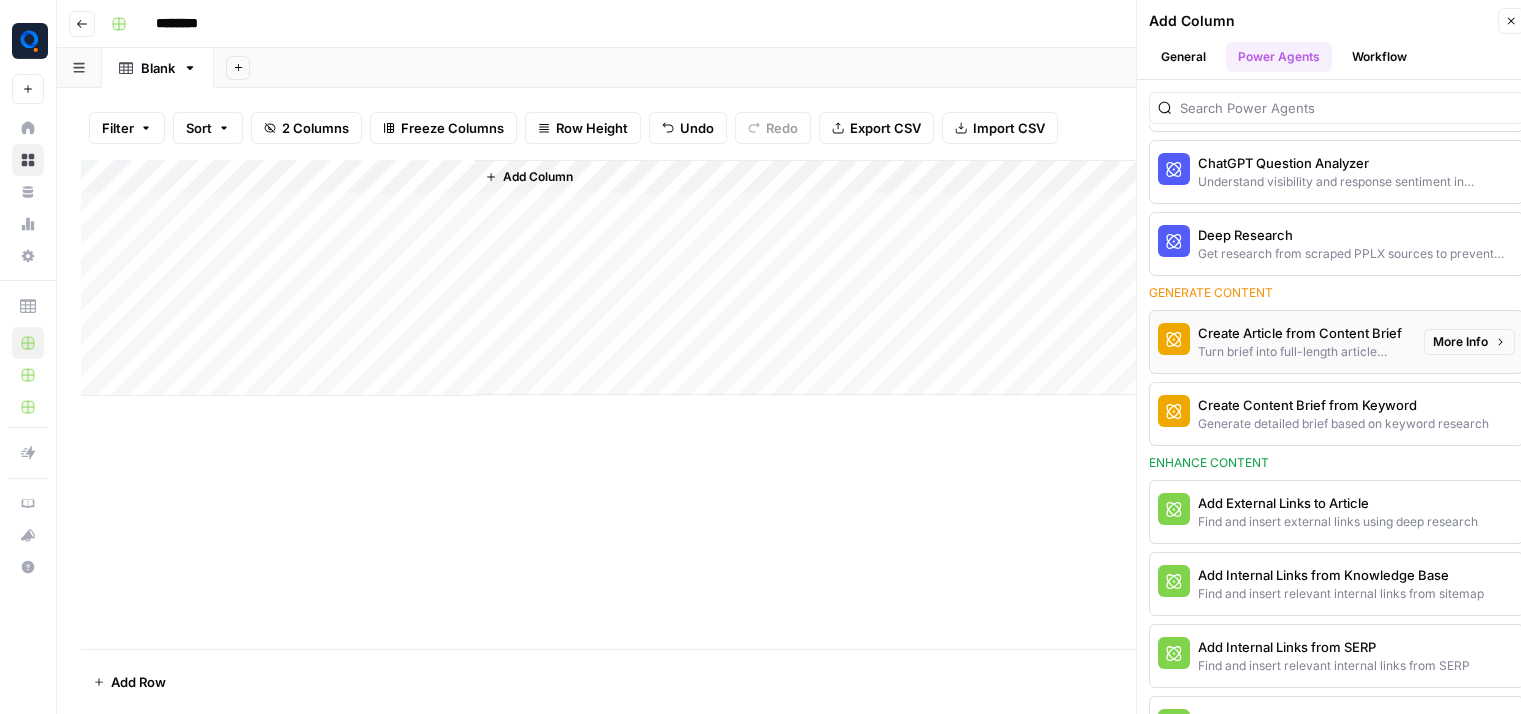 scroll, scrollTop: 164, scrollLeft: 0, axis: vertical 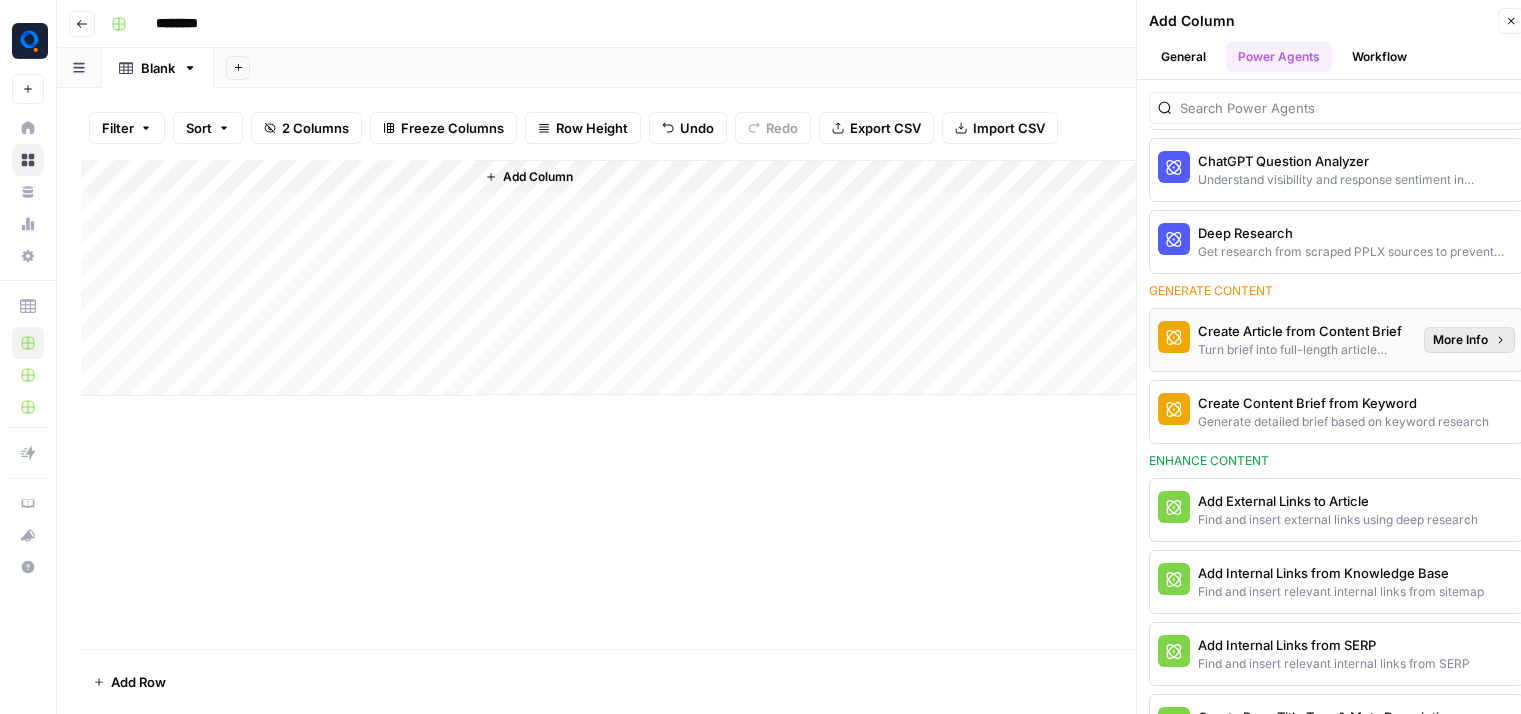 click on "More Info" at bounding box center (1469, 340) 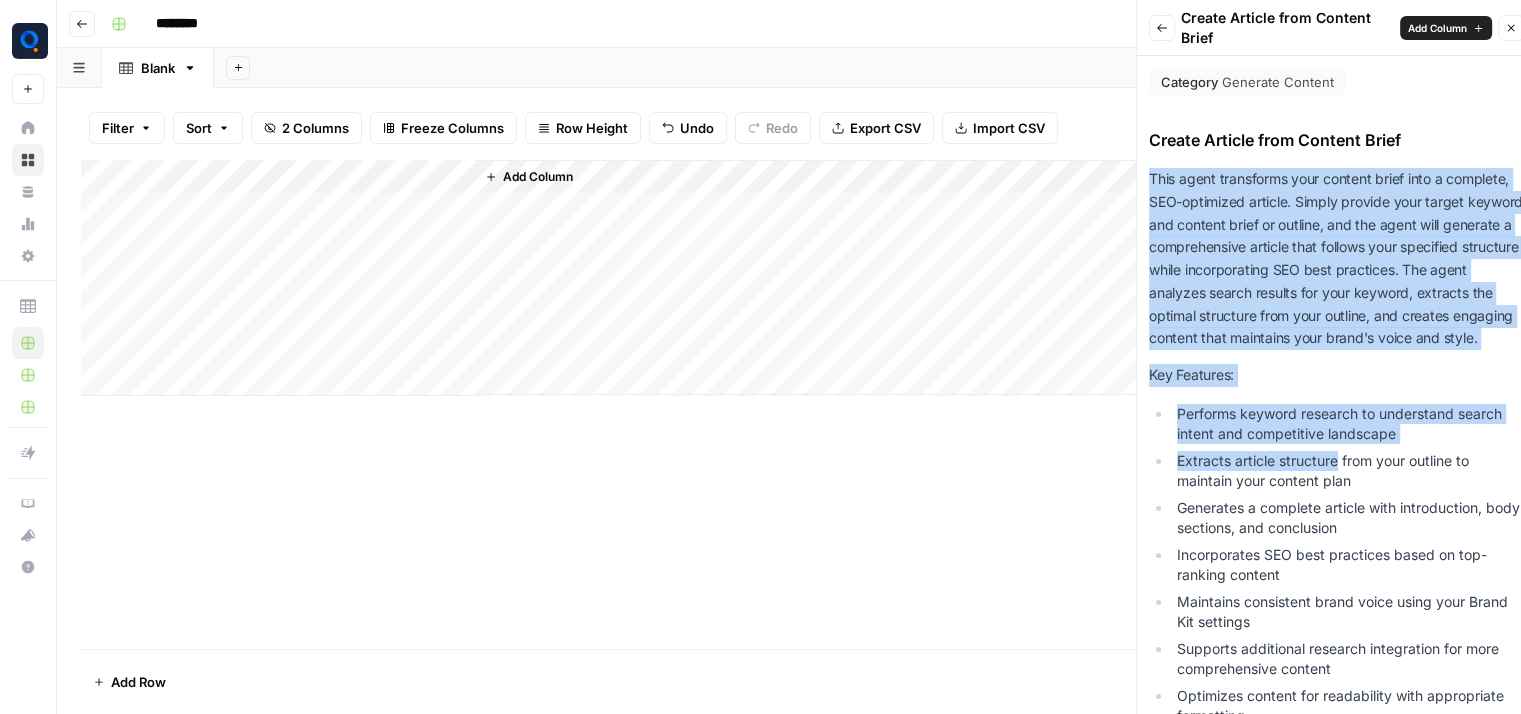 drag, startPoint x: 1148, startPoint y: 175, endPoint x: 1340, endPoint y: 470, distance: 351.9787 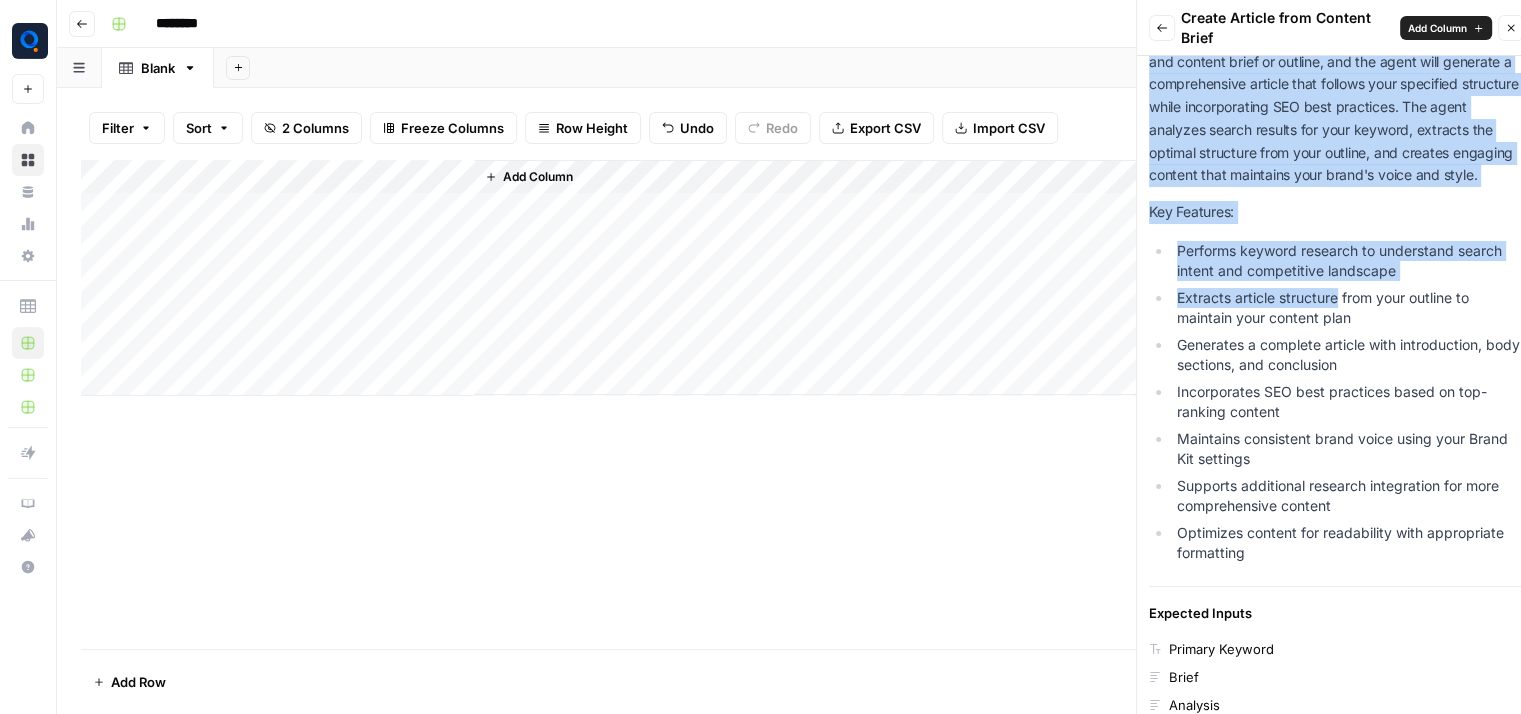 scroll, scrollTop: 186, scrollLeft: 0, axis: vertical 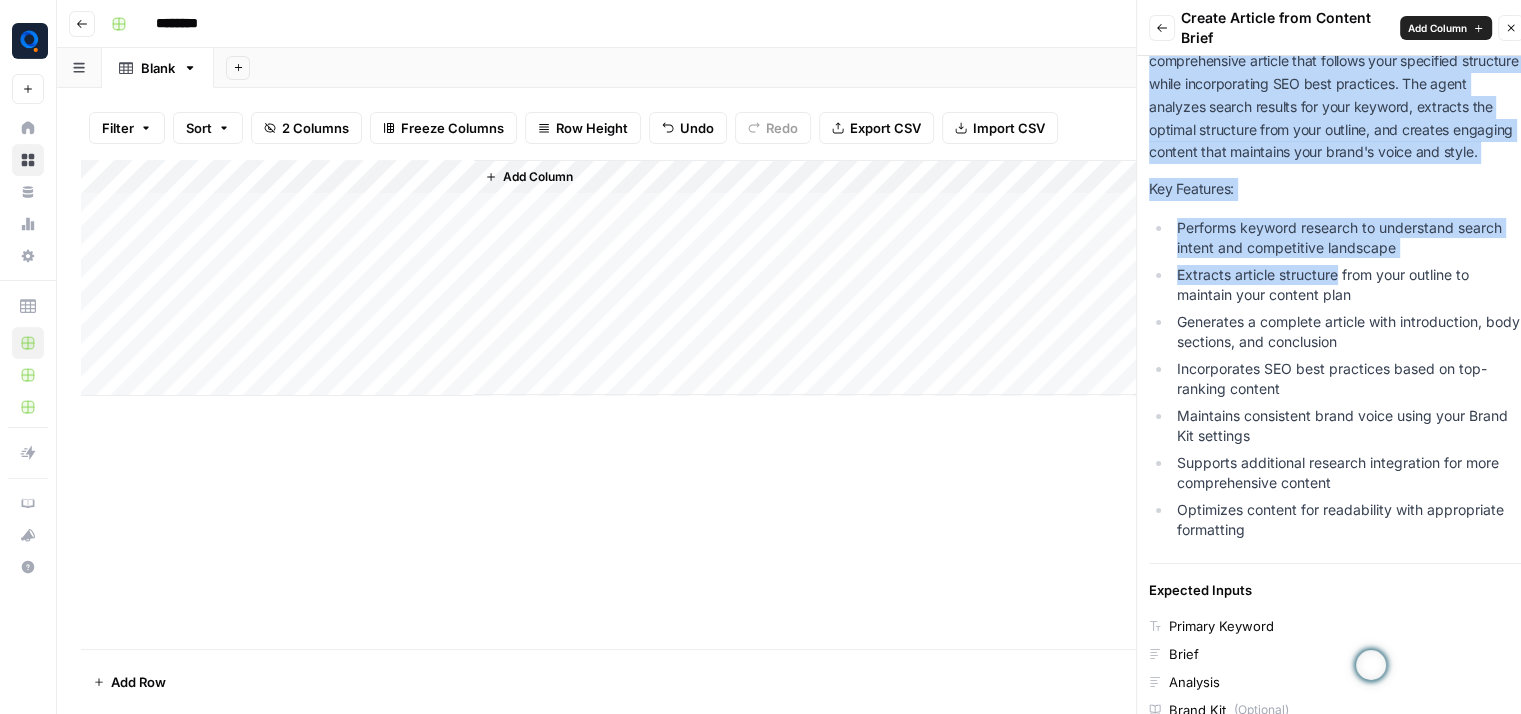 click on "Performs keyword research to understand search intent and competitive landscape" at bounding box center [1348, 238] 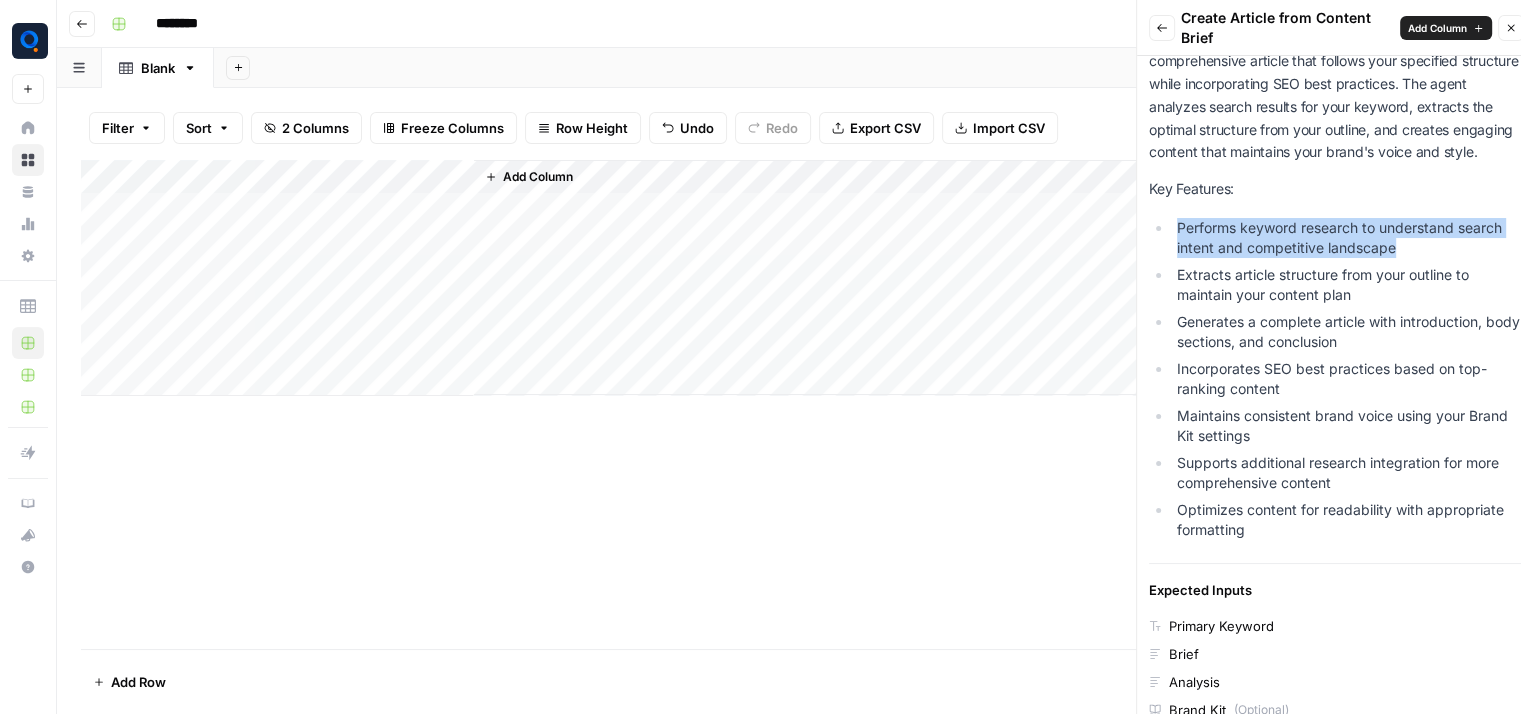 drag, startPoint x: 1177, startPoint y: 245, endPoint x: 1402, endPoint y: 274, distance: 226.86119 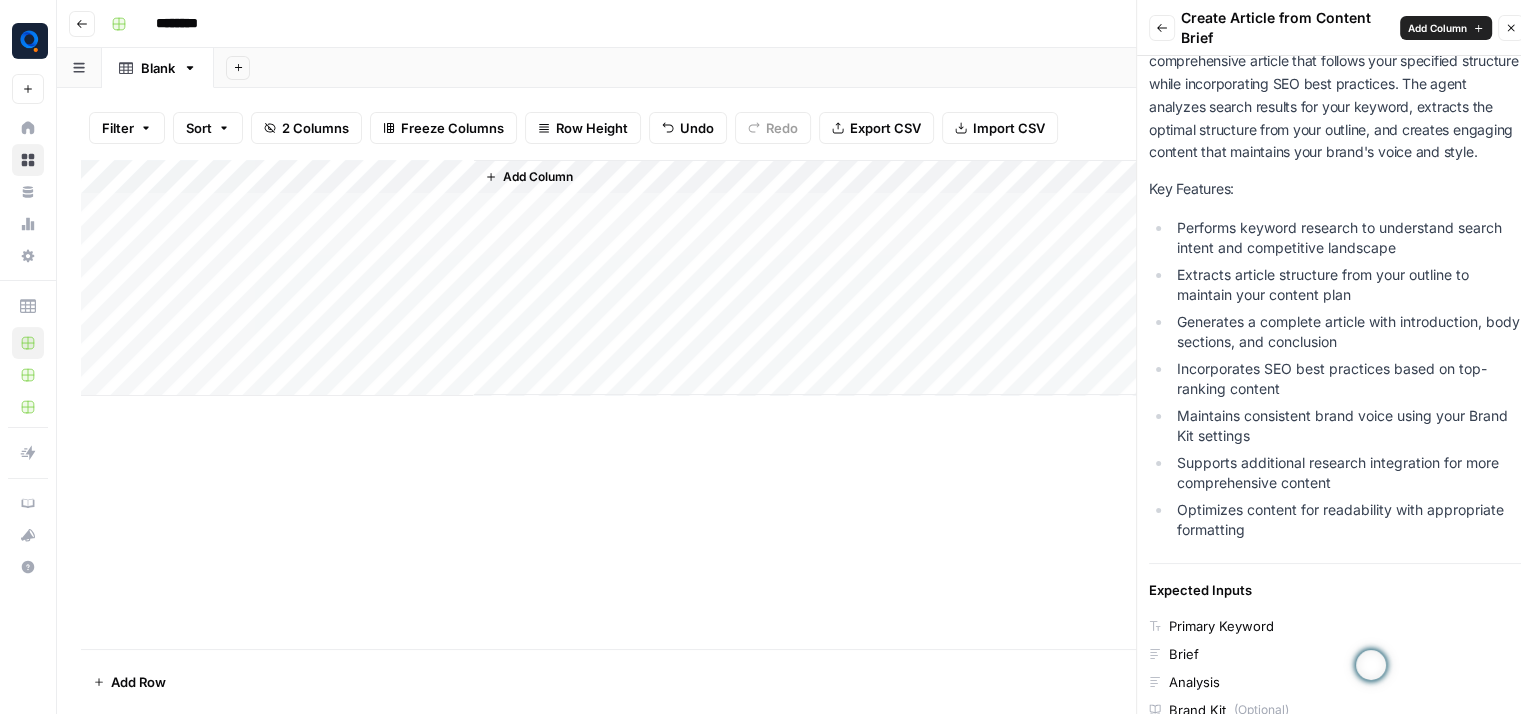 click on "Extracts article structure from your outline to maintain your content plan" at bounding box center (1348, 285) 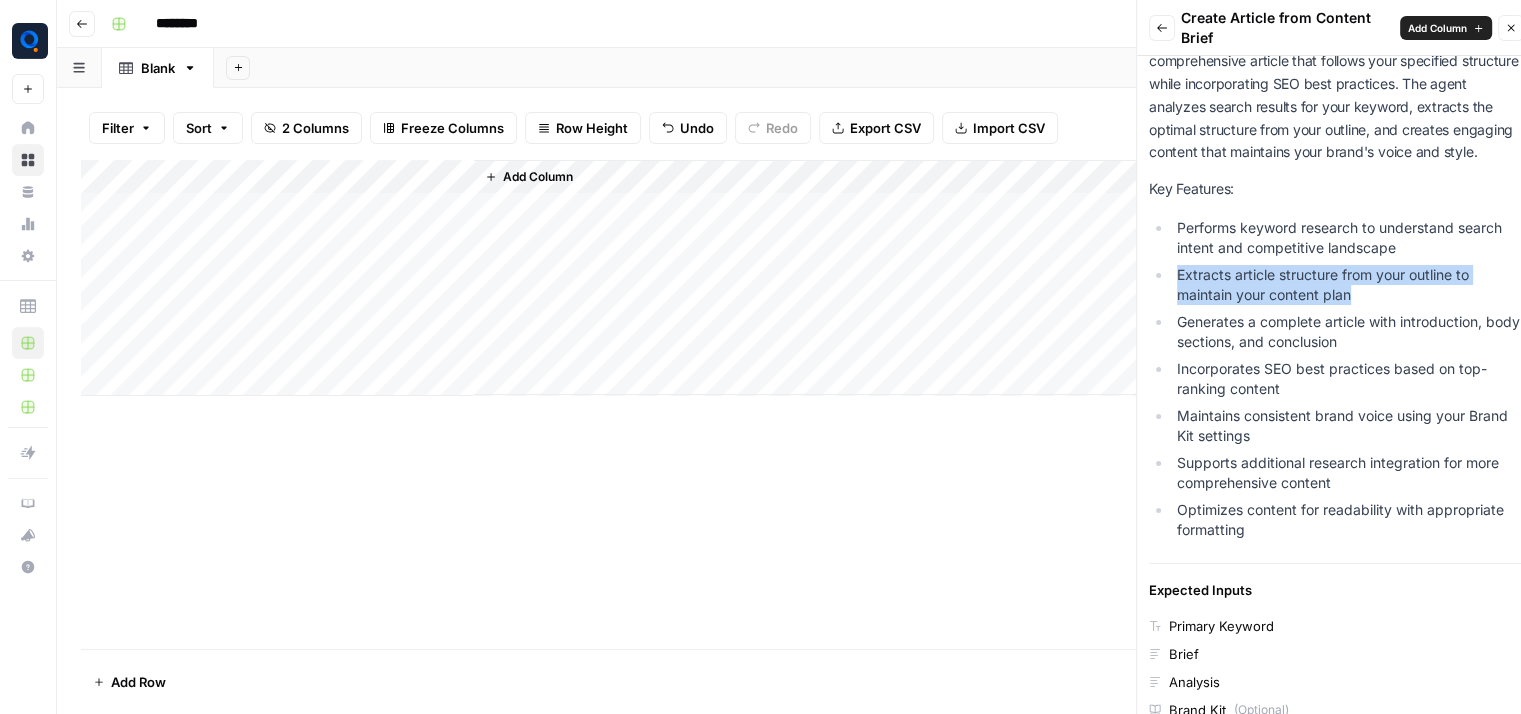 drag, startPoint x: 1176, startPoint y: 296, endPoint x: 1376, endPoint y: 315, distance: 200.90047 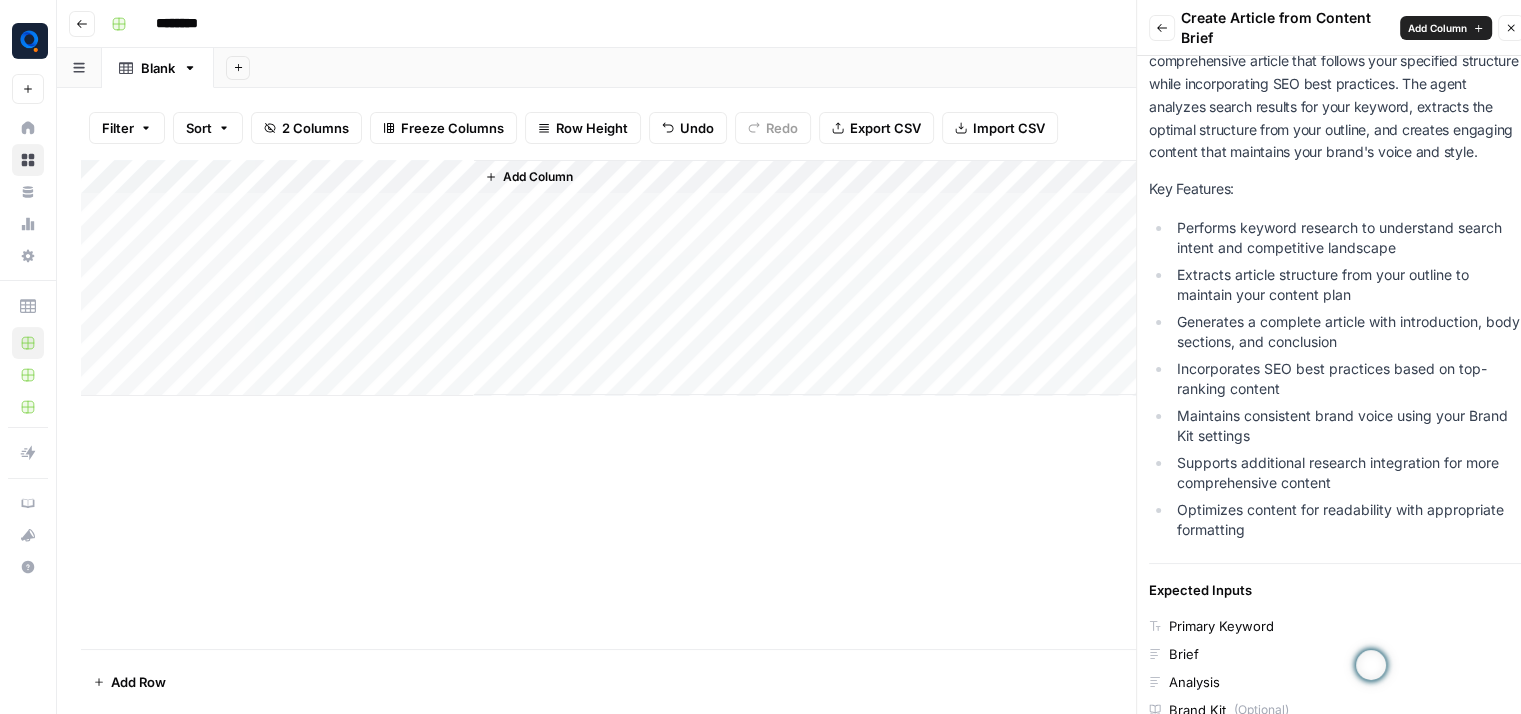 click on "Generates a complete article with introduction, body sections, and conclusion" at bounding box center (1348, 332) 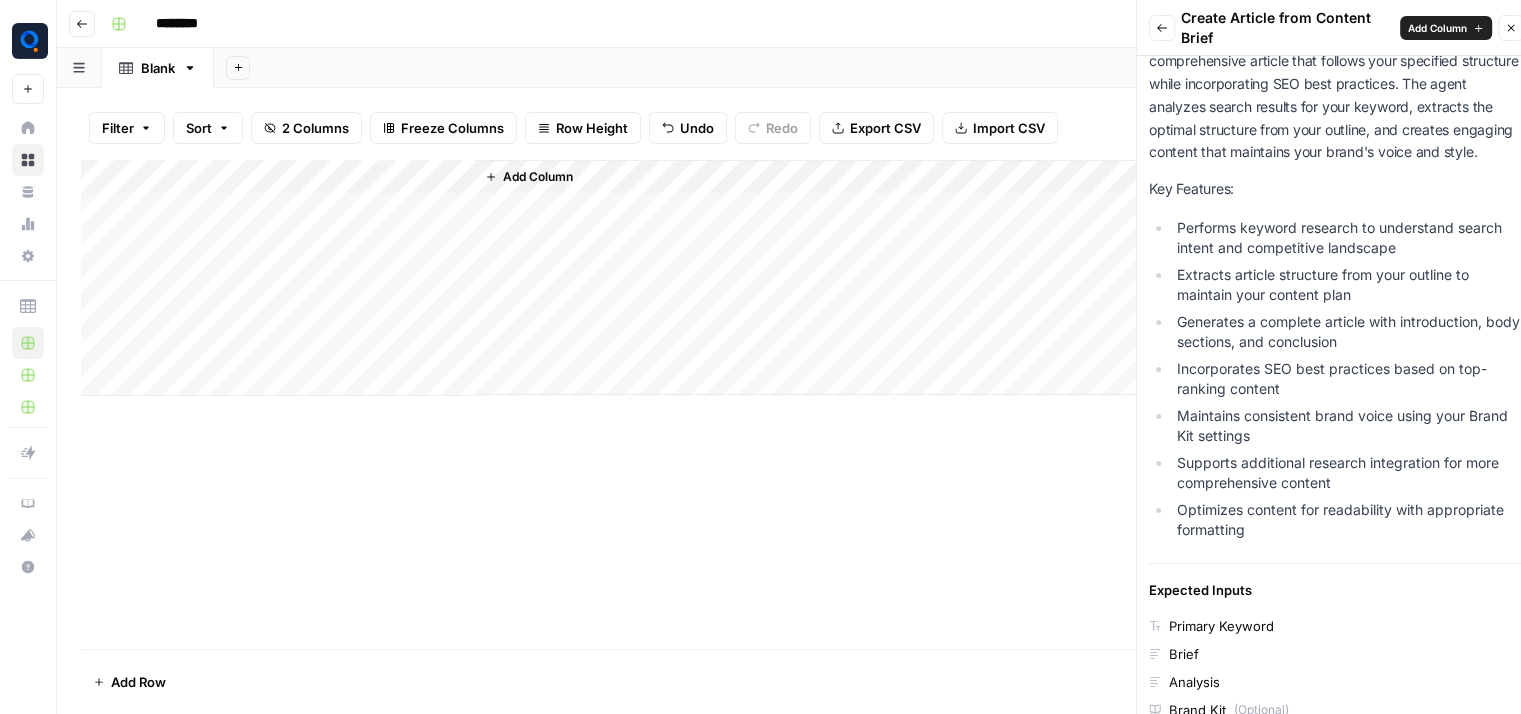 click on "Generates a complete article with introduction, body sections, and conclusion" at bounding box center [1348, 332] 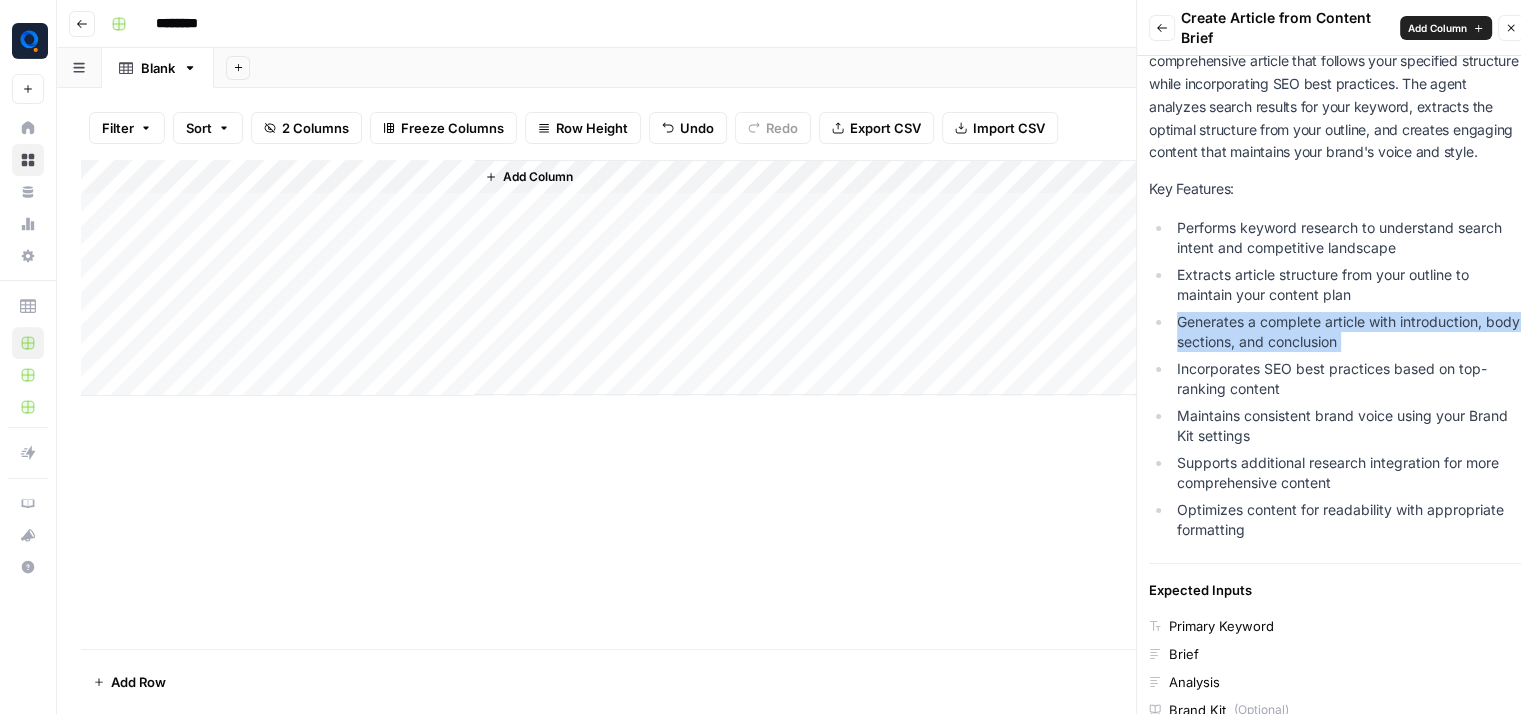 drag, startPoint x: 1176, startPoint y: 336, endPoint x: 1380, endPoint y: 367, distance: 206.34195 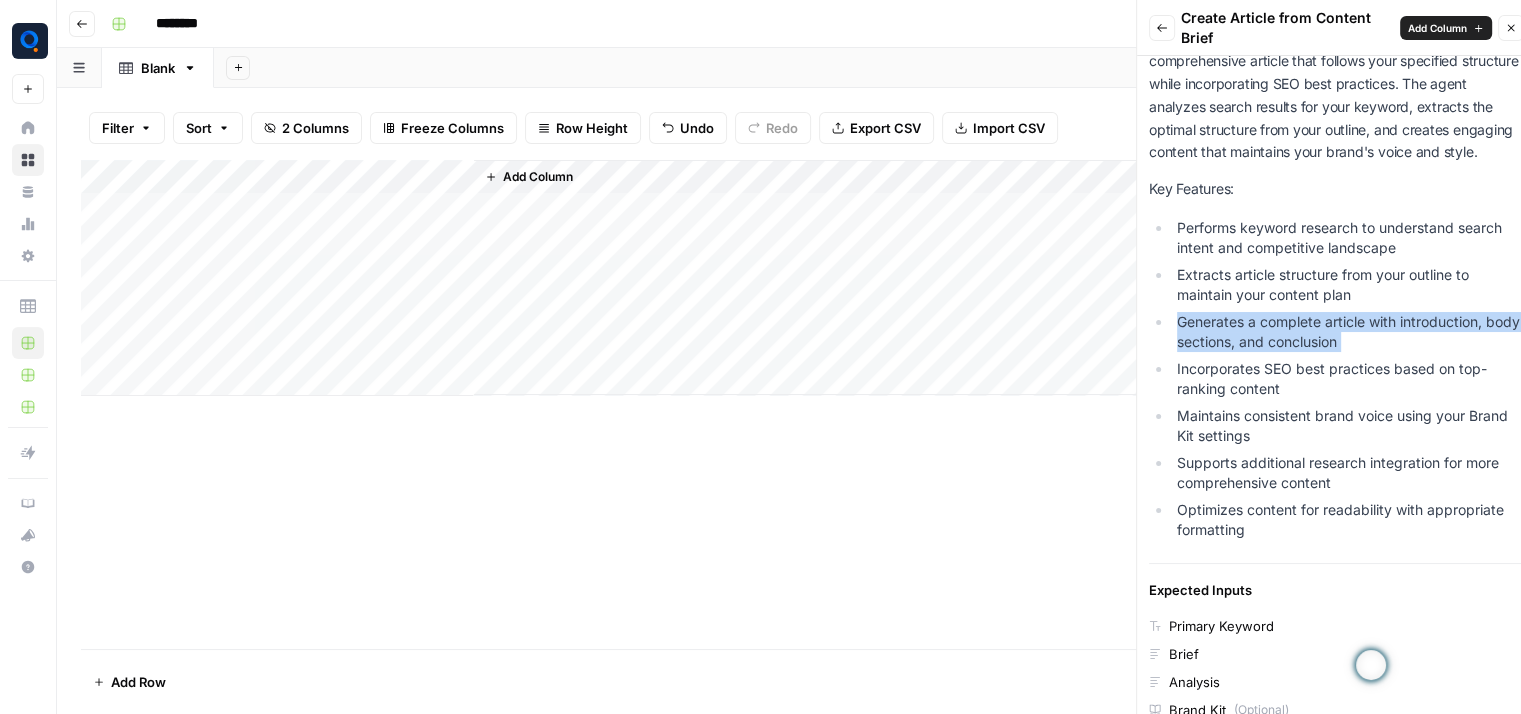 click on "Performs keyword research to understand search intent and competitive landscape
Extracts article structure from your outline to maintain your content plan
Generates a complete article with introduction, body sections, and conclusion
Incorporates SEO best practices based on top-ranking content
Maintains consistent brand voice using your Brand Kit settings
Supports additional research integration for more comprehensive content
Optimizes content for readability with appropriate formatting" at bounding box center (1336, 379) 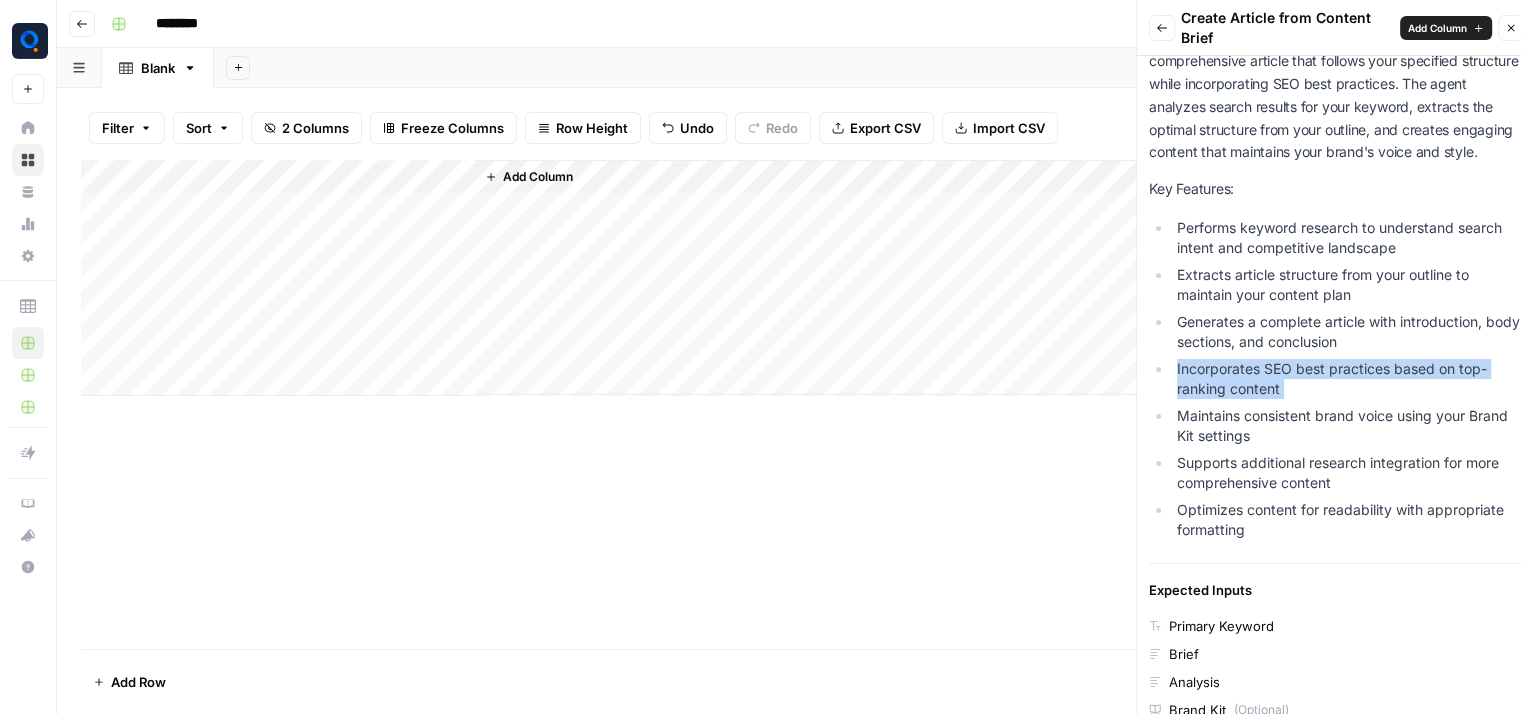 drag, startPoint x: 1168, startPoint y: 389, endPoint x: 1294, endPoint y: 413, distance: 128.26535 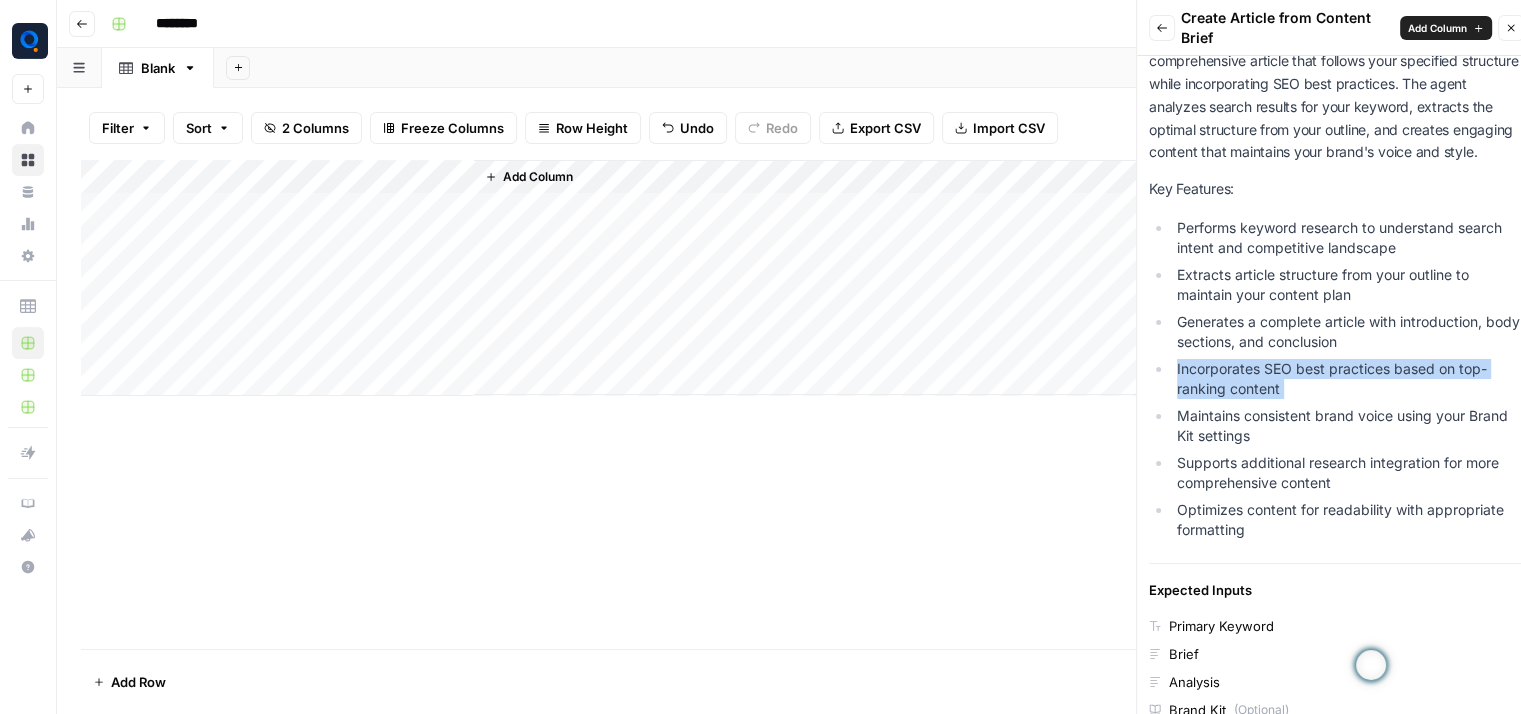 click on "Maintains consistent brand voice using your Brand Kit settings" at bounding box center [1348, 426] 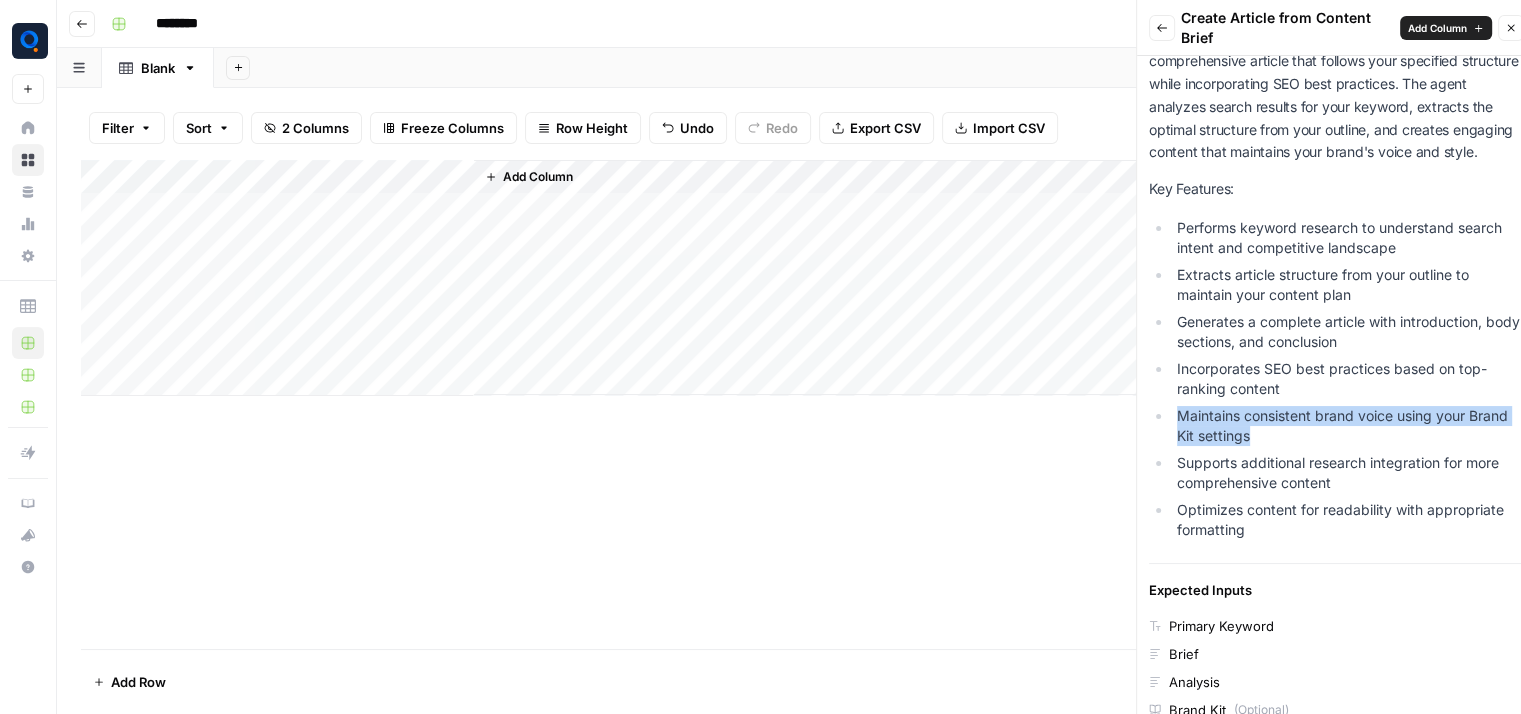 drag, startPoint x: 1174, startPoint y: 441, endPoint x: 1316, endPoint y: 454, distance: 142.59383 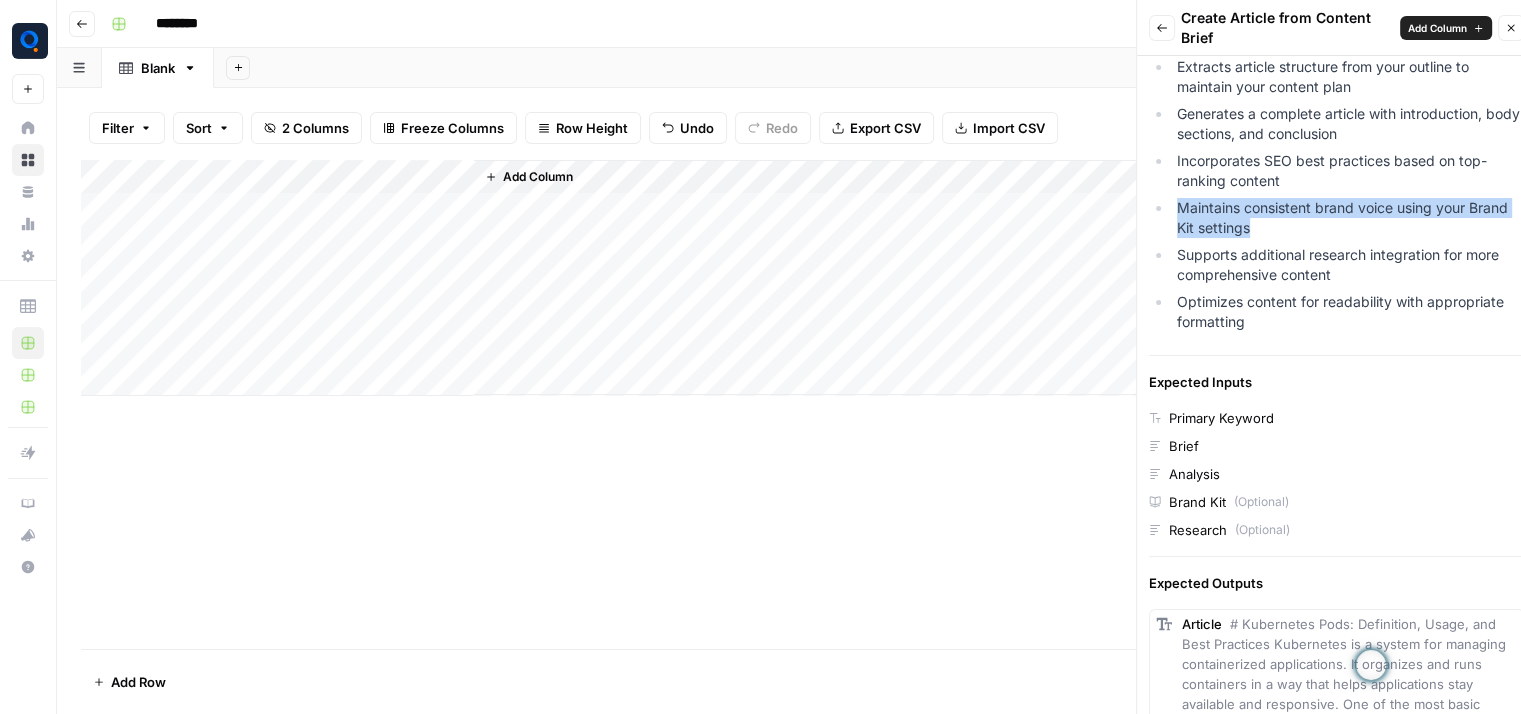 scroll, scrollTop: 492, scrollLeft: 0, axis: vertical 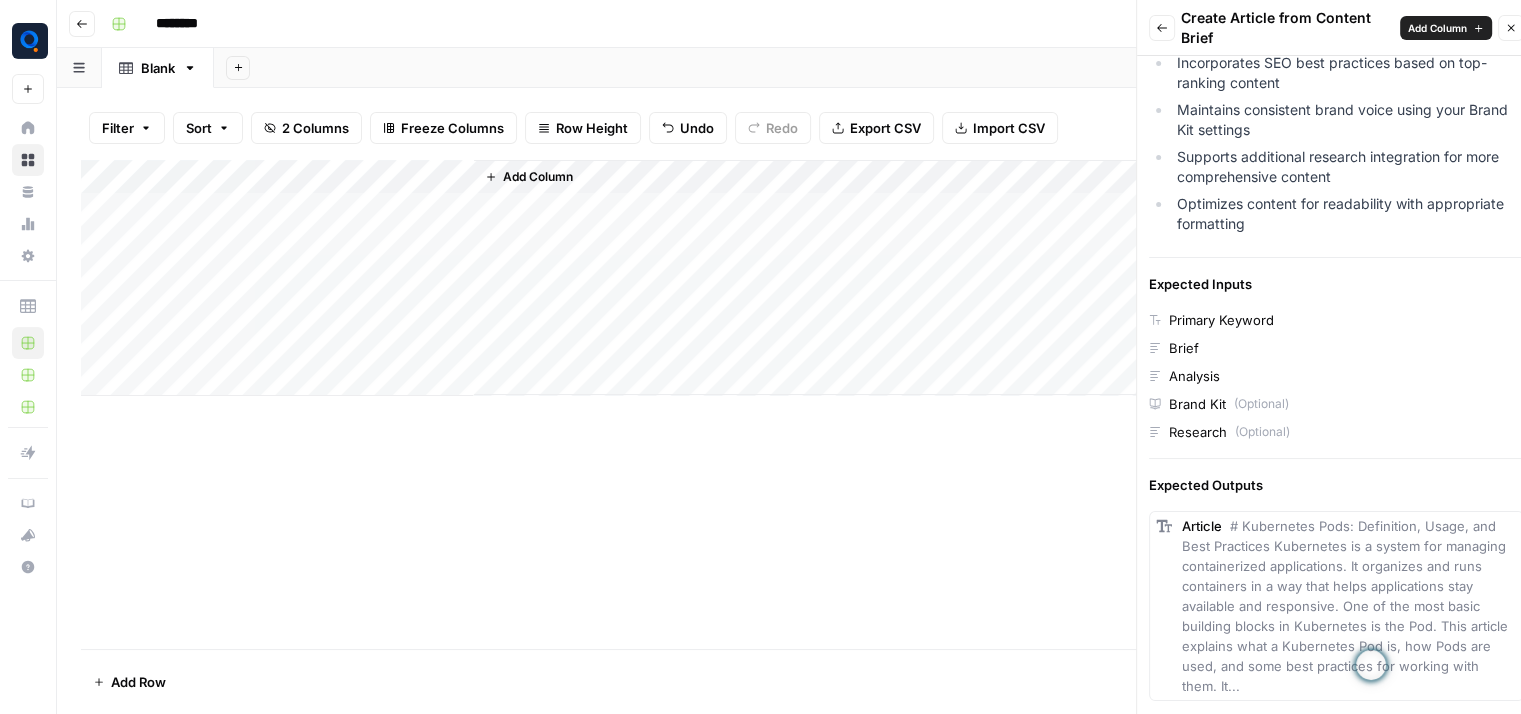 click on "Primary Keyword" at bounding box center (1221, 320) 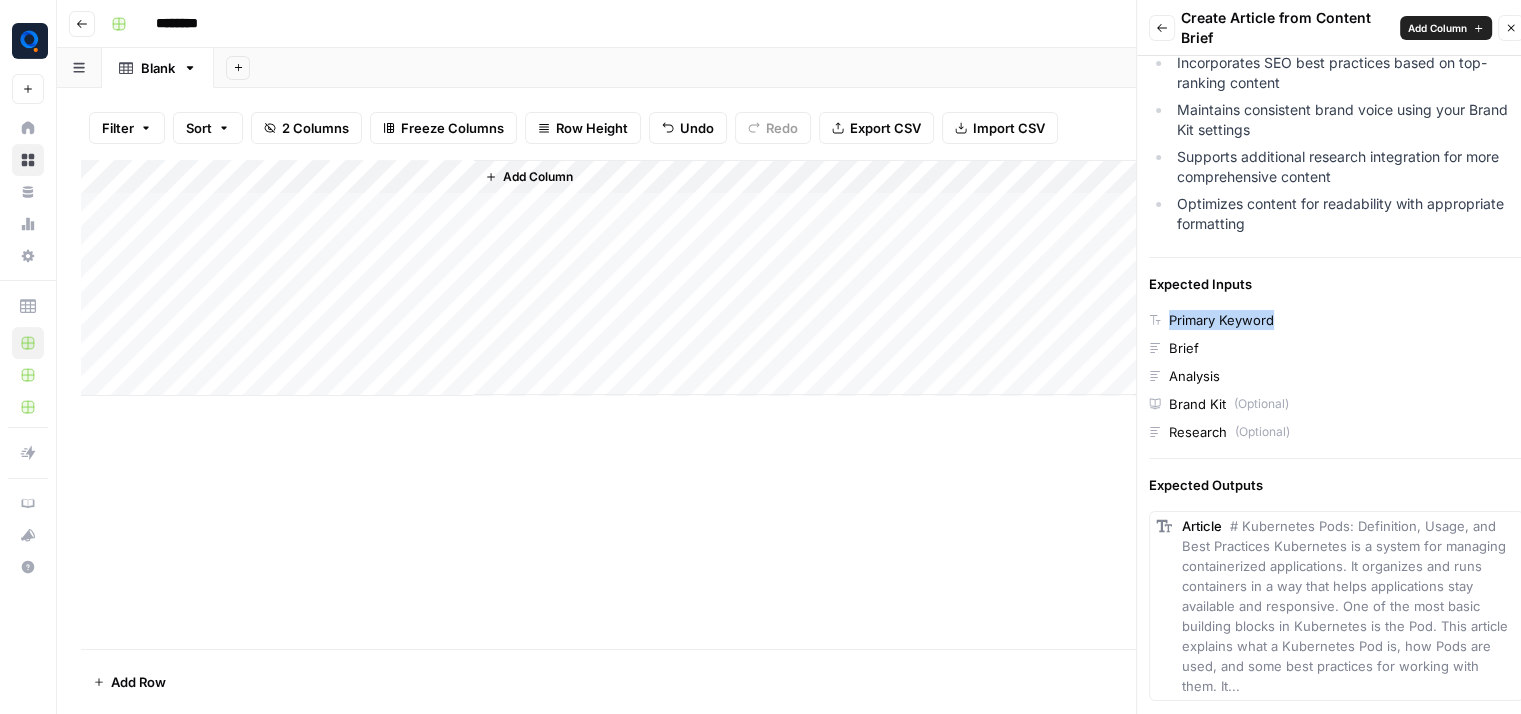 drag, startPoint x: 1168, startPoint y: 343, endPoint x: 1292, endPoint y: 339, distance: 124.0645 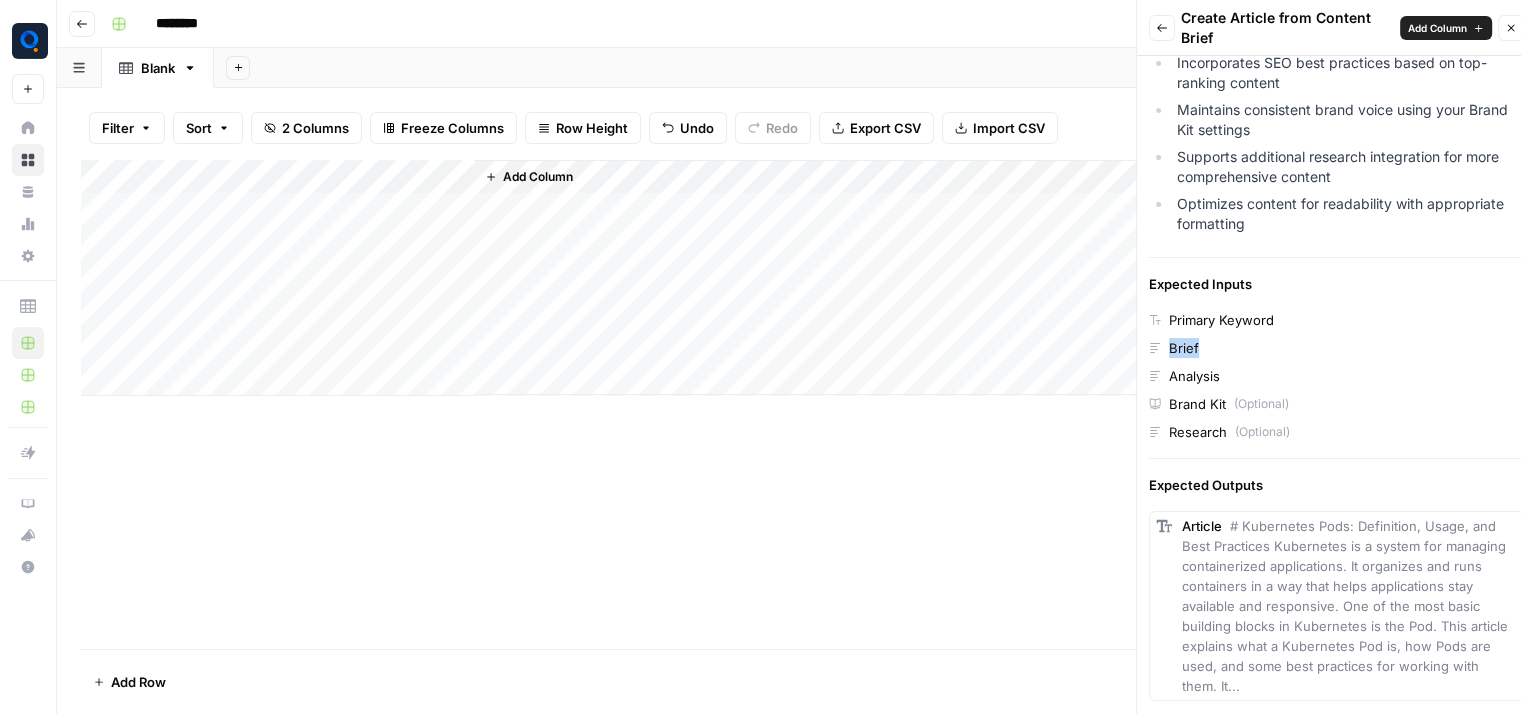 drag, startPoint x: 1168, startPoint y: 365, endPoint x: 1220, endPoint y: 365, distance: 52 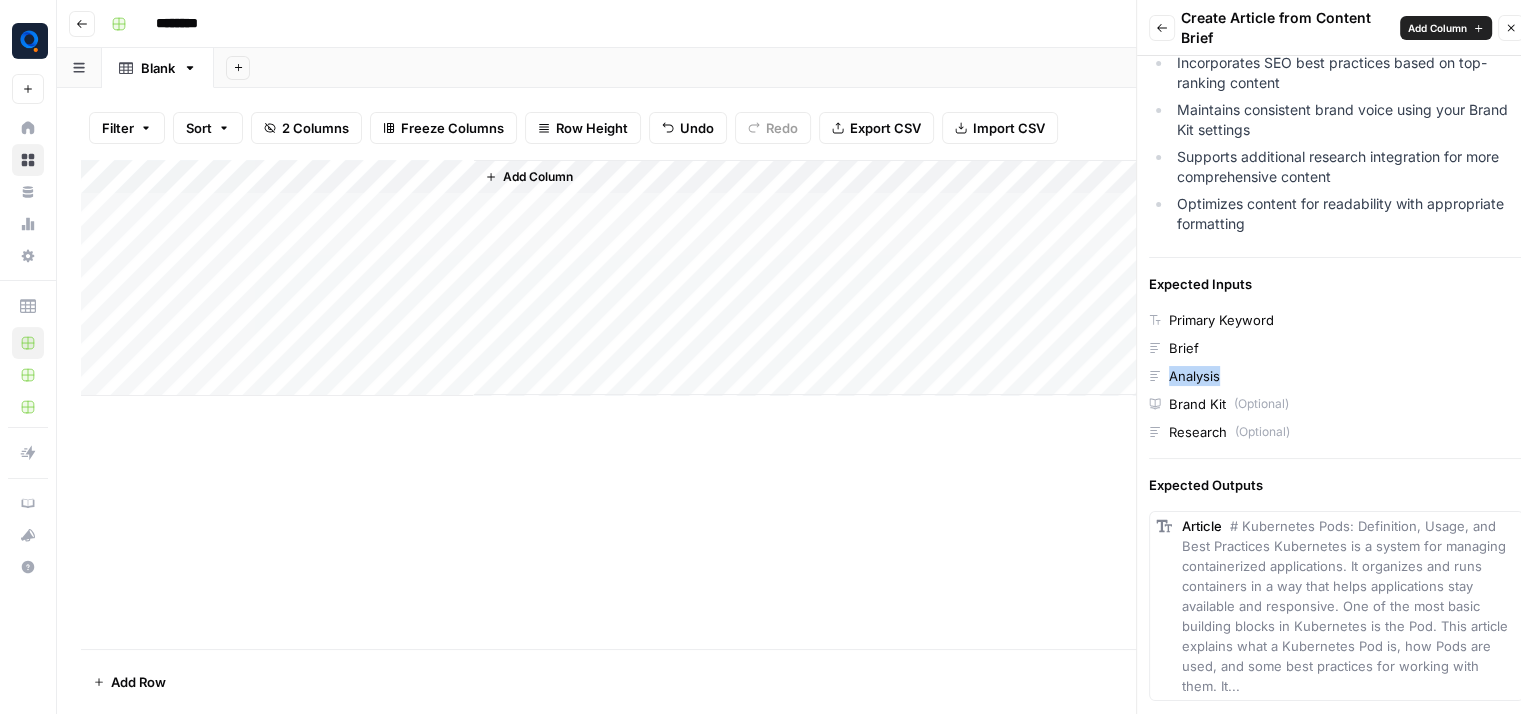 drag, startPoint x: 1166, startPoint y: 402, endPoint x: 1233, endPoint y: 395, distance: 67.36468 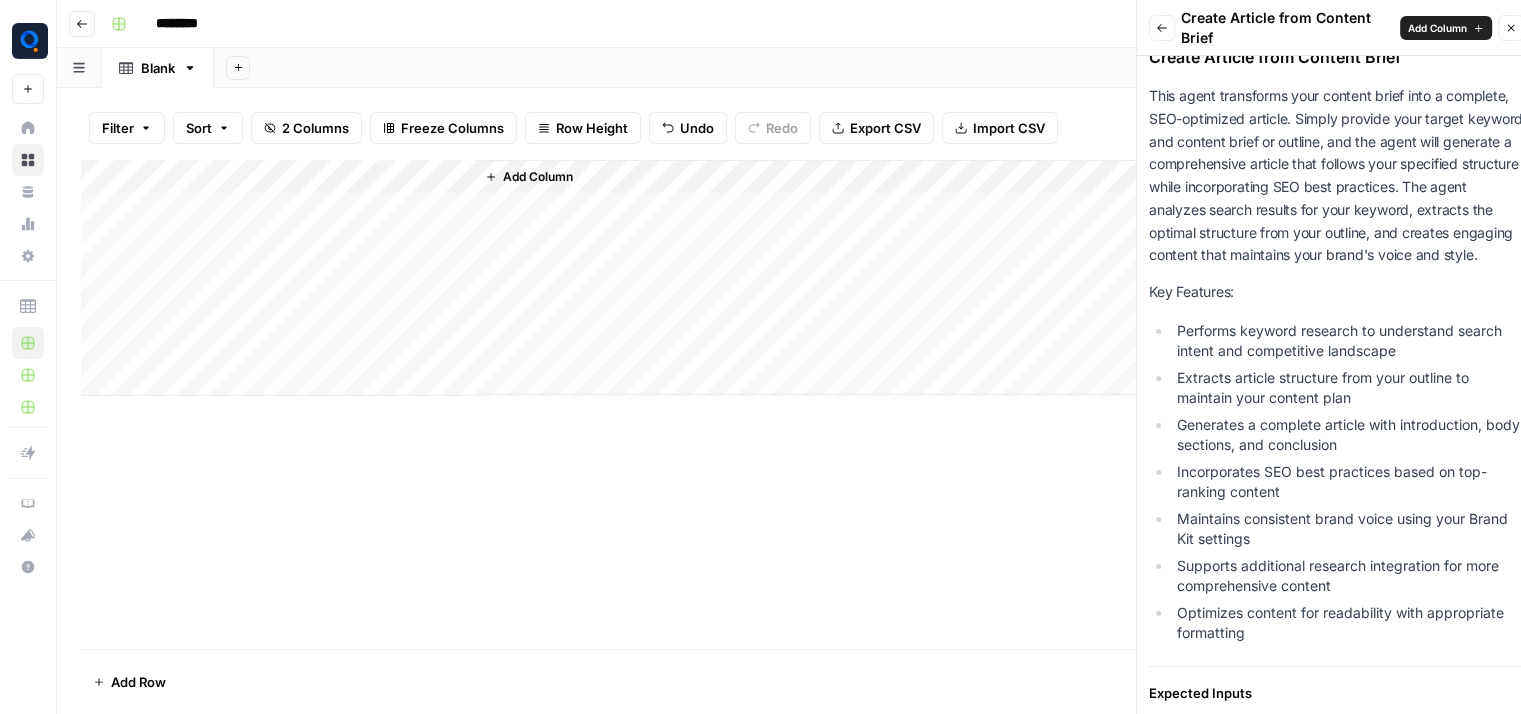 scroll, scrollTop: 0, scrollLeft: 0, axis: both 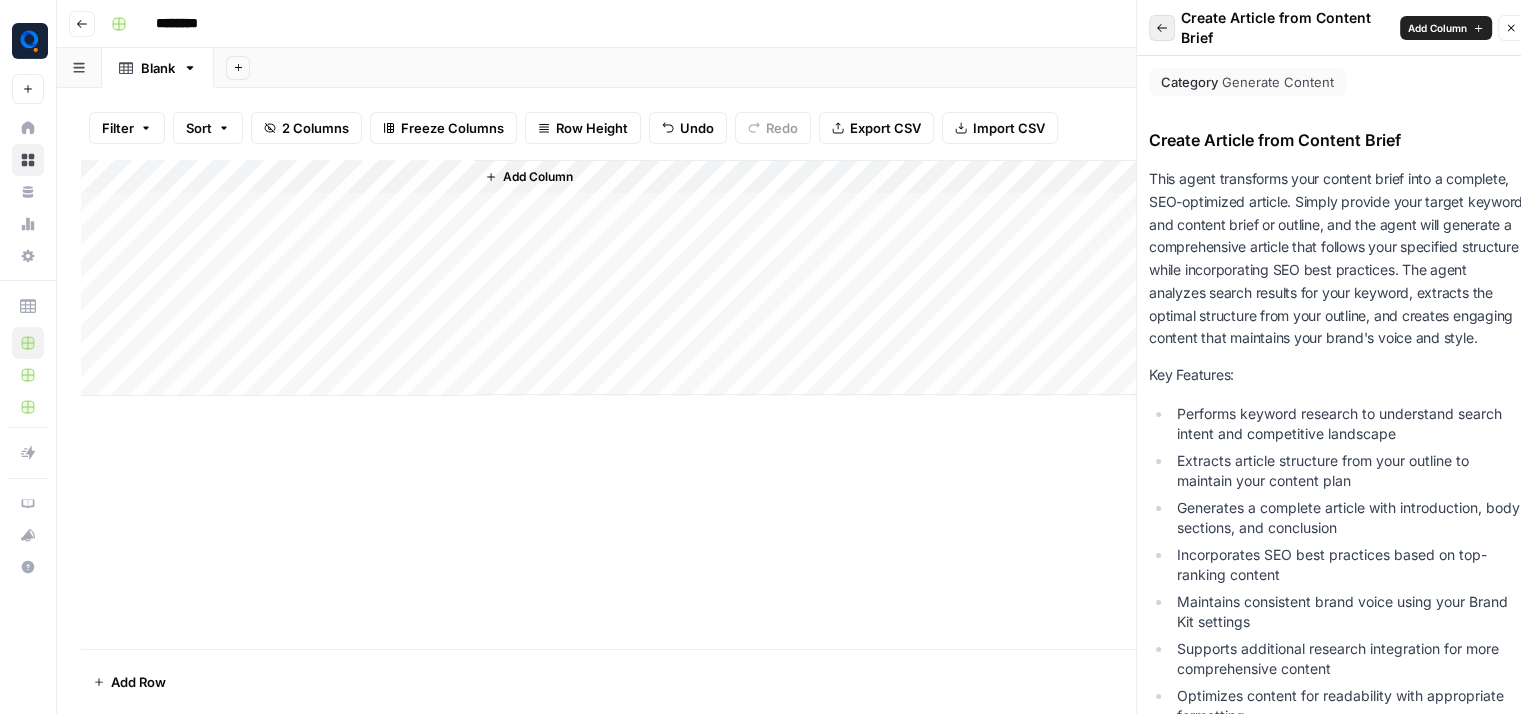 click on "Back" at bounding box center [1162, 28] 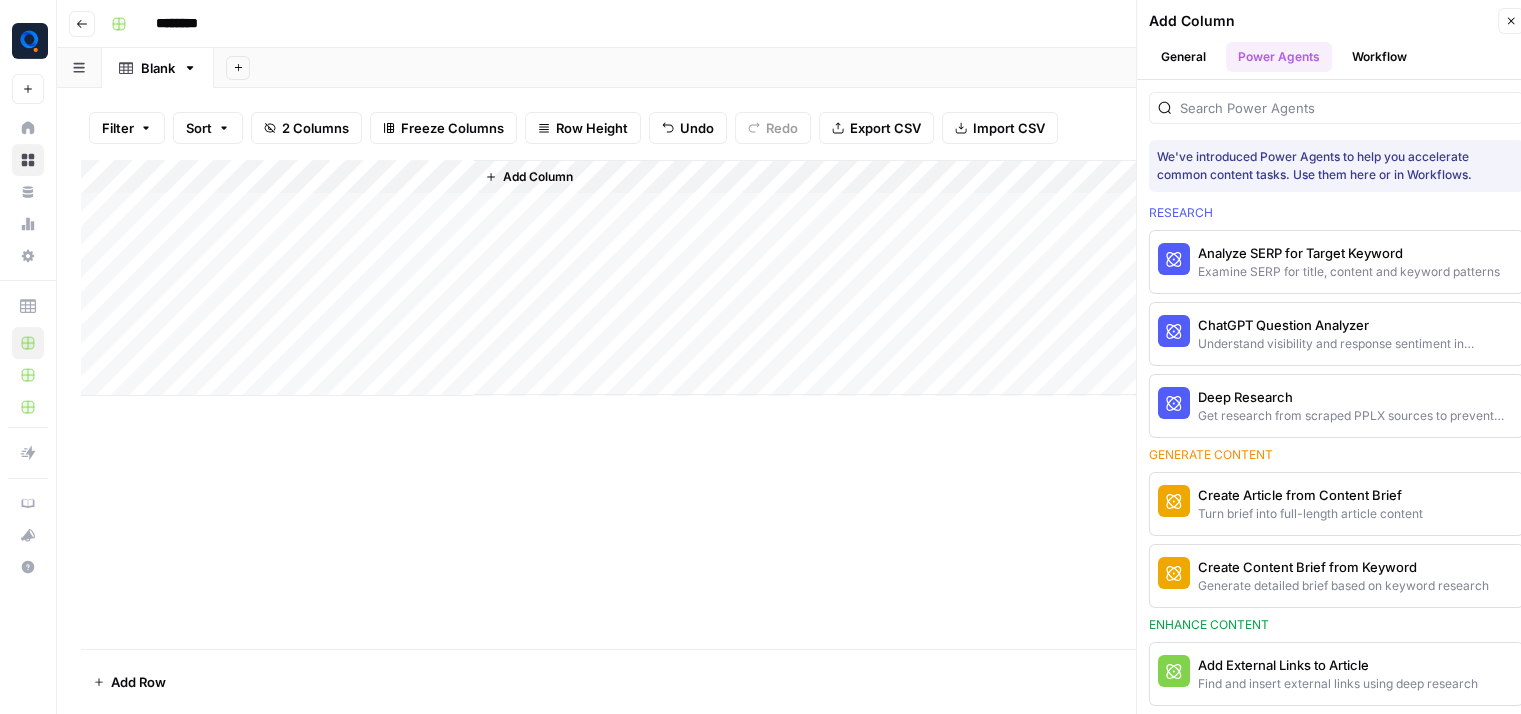 scroll, scrollTop: 164, scrollLeft: 0, axis: vertical 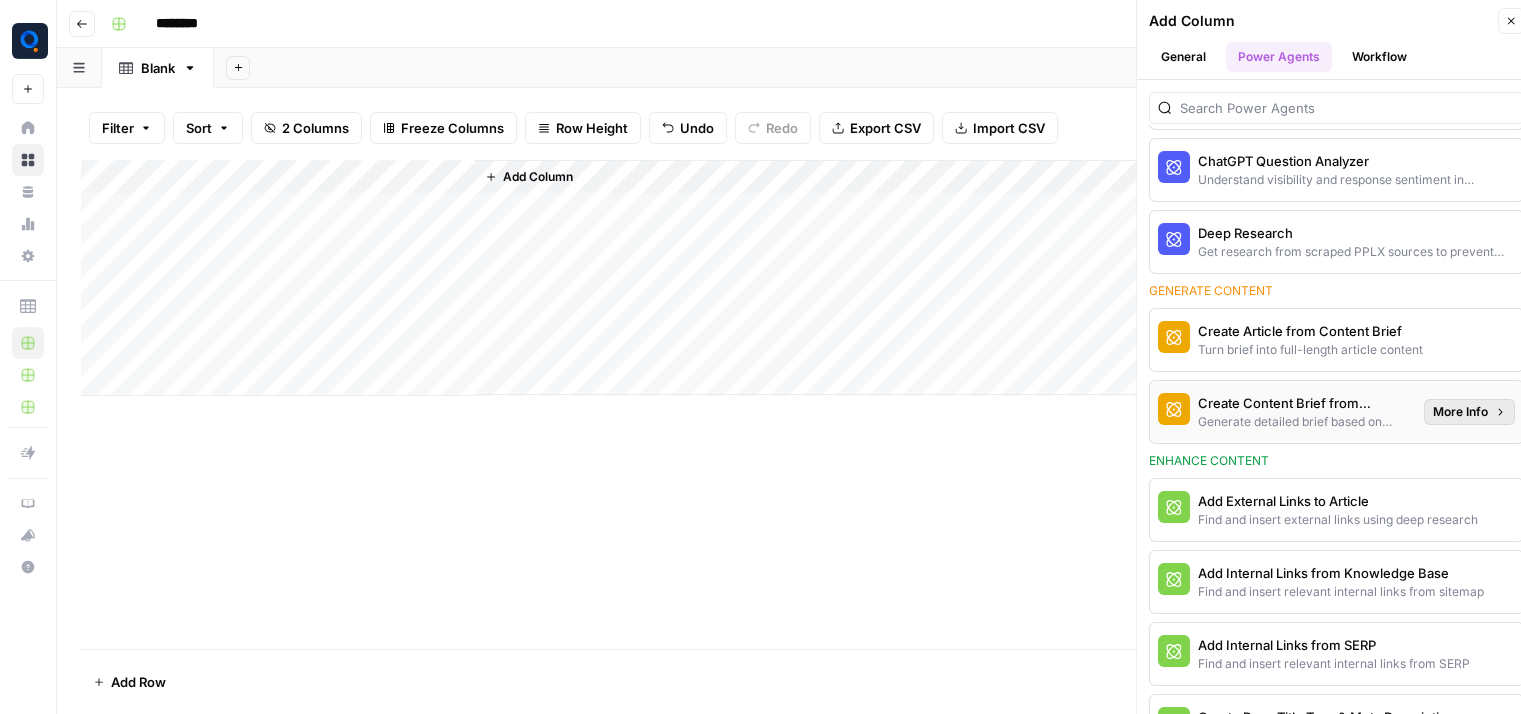 click on "More Info" at bounding box center (1460, 412) 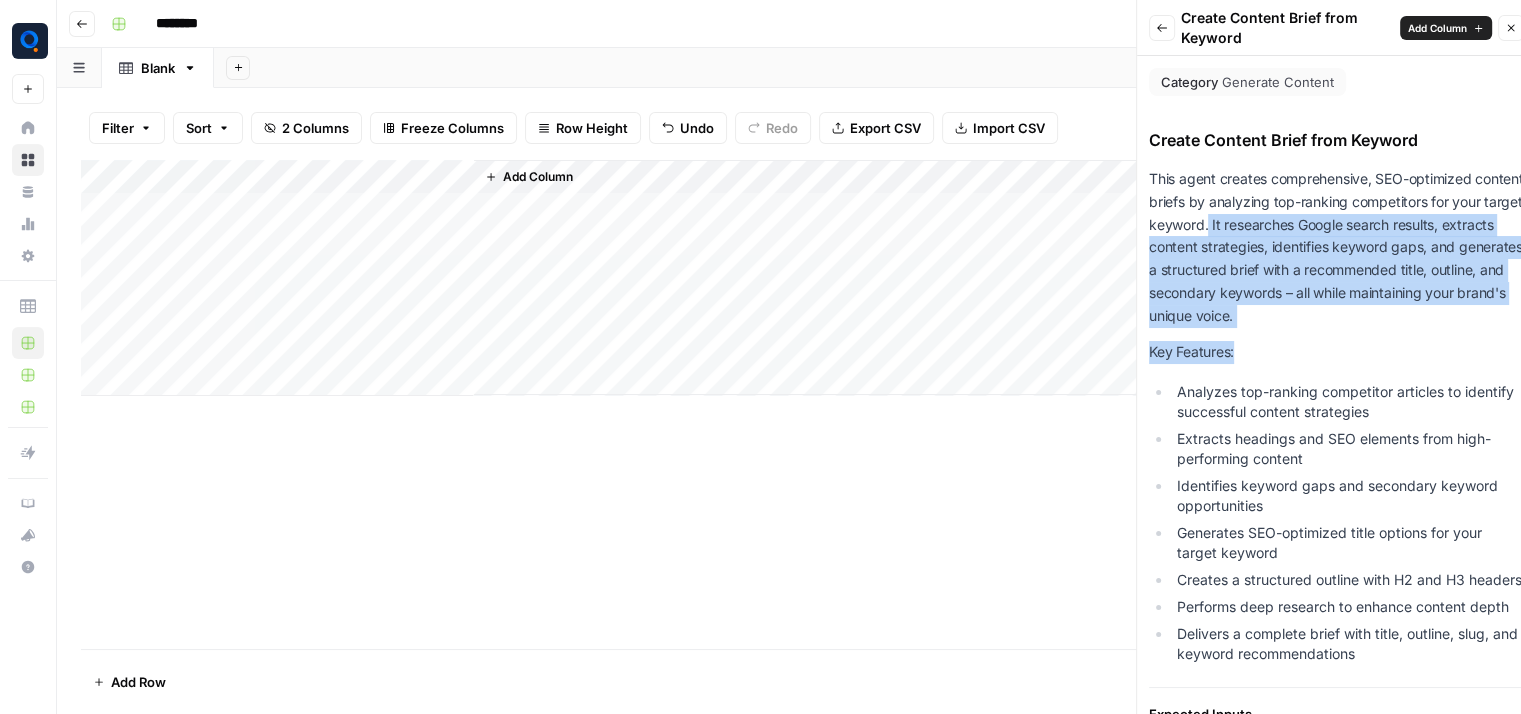 drag, startPoint x: 1280, startPoint y: 221, endPoint x: 1328, endPoint y: 359, distance: 146.10954 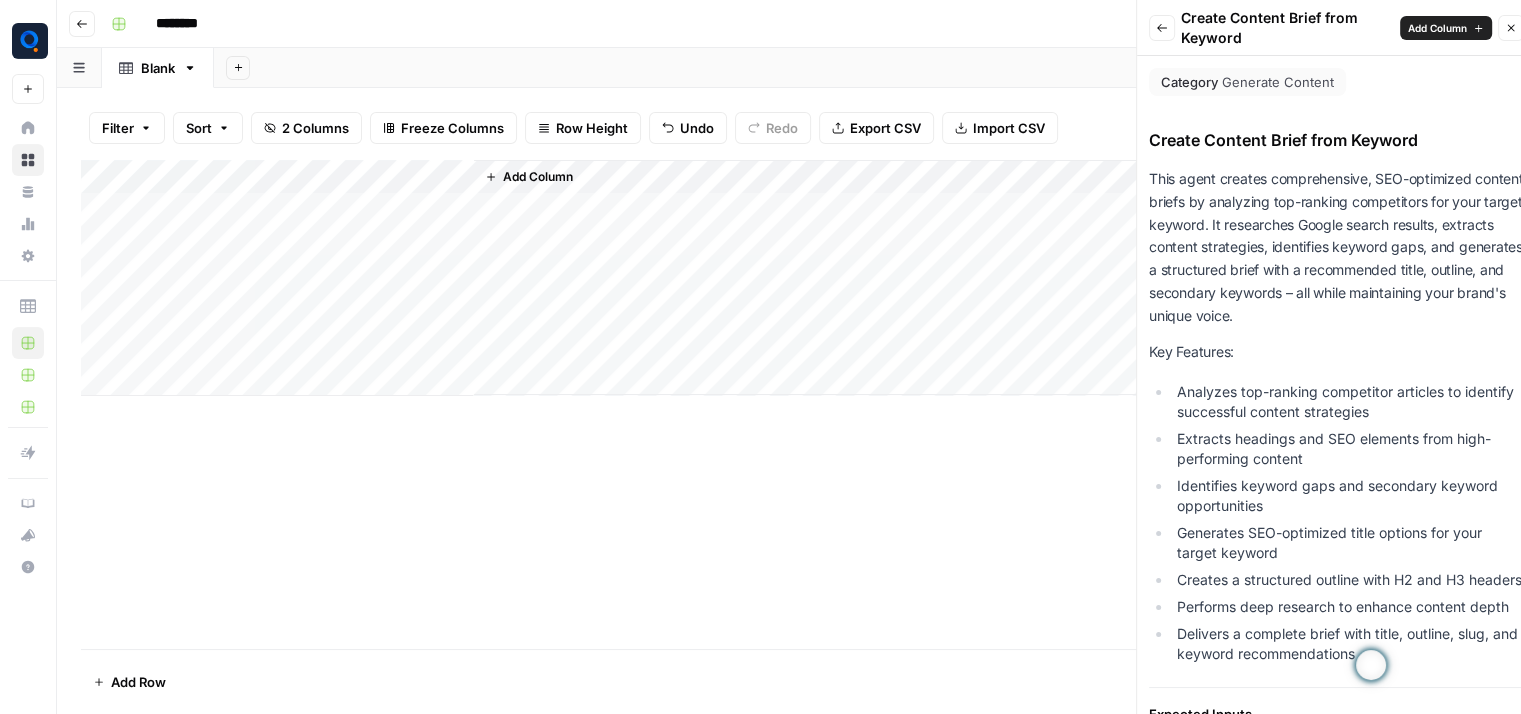 click on "Analyzes top-ranking competitor articles to identify successful content strategies" at bounding box center (1348, 402) 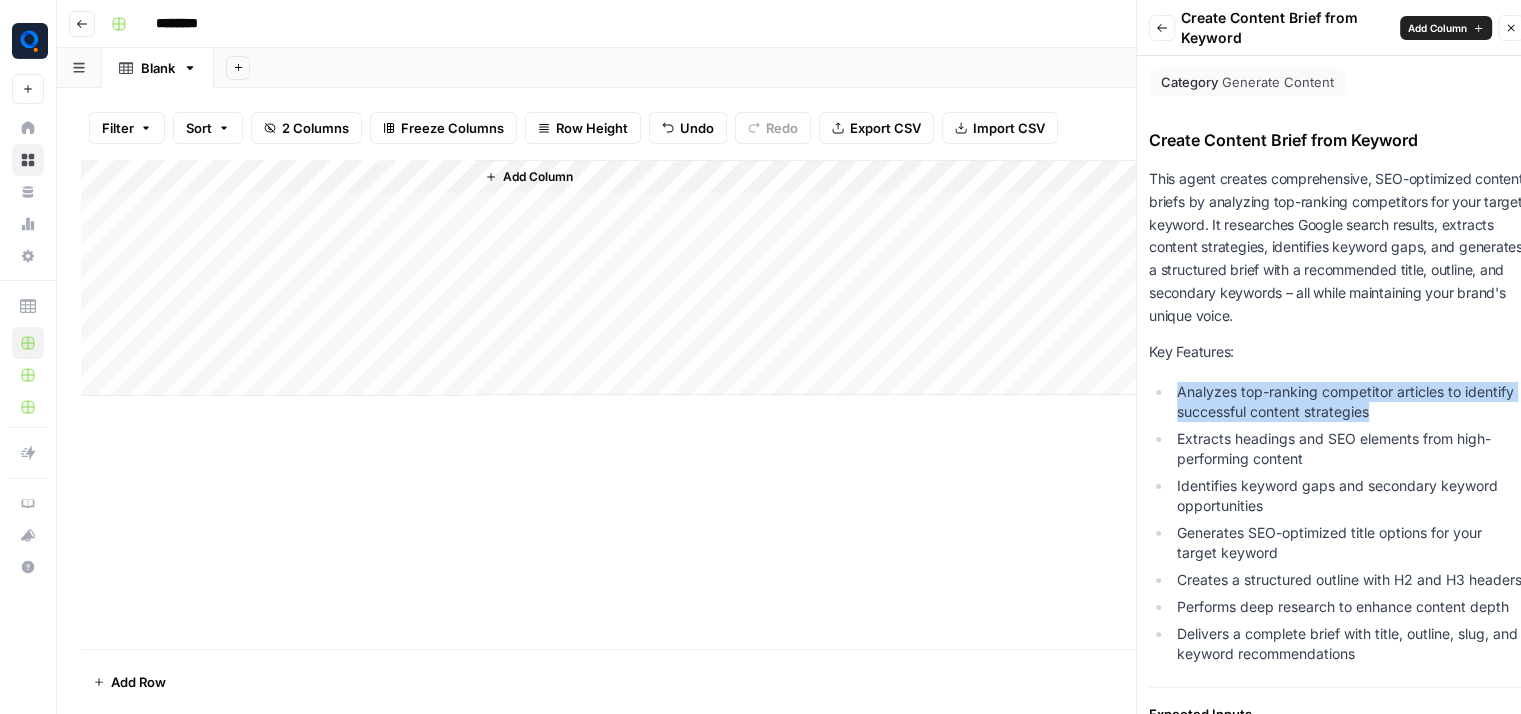 drag, startPoint x: 1179, startPoint y: 381, endPoint x: 1439, endPoint y: 408, distance: 261.39816 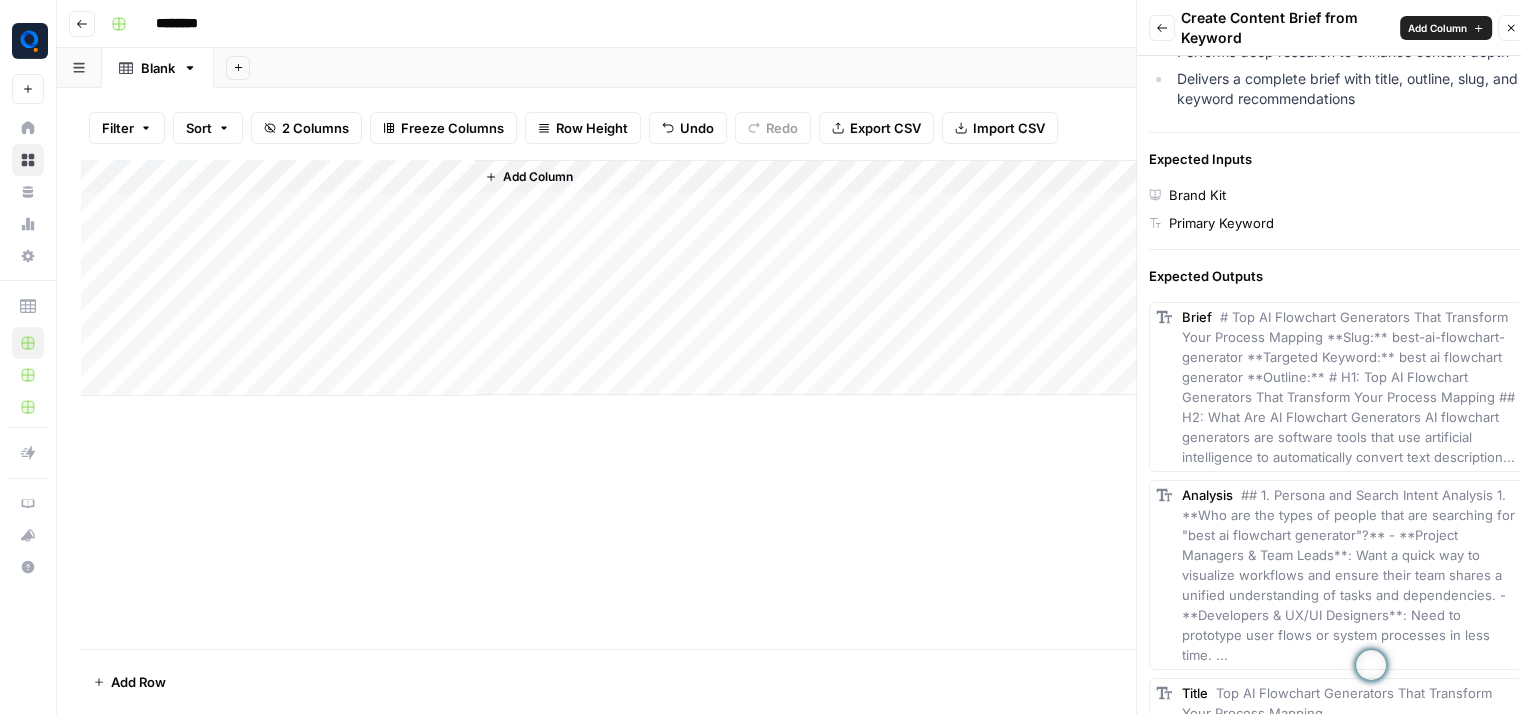scroll, scrollTop: 556, scrollLeft: 0, axis: vertical 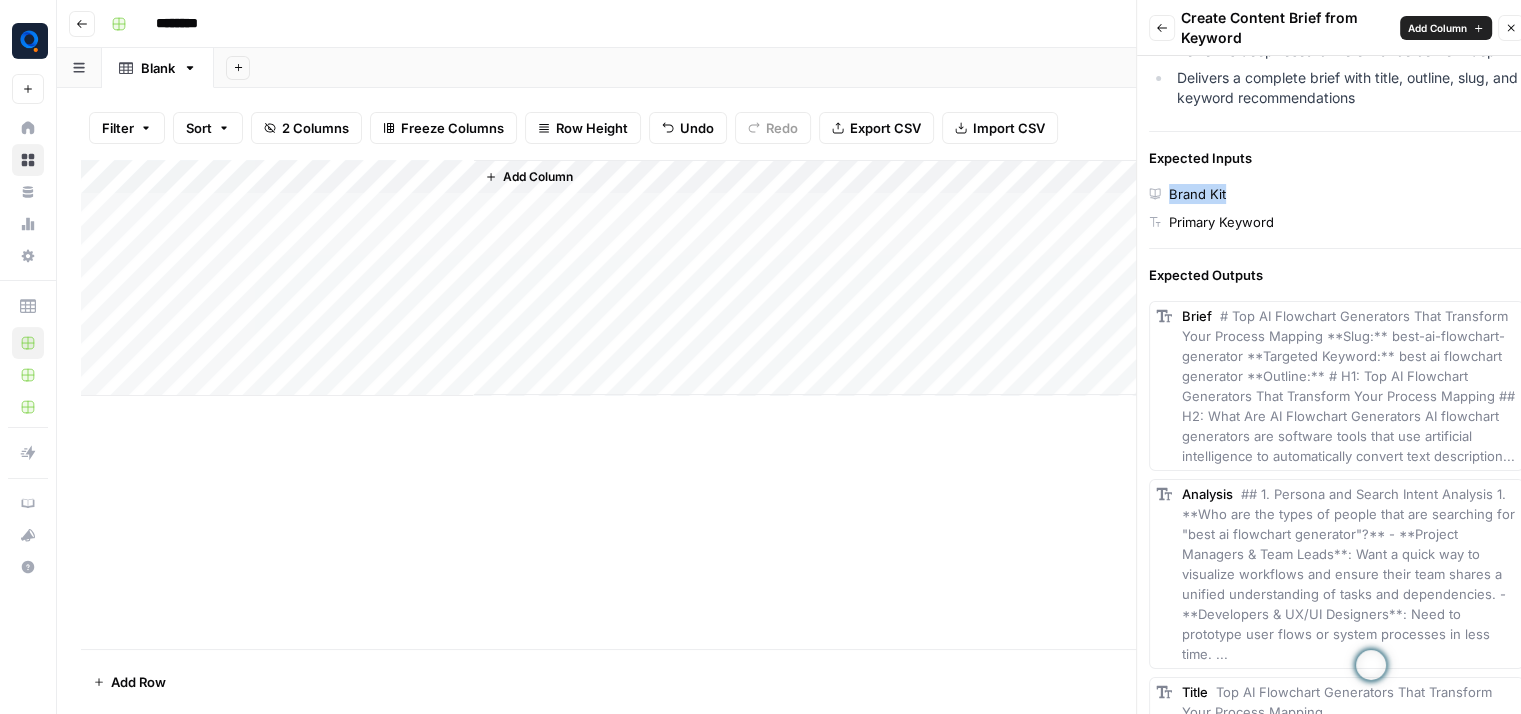drag, startPoint x: 1168, startPoint y: 233, endPoint x: 1252, endPoint y: 235, distance: 84.0238 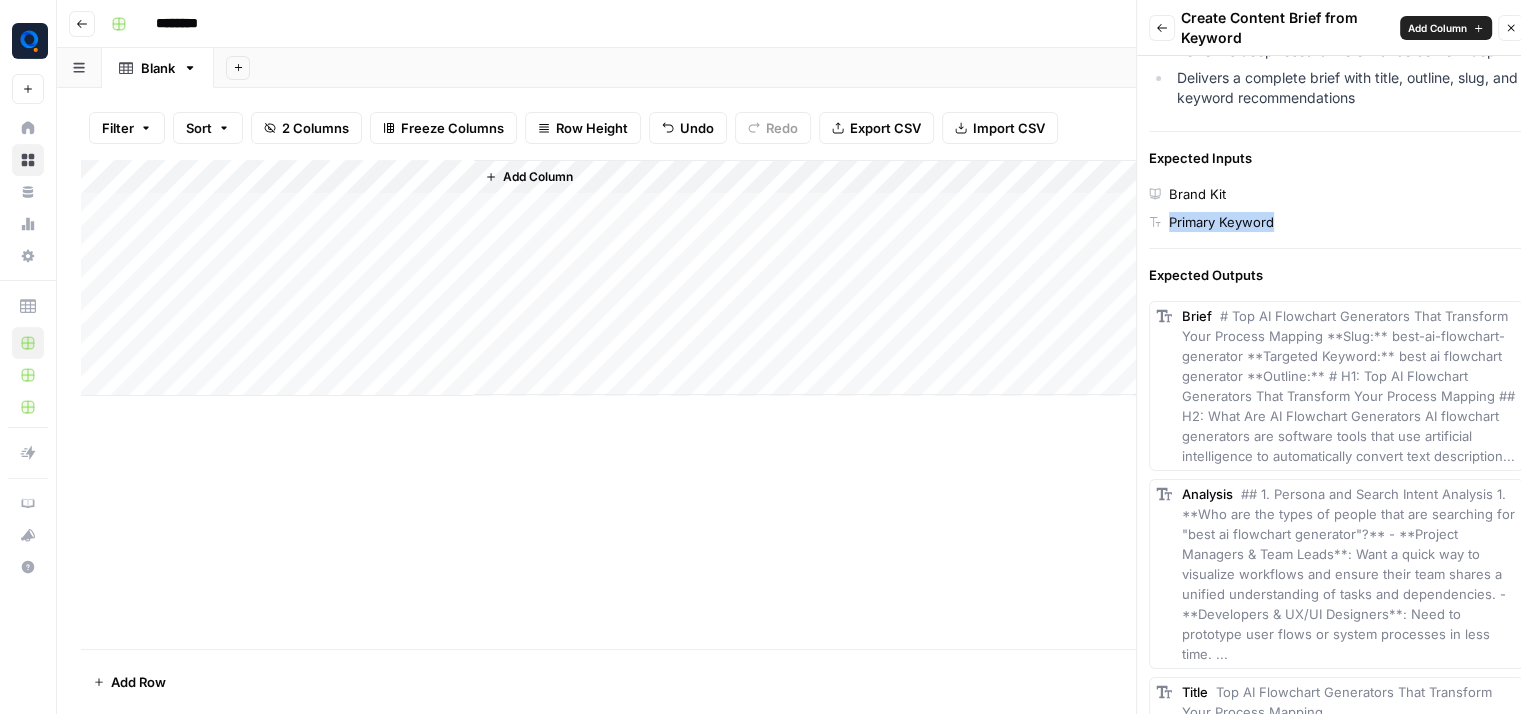 drag, startPoint x: 1161, startPoint y: 260, endPoint x: 1279, endPoint y: 262, distance: 118.016945 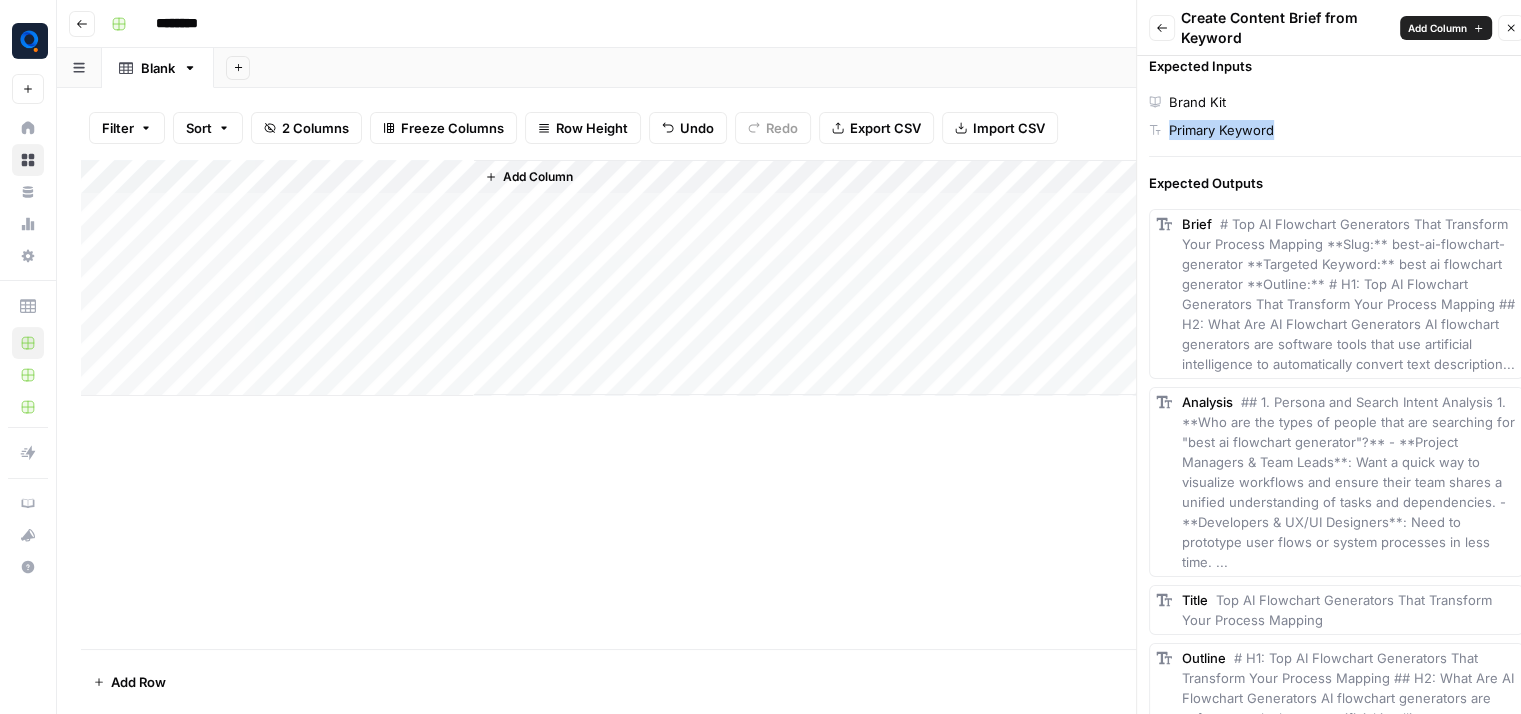 scroll, scrollTop: 684, scrollLeft: 0, axis: vertical 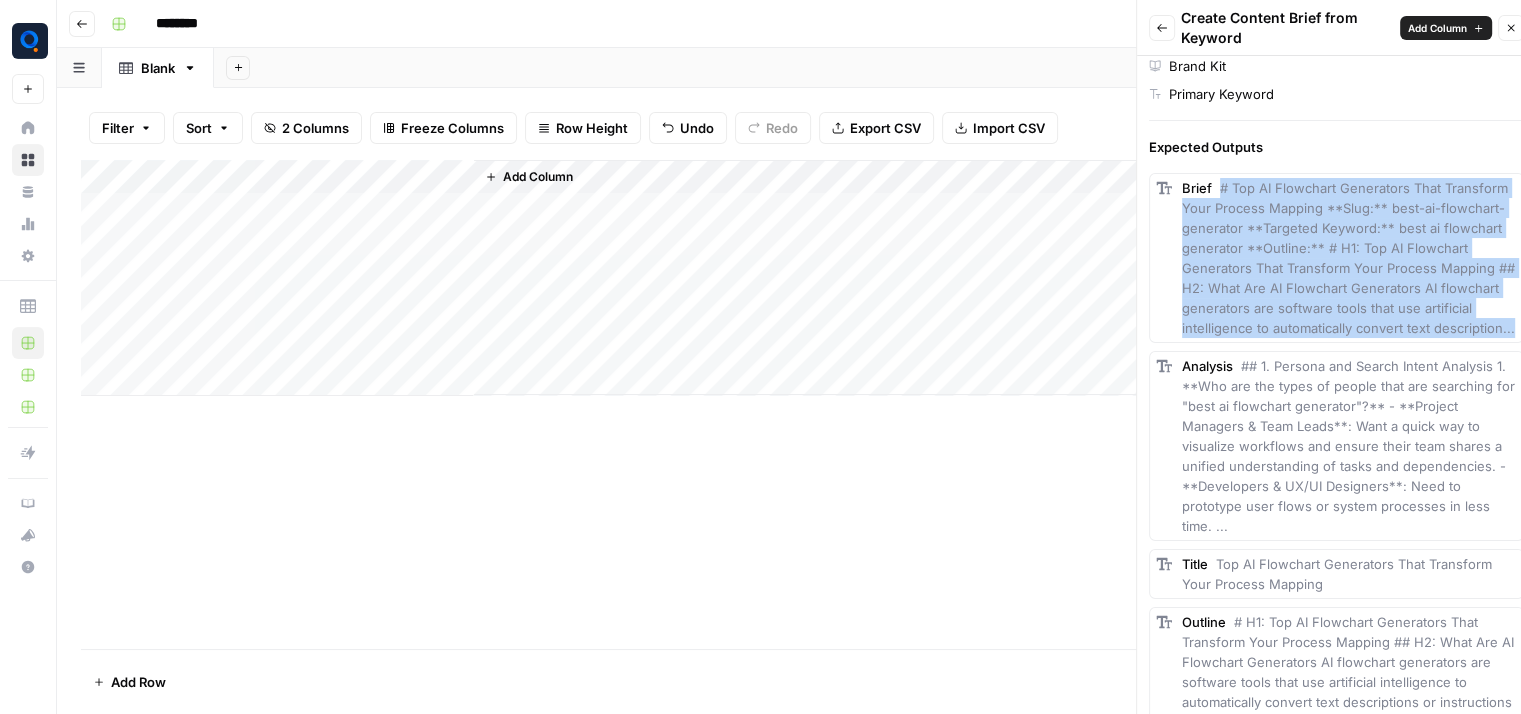 drag, startPoint x: 1216, startPoint y: 223, endPoint x: 1374, endPoint y: 391, distance: 230.62524 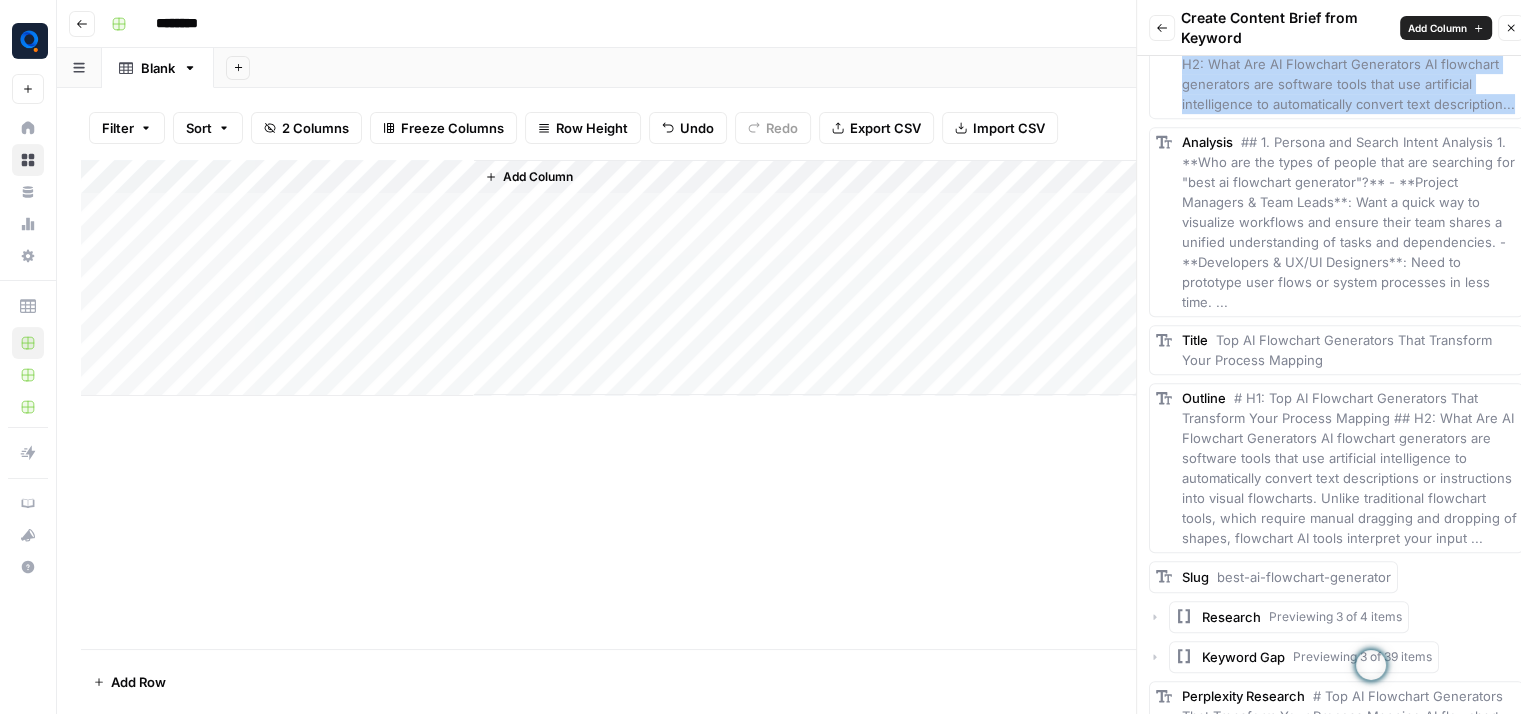 scroll, scrollTop: 911, scrollLeft: 0, axis: vertical 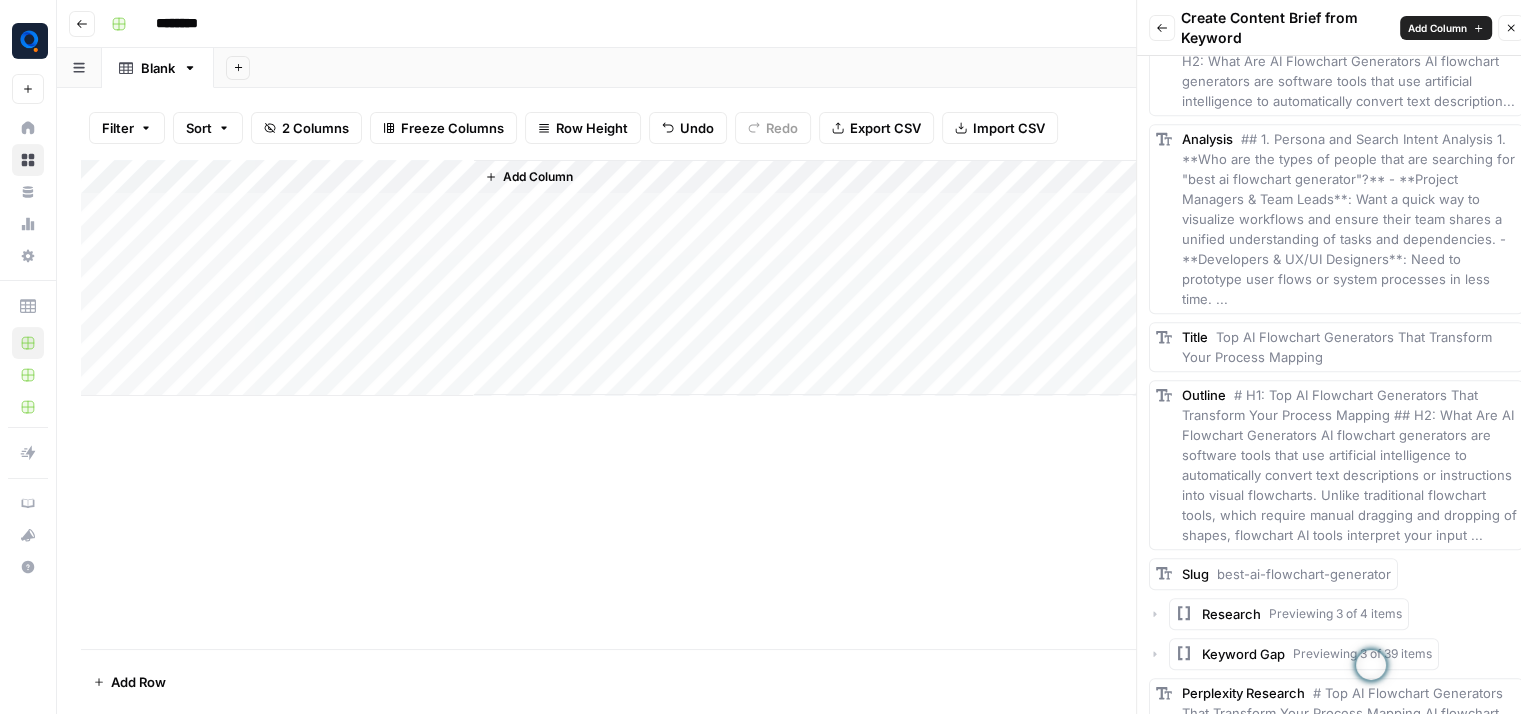 click on "Analysis ## 1. Persona and Search Intent Analysis
1. **Who are the types of people that are searching for "best ai flowchart generator"?**
- **Project Managers & Team Leads**: Want a quick way to visualize workflows and ensure their team shares a unified understanding of tasks and dependencies.
- **Developers & UX/UI Designers**: Need to prototype user flows or system processes in less time.
..." at bounding box center (1349, 219) 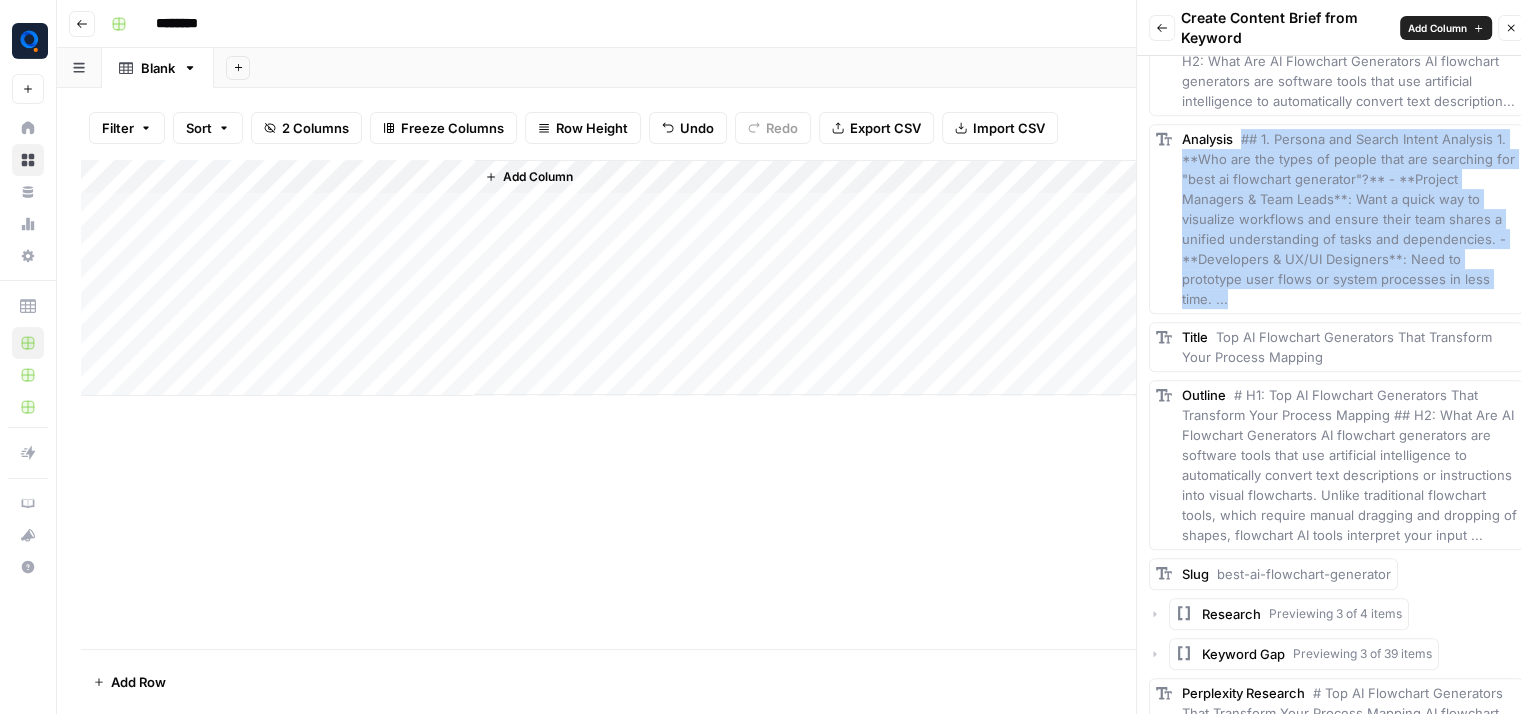 drag, startPoint x: 1238, startPoint y: 189, endPoint x: 1360, endPoint y: 356, distance: 206.81635 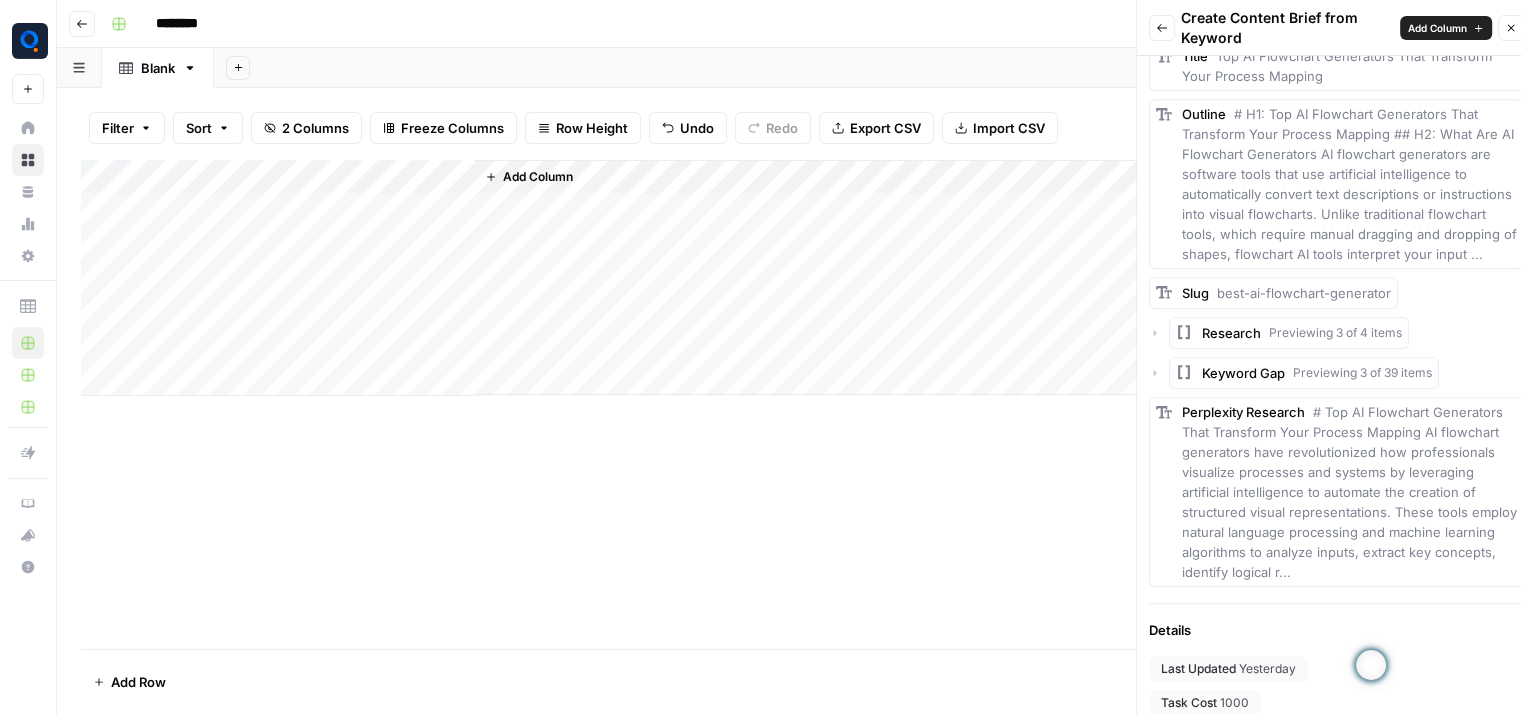 scroll, scrollTop: 1300, scrollLeft: 0, axis: vertical 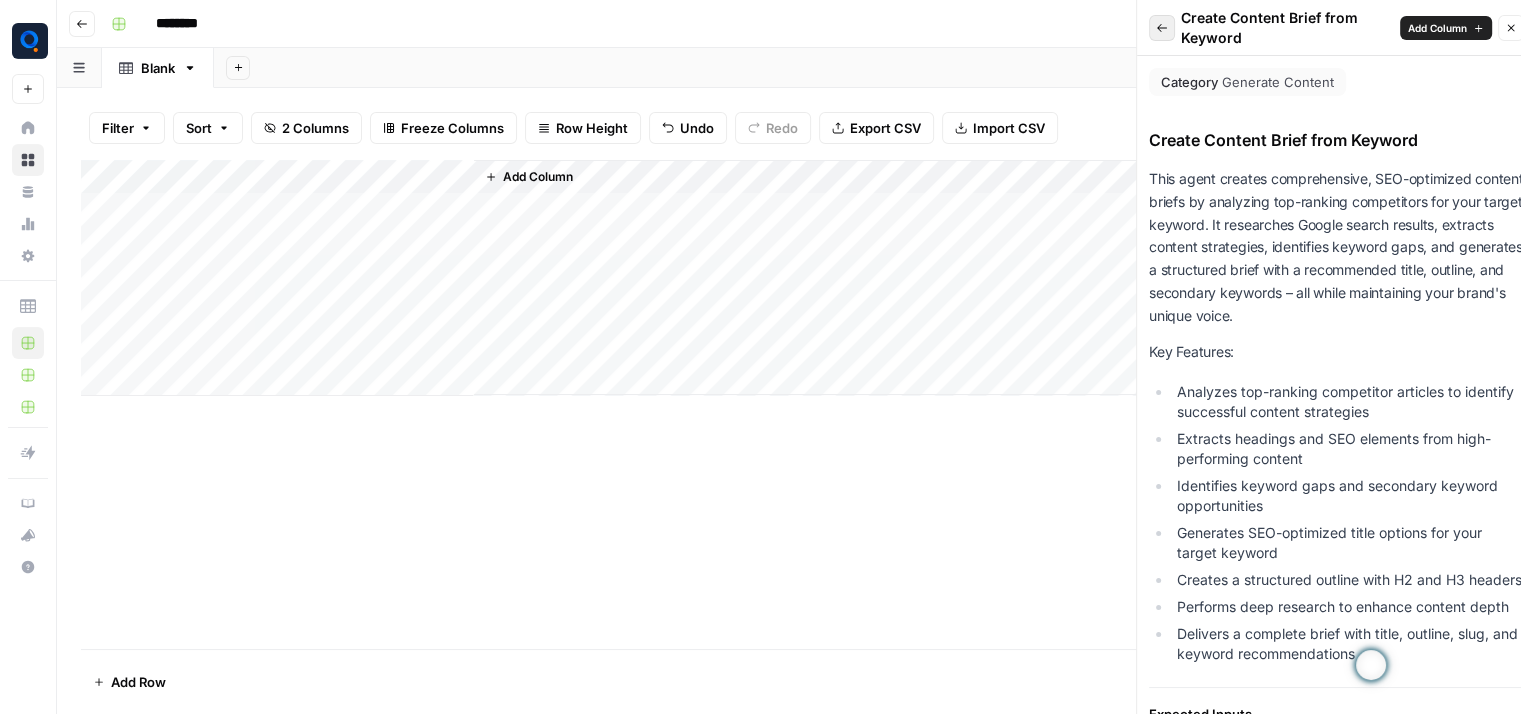 click on "Back" at bounding box center (1162, 28) 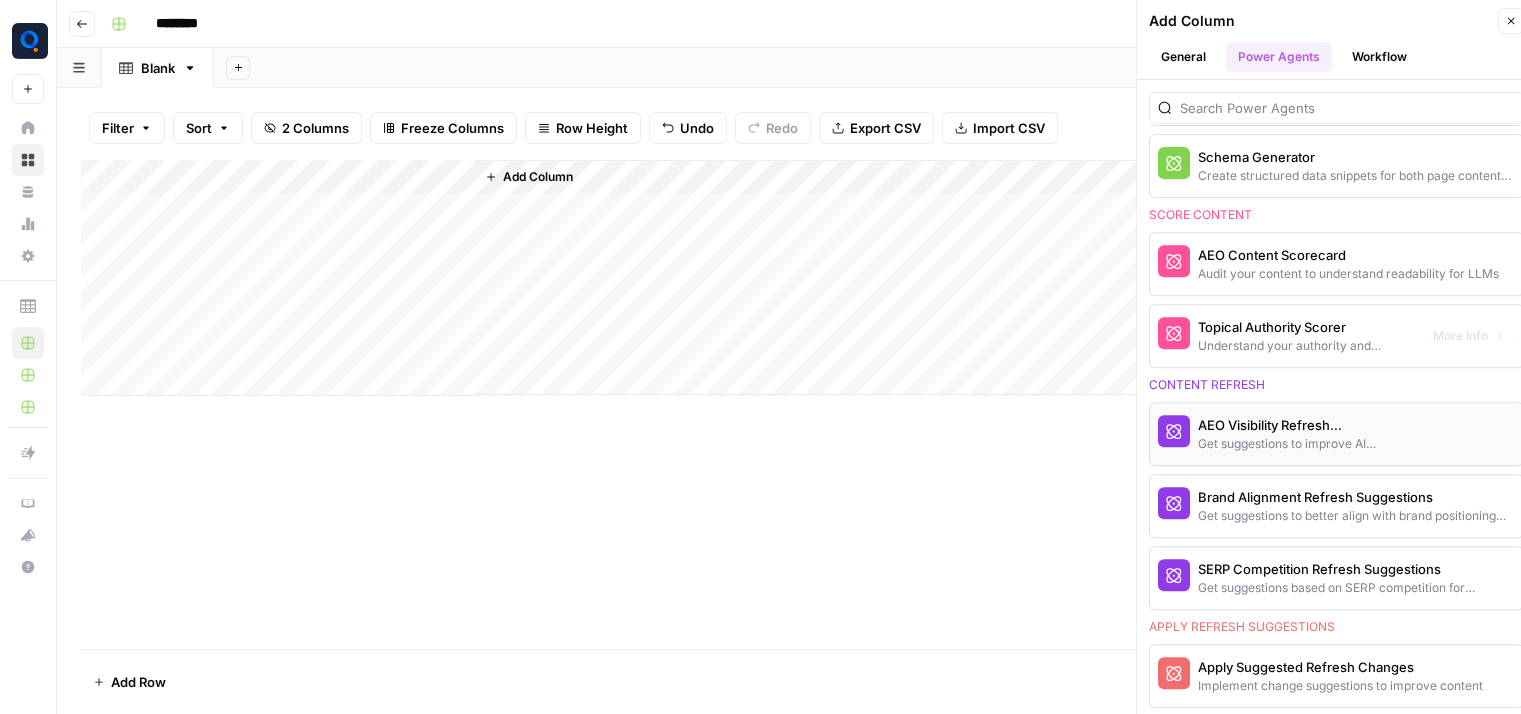 scroll, scrollTop: 1233, scrollLeft: 0, axis: vertical 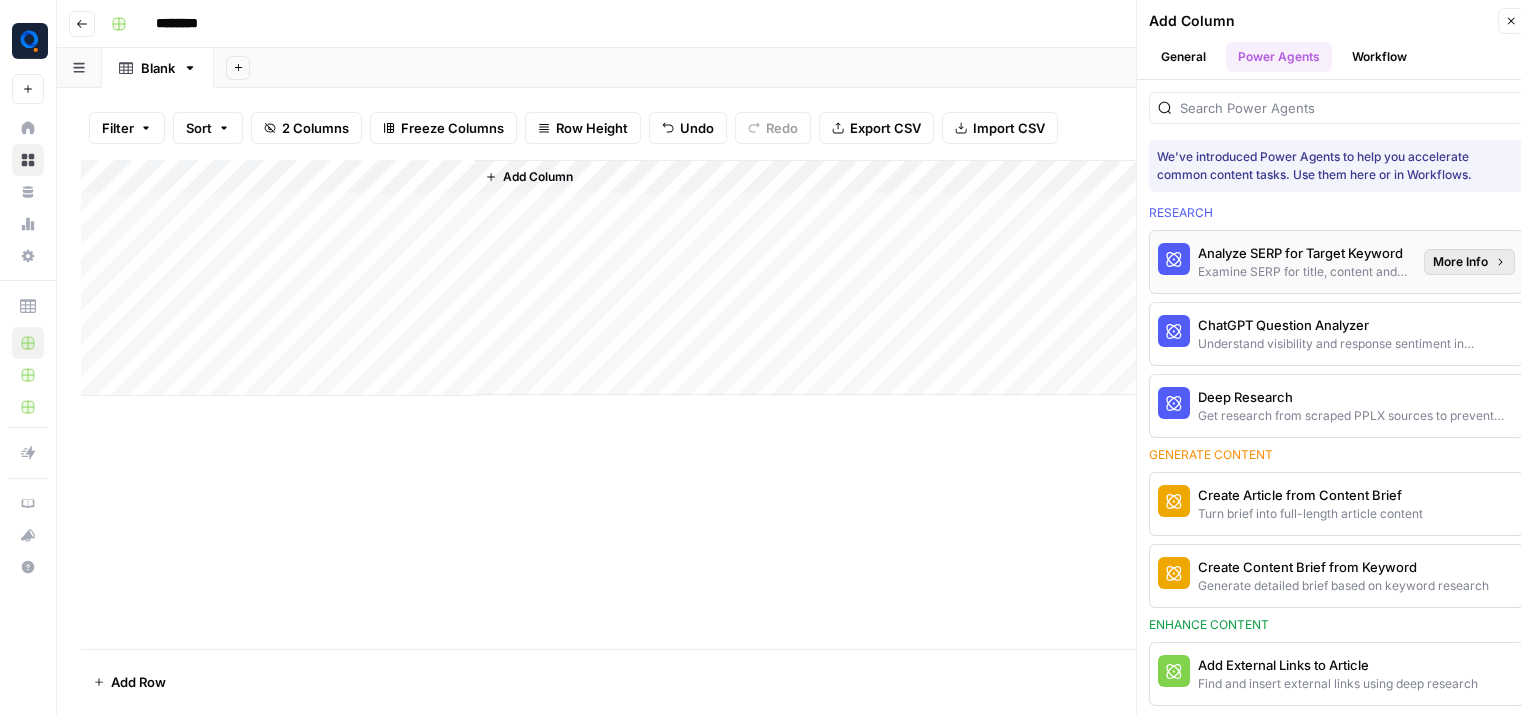 click on "More Info" at bounding box center [1460, 262] 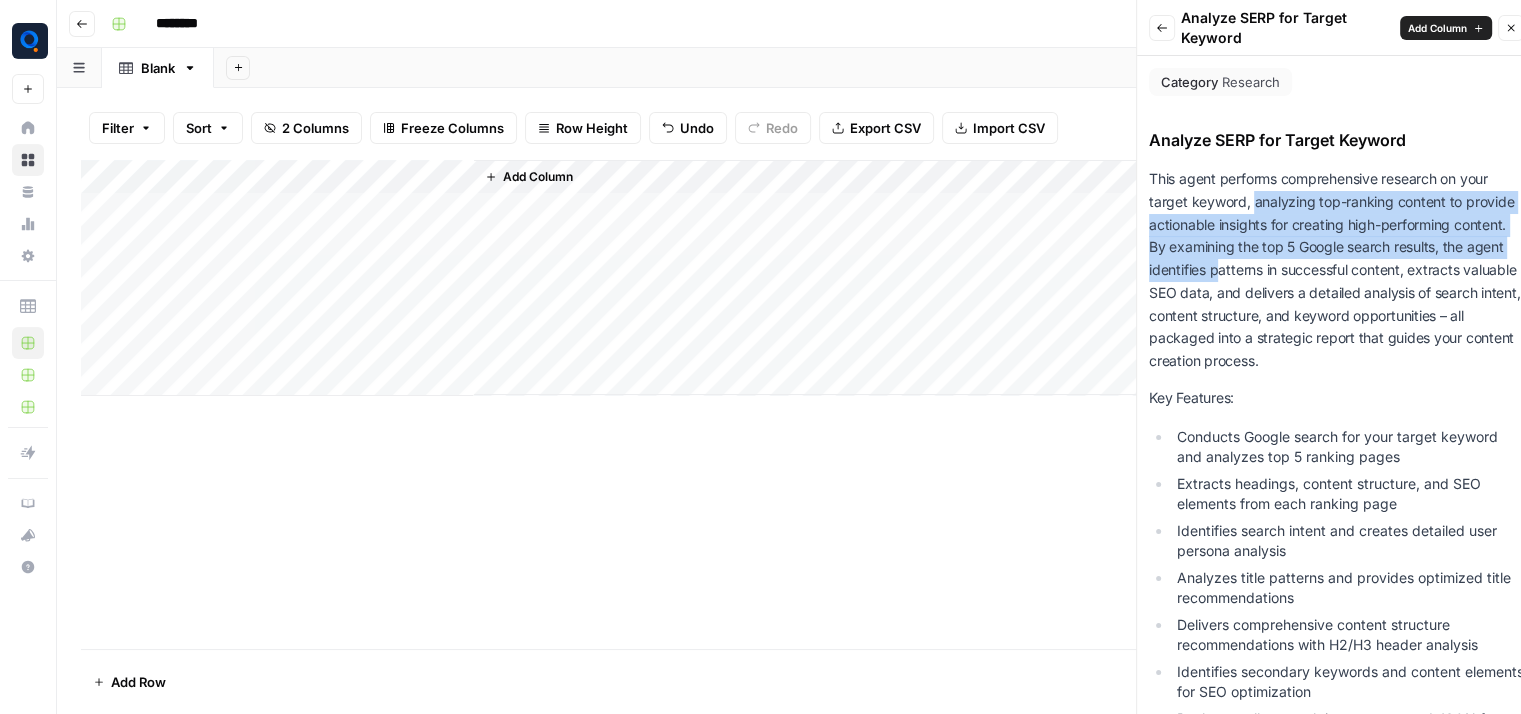 drag, startPoint x: 1252, startPoint y: 204, endPoint x: 1284, endPoint y: 267, distance: 70.66116 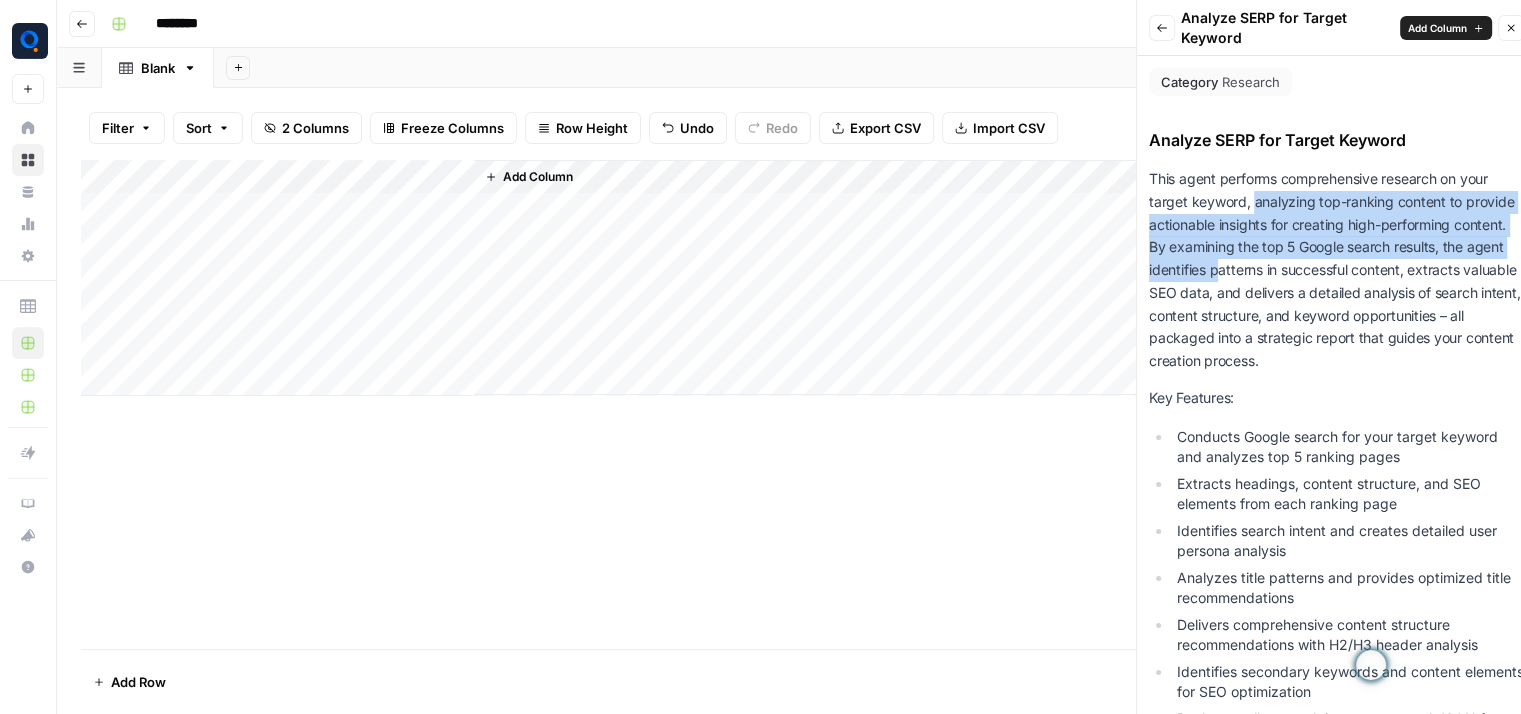 click on "This agent performs comprehensive research on your target keyword, analyzing top-ranking content to provide actionable insights for creating high-performing content. By examining the top 5 Google search results, the agent identifies patterns in successful content, extracts valuable SEO data, and delivers a detailed analysis of search intent, content structure, and keyword opportunities – all packaged into a strategic report that guides your content creation process." at bounding box center [1336, 270] 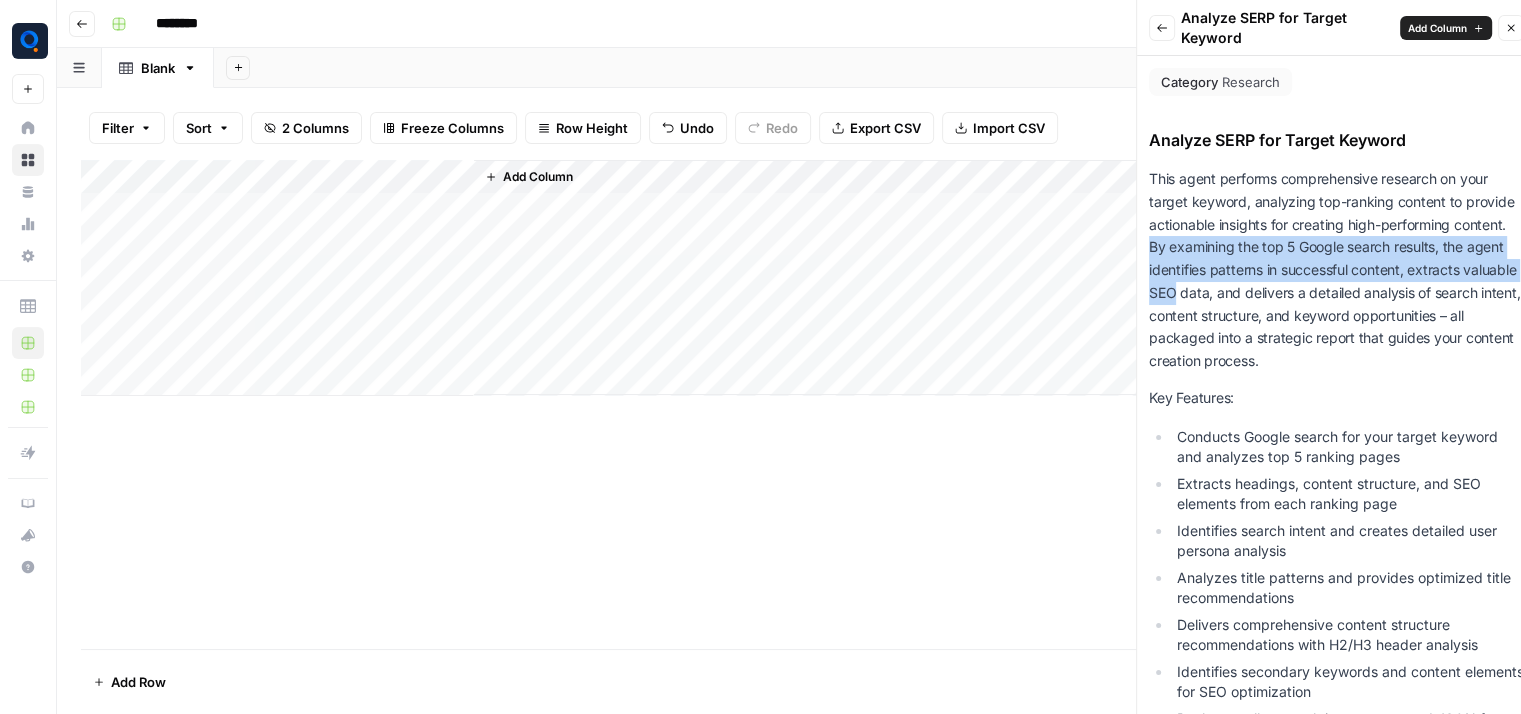drag, startPoint x: 1205, startPoint y: 245, endPoint x: 1284, endPoint y: 291, distance: 91.416626 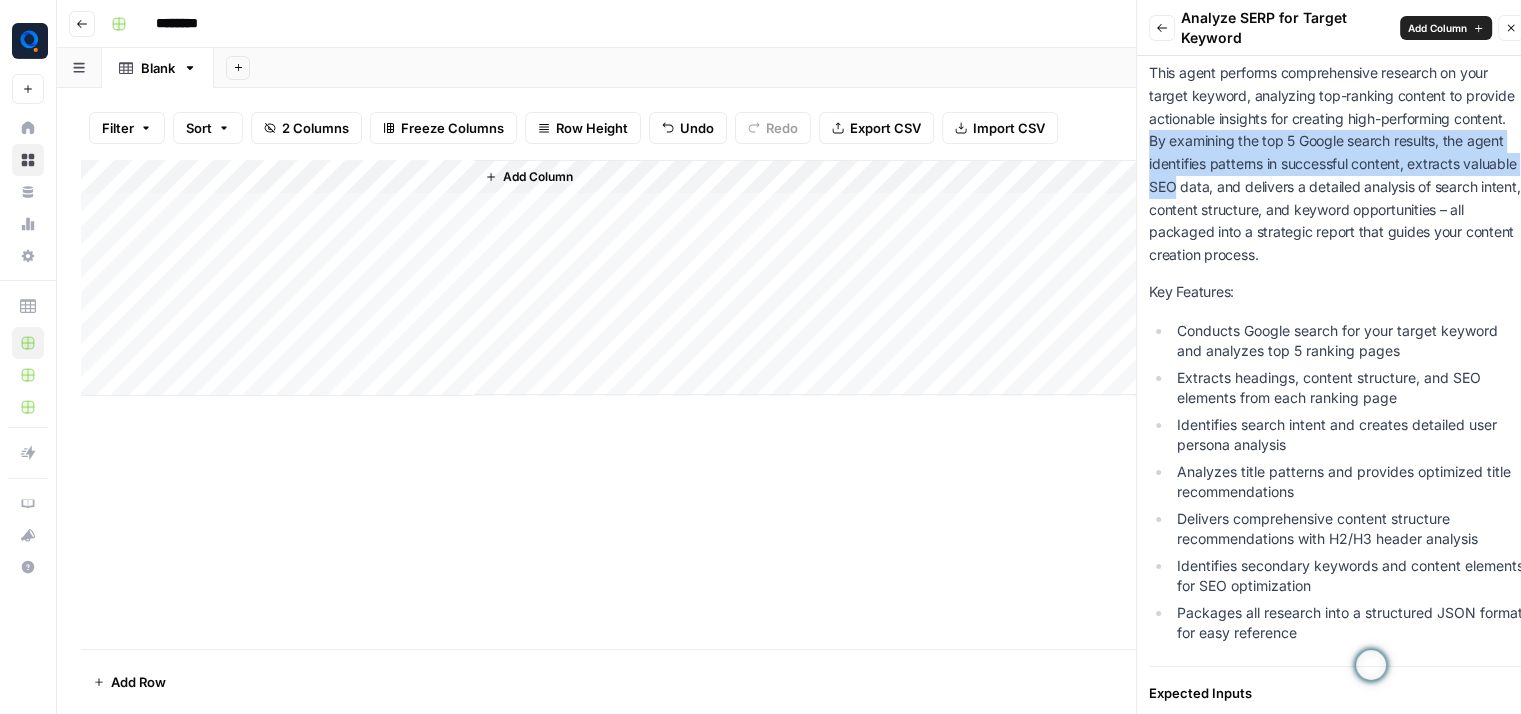 scroll, scrollTop: 112, scrollLeft: 0, axis: vertical 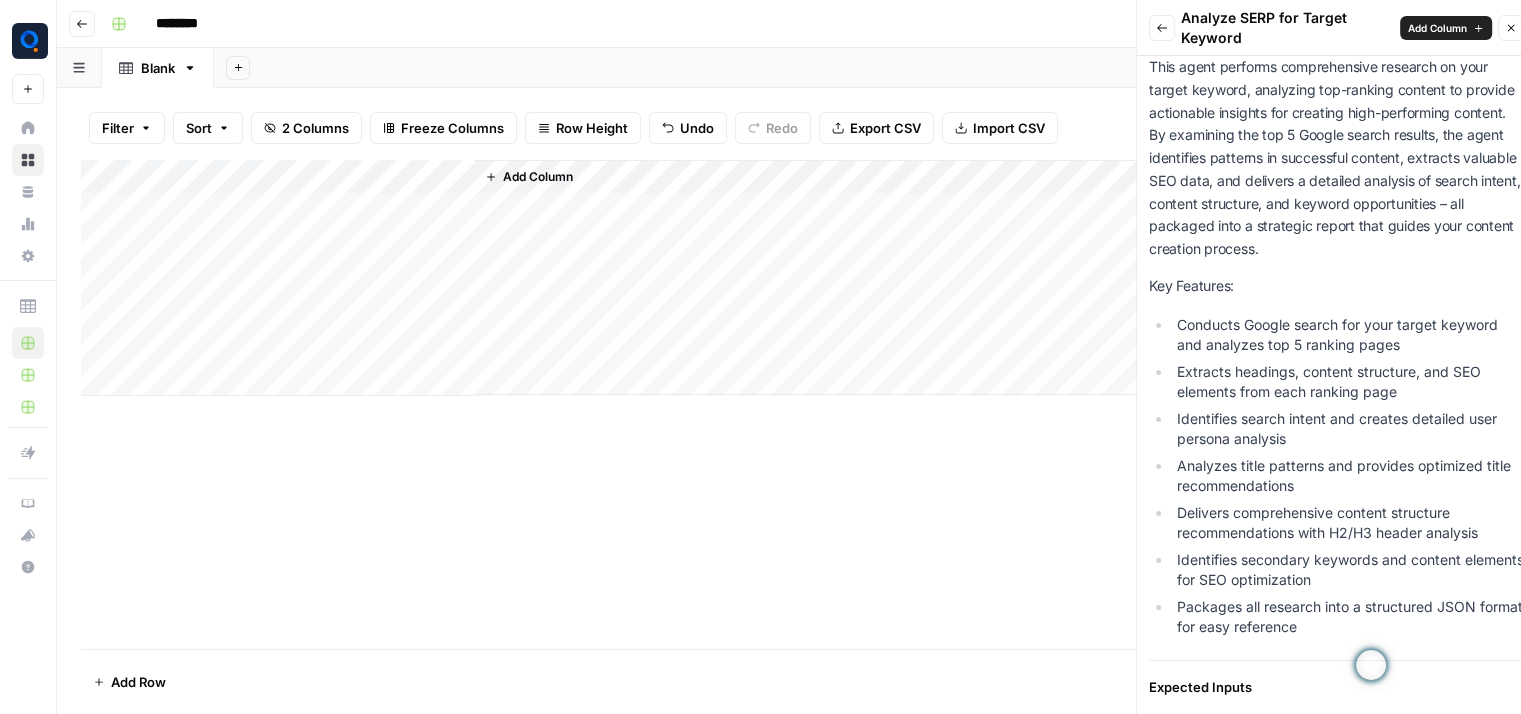 click on "This agent performs comprehensive research on your target keyword, analyzing top-ranking content to provide actionable insights for creating high-performing content. By examining the top 5 Google search results, the agent identifies patterns in successful content, extracts valuable SEO data, and delivers a detailed analysis of search intent, content structure, and keyword opportunities – all packaged into a strategic report that guides your content creation process." at bounding box center (1336, 158) 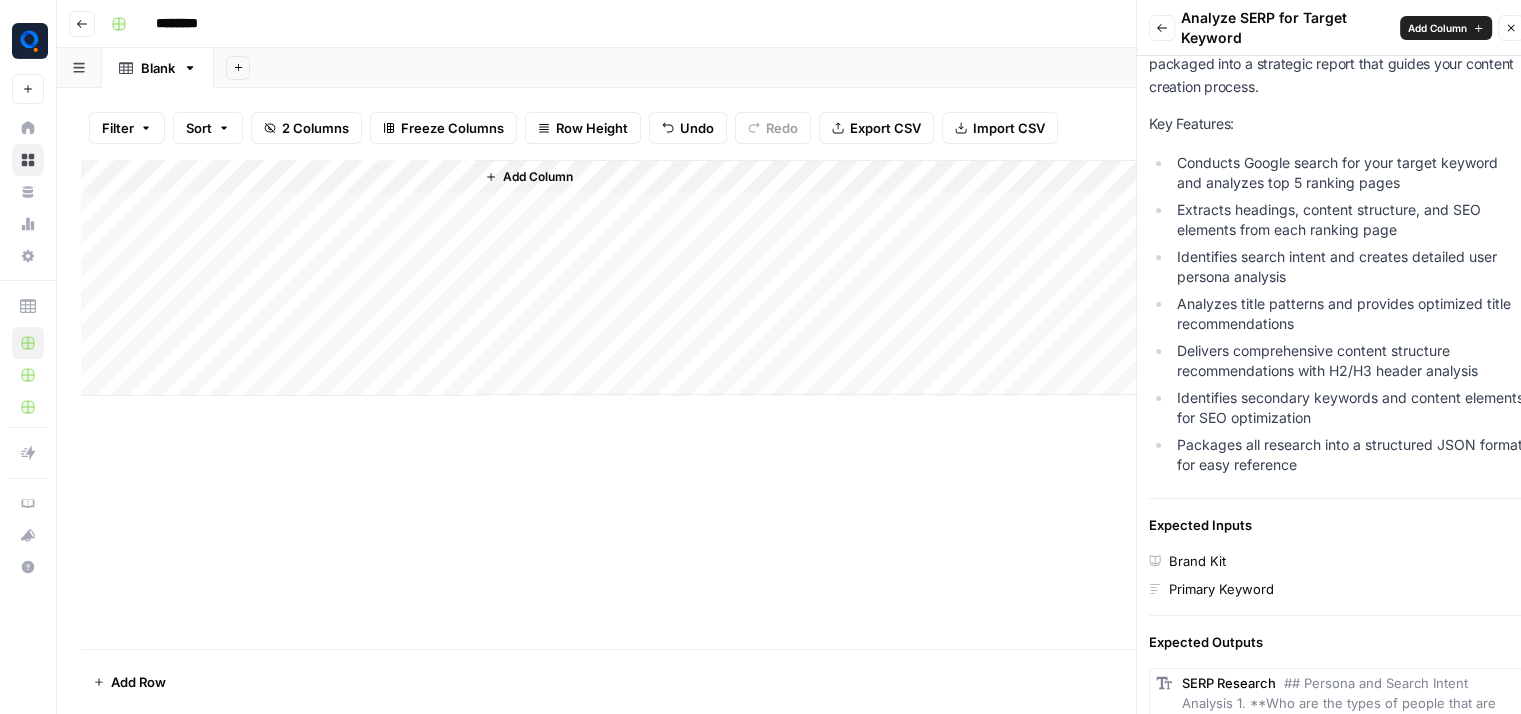 scroll, scrollTop: 276, scrollLeft: 0, axis: vertical 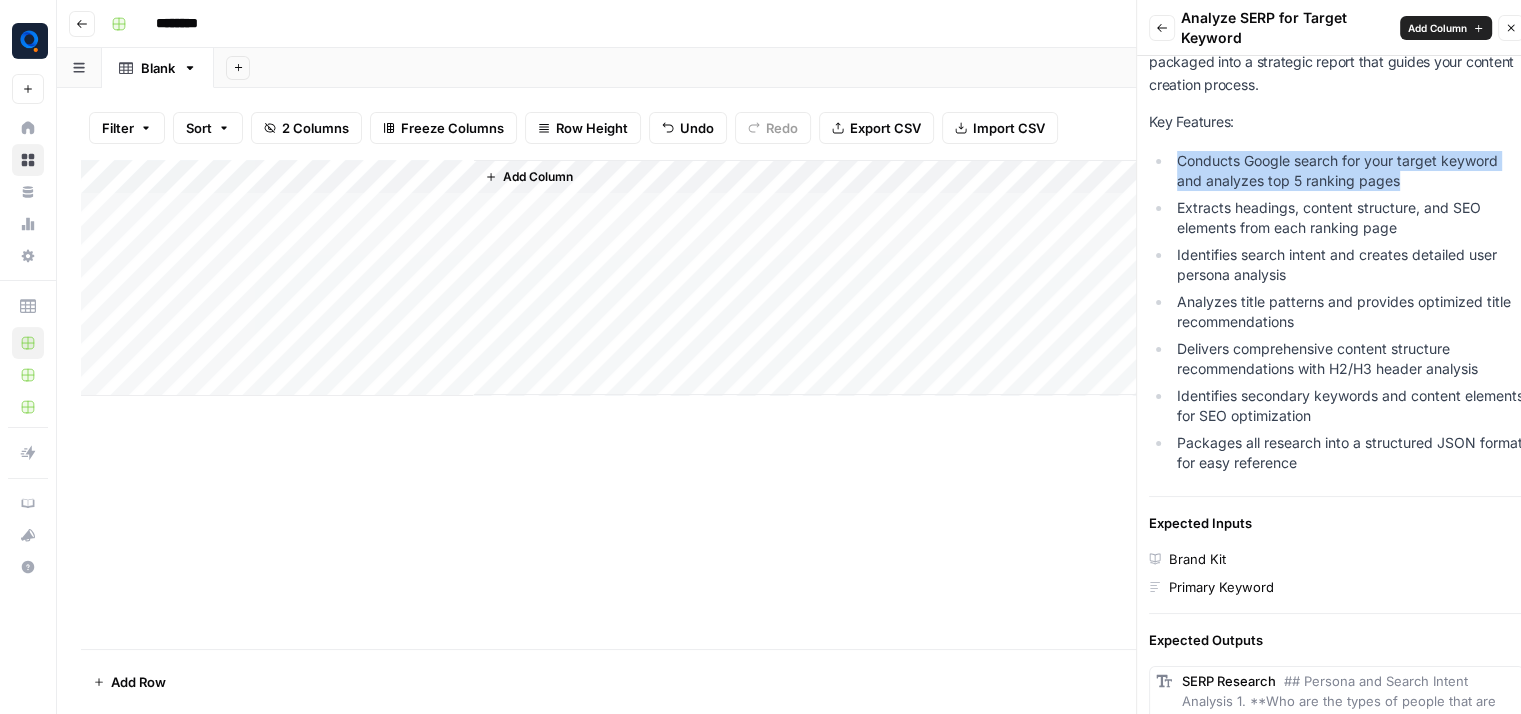 drag, startPoint x: 1180, startPoint y: 161, endPoint x: 1416, endPoint y: 185, distance: 237.2172 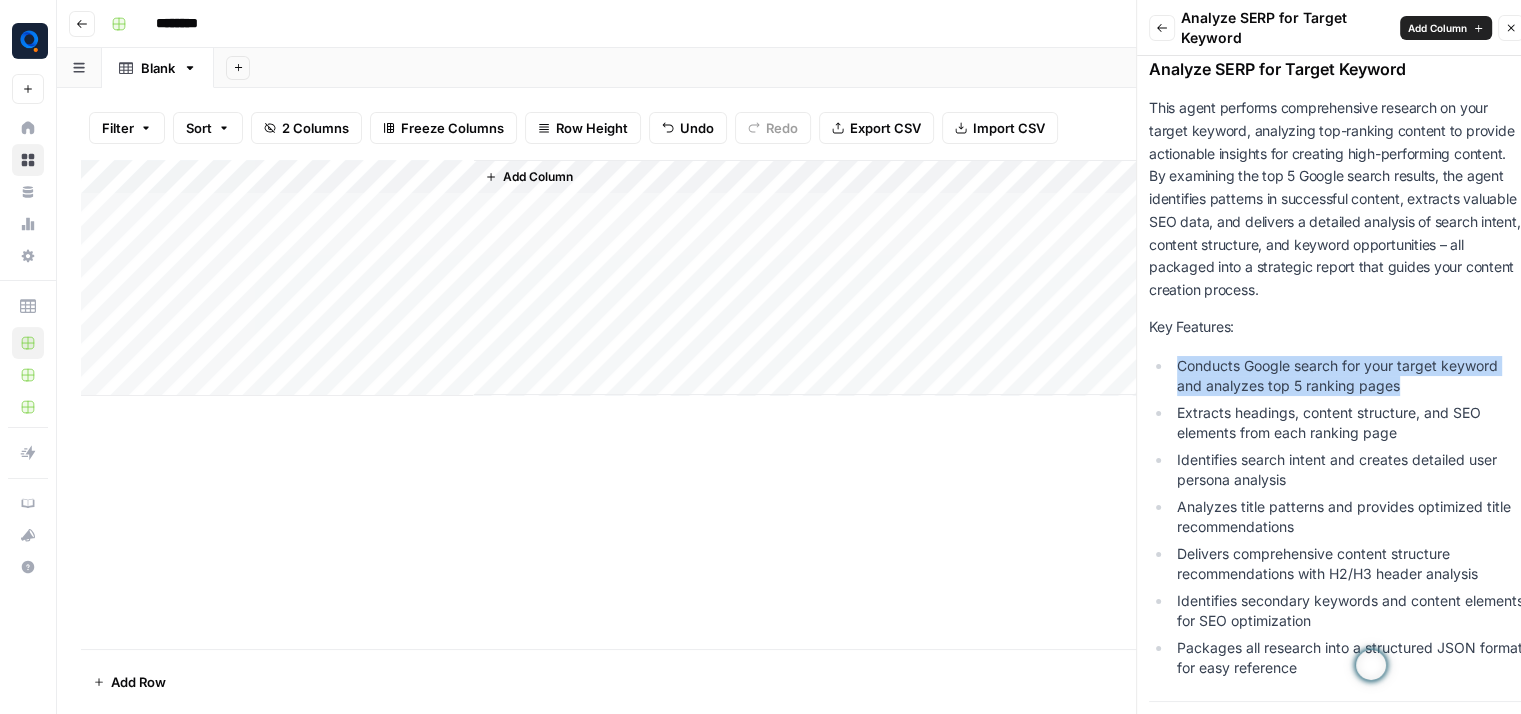 scroll, scrollTop: 0, scrollLeft: 0, axis: both 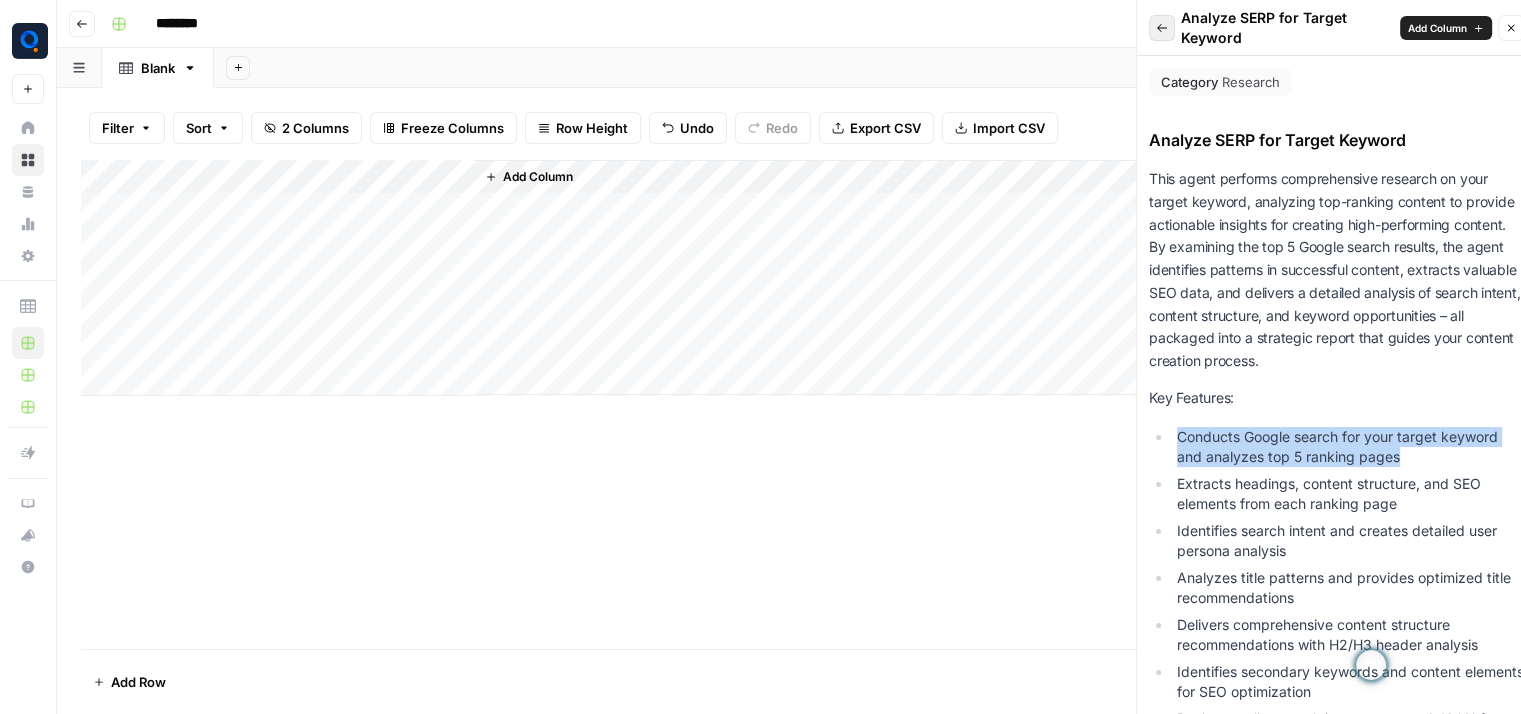 click on "Back" at bounding box center [1162, 28] 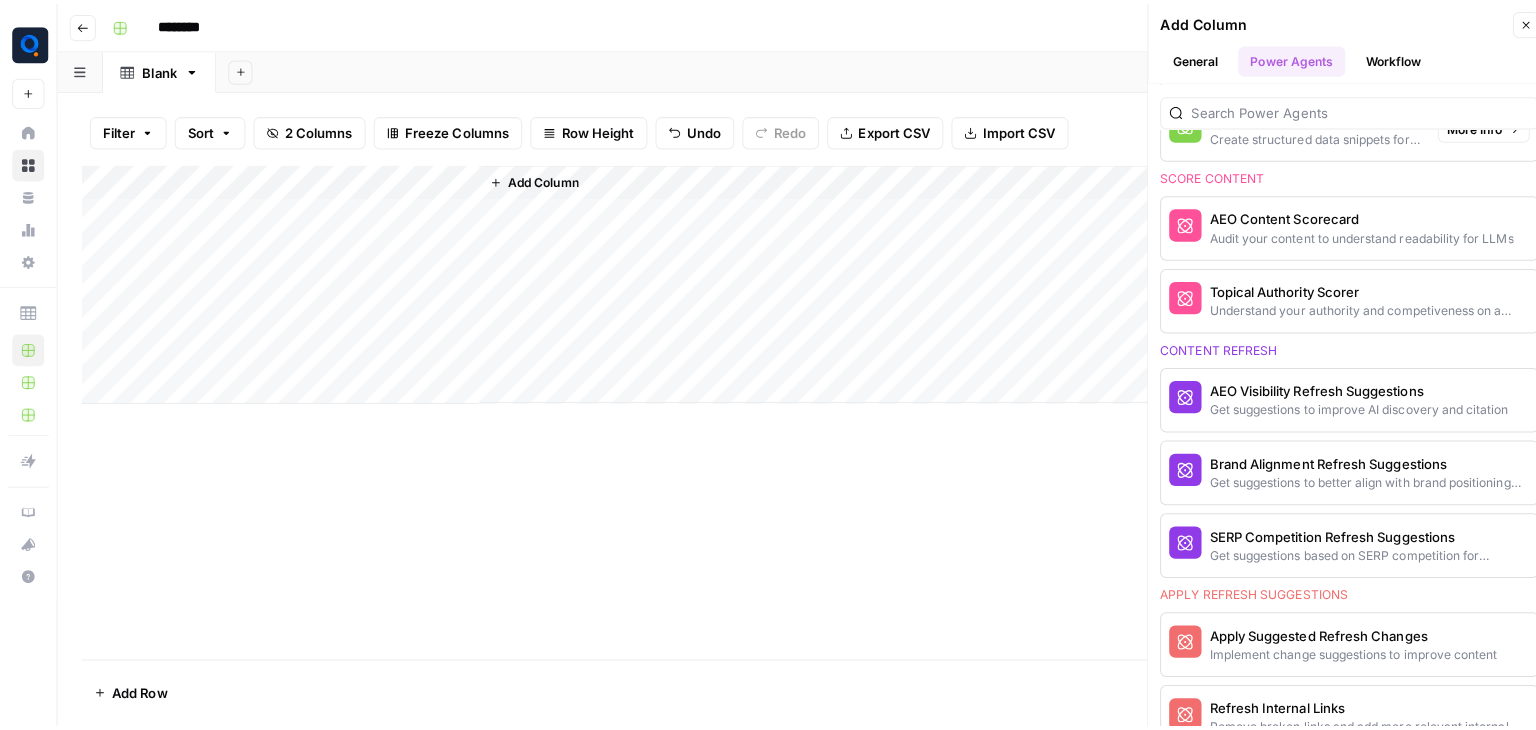 scroll, scrollTop: 912, scrollLeft: 0, axis: vertical 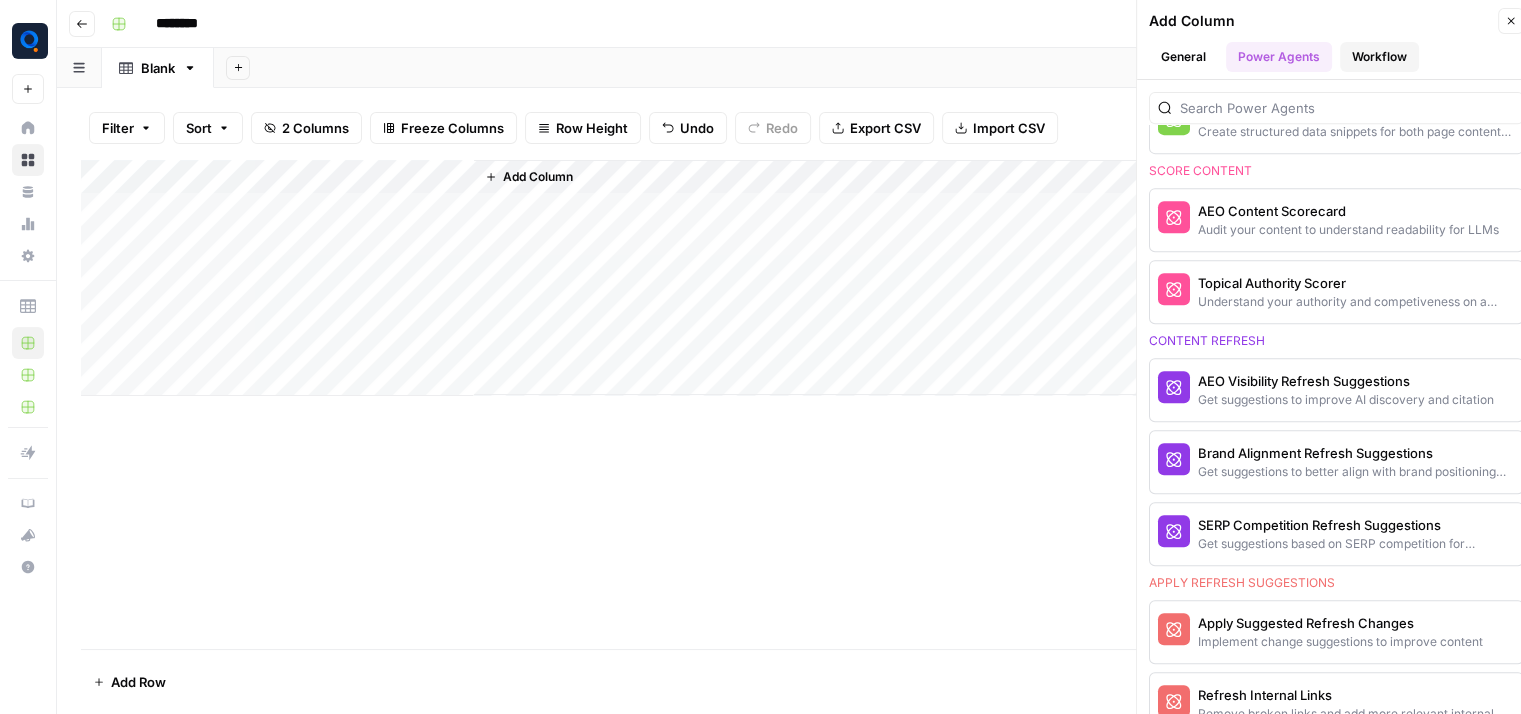 click on "Workflow" at bounding box center (1379, 57) 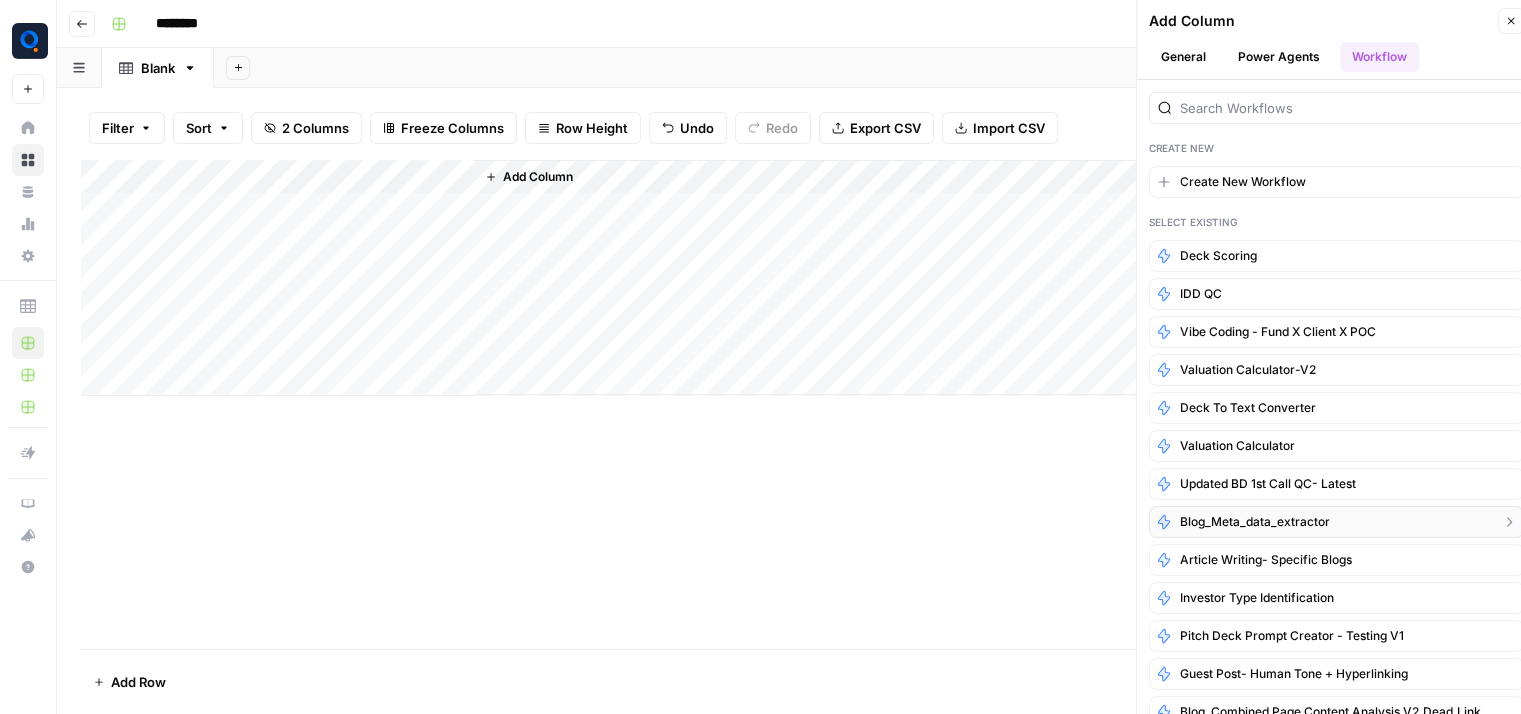 click on "Blog_Meta_data_extractor" at bounding box center [1255, 522] 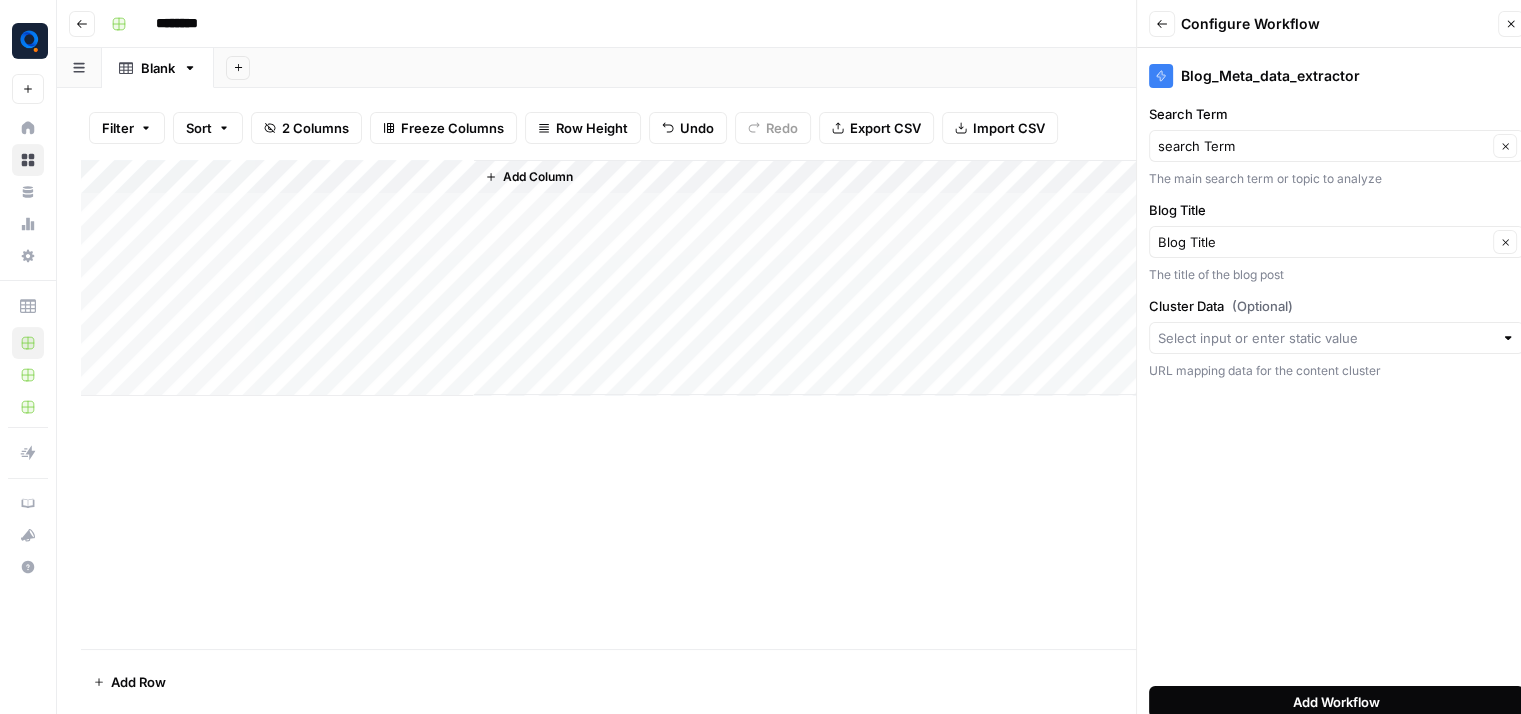 click on "Add Workflow" at bounding box center (1336, 702) 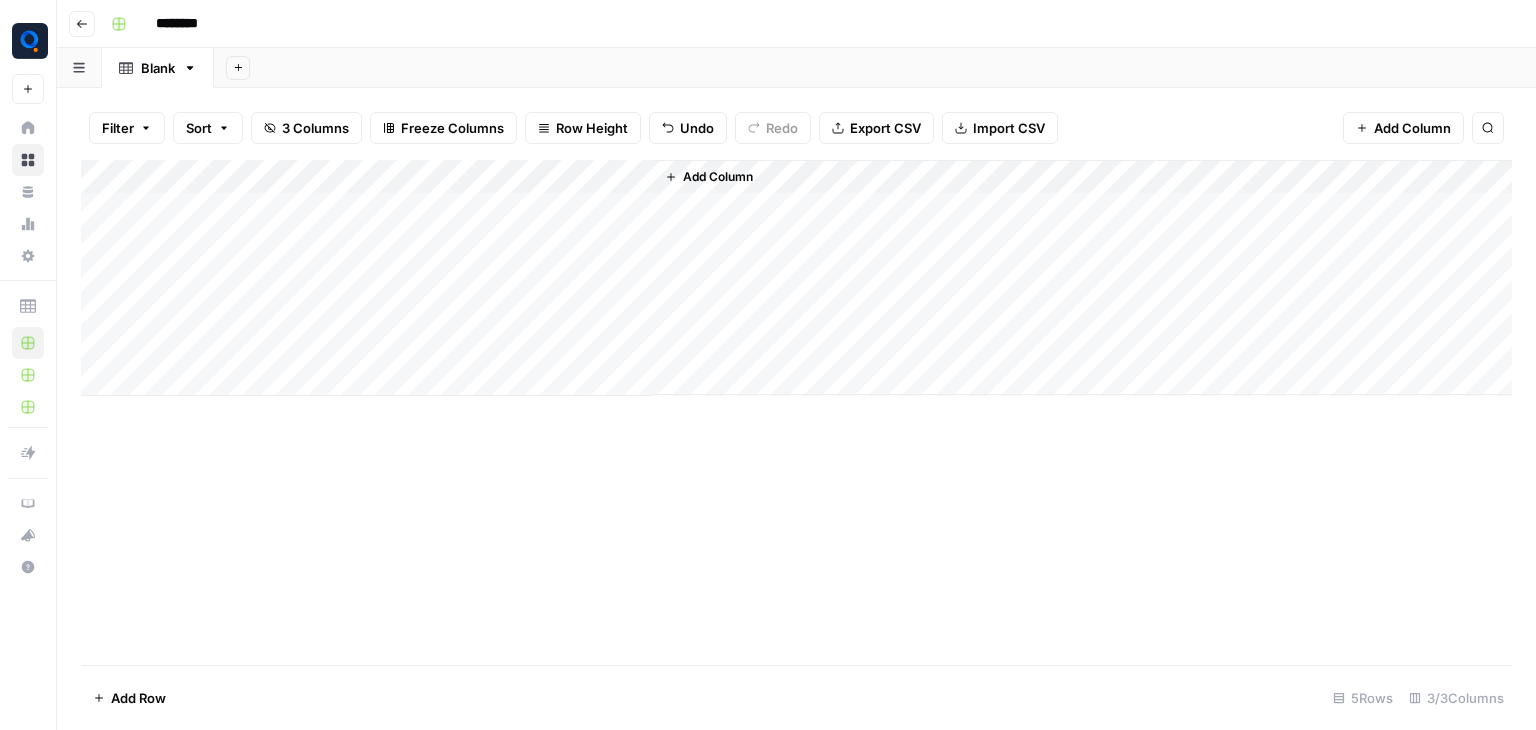 click on "Add Column" at bounding box center (796, 278) 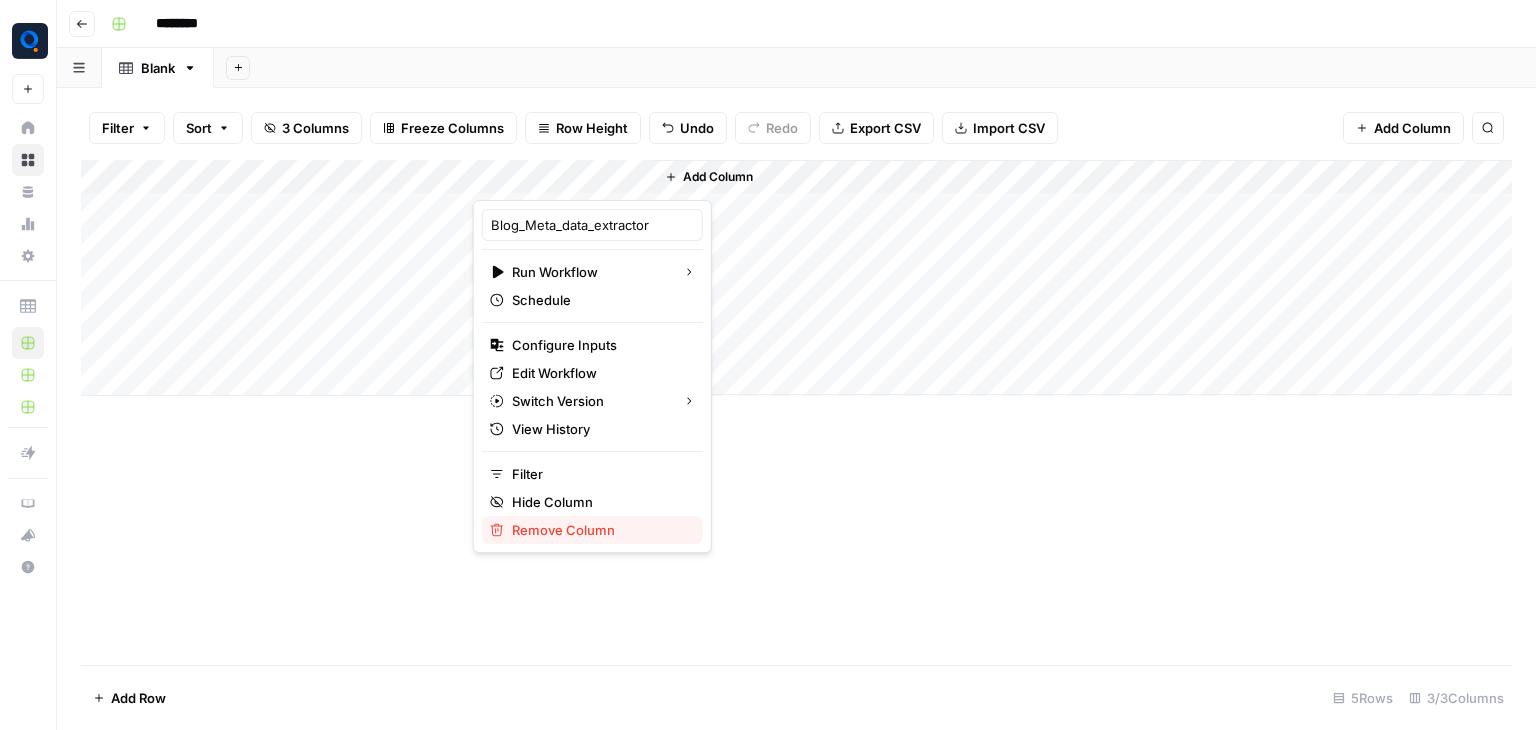 click on "Remove Column" at bounding box center [592, 530] 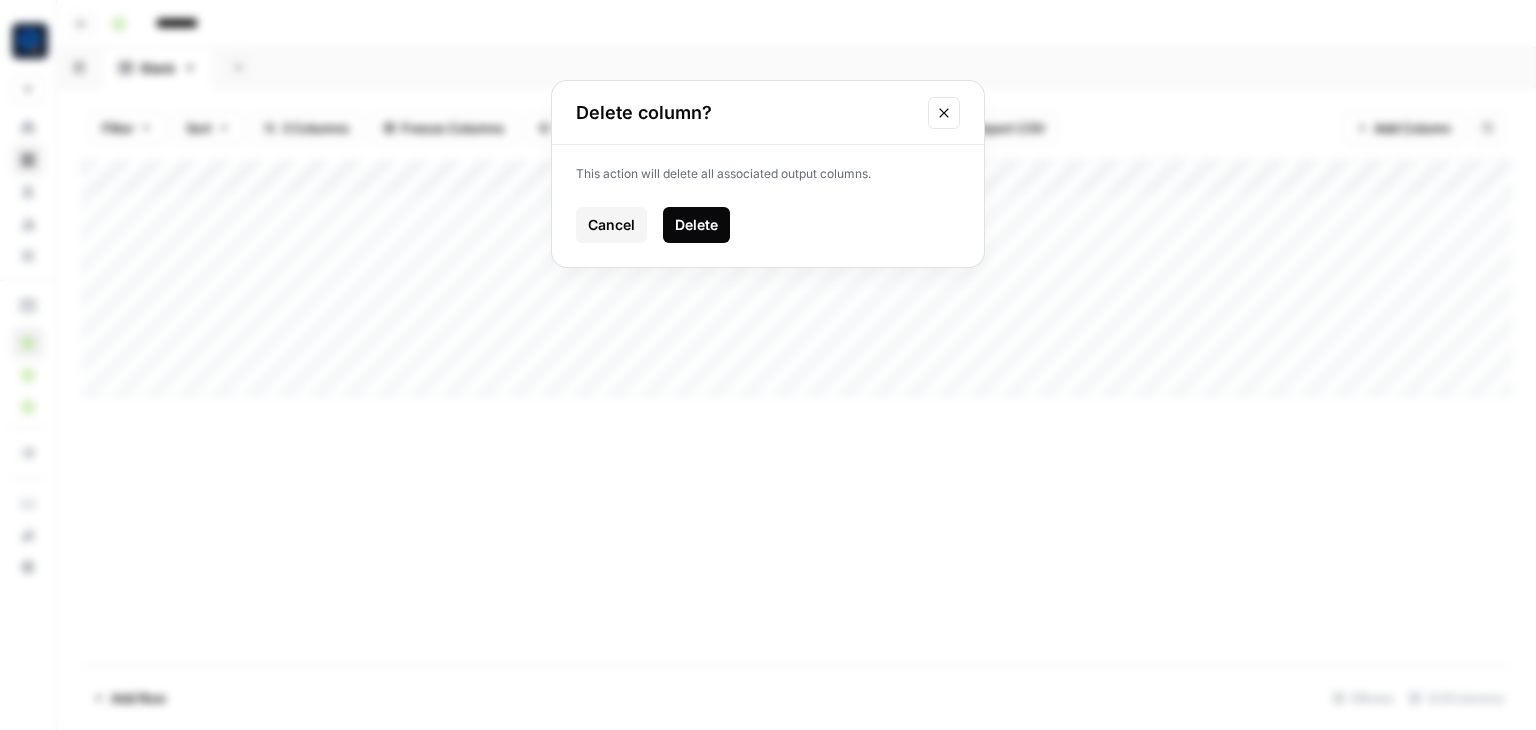 click on "Delete" at bounding box center [696, 225] 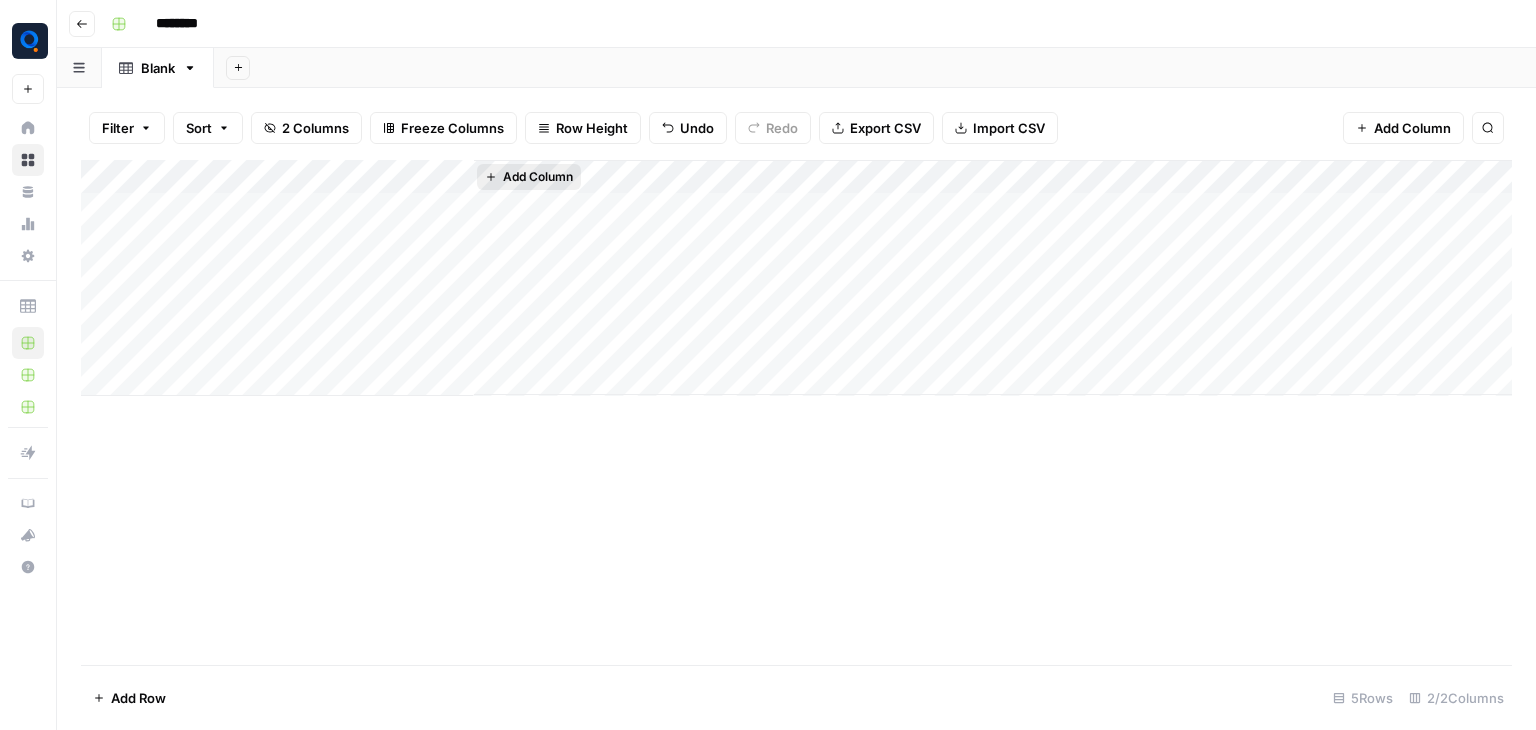 click on "Add Column" at bounding box center [538, 177] 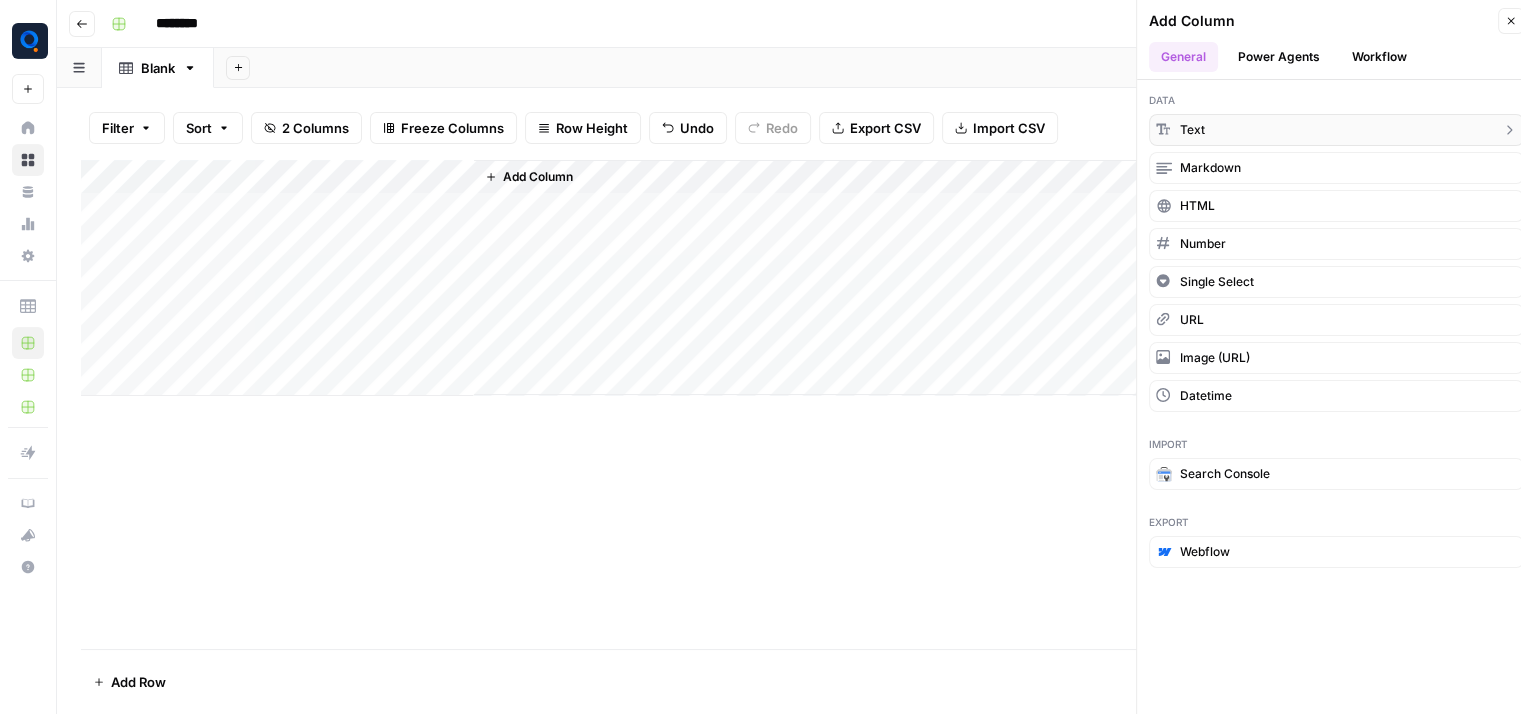 click on "text" at bounding box center (1336, 130) 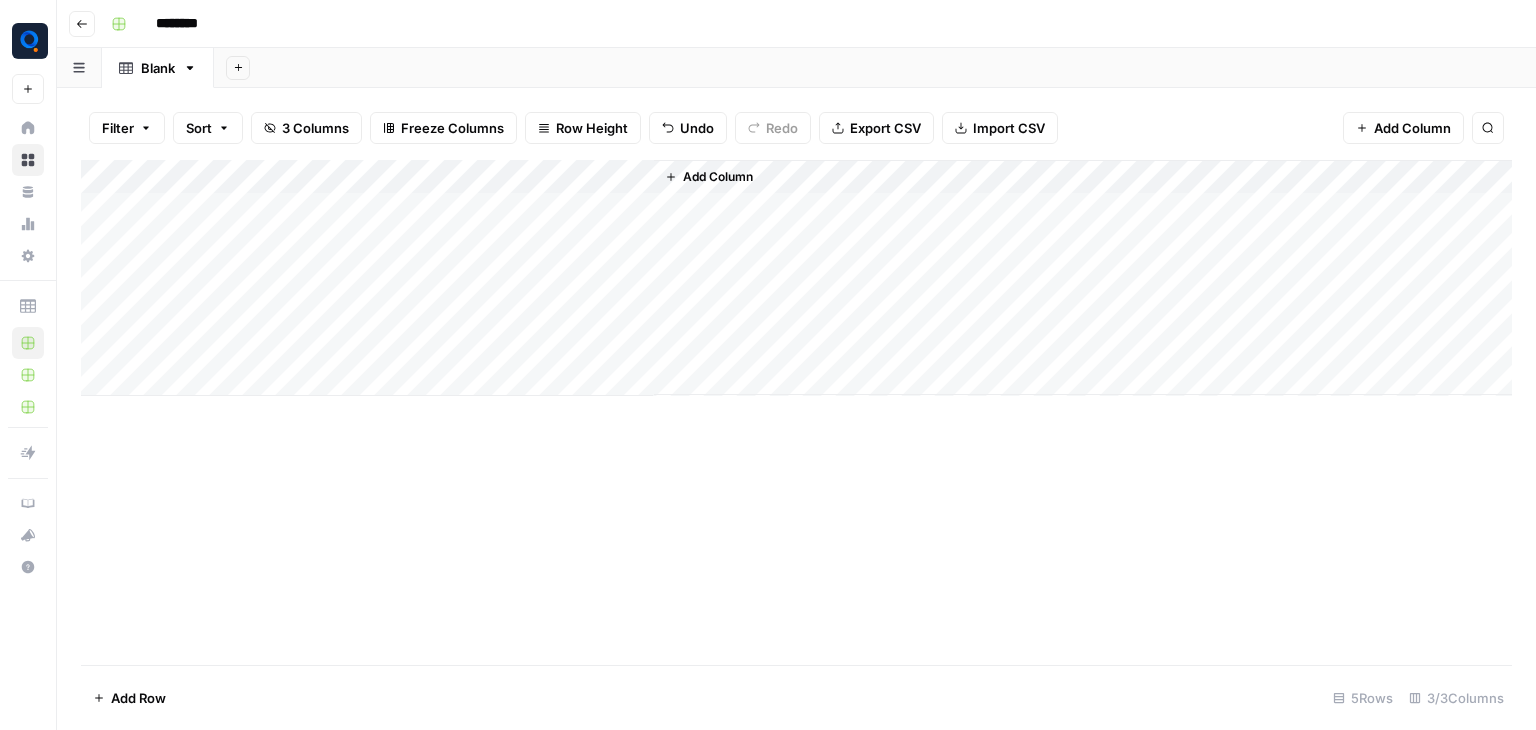 click on "Add Column" at bounding box center (796, 278) 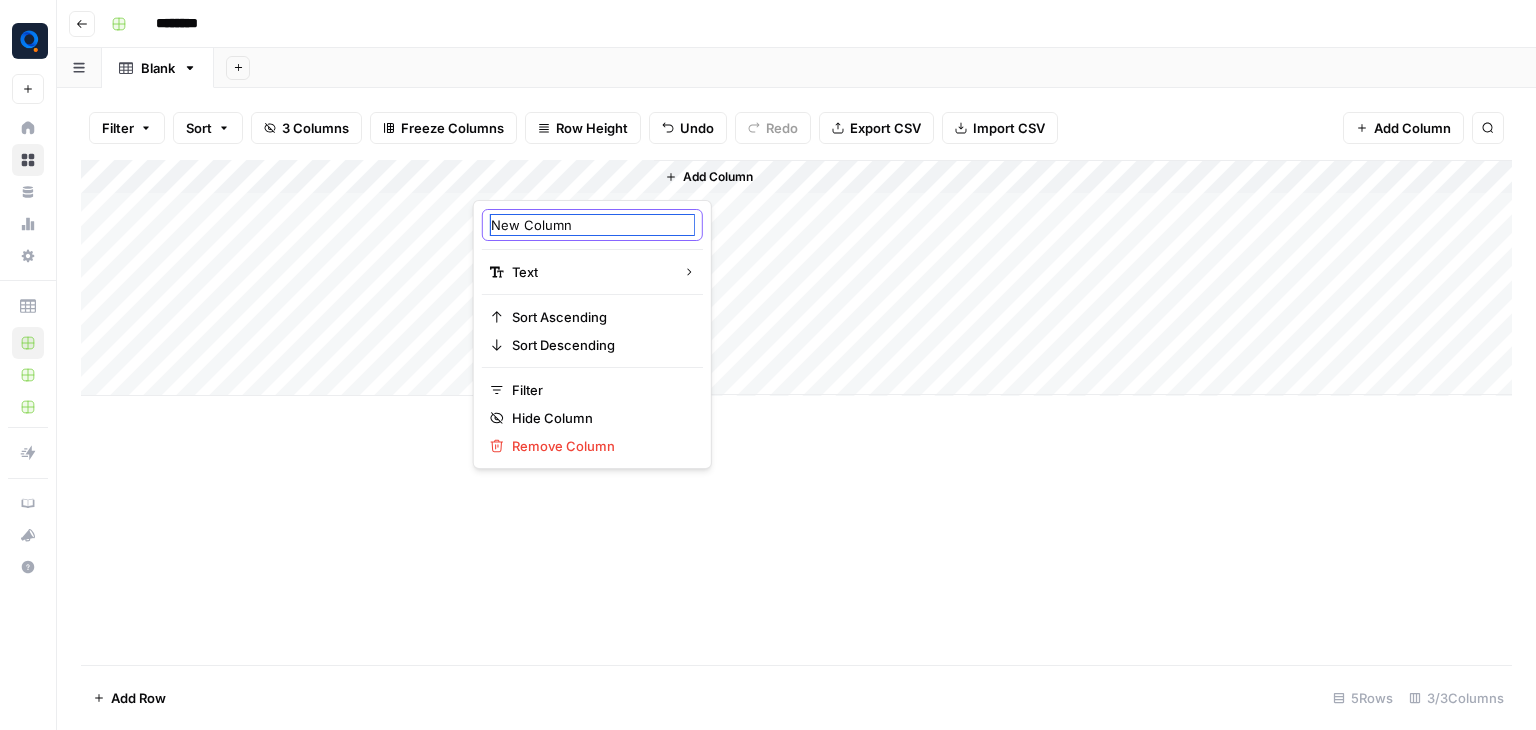 click on "New Column" at bounding box center (592, 225) 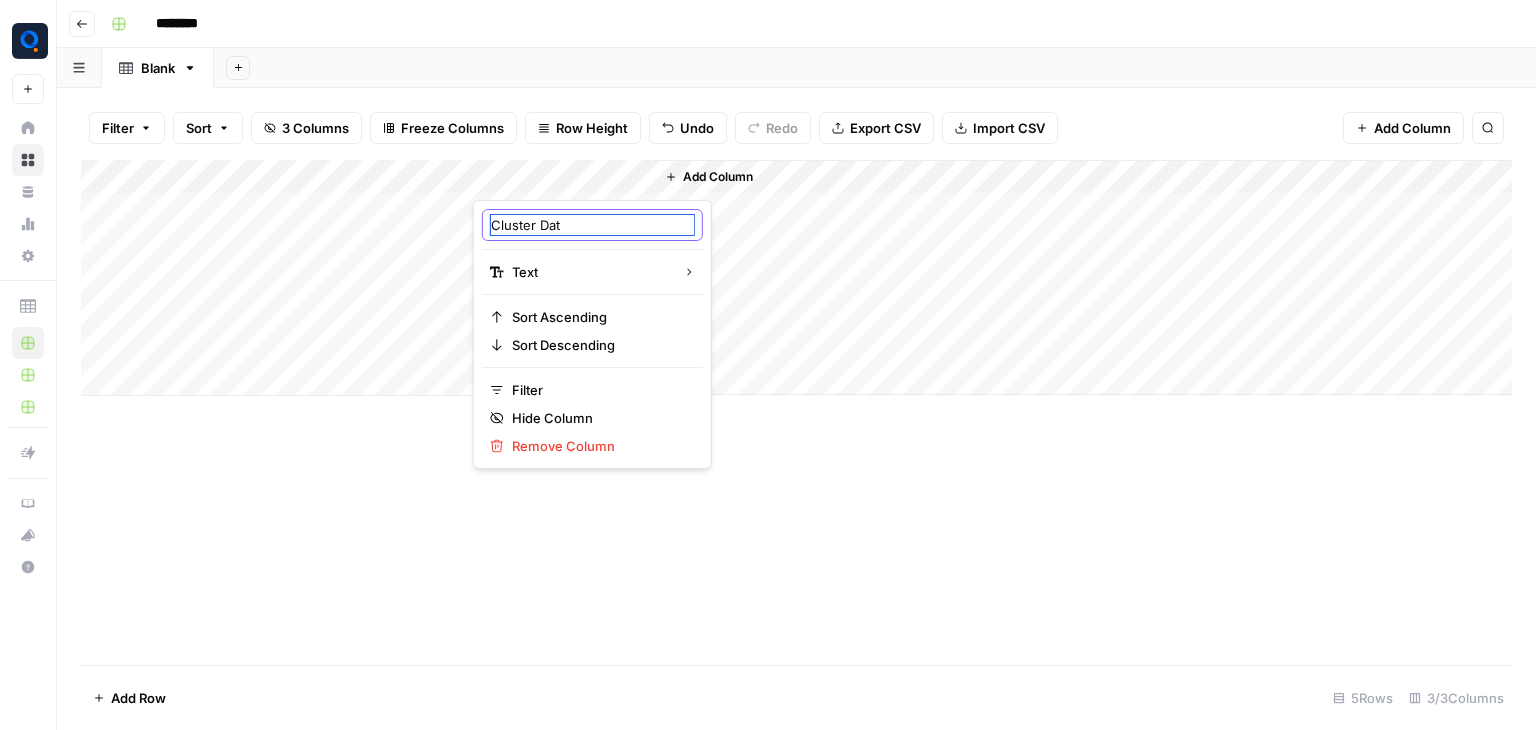 type on "Cluster Data" 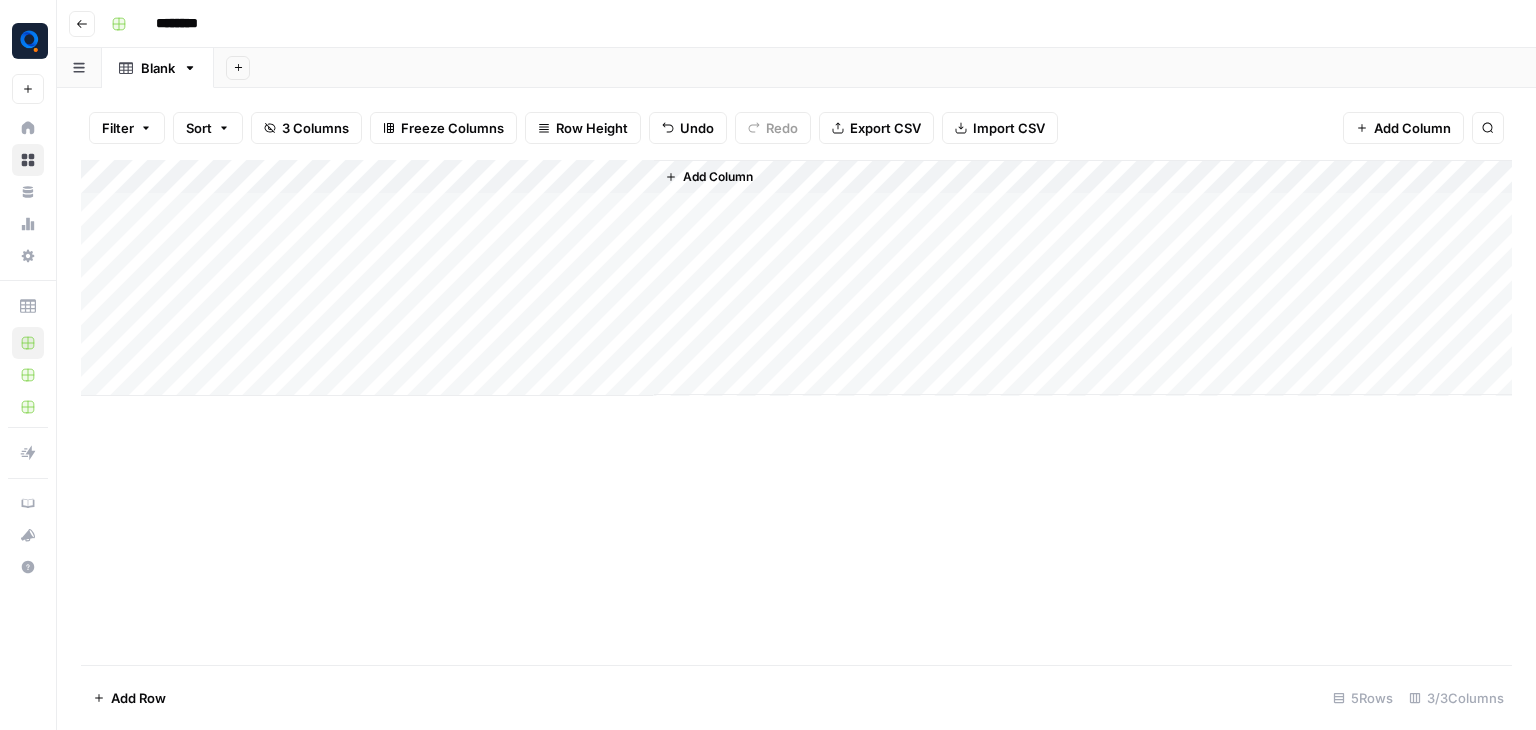 click on "Add Column" at bounding box center (796, 412) 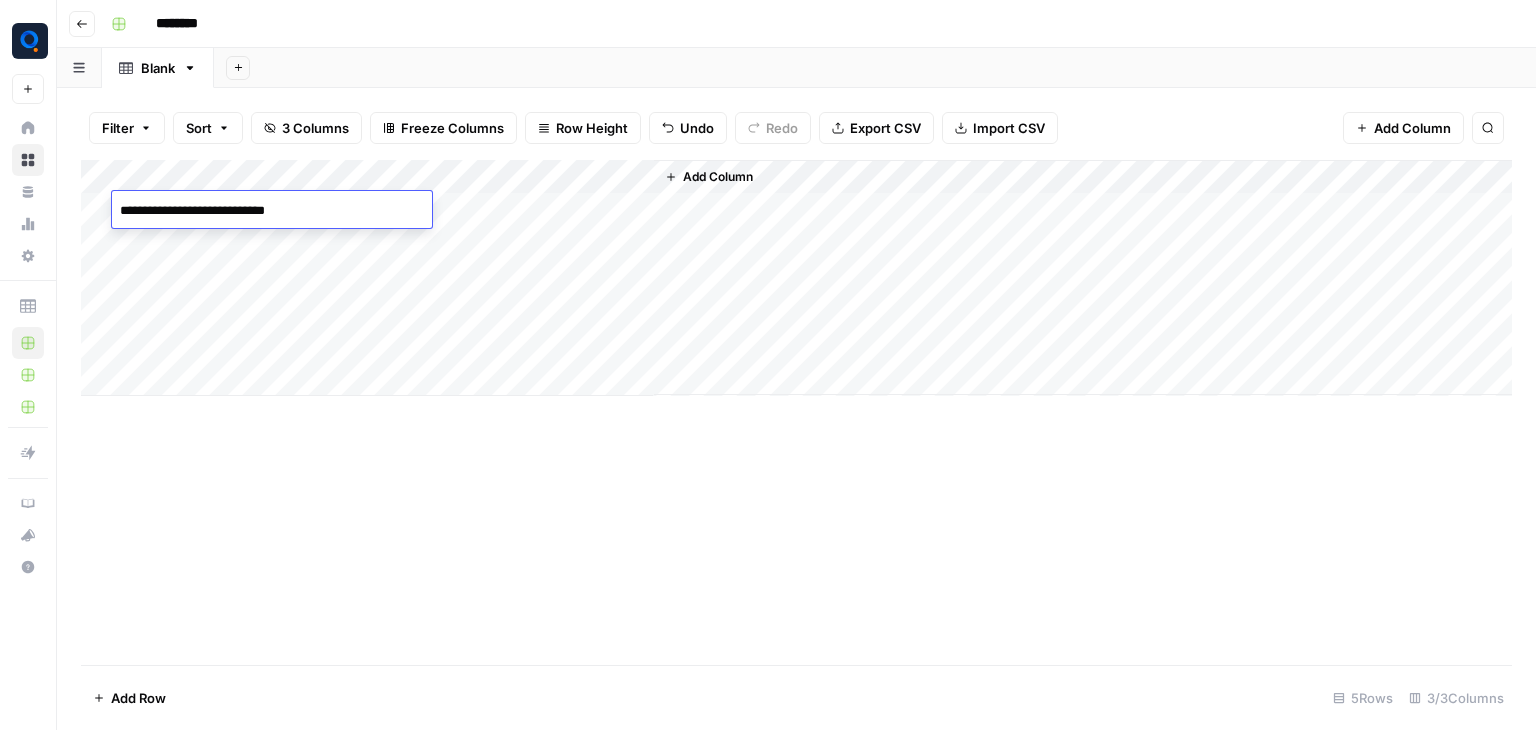 click on "**********" at bounding box center [272, 211] 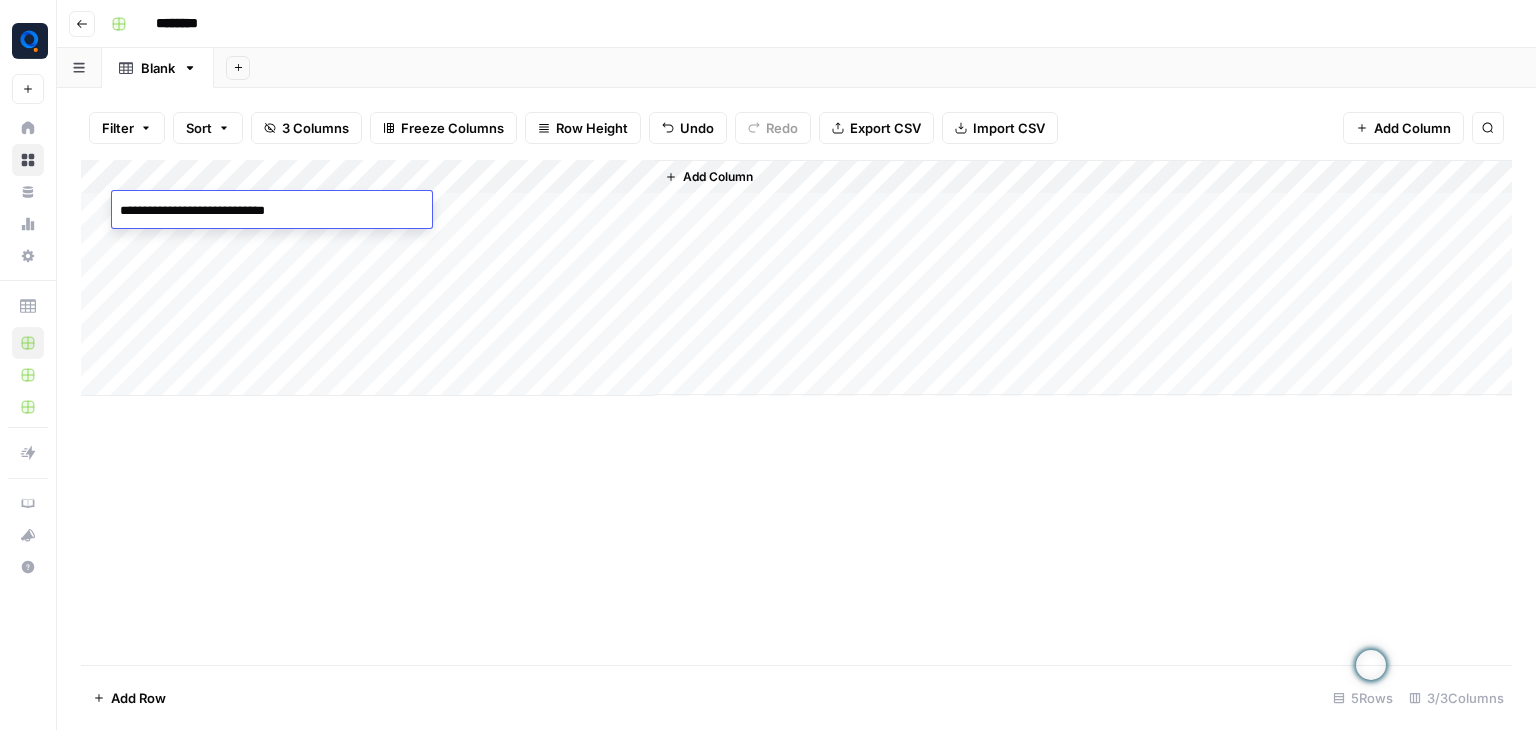 type on "**********" 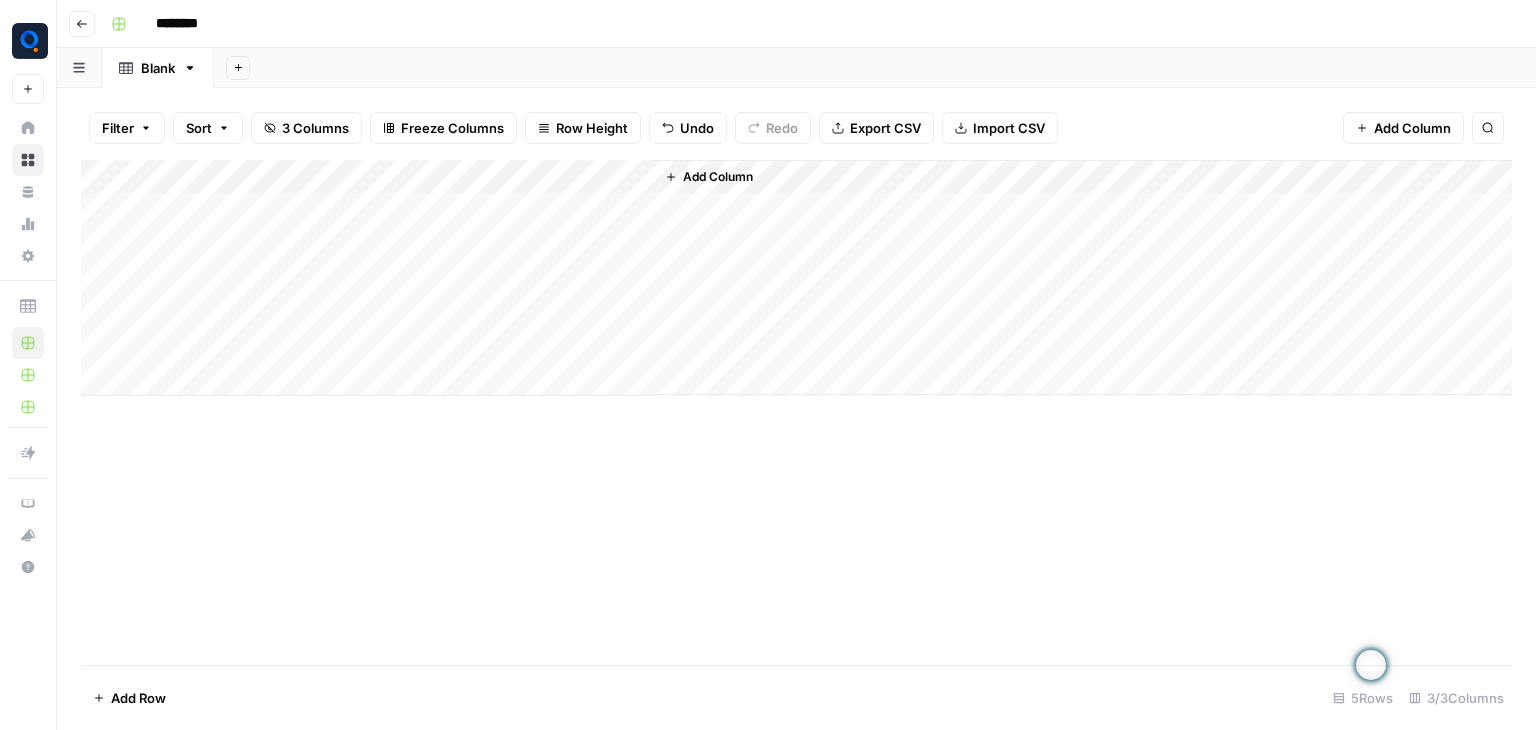click on "Add Column" at bounding box center (796, 278) 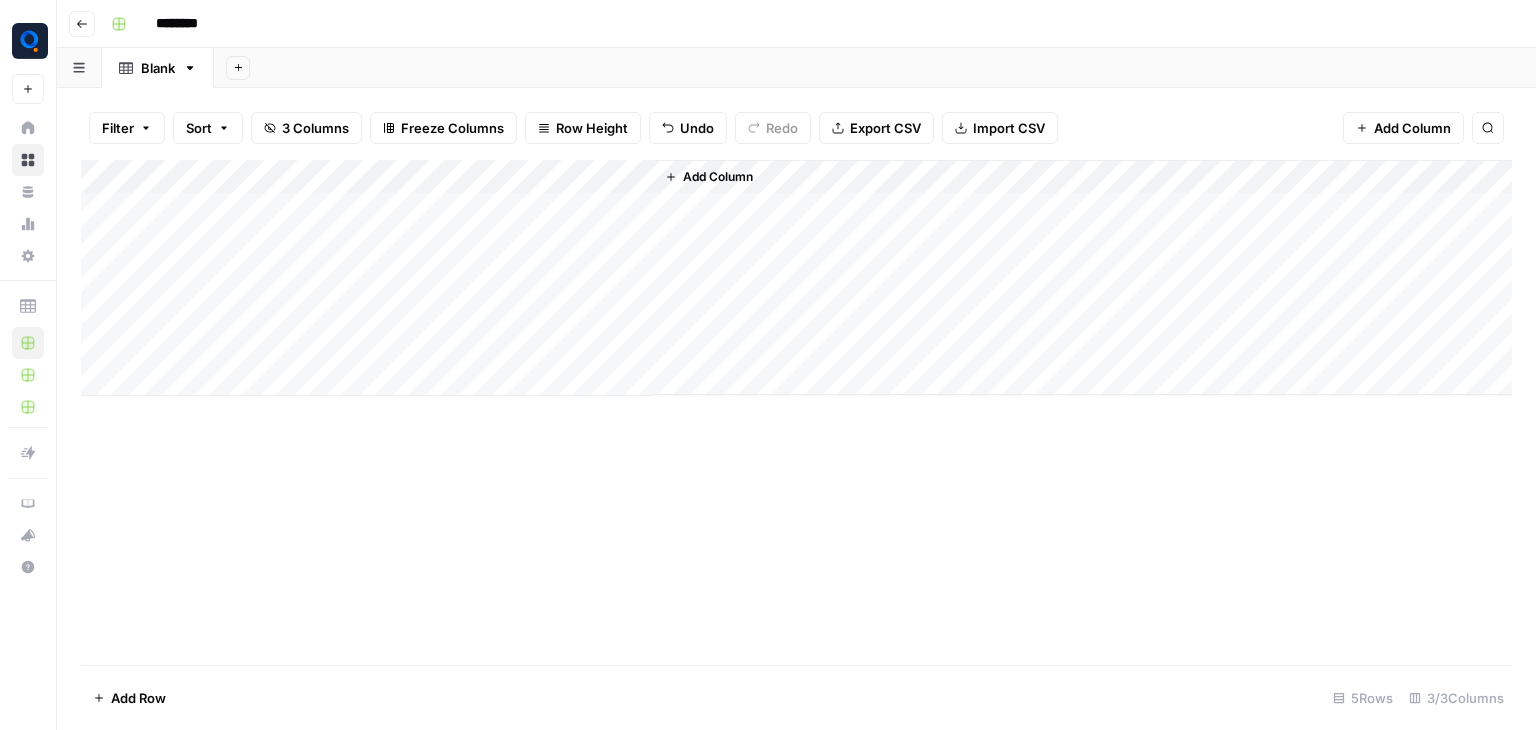 click on "Add Column" at bounding box center (796, 278) 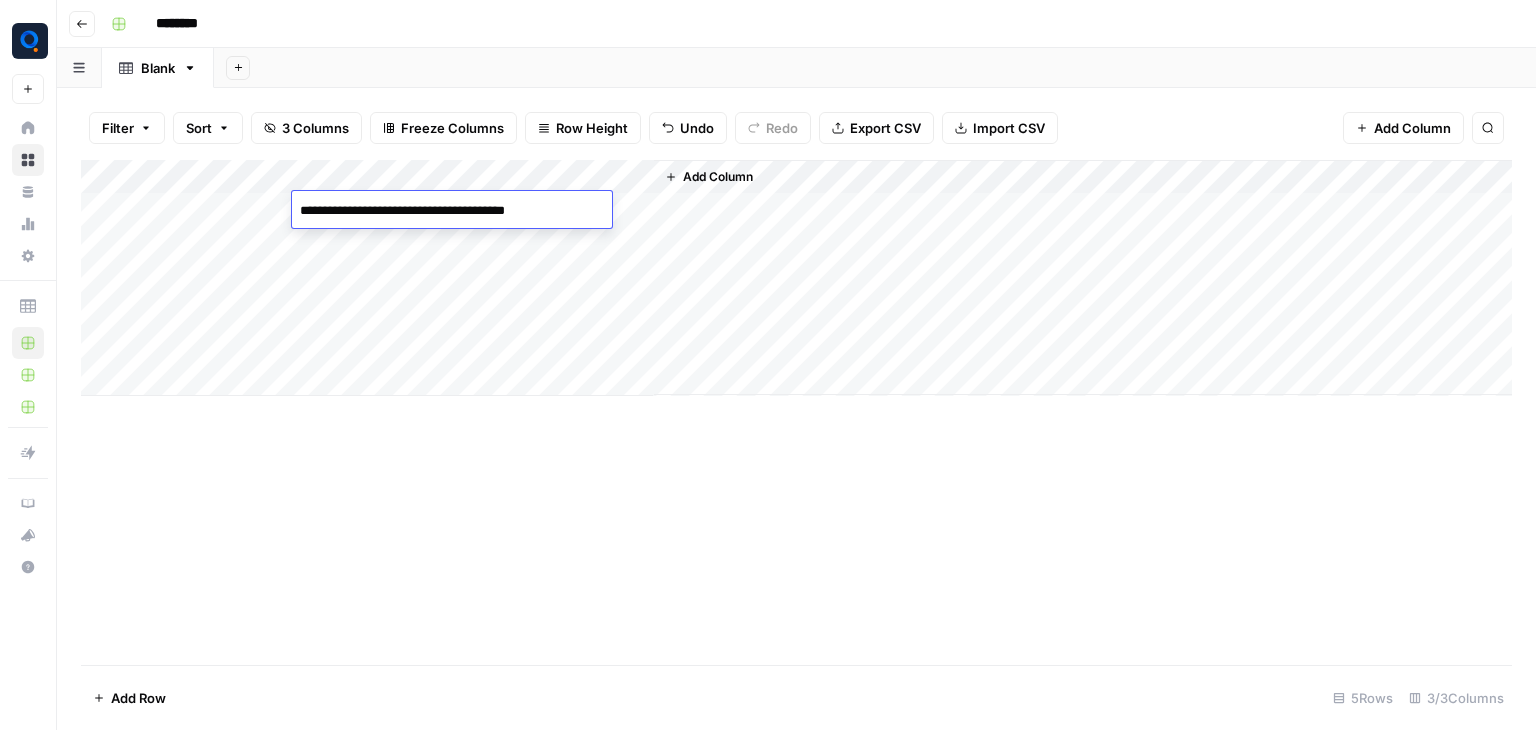 click on "**********" at bounding box center [452, 211] 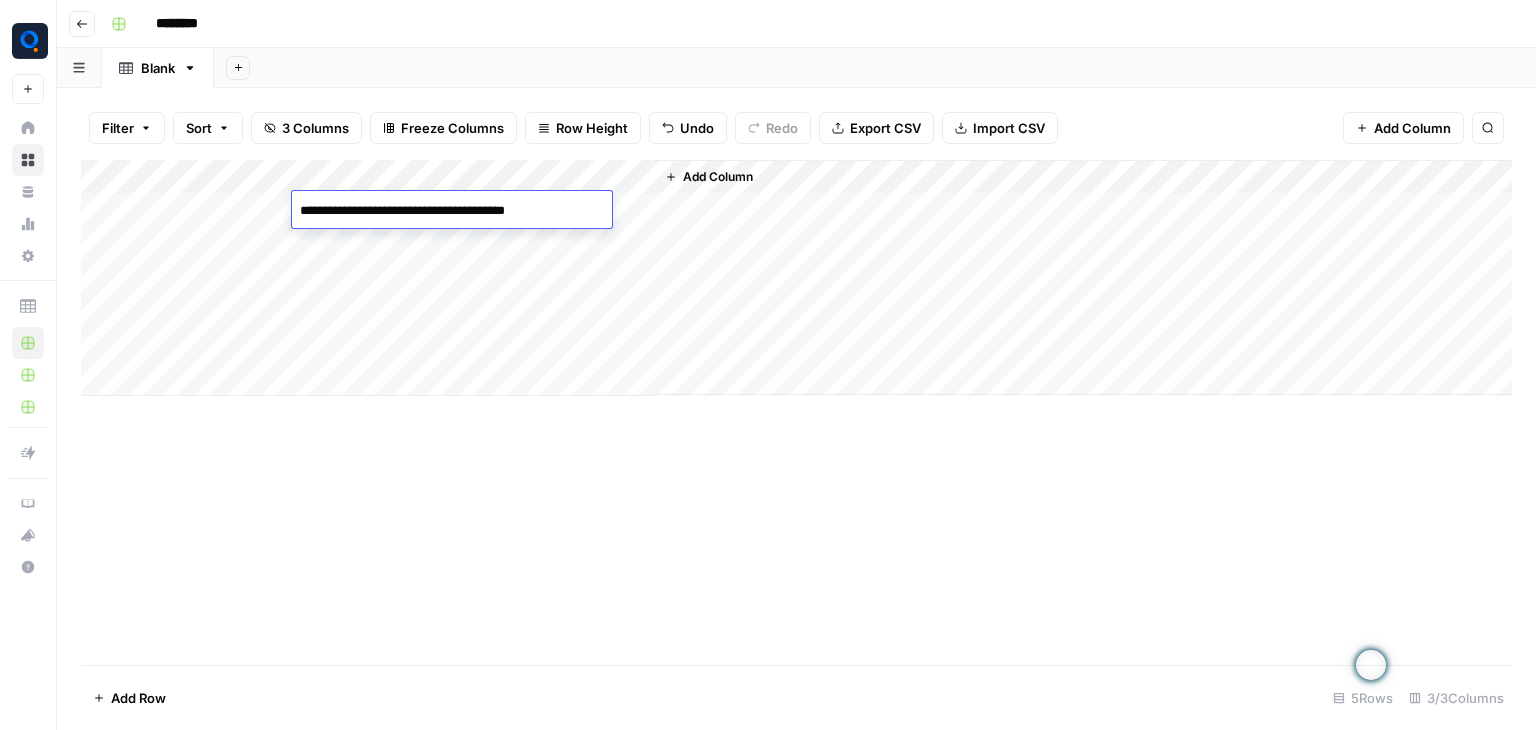 type on "**********" 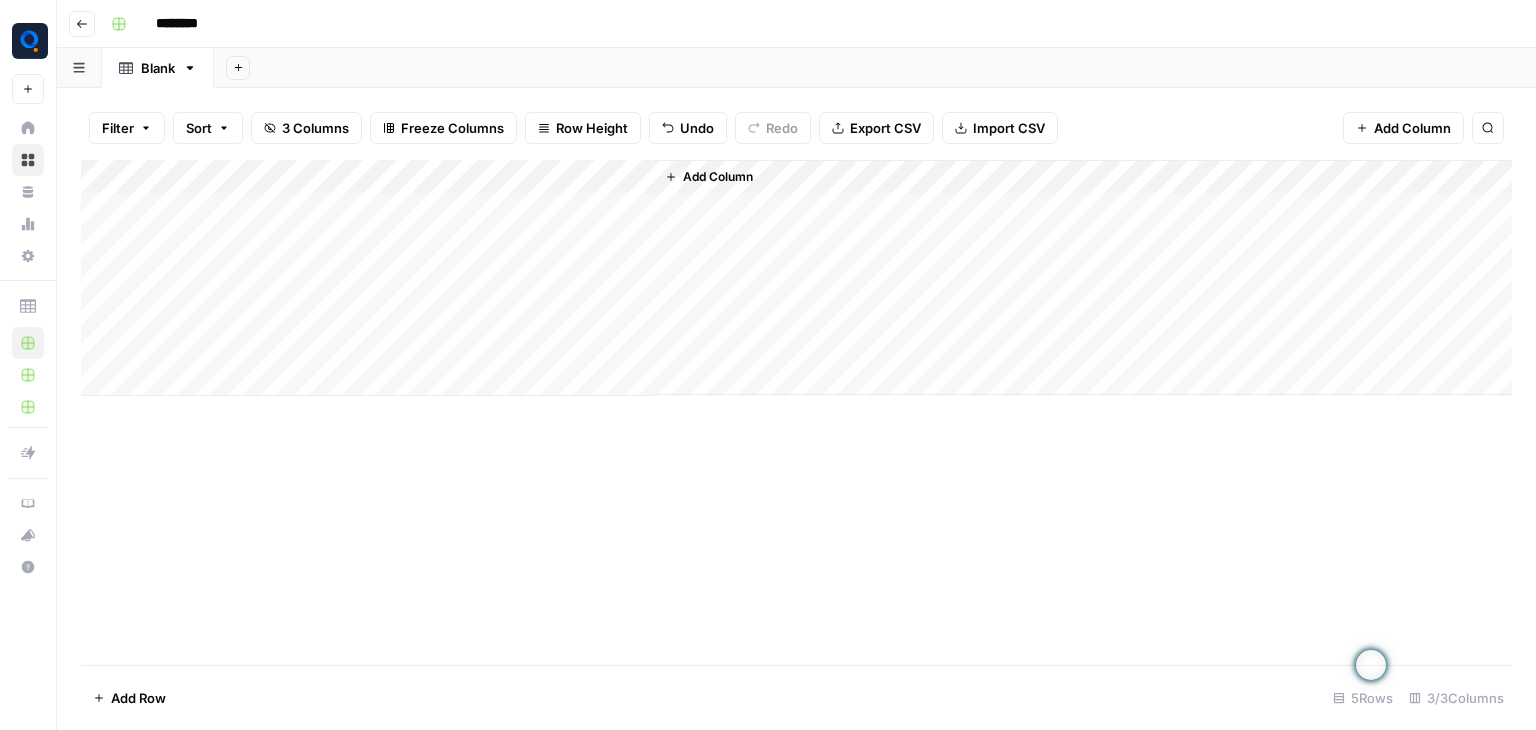 click on "Add Column" at bounding box center (796, 278) 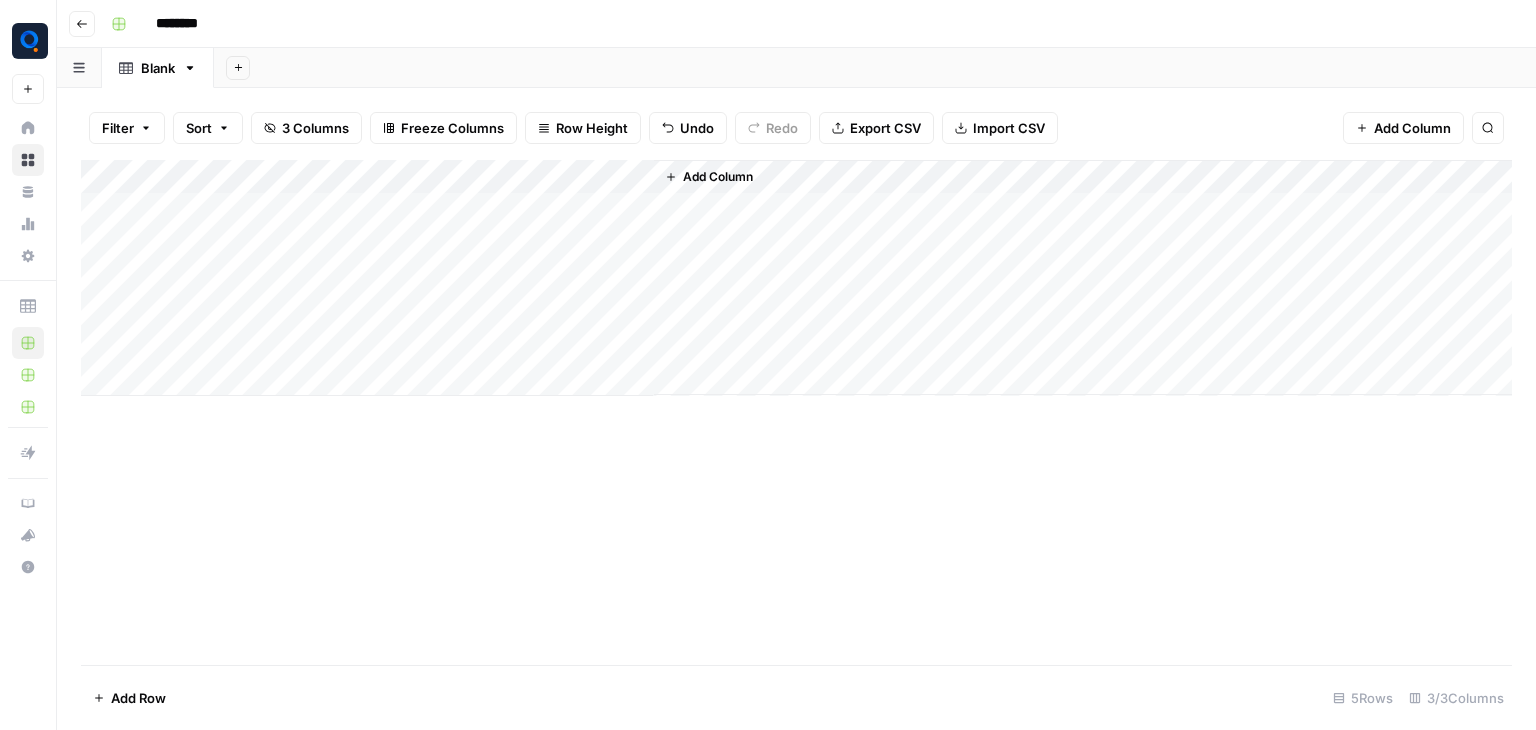 click on "Add Column" at bounding box center (796, 278) 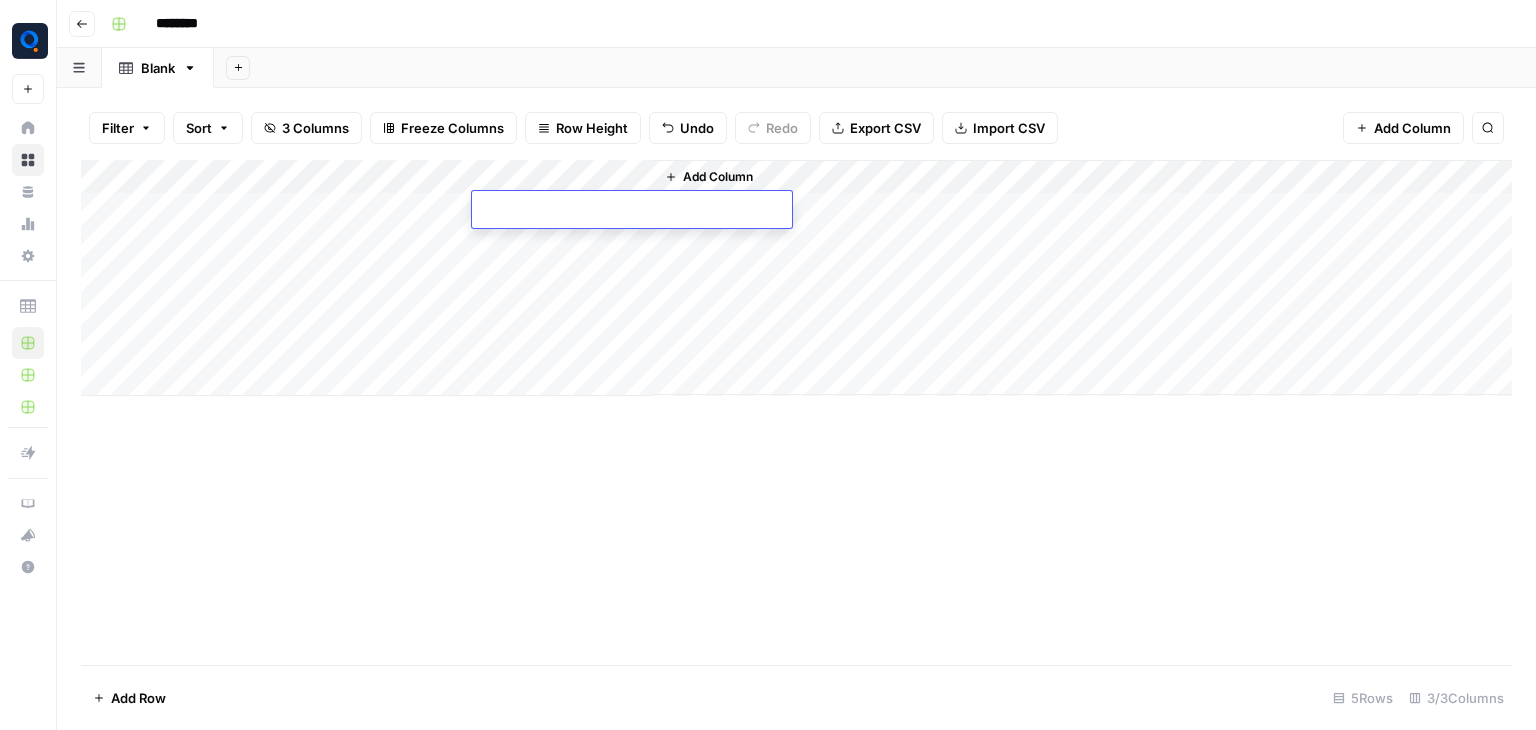 click at bounding box center [632, 211] 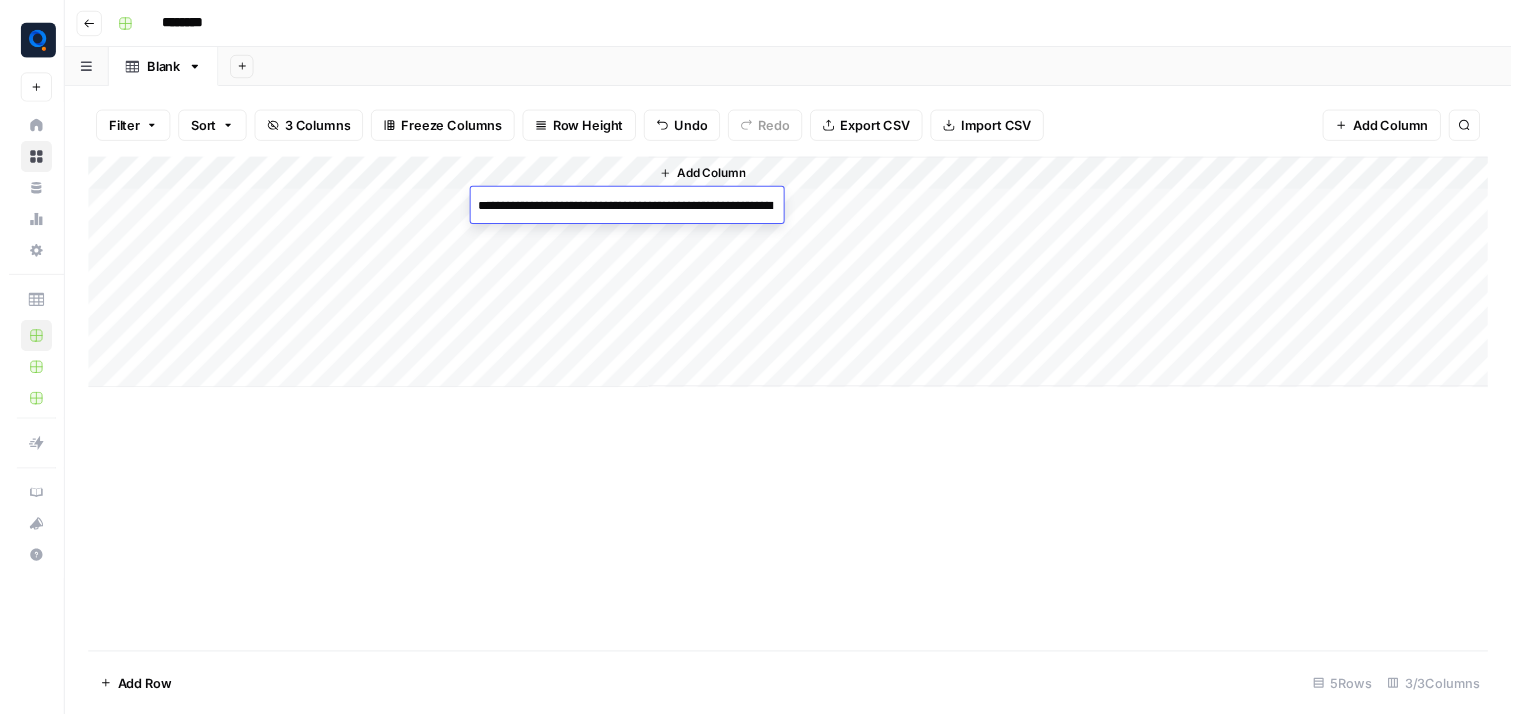 scroll, scrollTop: 399, scrollLeft: 0, axis: vertical 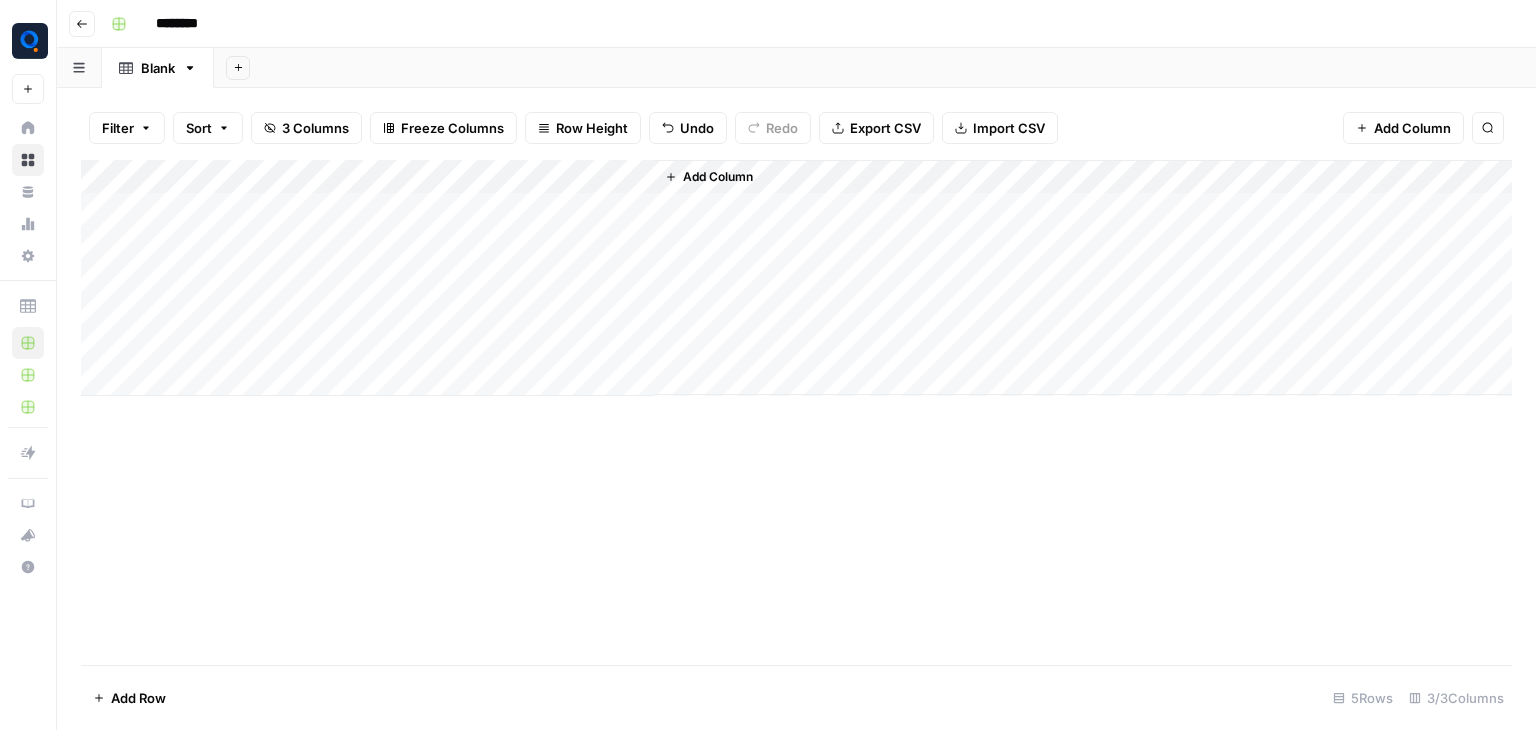 click on "Add Column" at bounding box center (796, 412) 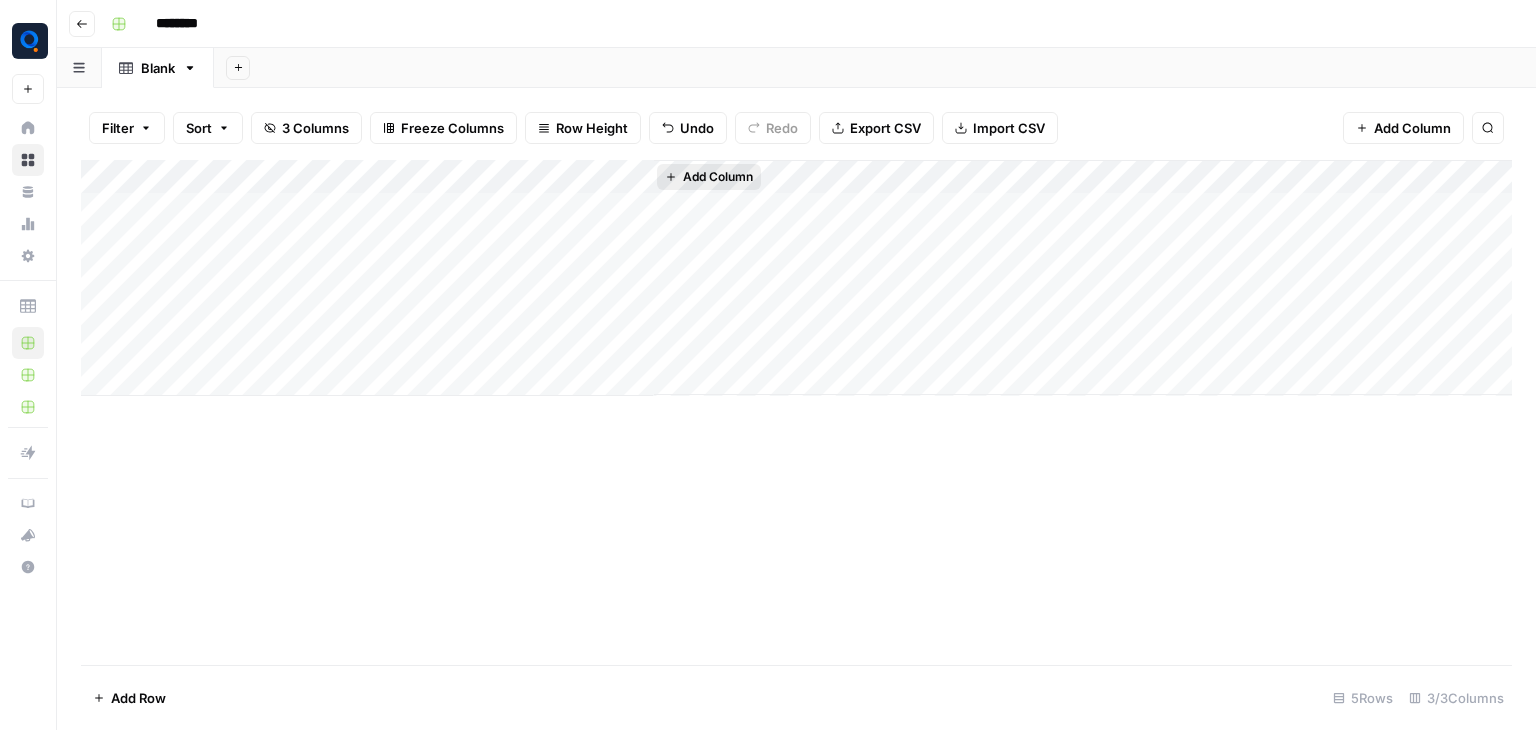 click on "Add Column" at bounding box center [718, 177] 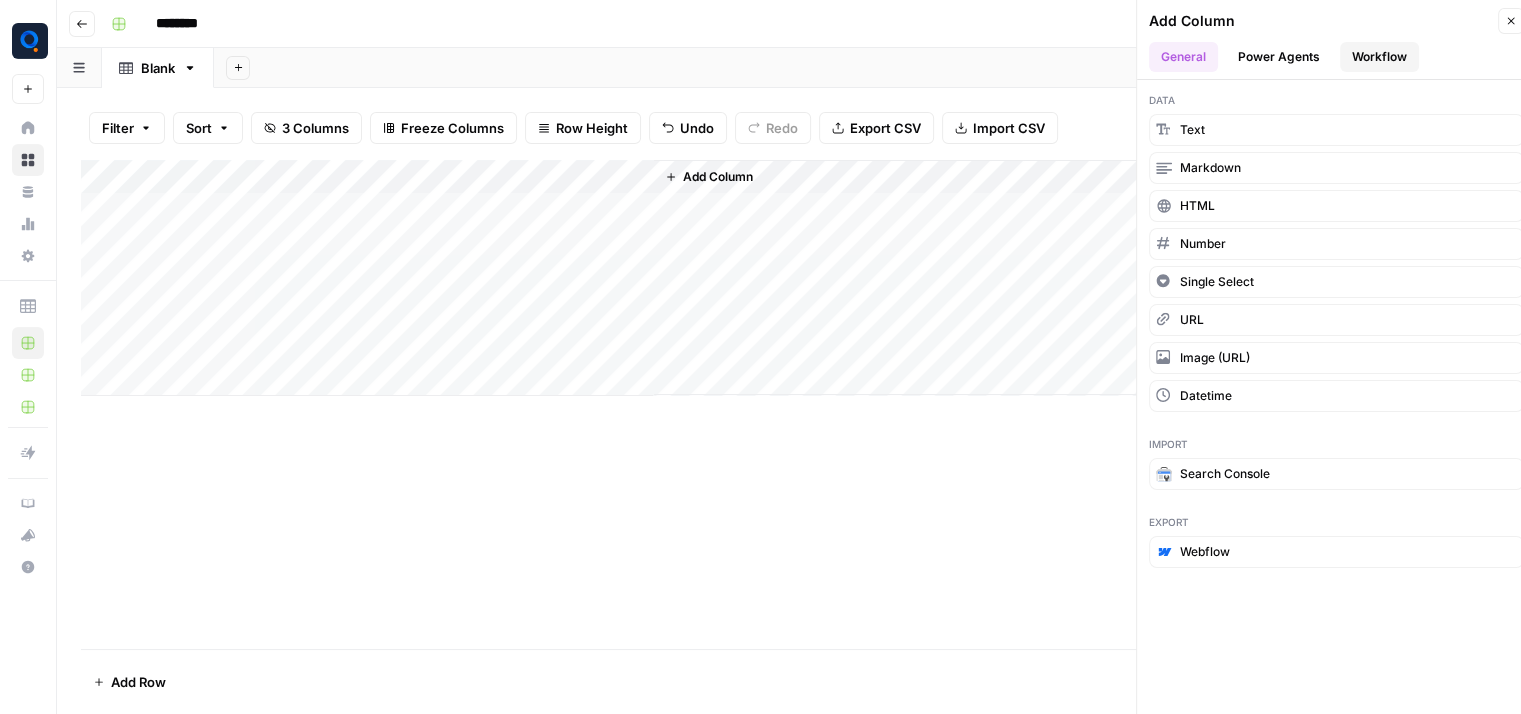 click on "Workflow" at bounding box center (1379, 57) 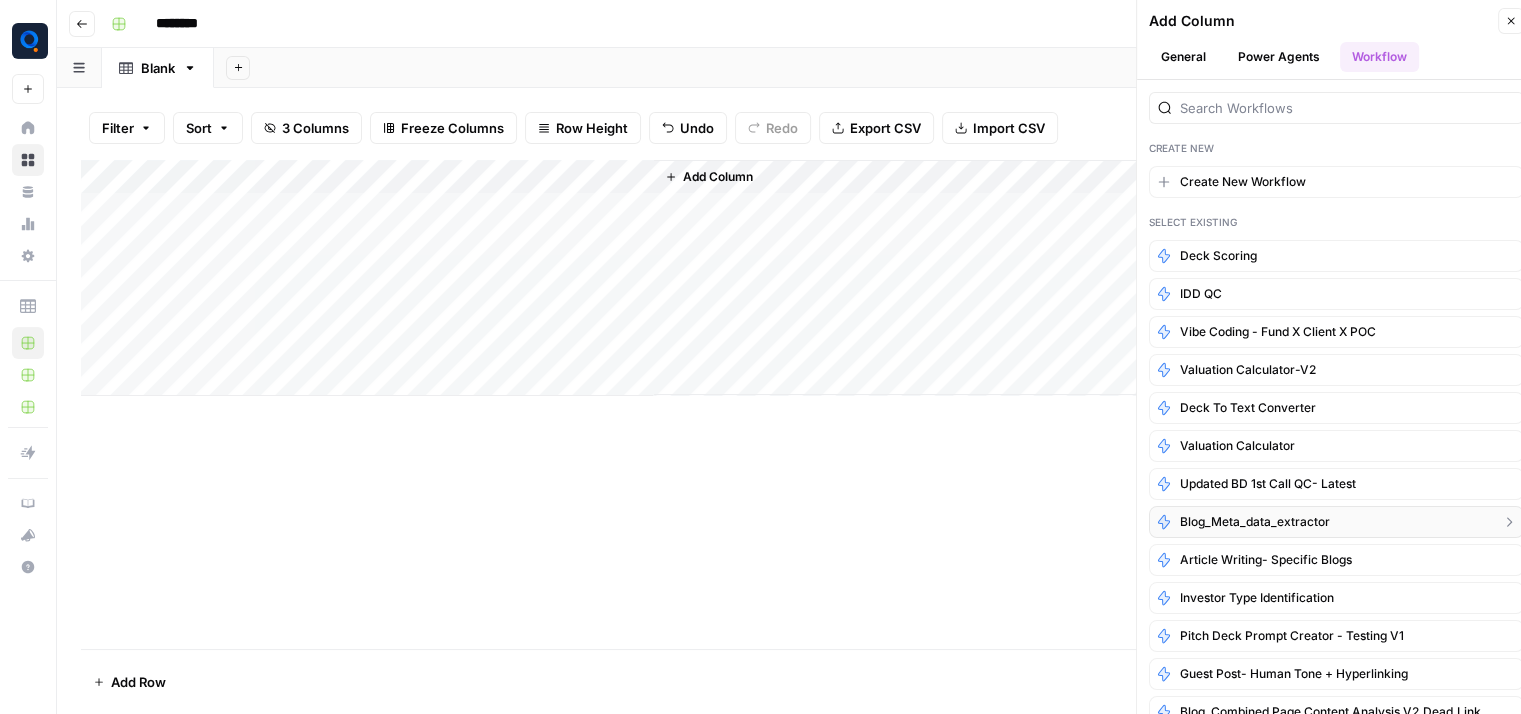 click on "Blog_Meta_data_extractor" at bounding box center [1336, 522] 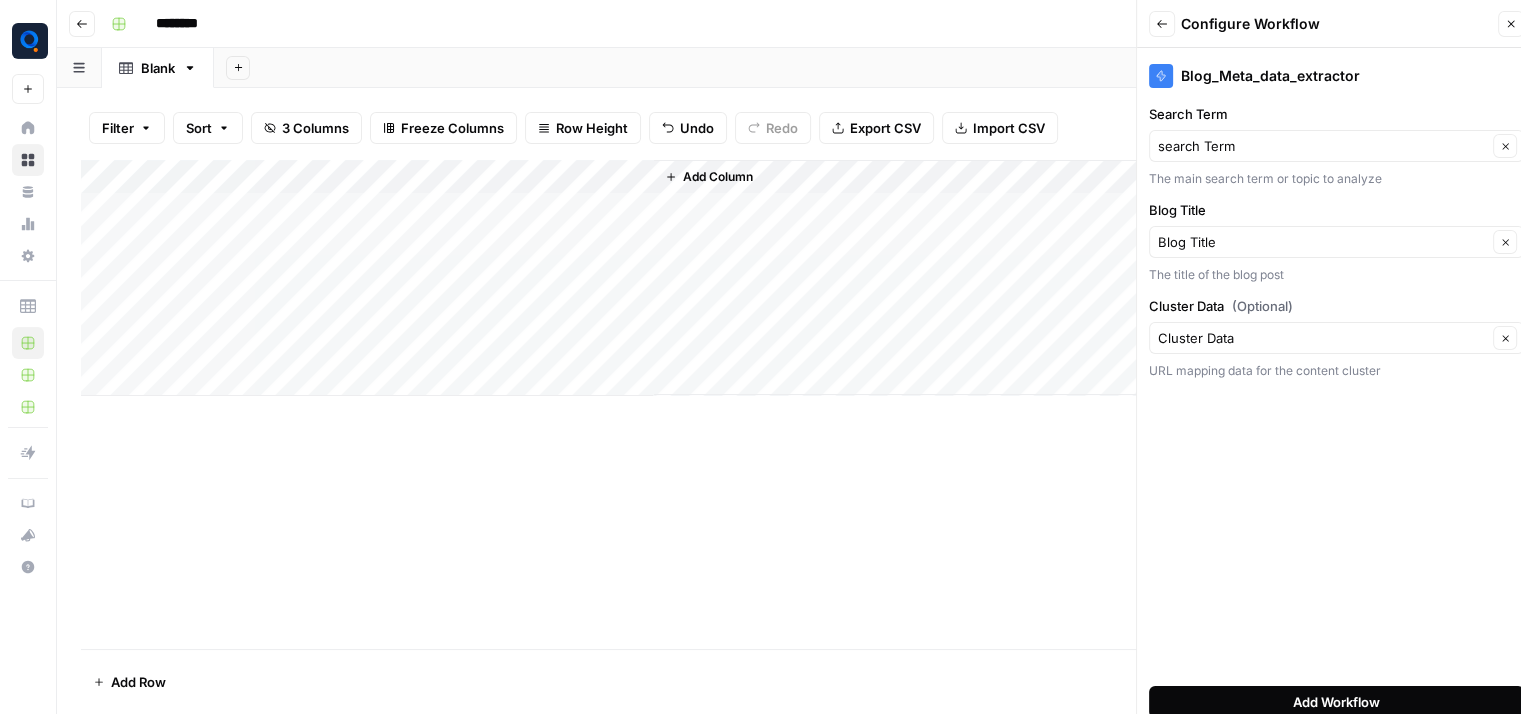 click on "Add Workflow" at bounding box center (1336, 702) 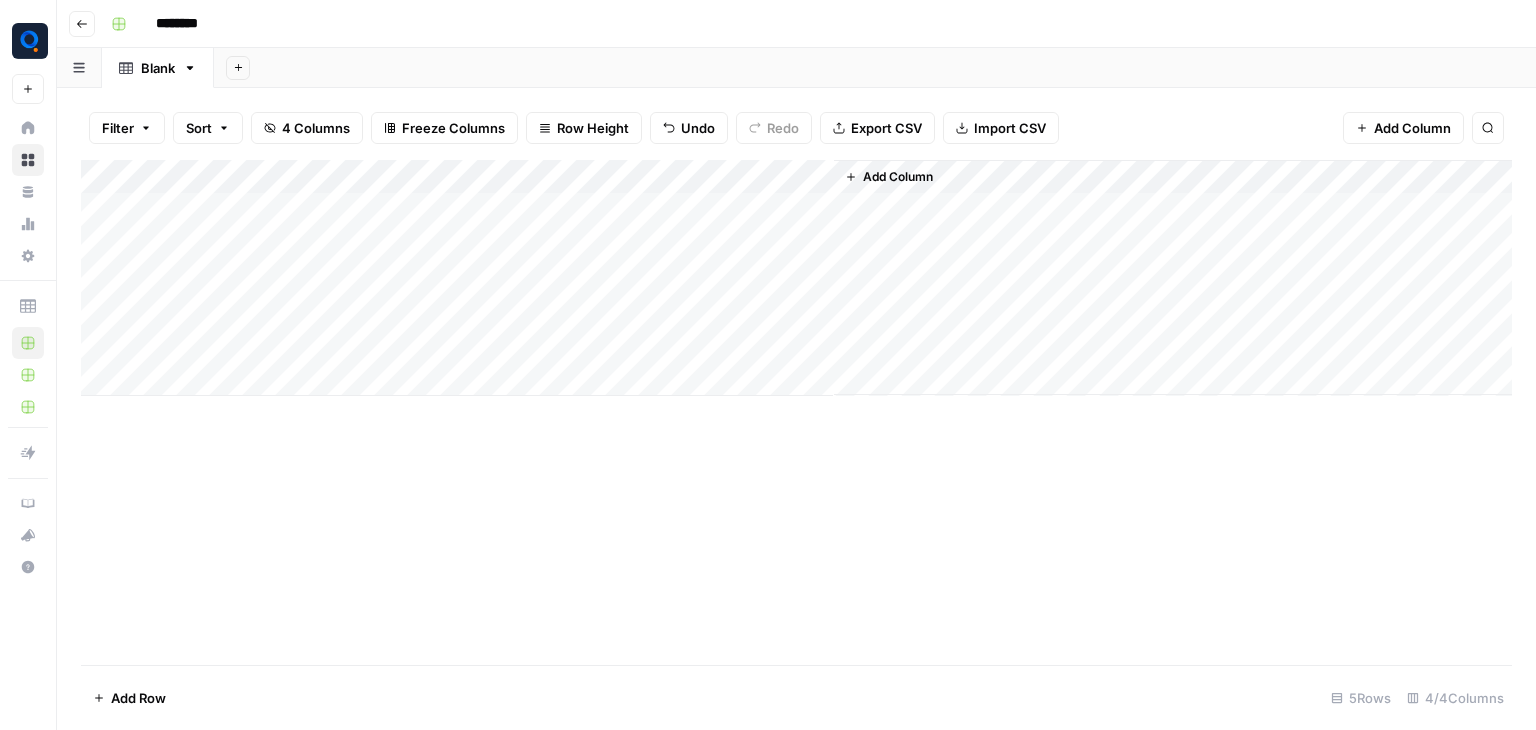 click on "Add Column" at bounding box center [796, 278] 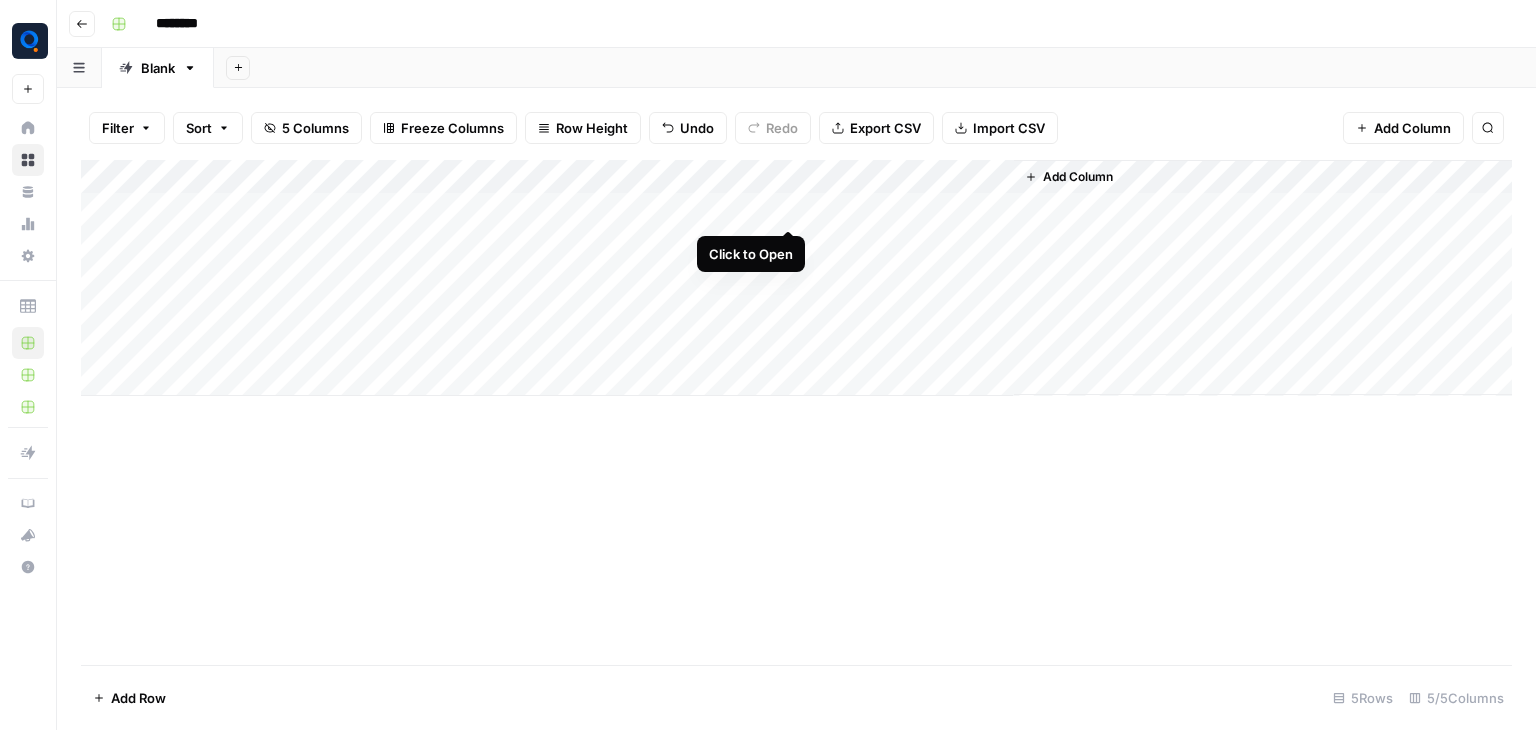 click on "Add Column" at bounding box center [796, 278] 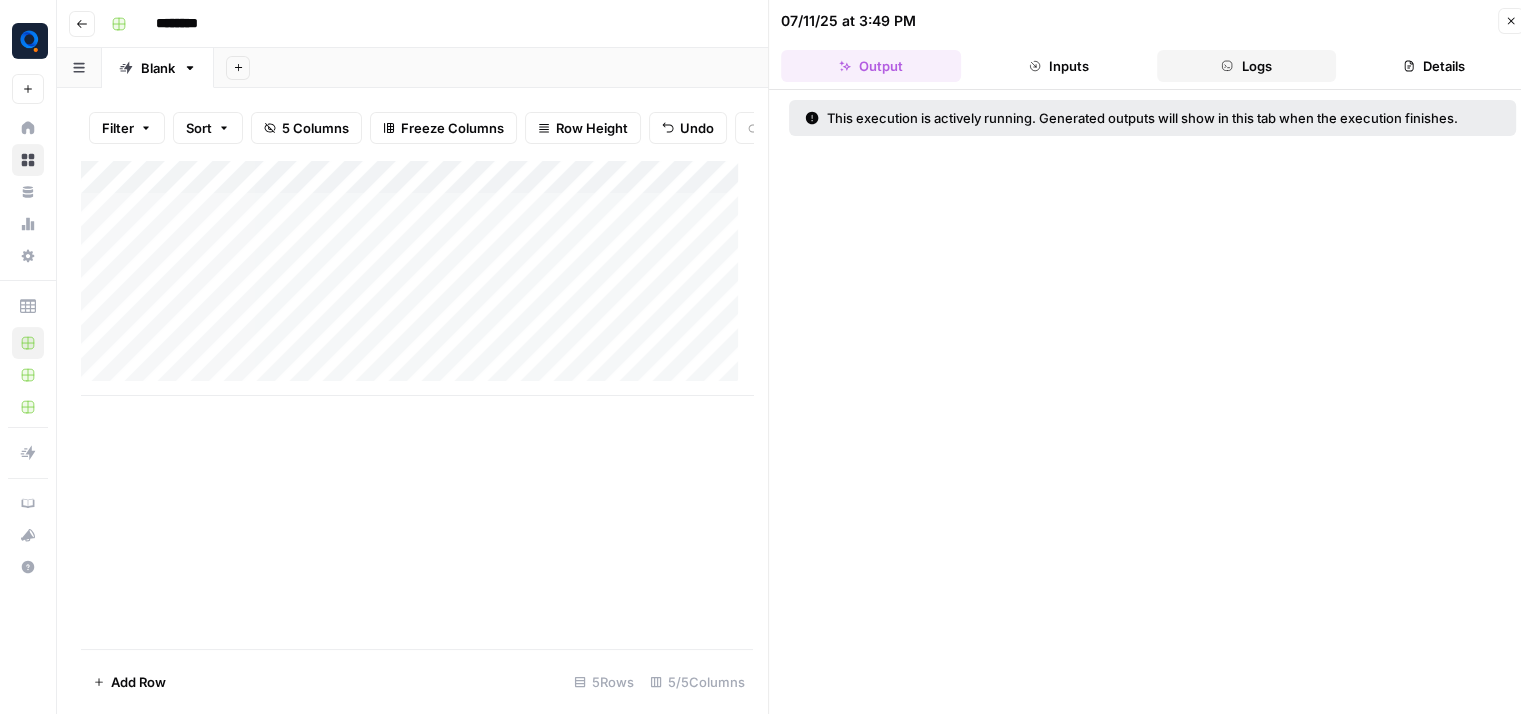 click on "Logs" at bounding box center (1247, 66) 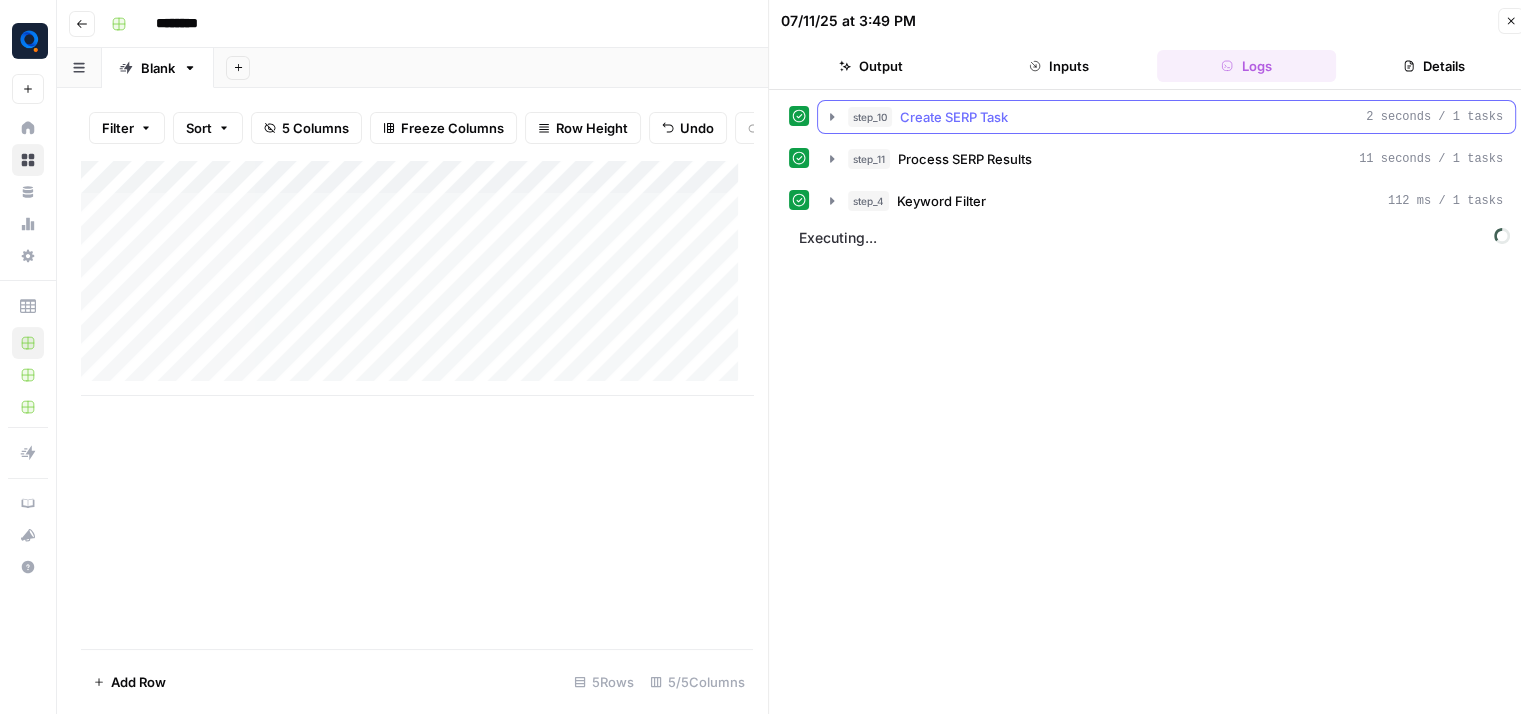 click on "step_10 Create SERP Task 2 seconds / 1 tasks" at bounding box center (1175, 117) 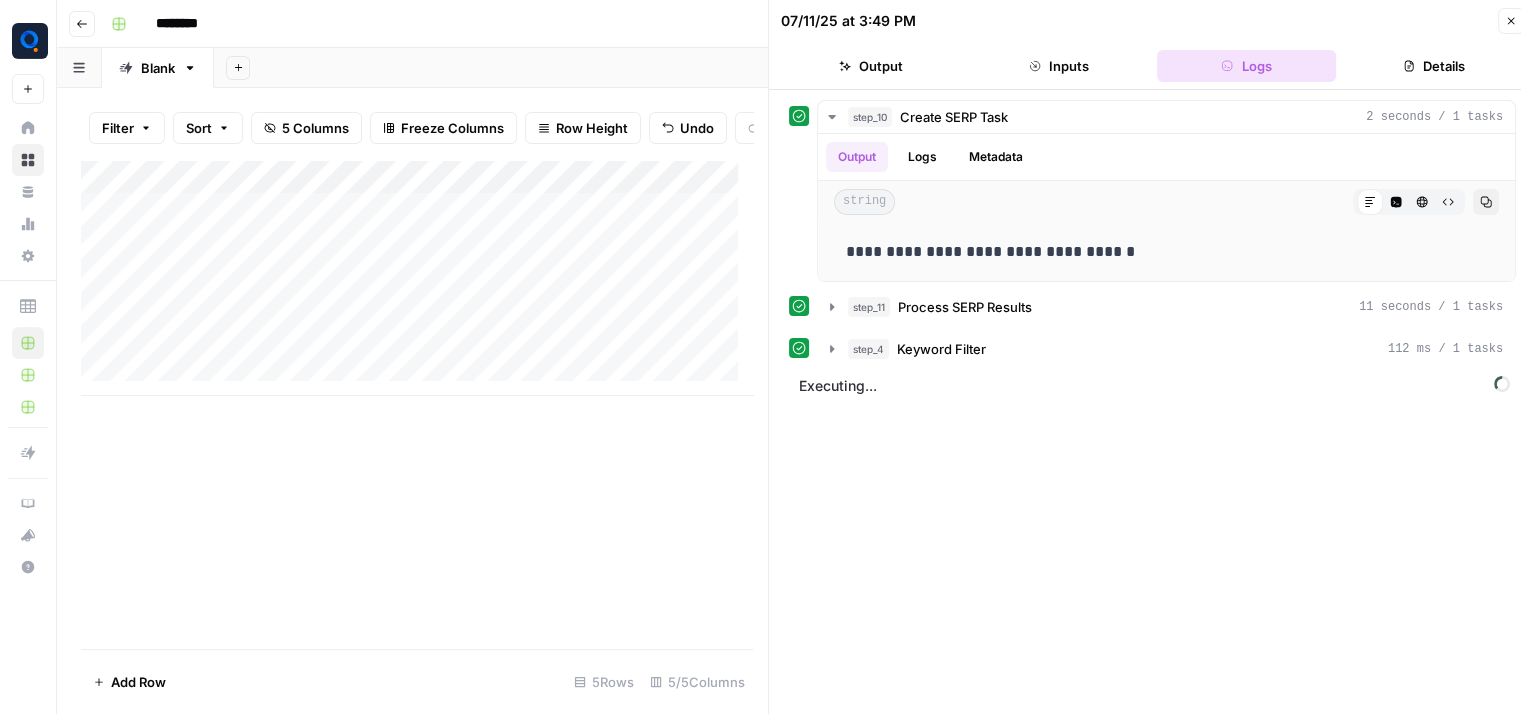 click on "Logs" at bounding box center [1247, 66] 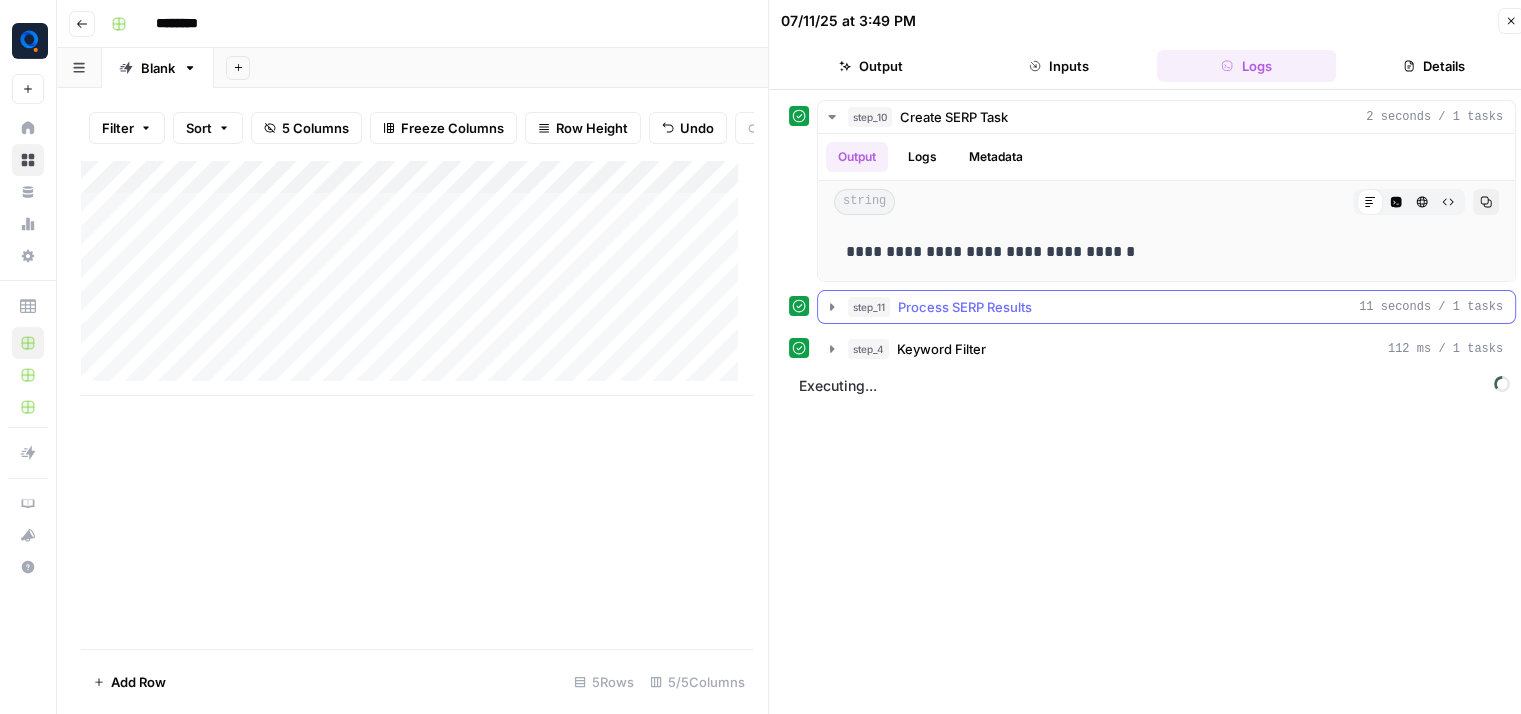click on "step_11 Process SERP Results 11 seconds / 1 tasks" at bounding box center [1166, 307] 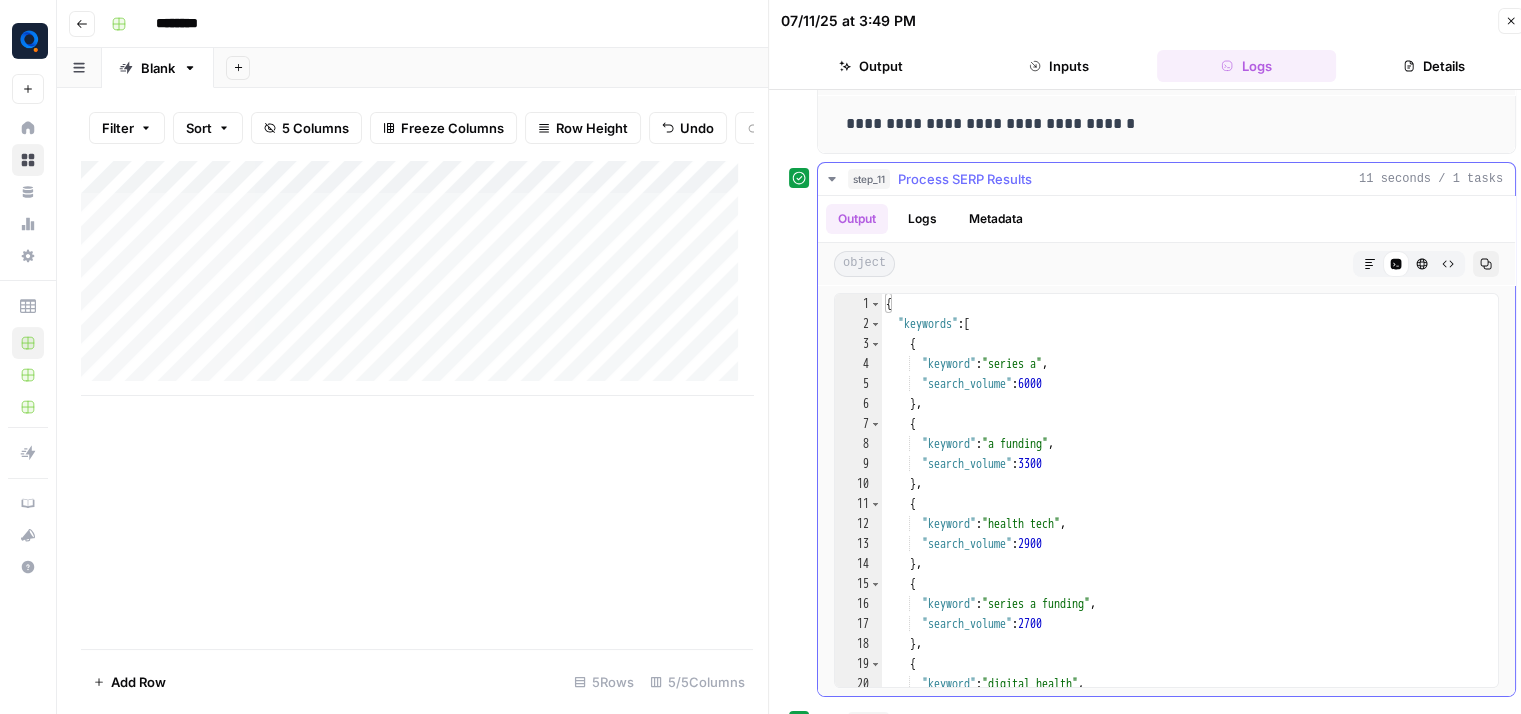 scroll, scrollTop: 180, scrollLeft: 0, axis: vertical 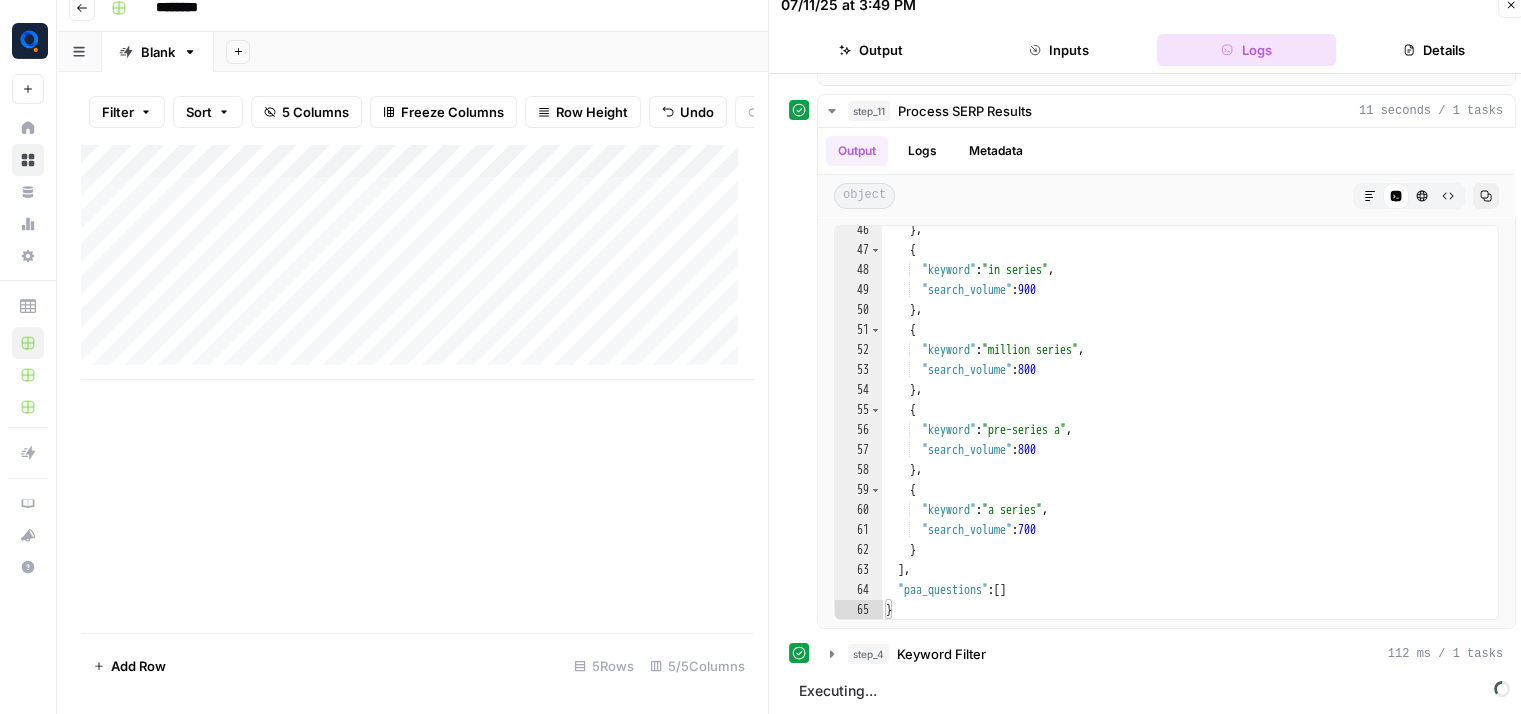 click on "Logs" at bounding box center (1247, 50) 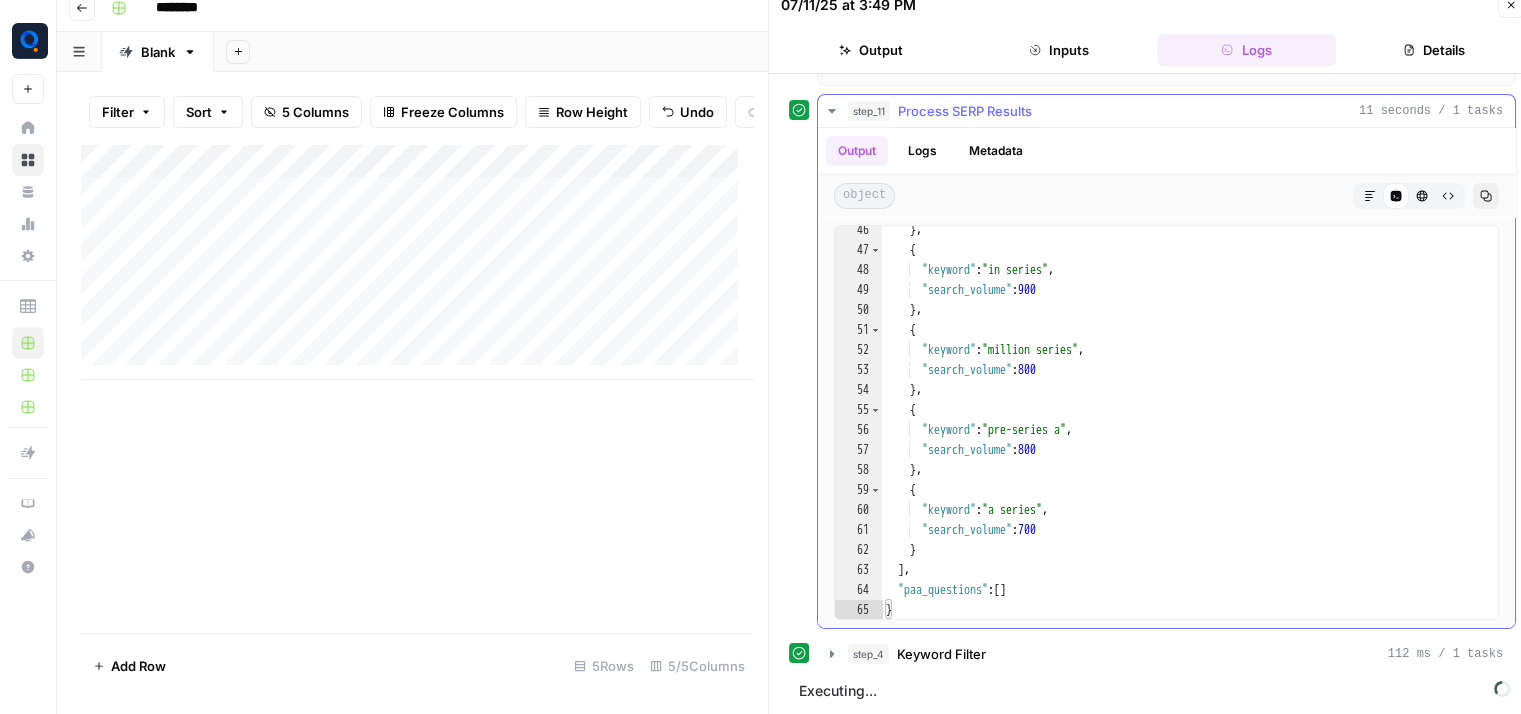 click on "Process SERP Results" at bounding box center [965, 111] 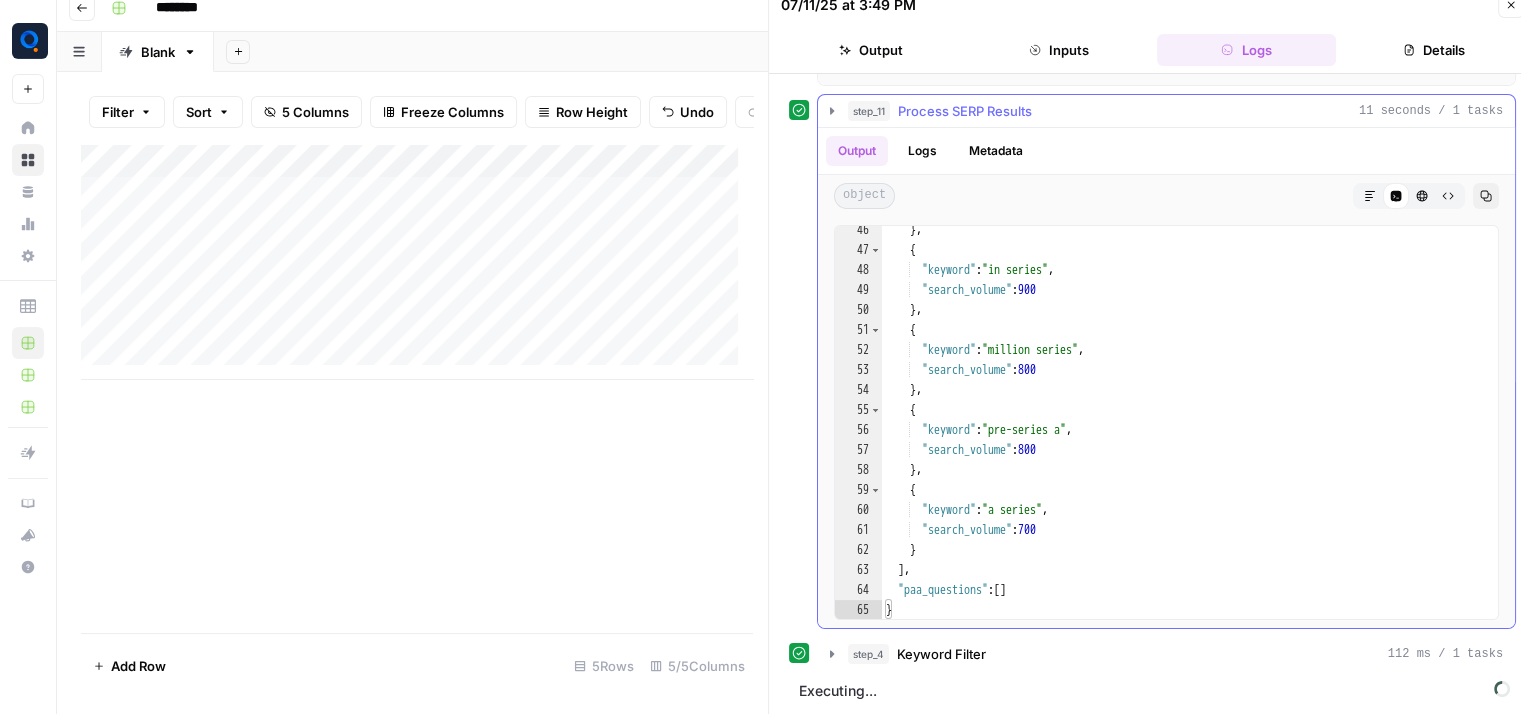 scroll, scrollTop: 0, scrollLeft: 0, axis: both 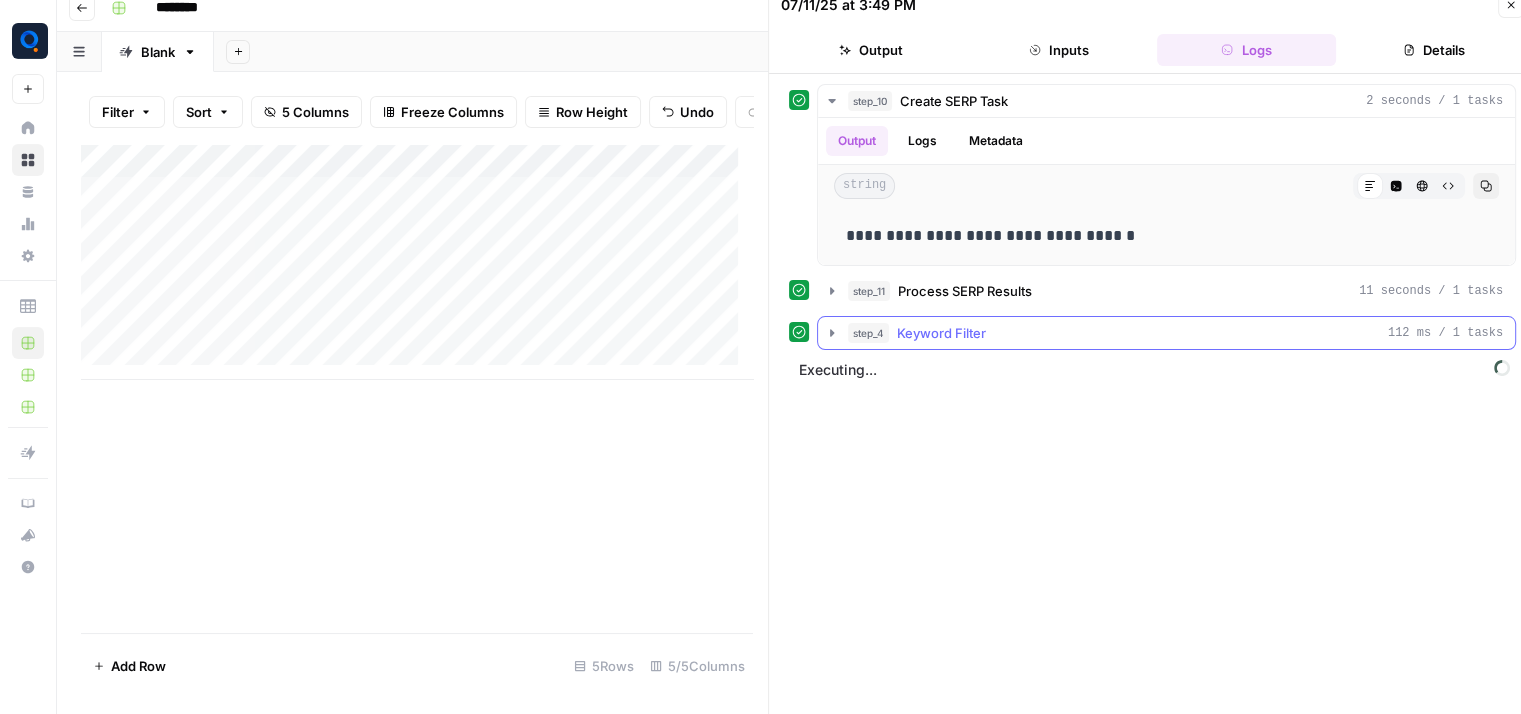 click on "Keyword Filter" at bounding box center [941, 333] 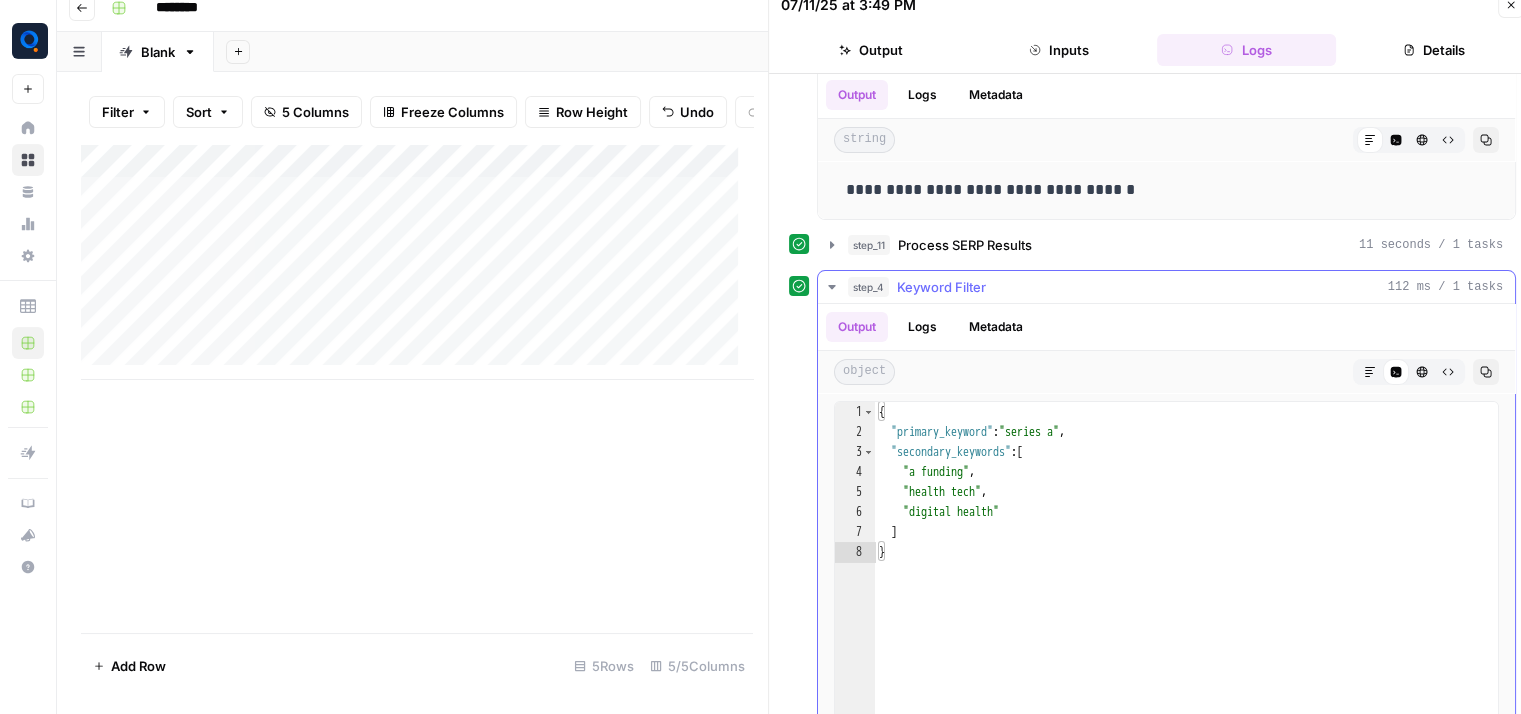 scroll, scrollTop: 48, scrollLeft: 0, axis: vertical 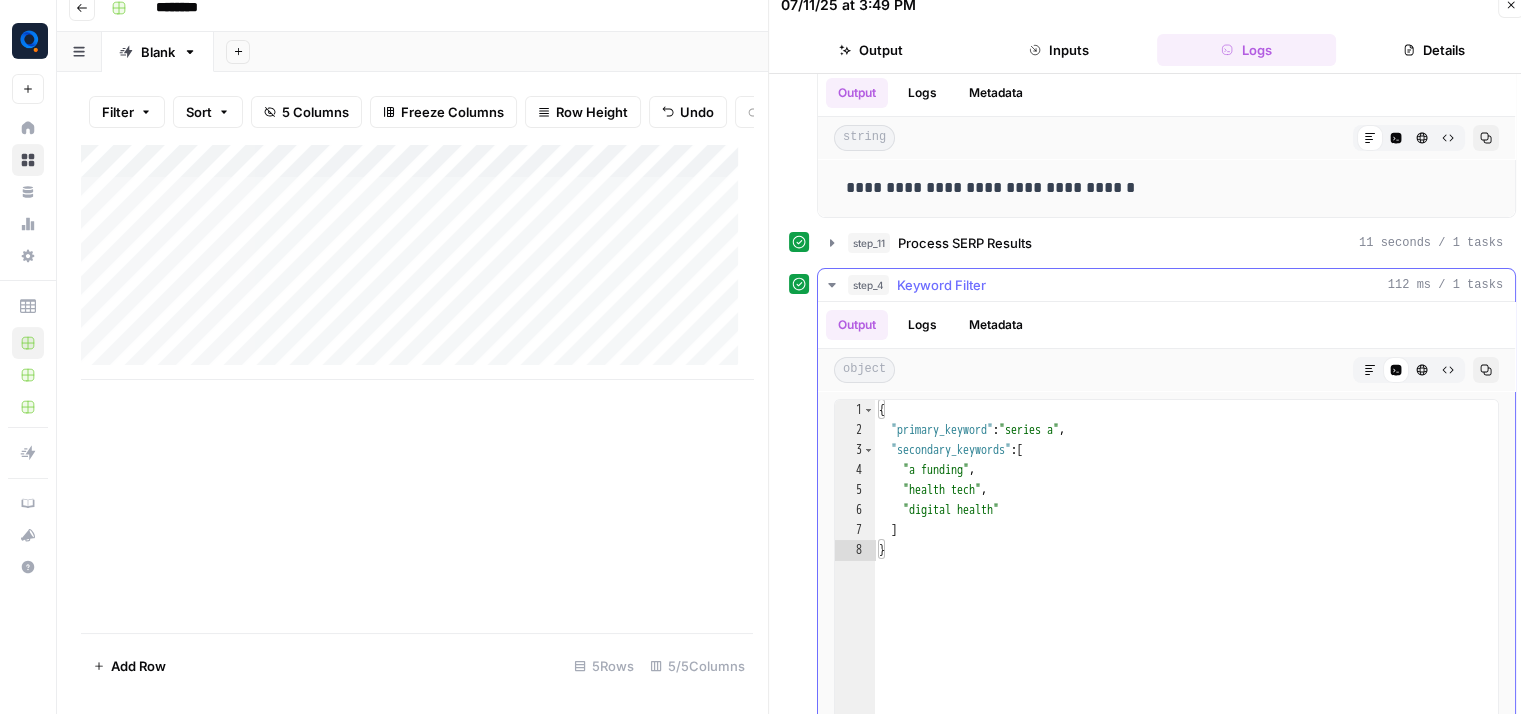 click on "step_4 Keyword Filter 112 ms / 1 tasks" at bounding box center [1175, 285] 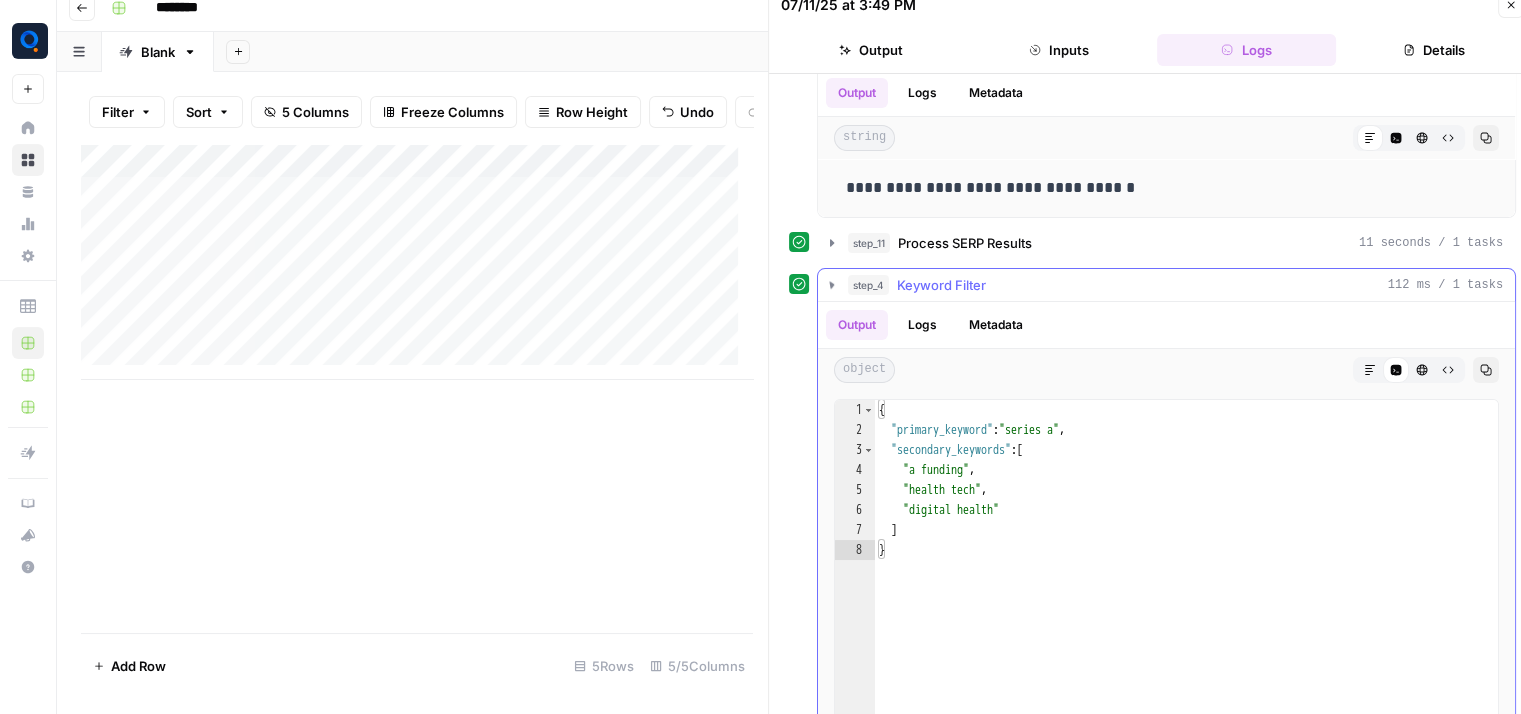 scroll, scrollTop: 0, scrollLeft: 0, axis: both 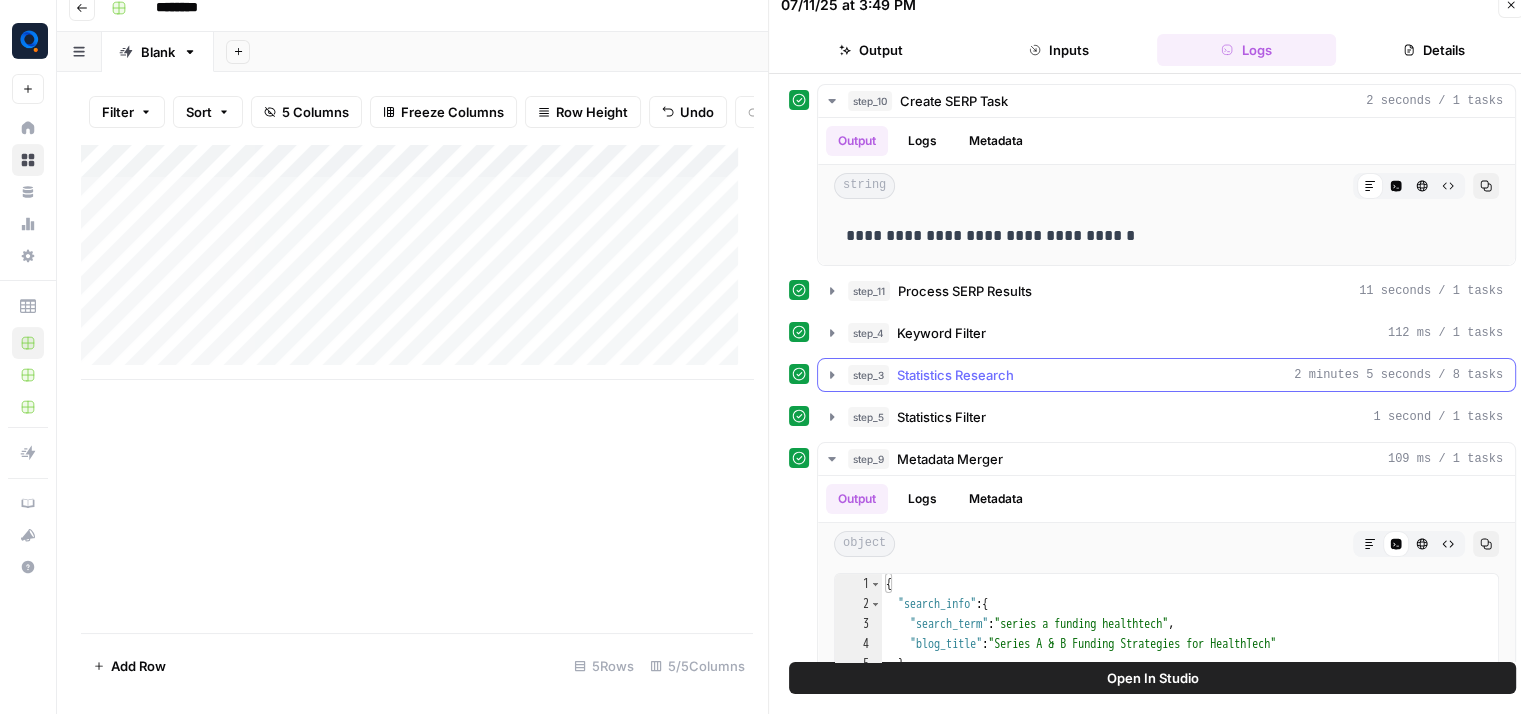 click on "Statistics Research" at bounding box center [955, 375] 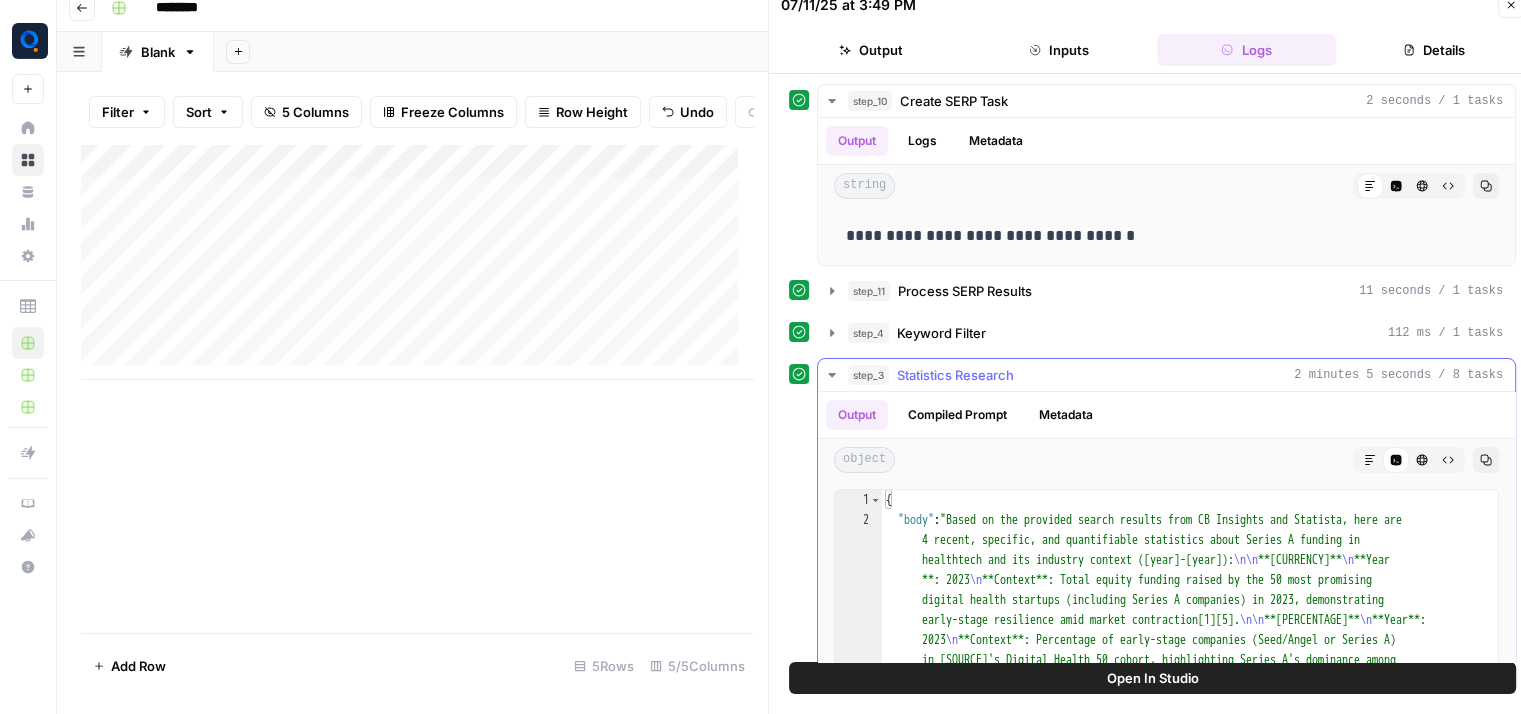scroll, scrollTop: 126, scrollLeft: 0, axis: vertical 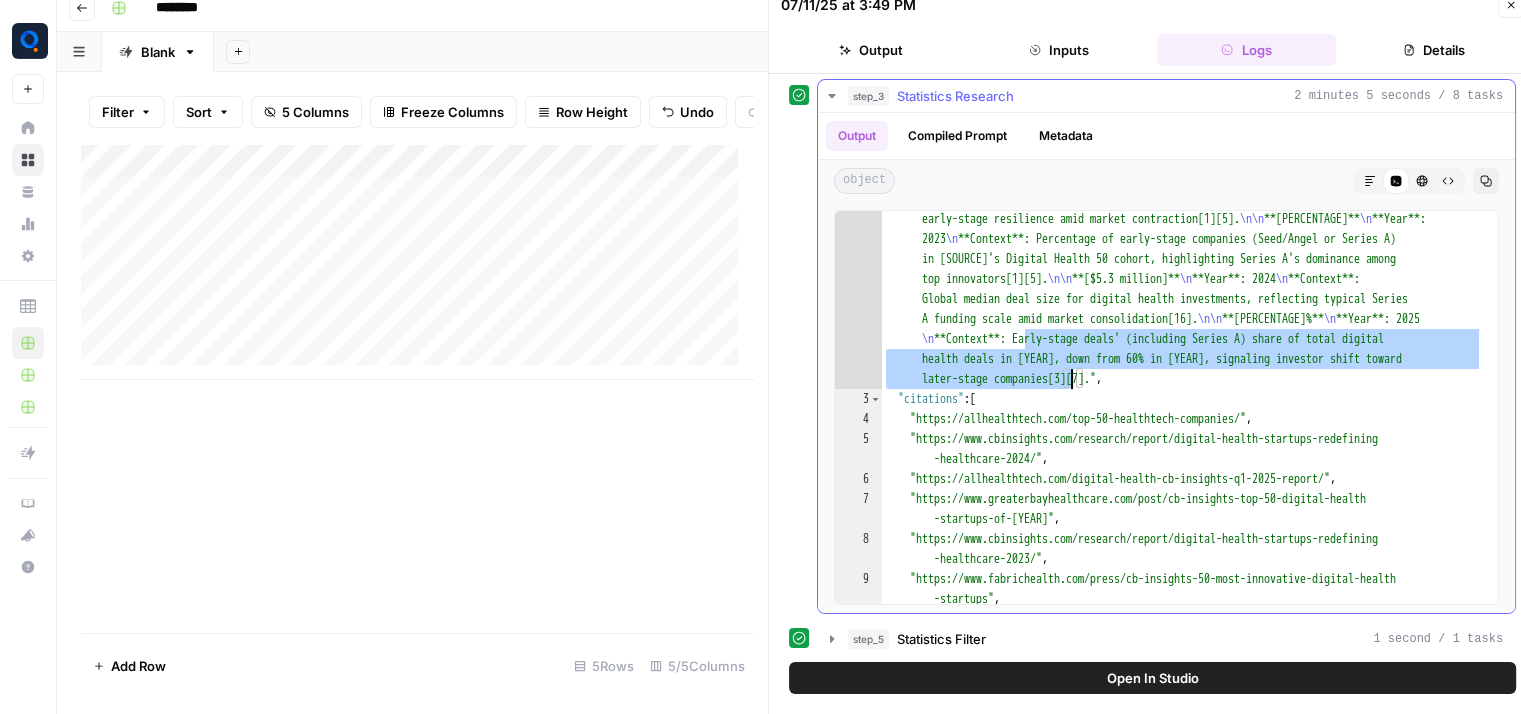 drag, startPoint x: 1022, startPoint y: 333, endPoint x: 1066, endPoint y: 369, distance: 56.85068 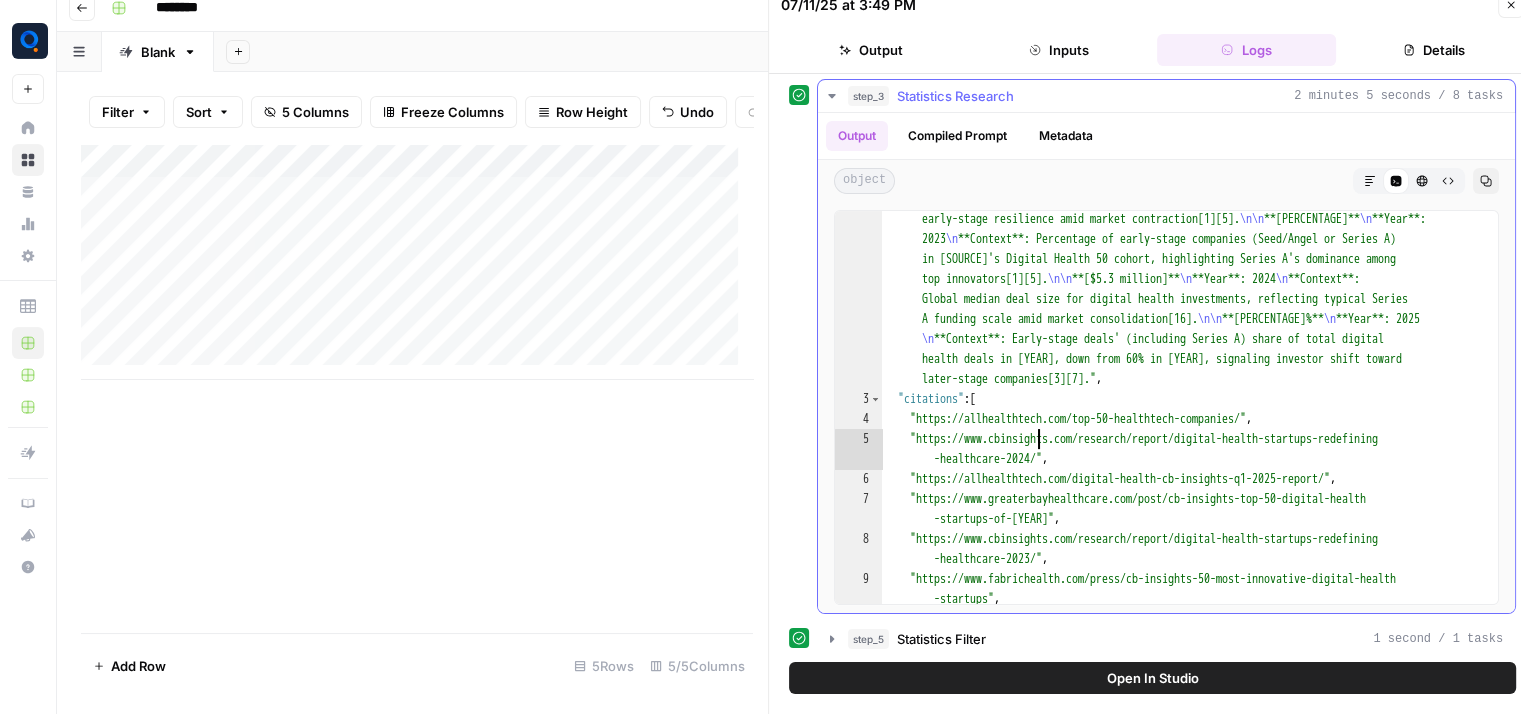 click on ""body" :  "Based on the provided search results from CB Insights and Statista, here are         4 recent, specific, and quantifiable statistics about Series A funding in         healthtech and its industry context (2023-2025): \n\n **[$1.5 billion]**   \n **Year        **: 2023   \n **Context**: Total equity funding raised by the 50 most promising         digital health startups (including Series A companies) in 2023, demonstrating         early-stage resilience amid market contraction[1][5].   \n\n **[62%]**   \n **Year**:         2023   \n **Context**: Percentage of early-stage companies (Seed/Angel or Series A)         in CB Insights' Digital Health 50 cohort, highlighting Series A's dominance among         top innovators[1][5].   \n\n **[$5.3 million]**   \n **Year**: 2024   \n **Context**:         Global median deal size for digital health investments, reflecting typical Series         A funding scale amid market consolidation[16].   \n\n \n" at bounding box center (1182, 456) 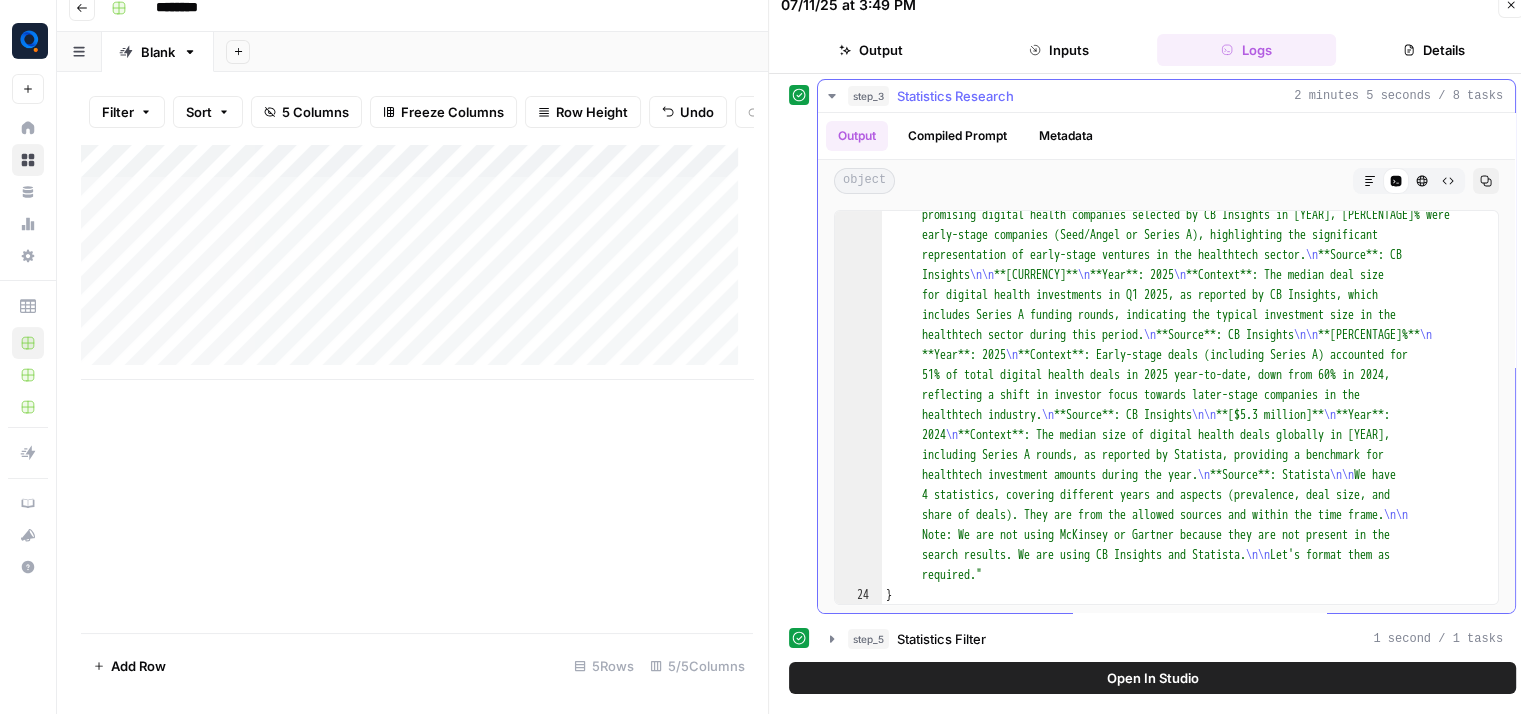 scroll, scrollTop: 2905, scrollLeft: 0, axis: vertical 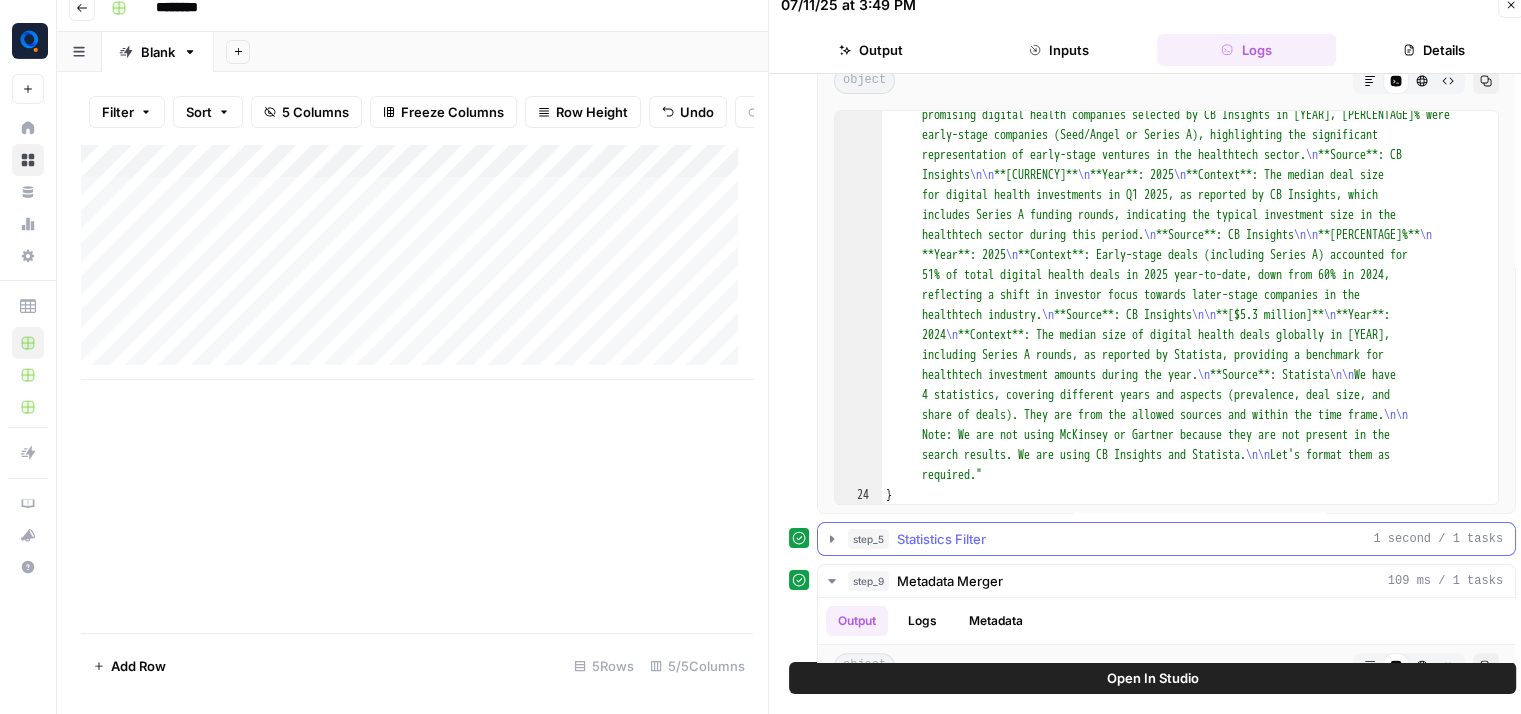 click on "Statistics Filter" at bounding box center [941, 539] 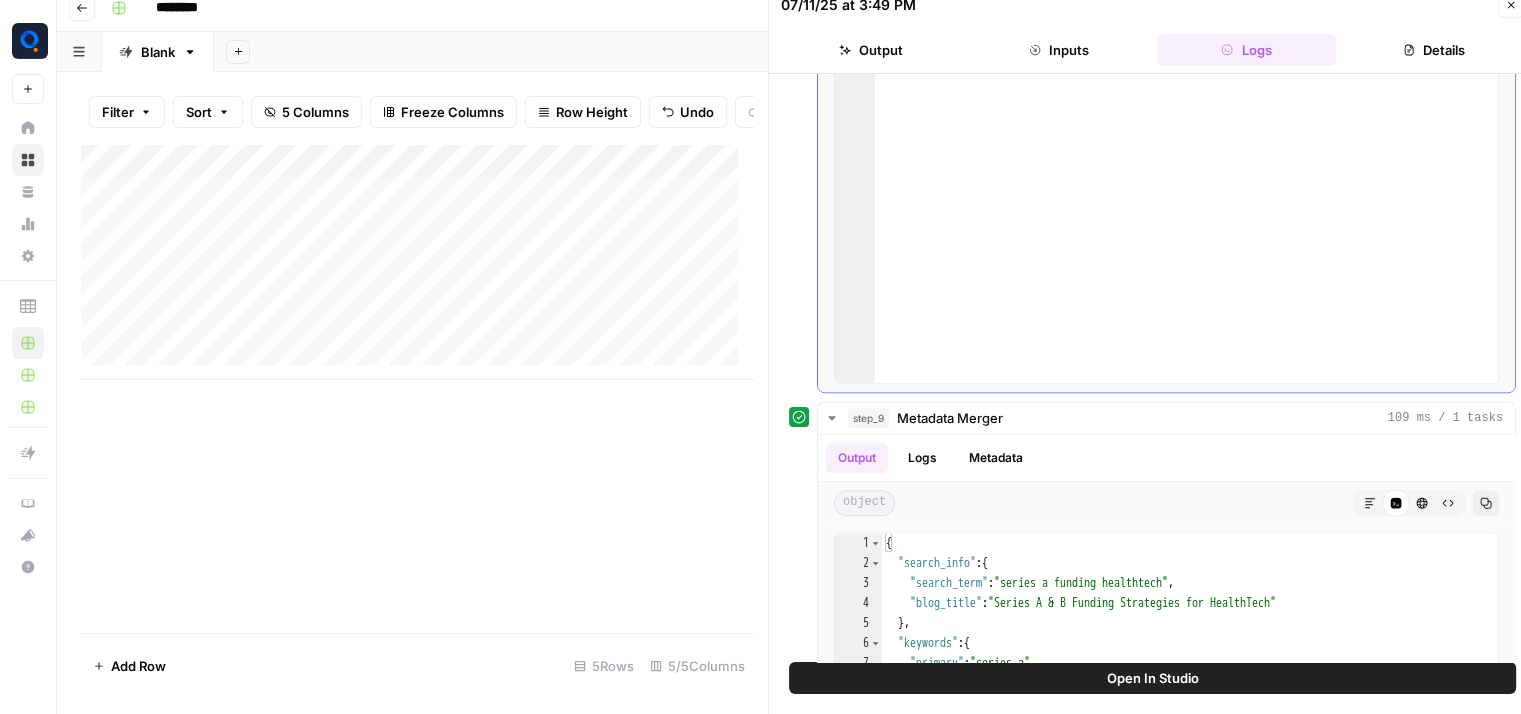 scroll, scrollTop: 1322, scrollLeft: 0, axis: vertical 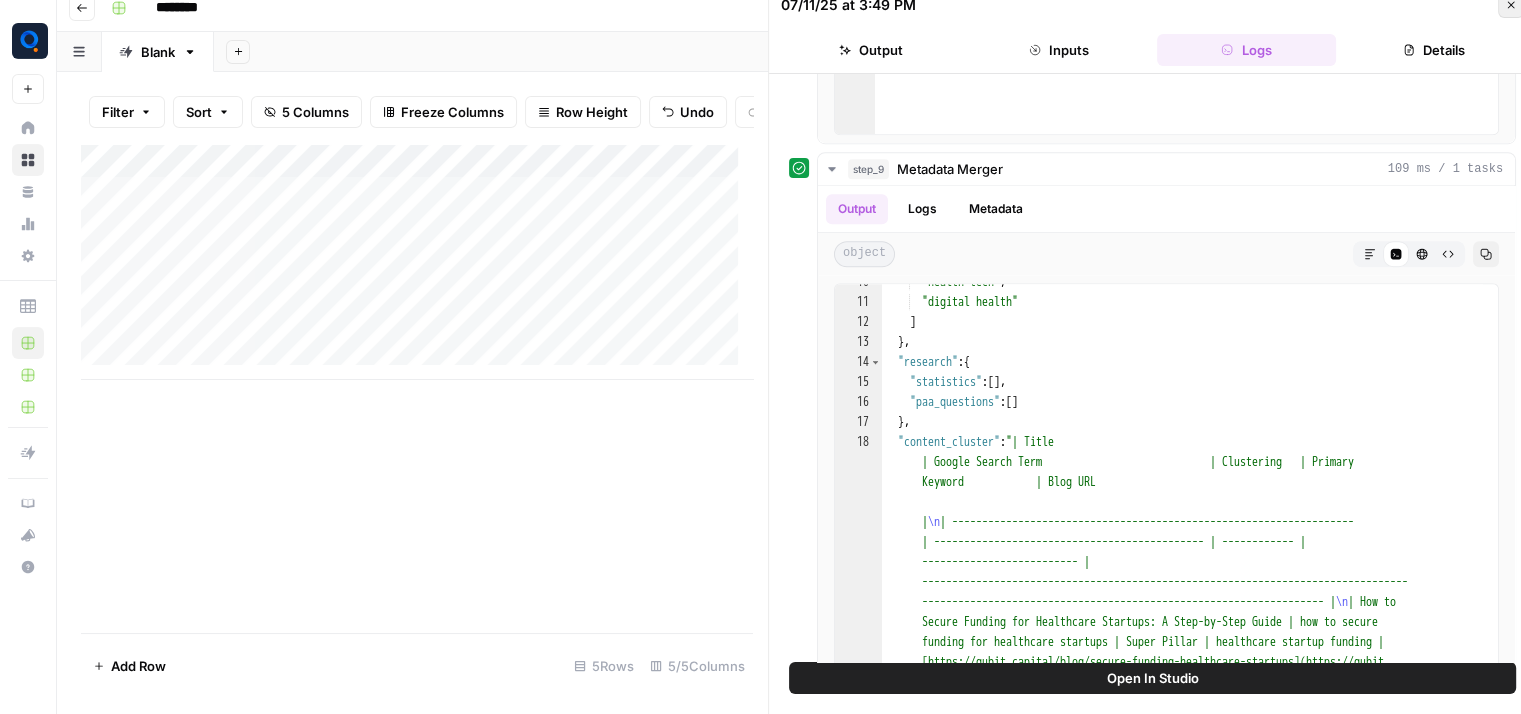 click on "Close" at bounding box center [1511, 5] 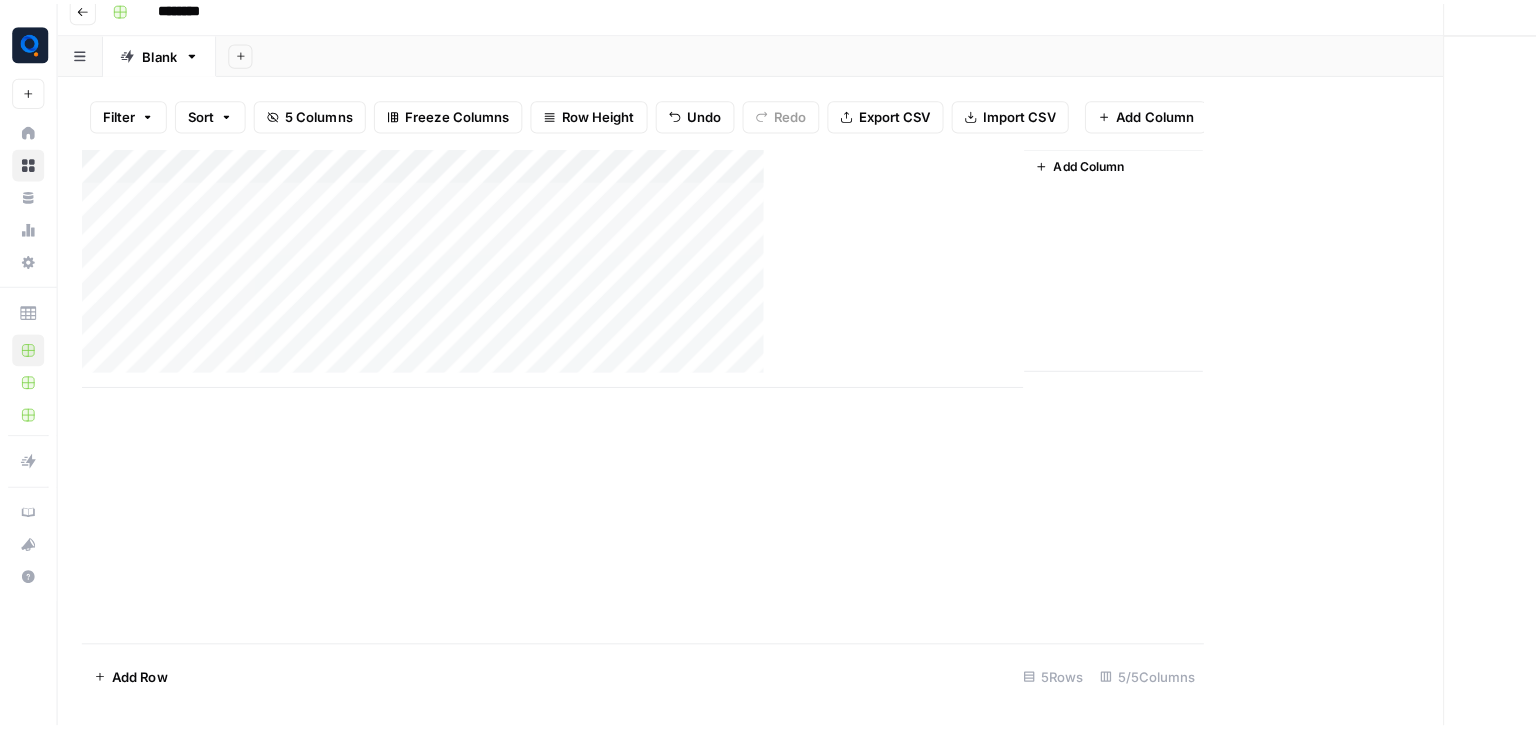 scroll, scrollTop: 0, scrollLeft: 0, axis: both 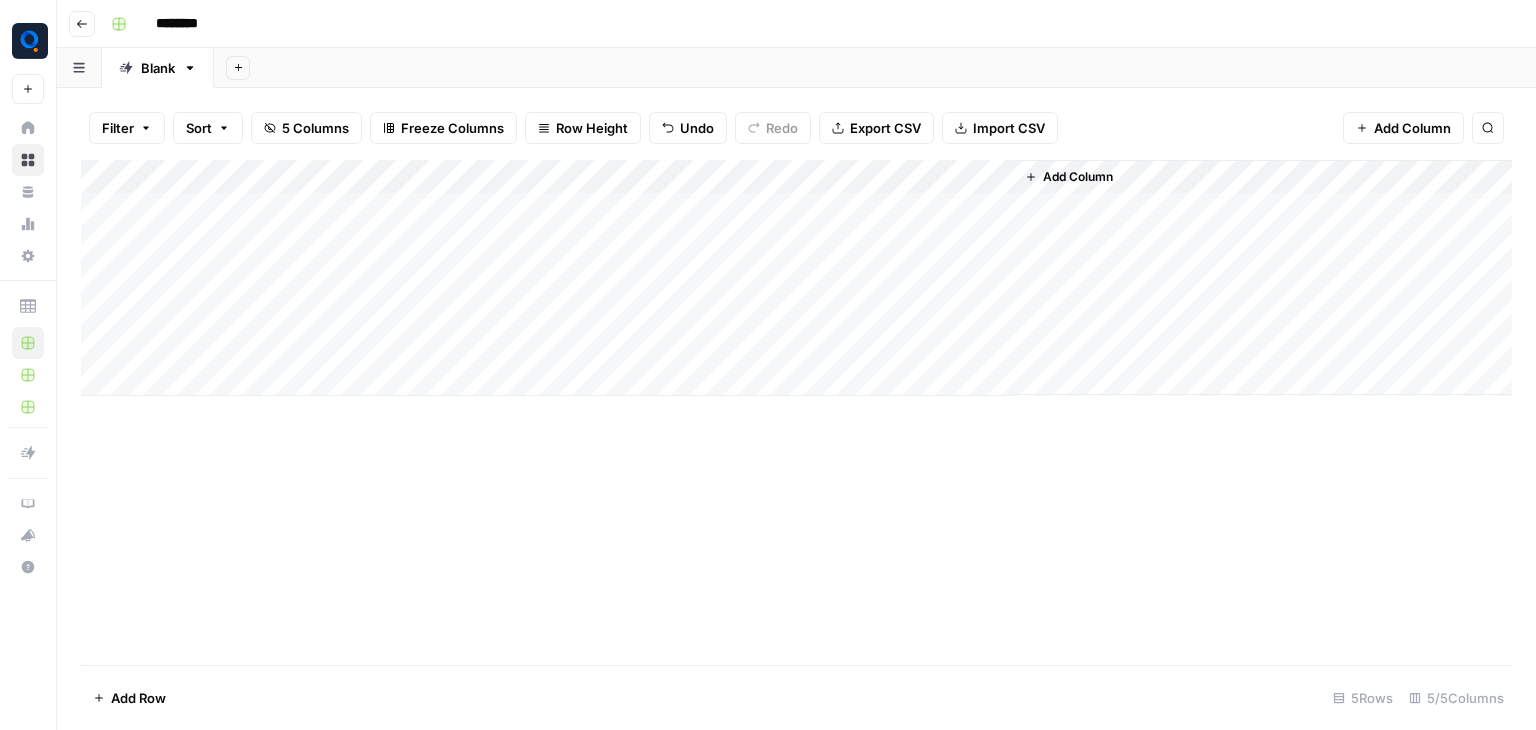 click on "Add Column" at bounding box center [796, 278] 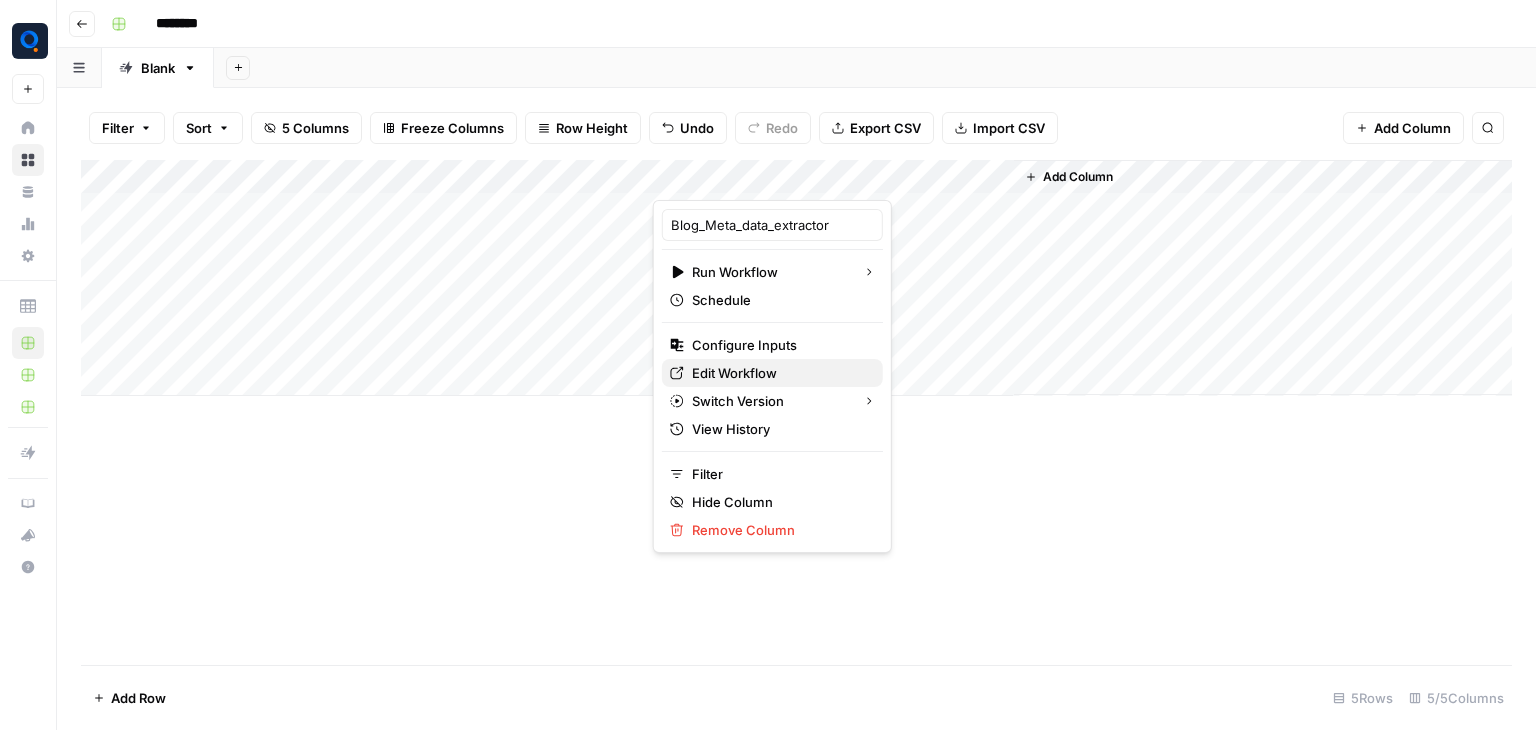 click on "Edit Workflow" at bounding box center (772, 373) 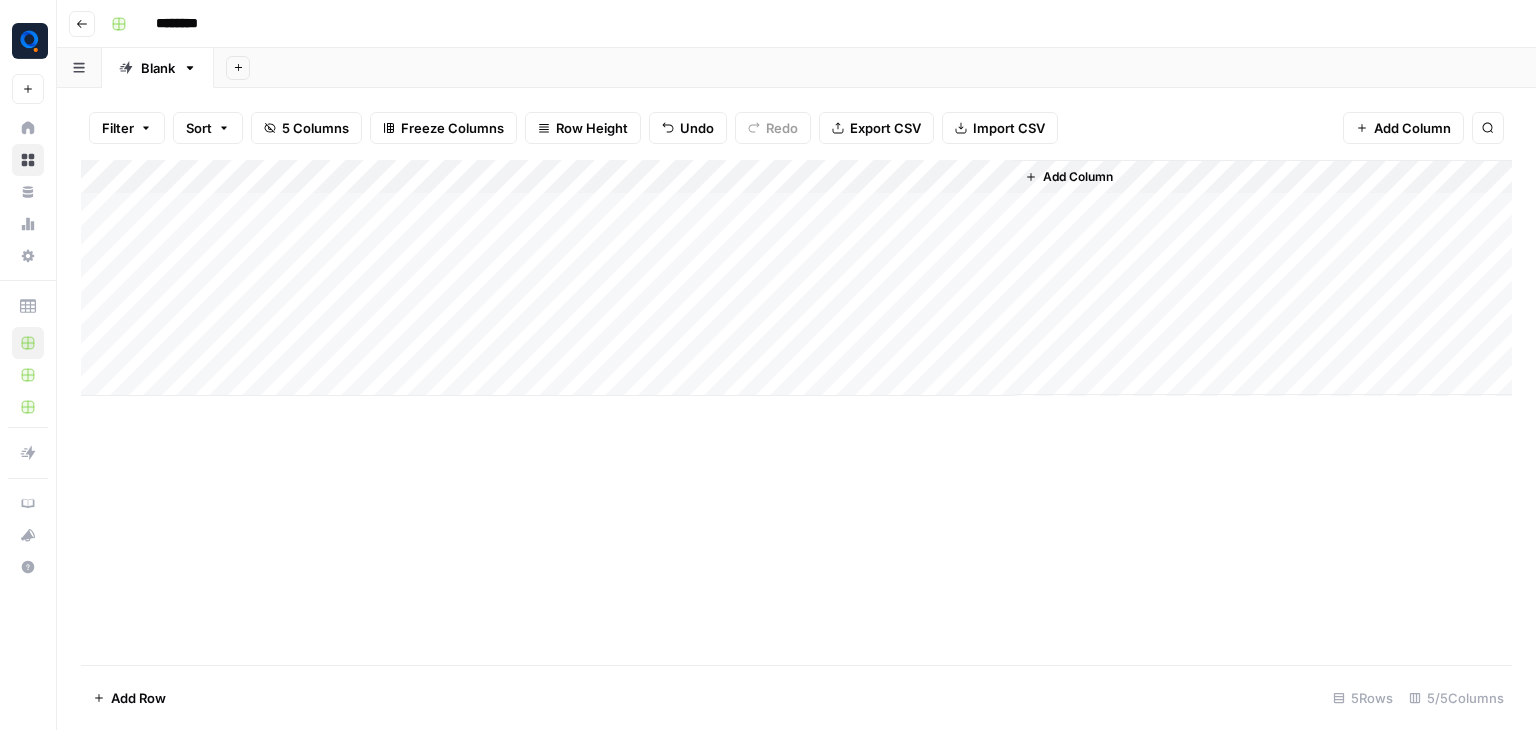 click on "Add Column" at bounding box center [796, 278] 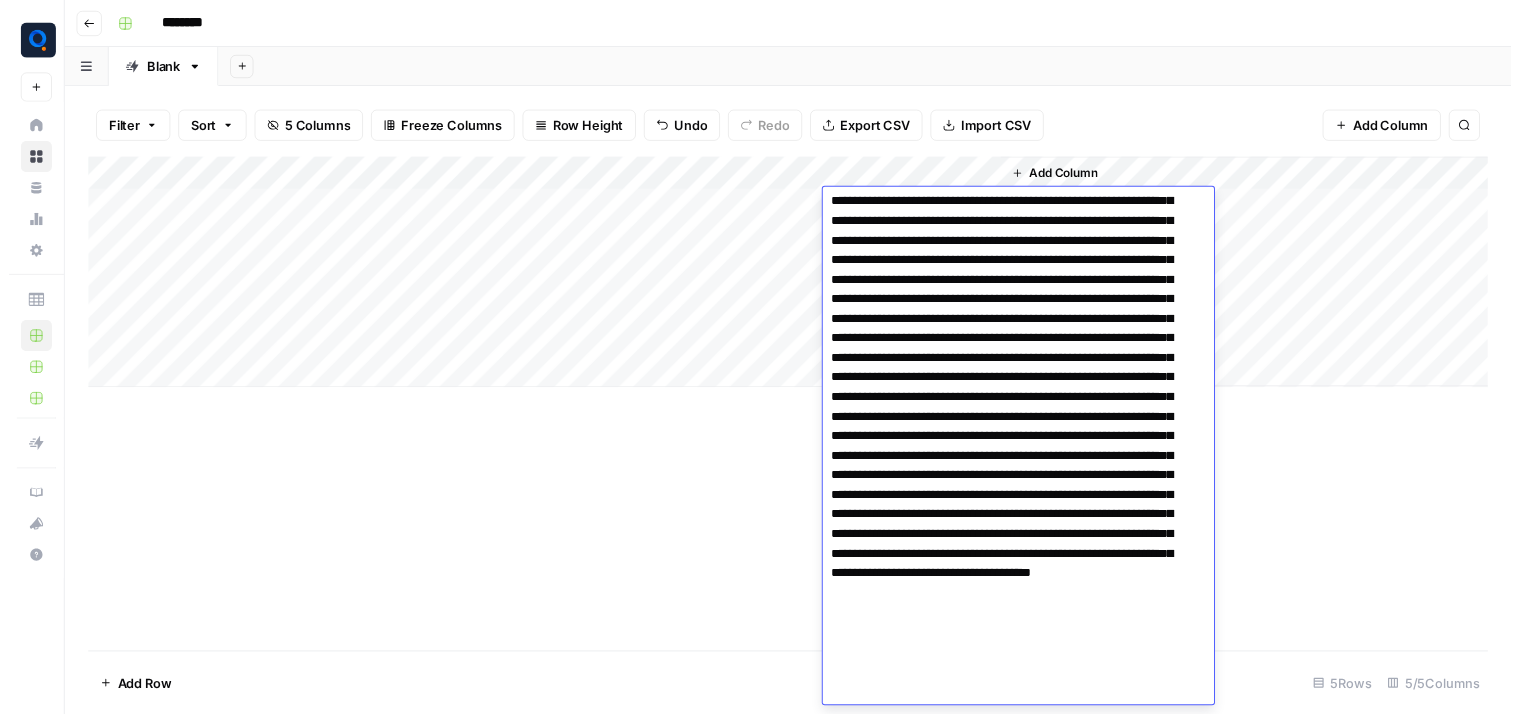 scroll, scrollTop: 0, scrollLeft: 0, axis: both 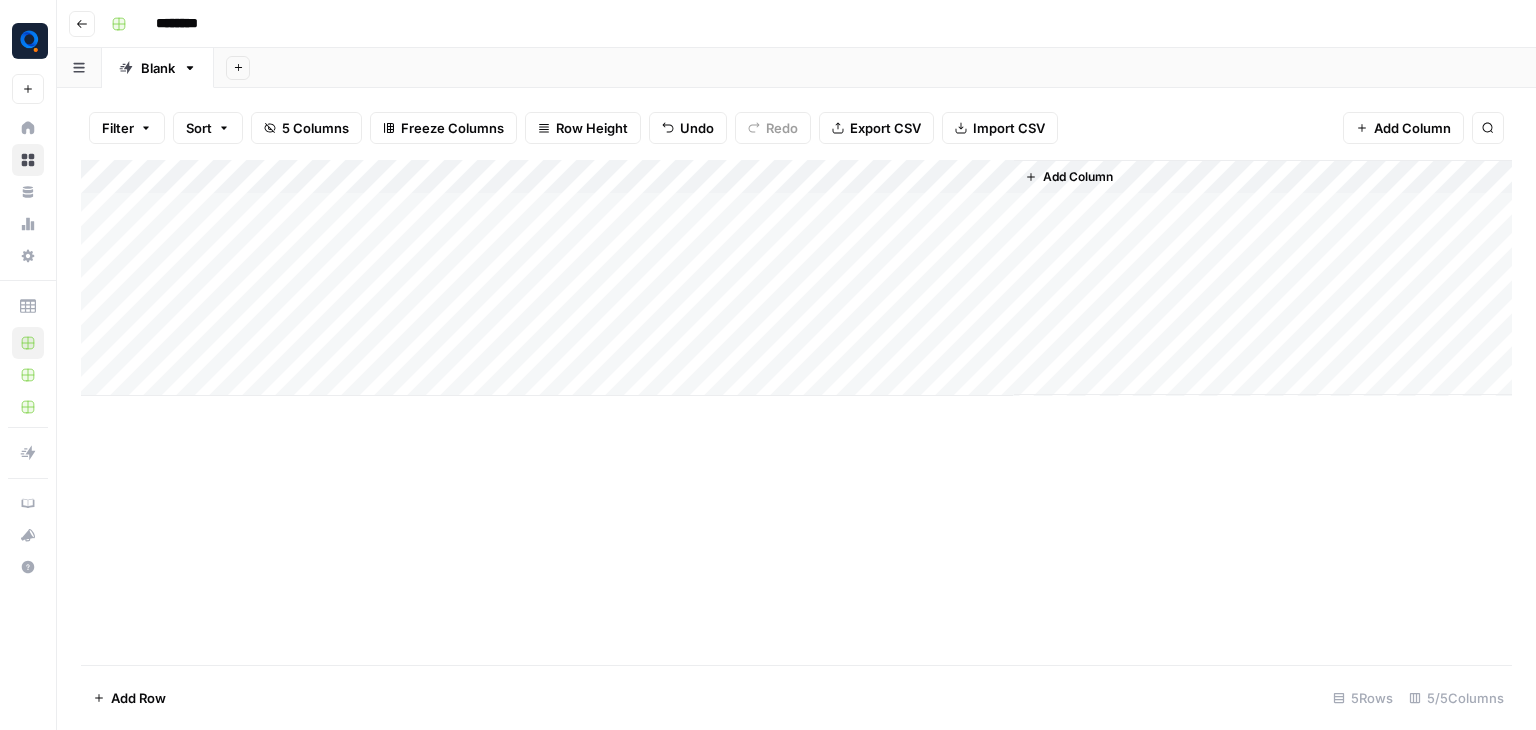 click on "Add Column" at bounding box center (796, 278) 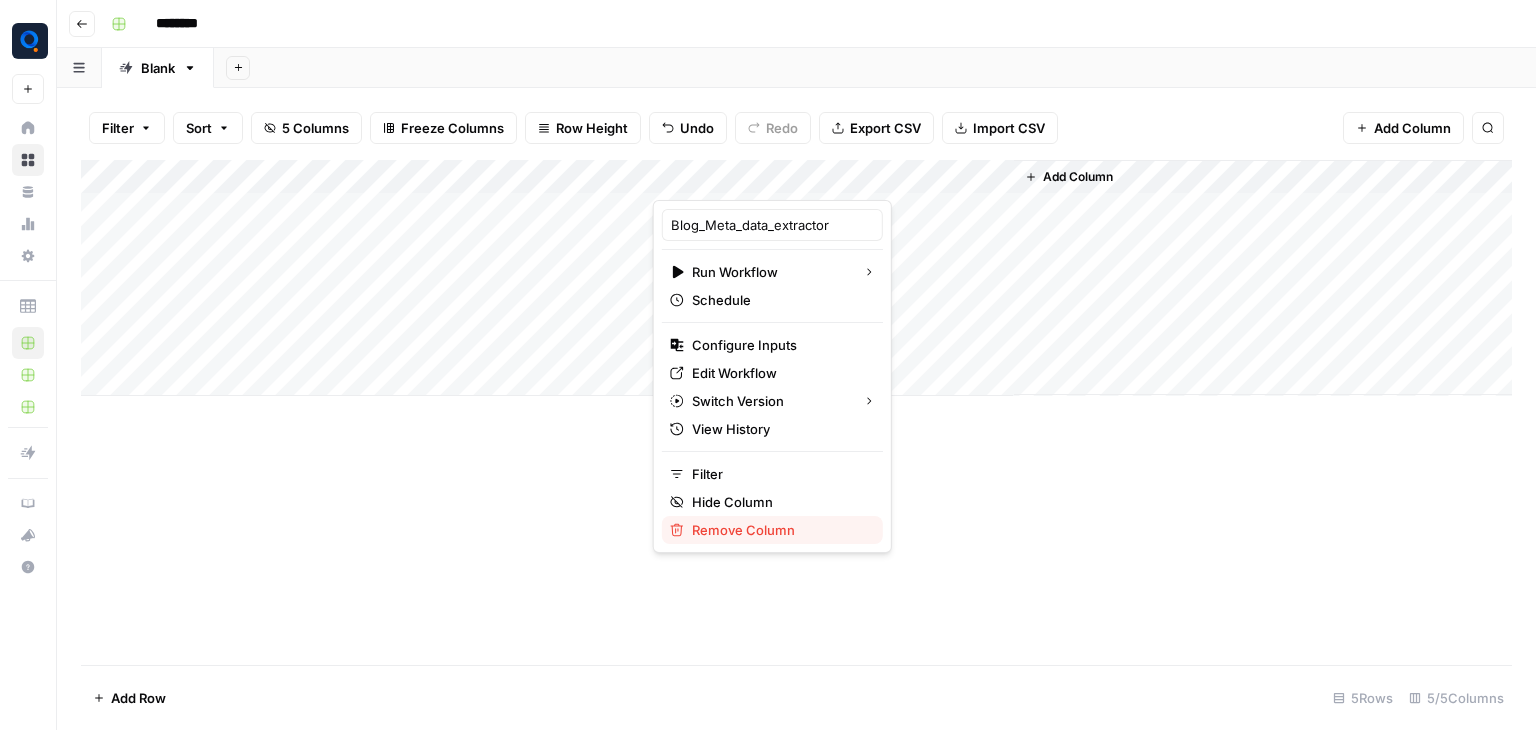 click on "Remove Column" at bounding box center (743, 530) 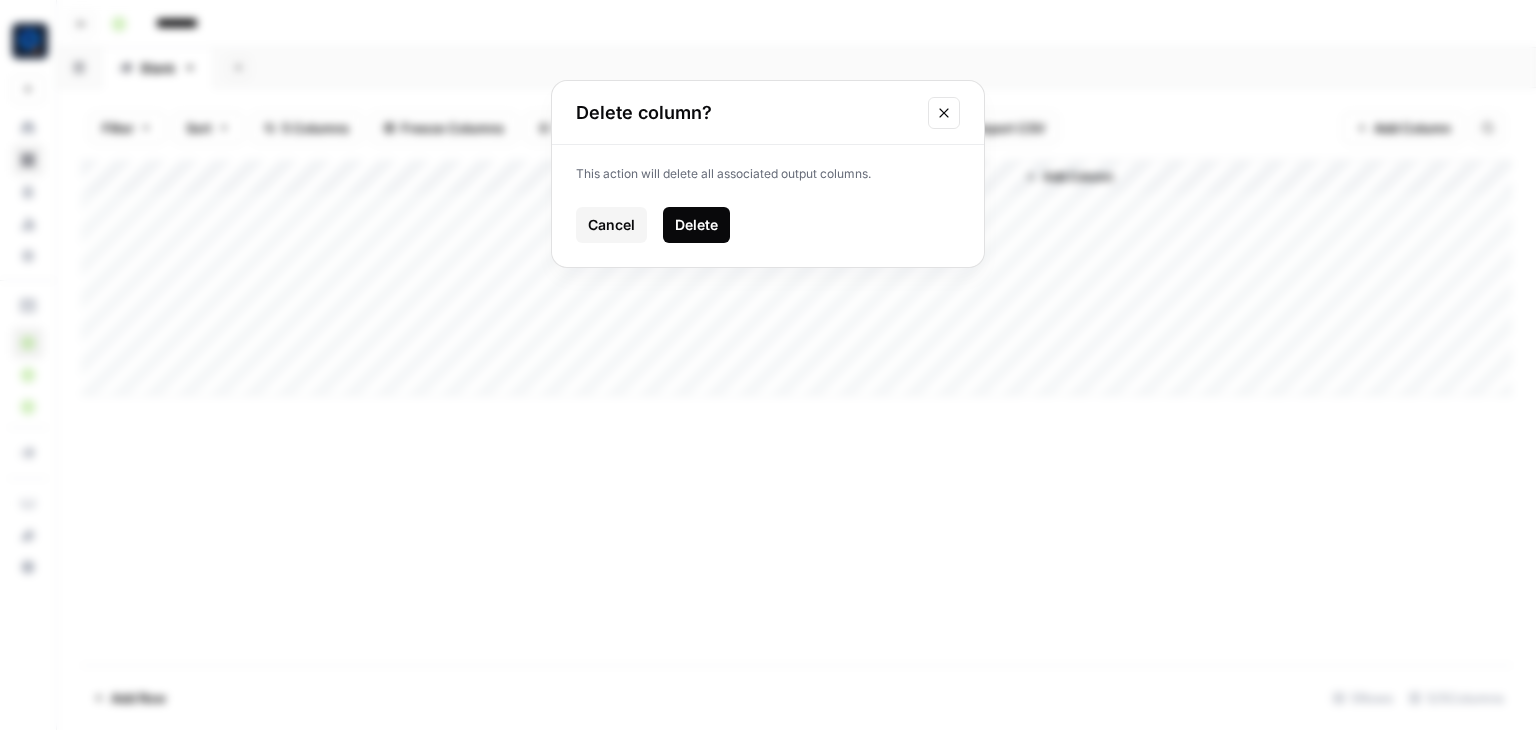 click on "Delete" at bounding box center [696, 225] 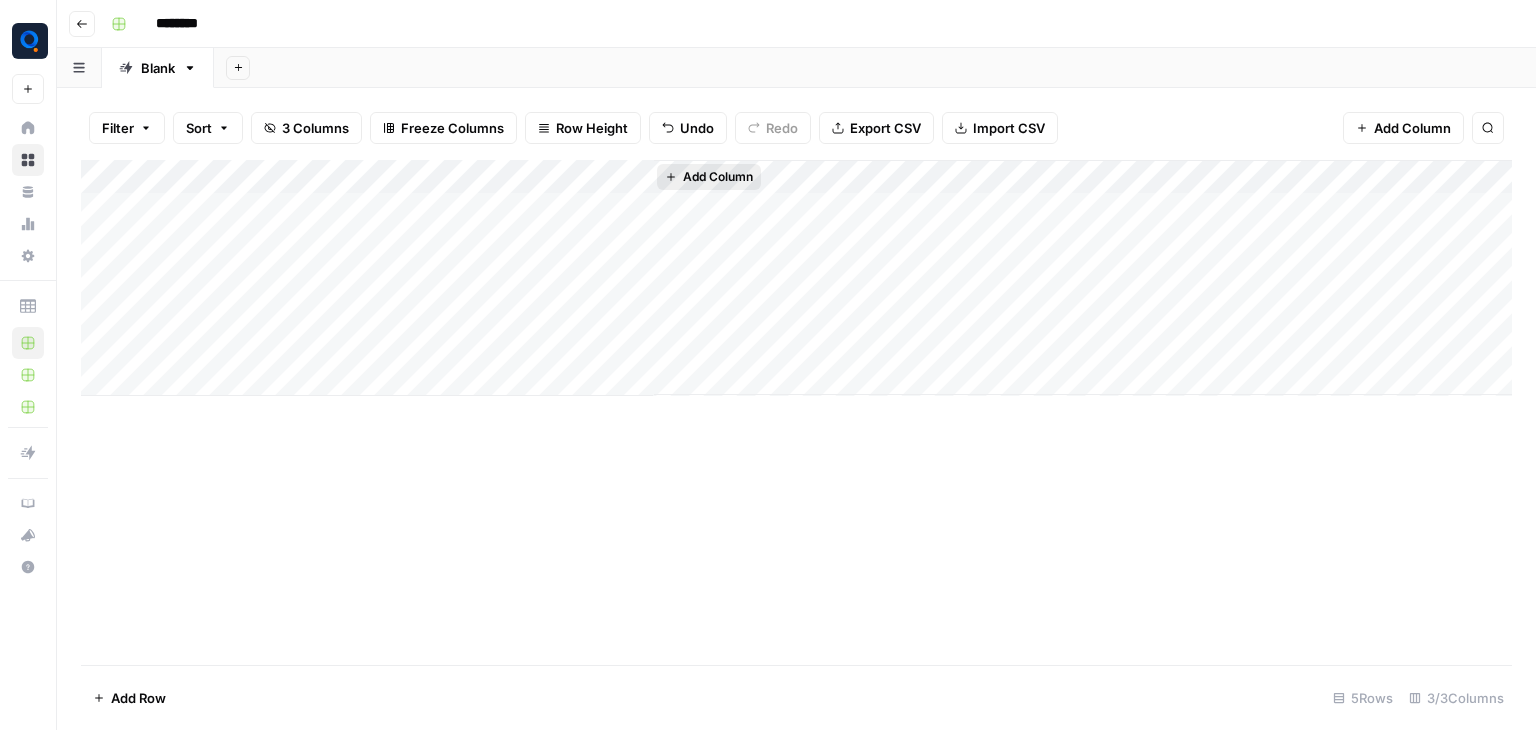 click on "Add Column" at bounding box center (718, 177) 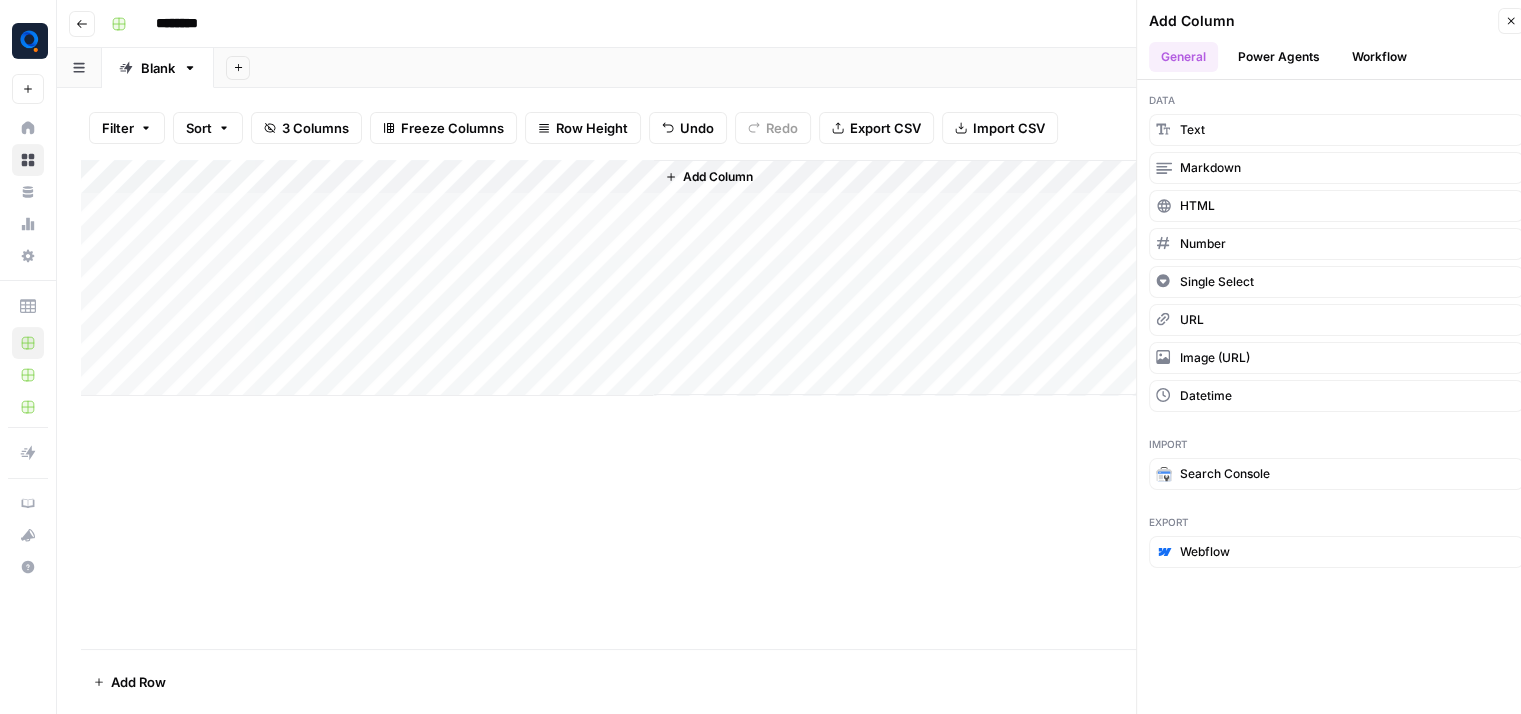 click on "Add Column Close General Power Agents Workflow" at bounding box center [1336, 40] 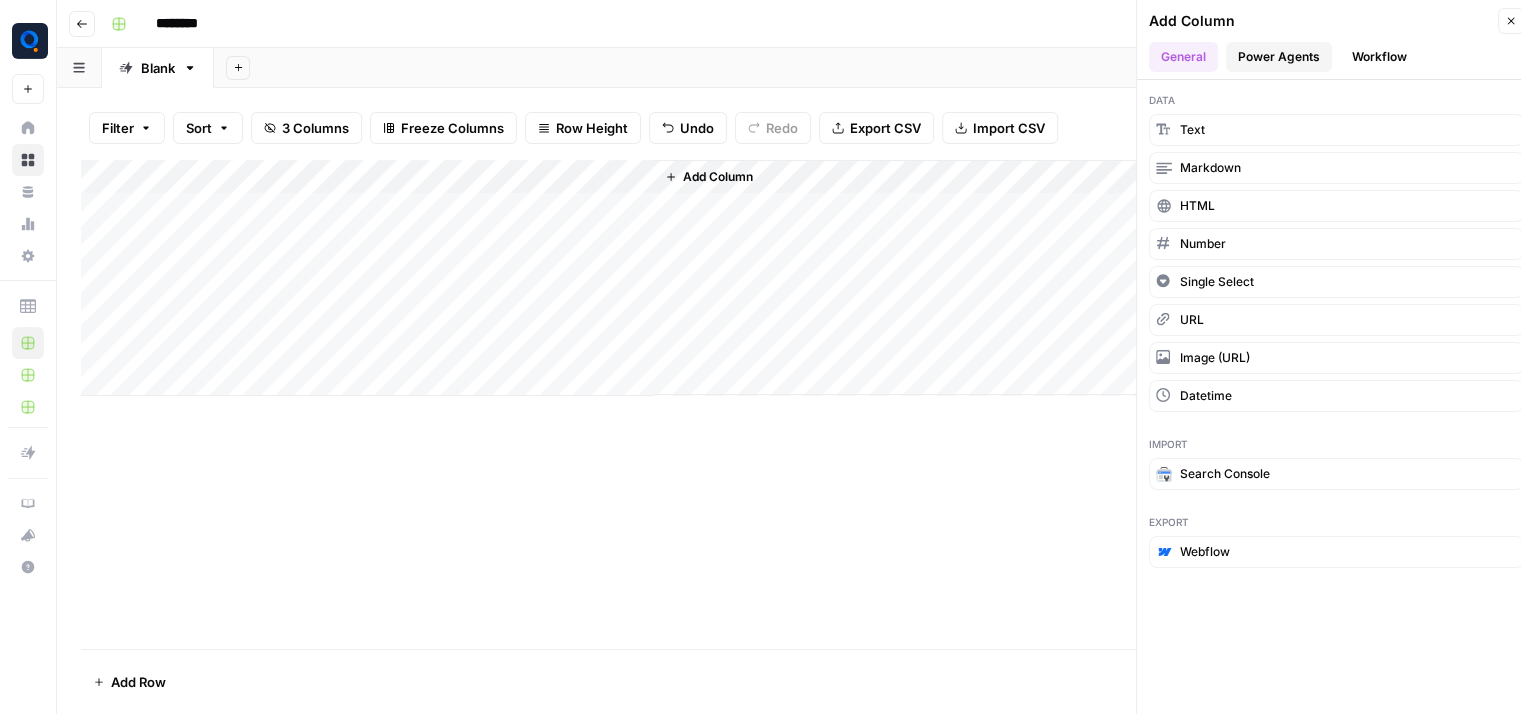 click on "Power Agents" at bounding box center (1279, 57) 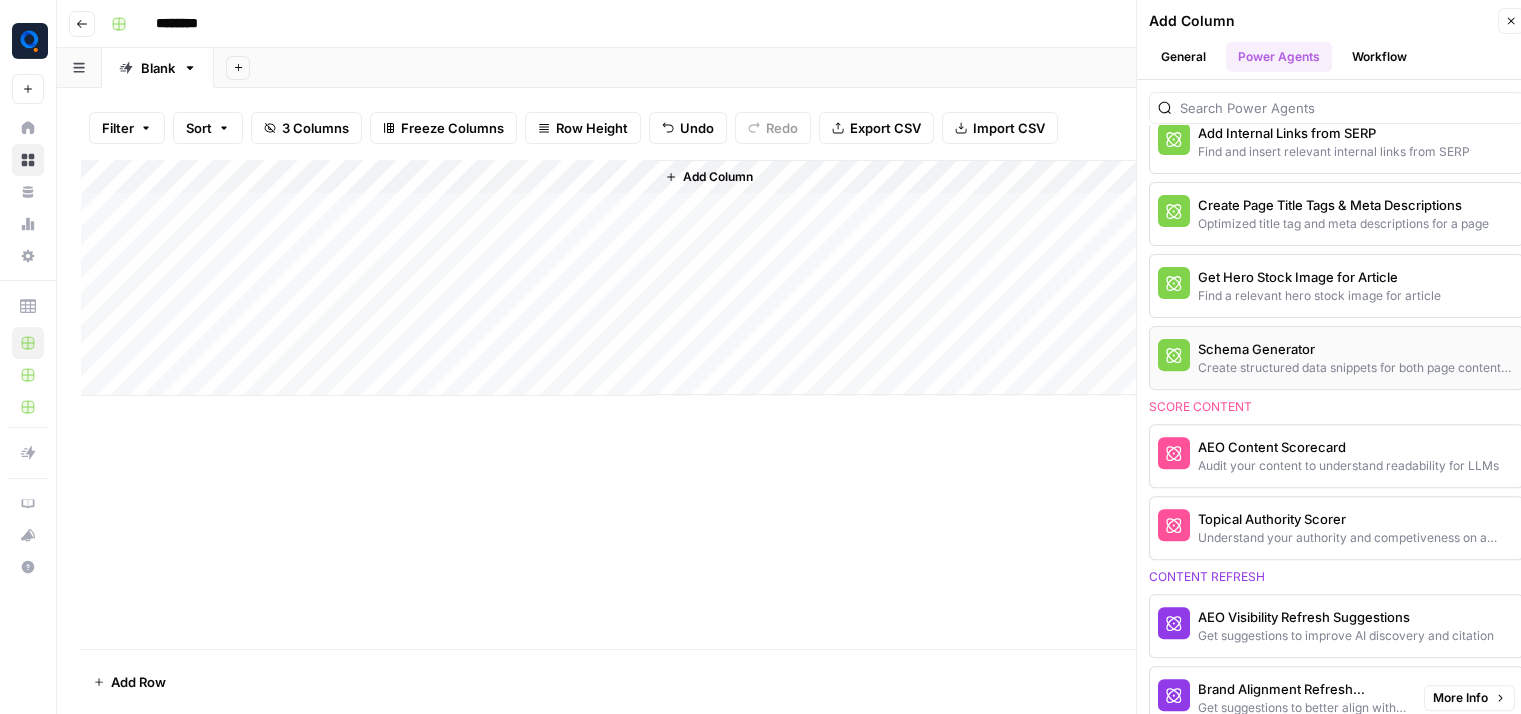 scroll, scrollTop: 672, scrollLeft: 0, axis: vertical 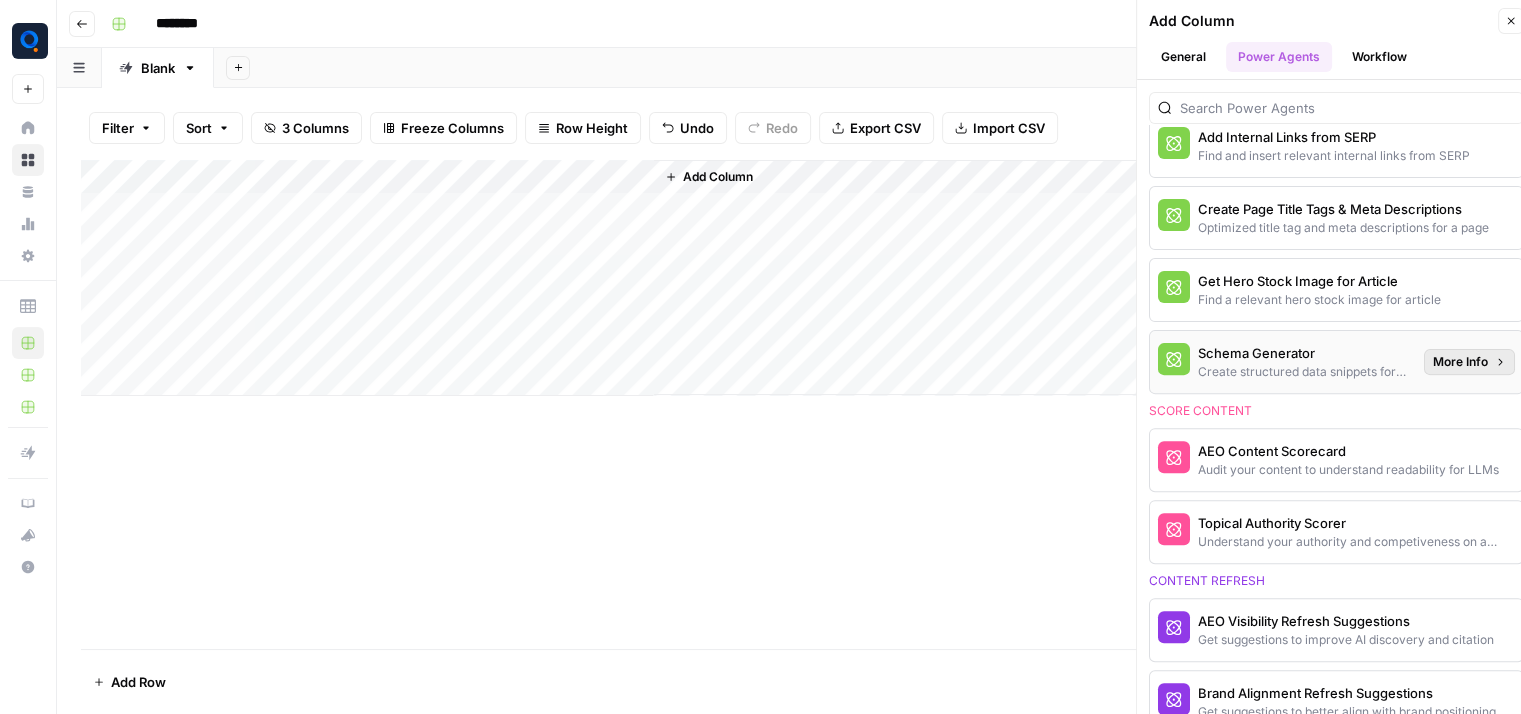 click on "More Info" at bounding box center [1460, 362] 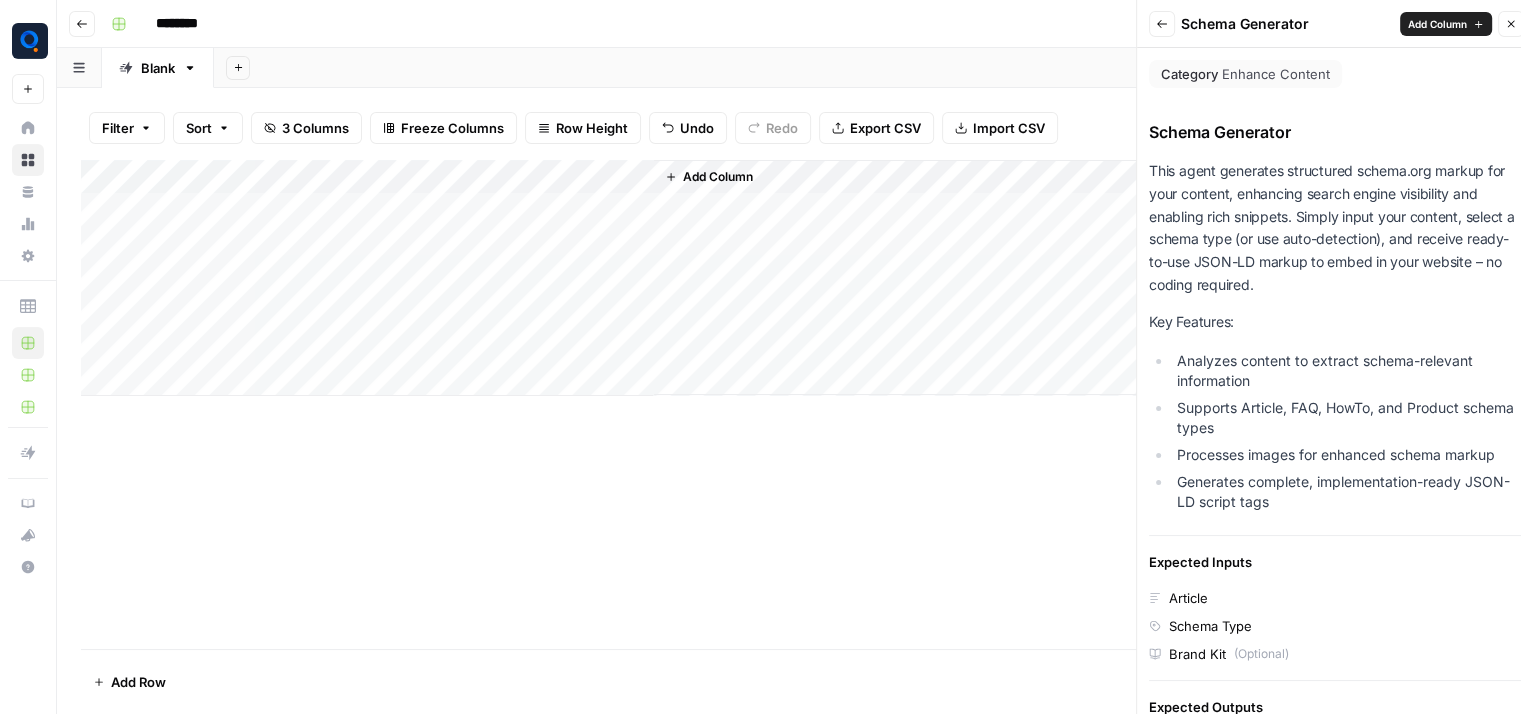 drag, startPoint x: 1151, startPoint y: 165, endPoint x: 1338, endPoint y: 277, distance: 217.97476 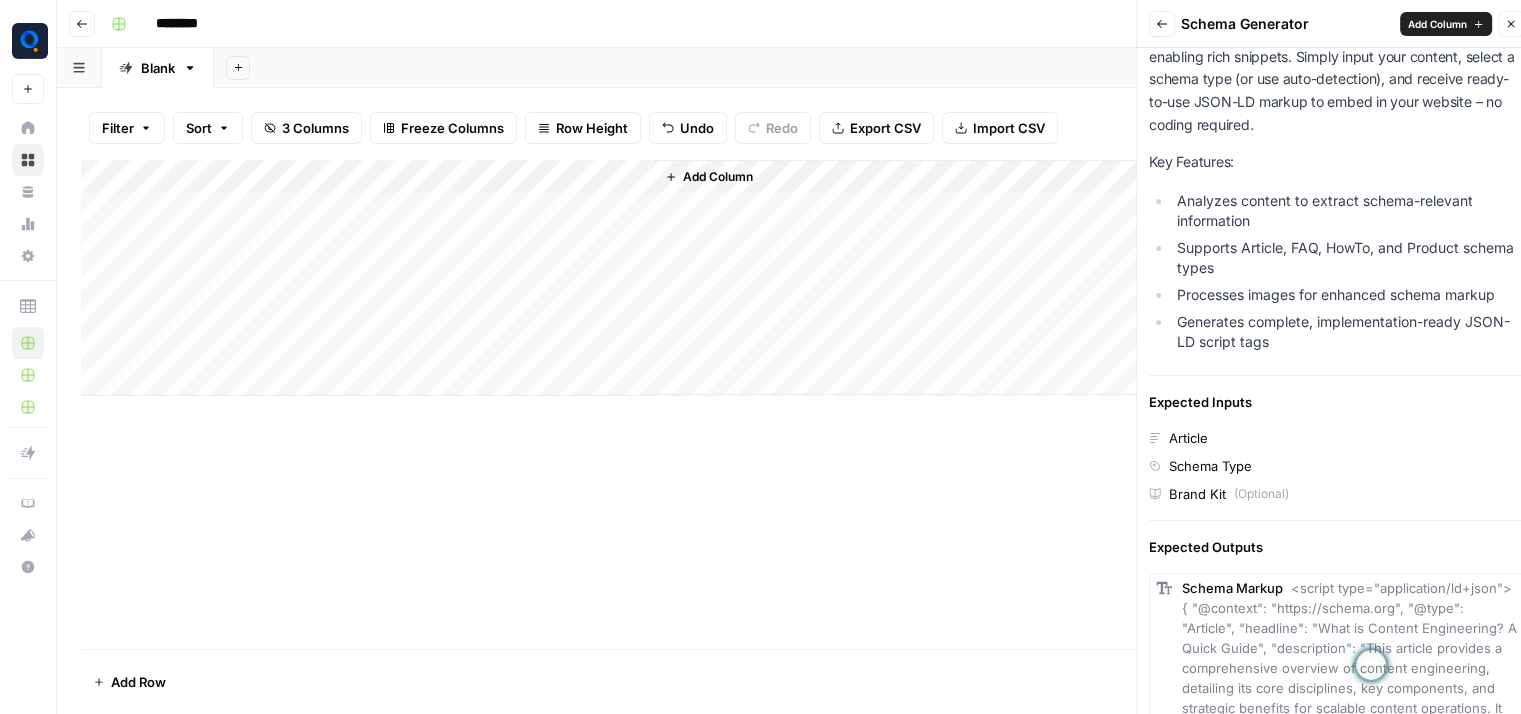 scroll, scrollTop: 163, scrollLeft: 0, axis: vertical 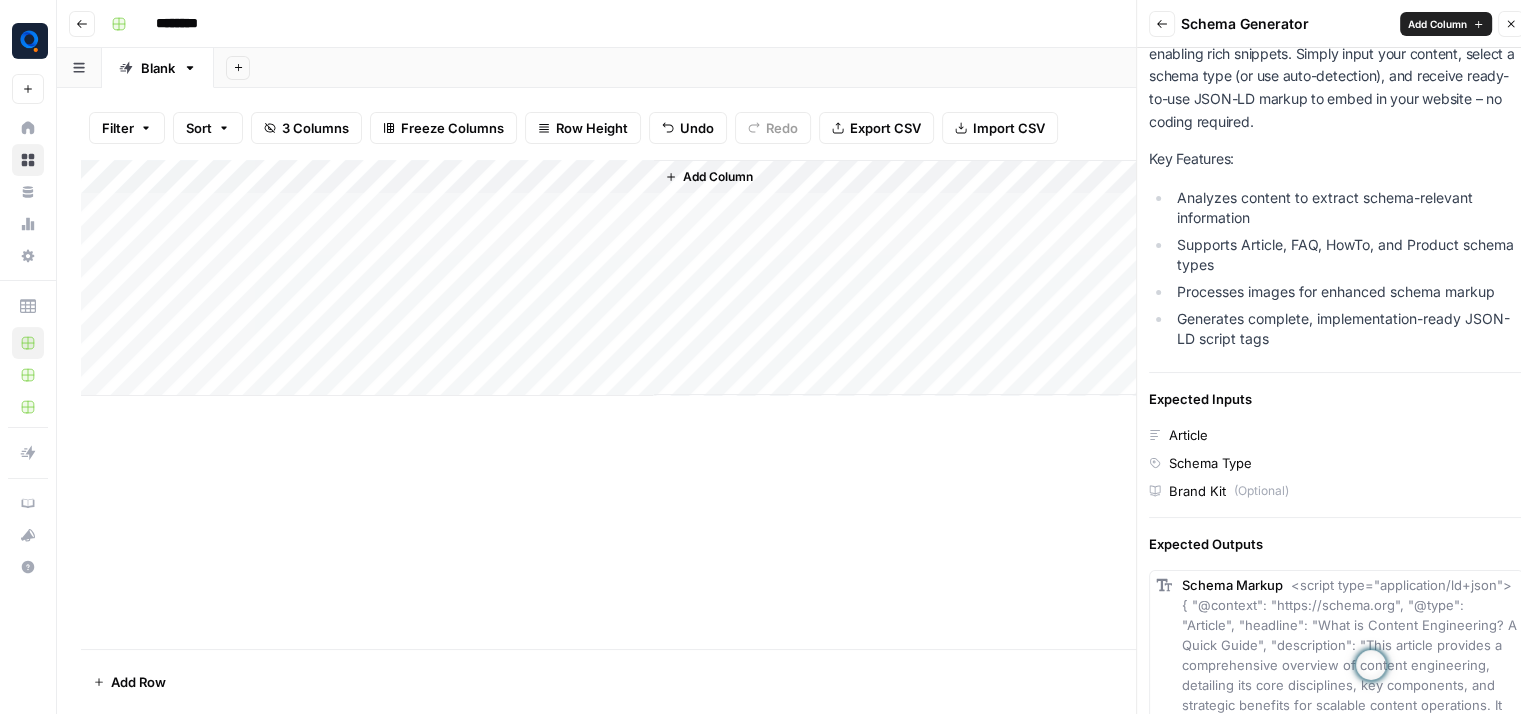 drag, startPoint x: 1152, startPoint y: 157, endPoint x: 1326, endPoint y: 335, distance: 248.91766 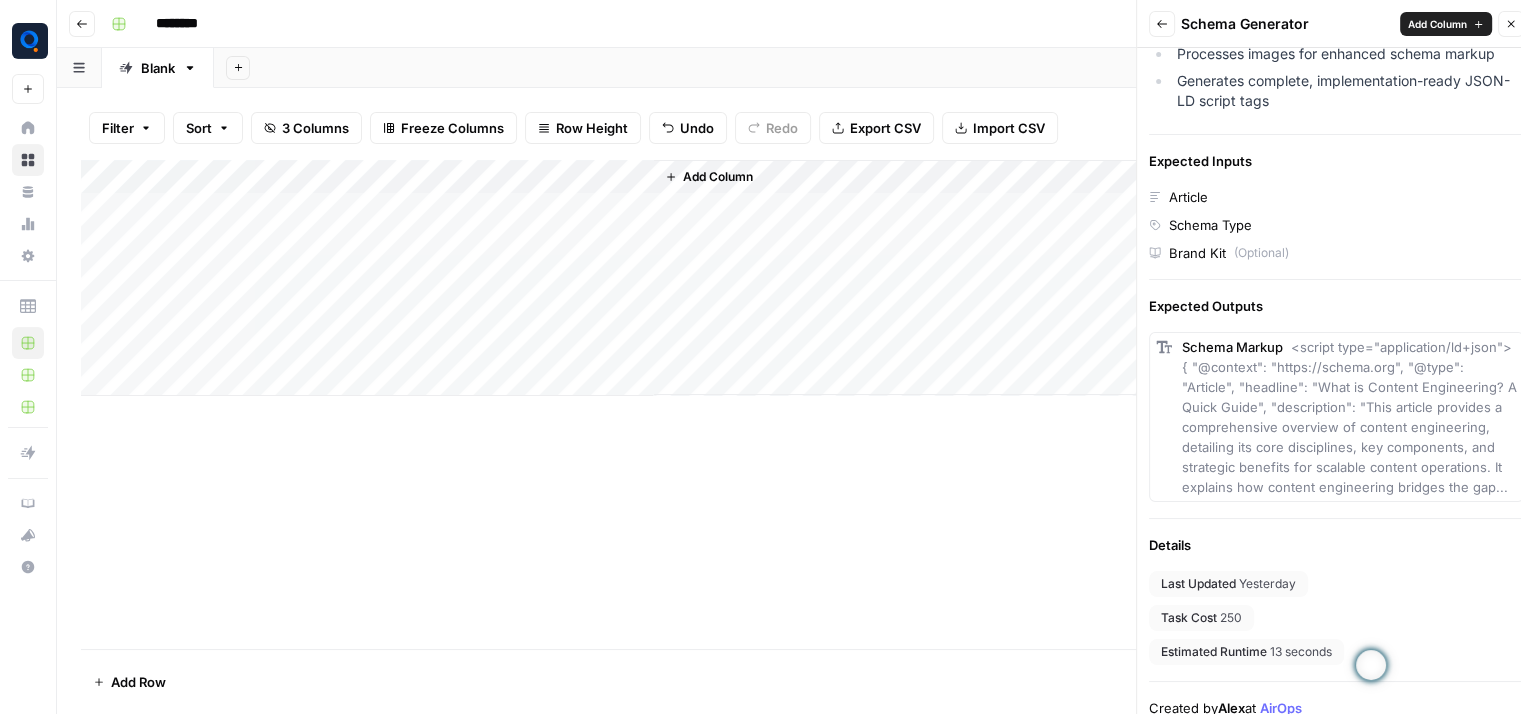 scroll, scrollTop: 0, scrollLeft: 0, axis: both 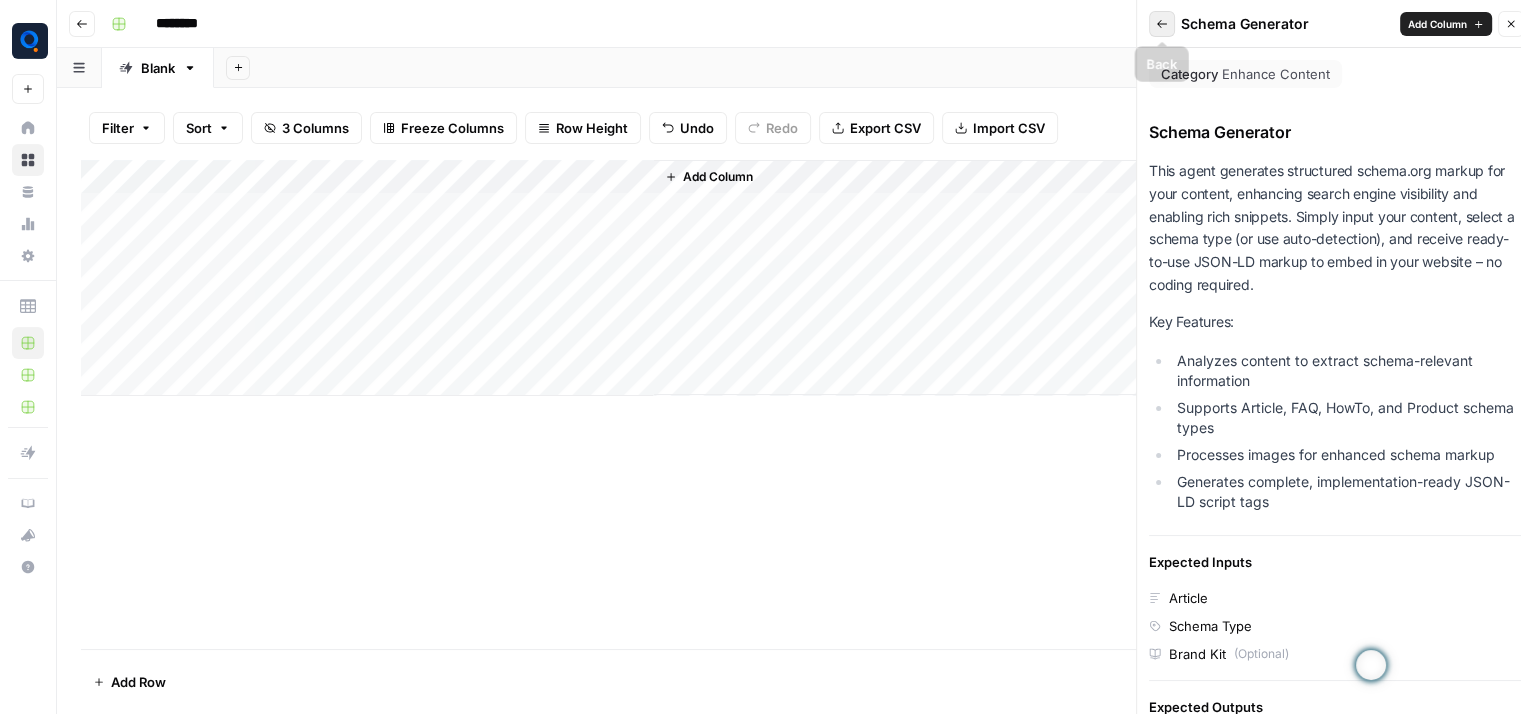 click on "Back" at bounding box center [1162, 24] 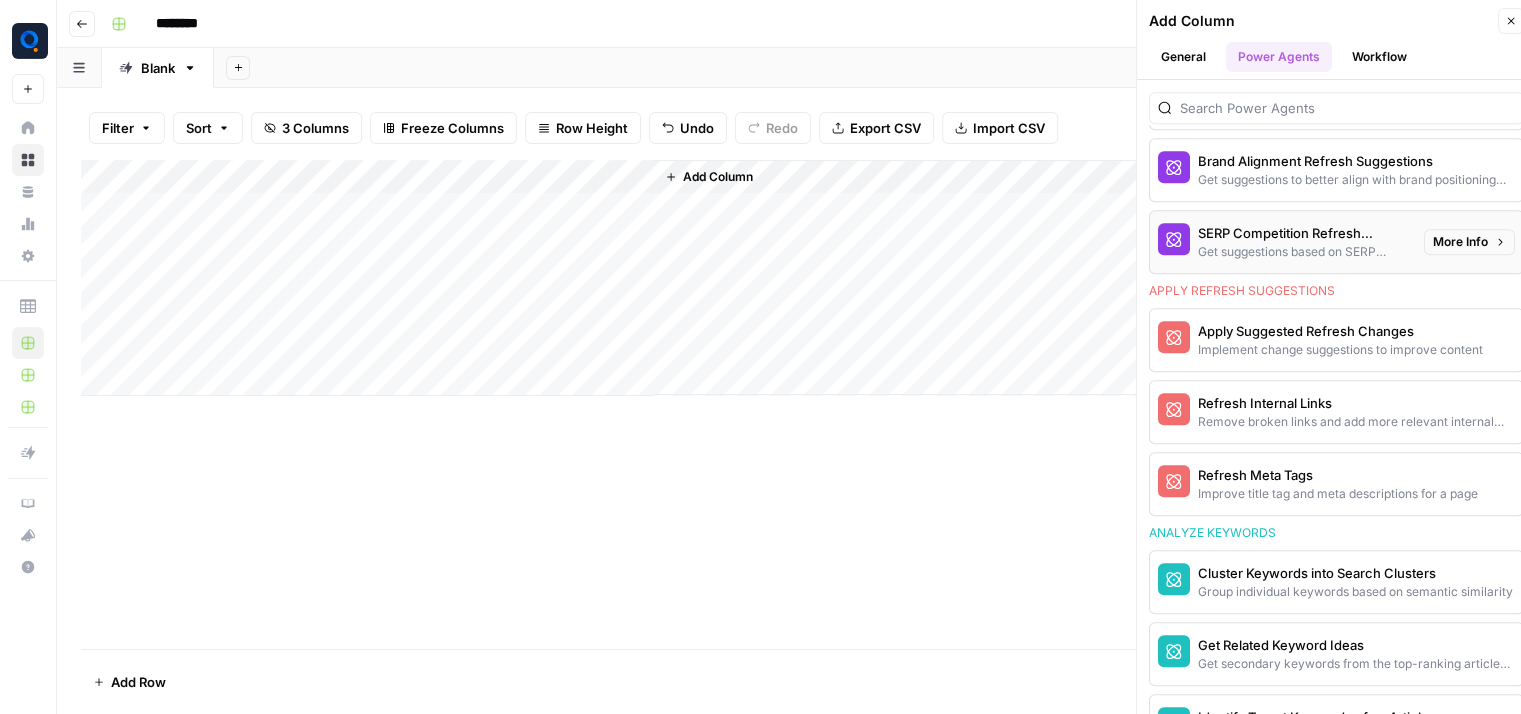 scroll, scrollTop: 1209, scrollLeft: 0, axis: vertical 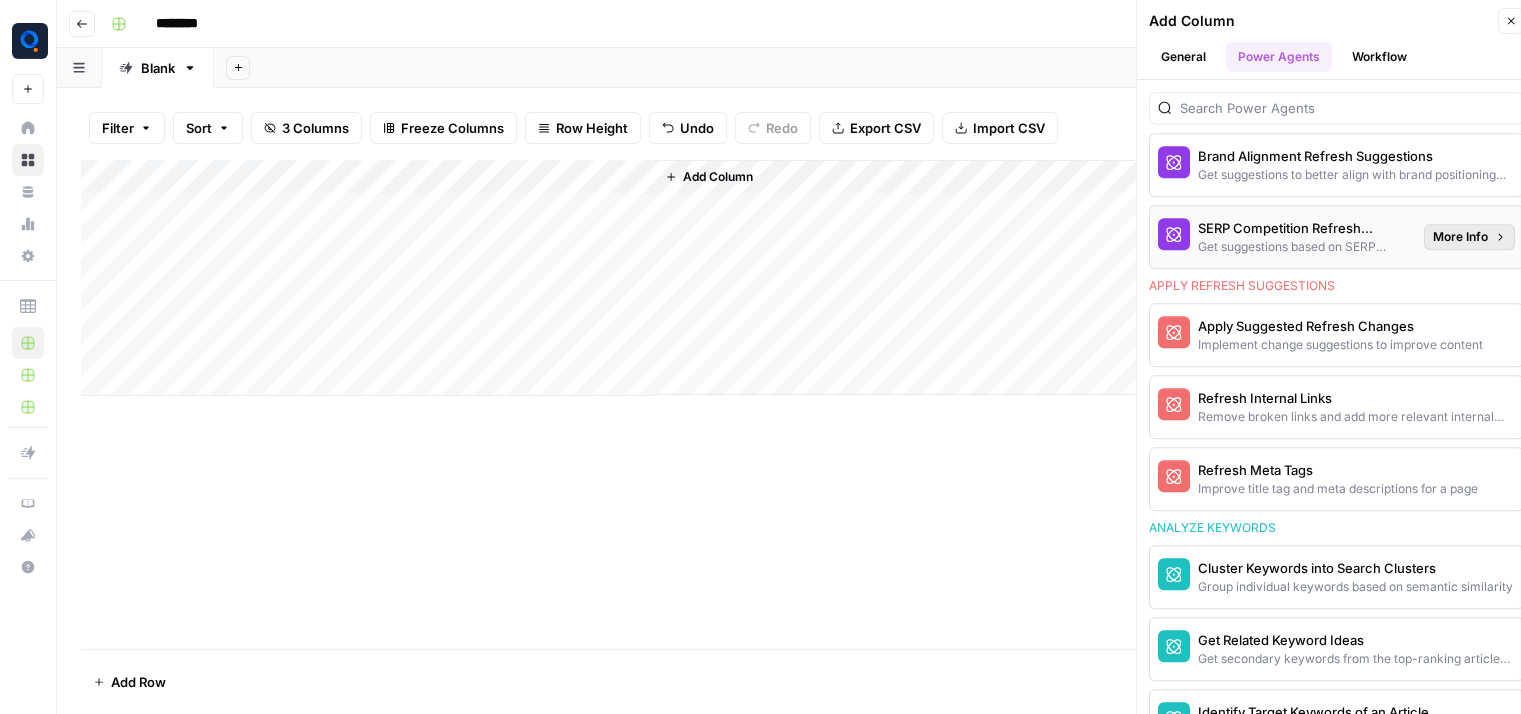 click on "More Info" at bounding box center [1460, 237] 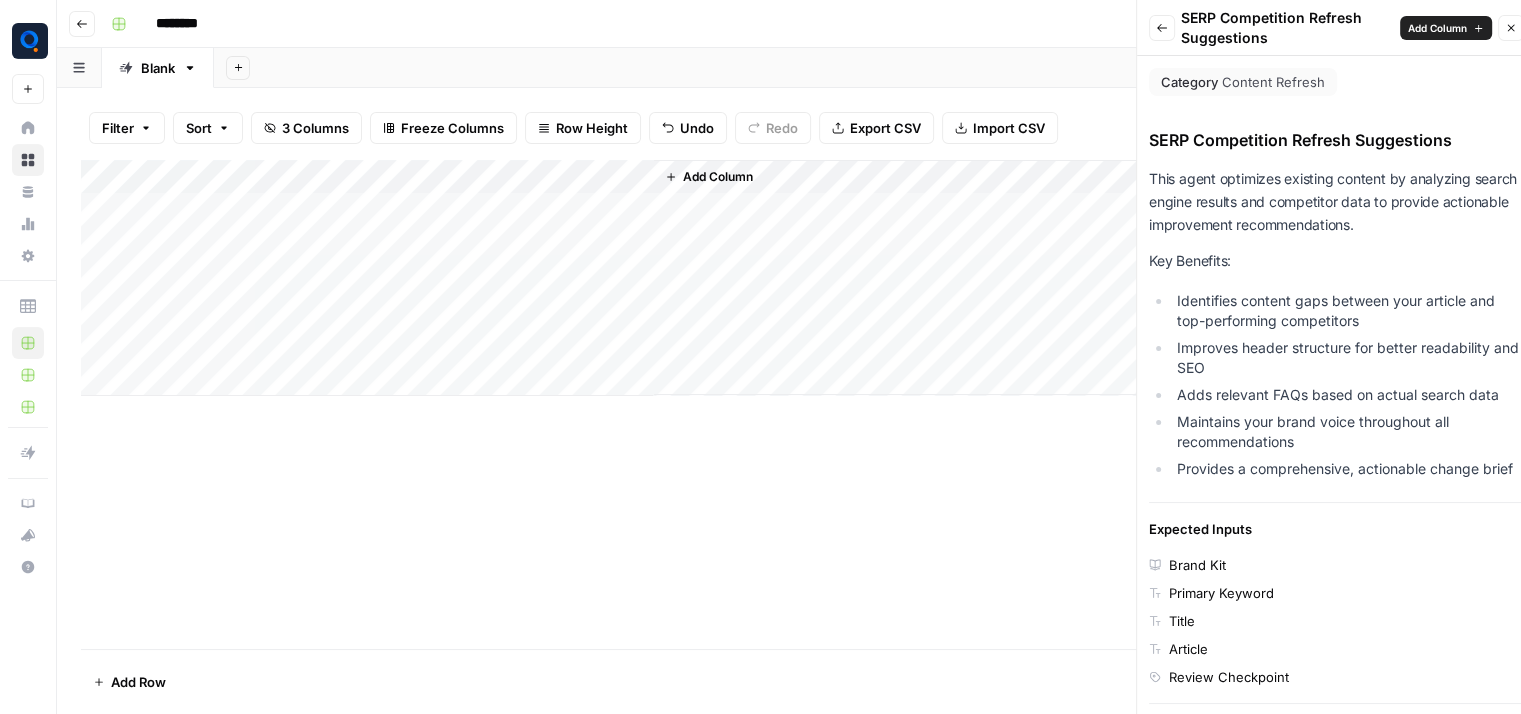 drag, startPoint x: 1148, startPoint y: 175, endPoint x: 1272, endPoint y: 495, distance: 343.1851 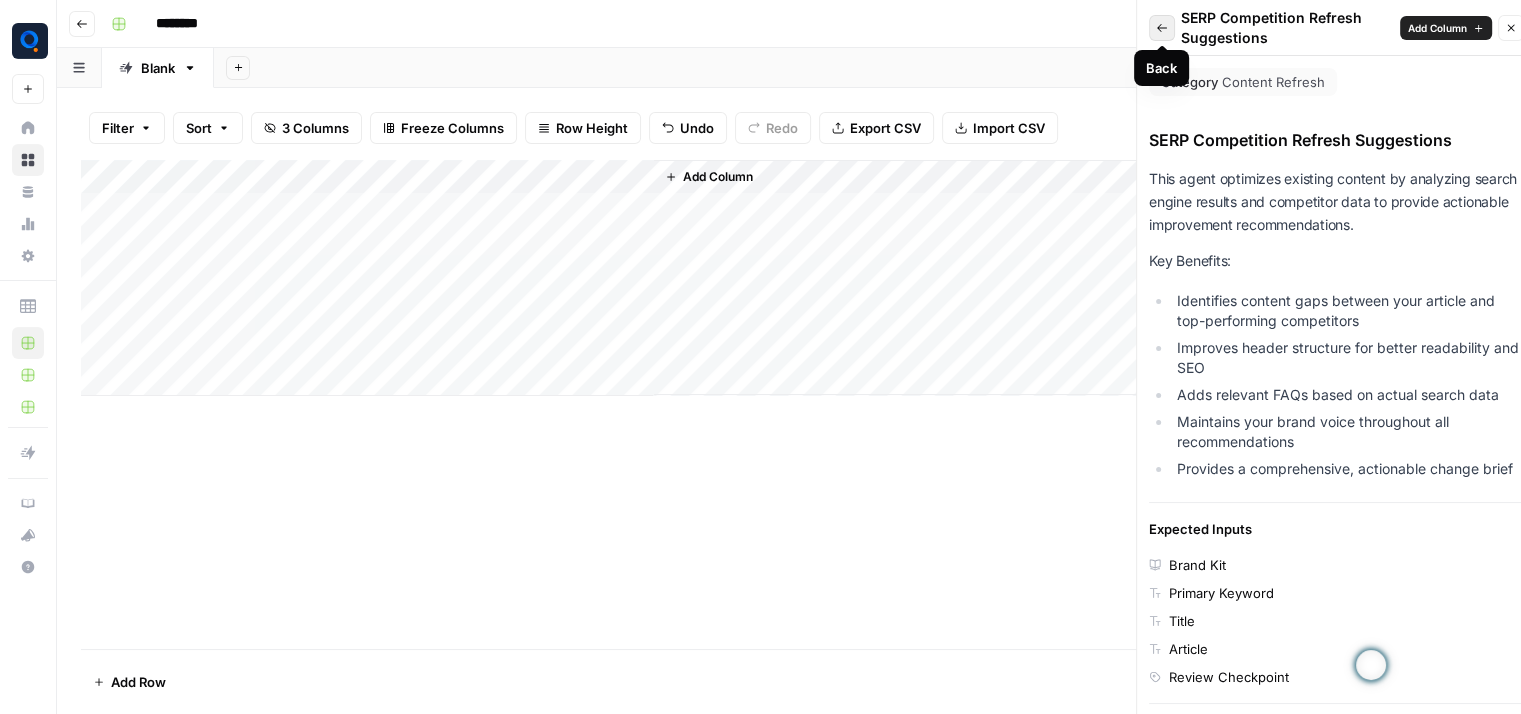 click 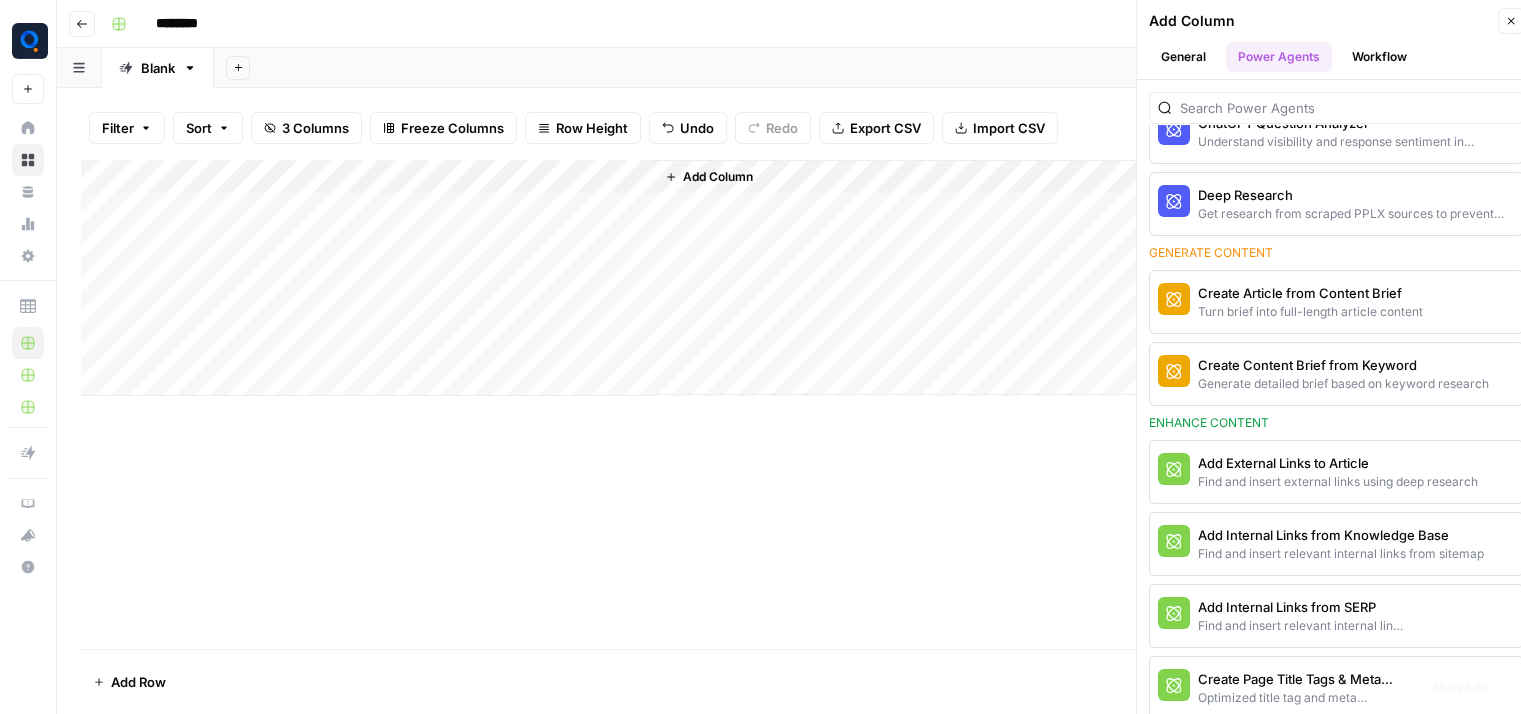 scroll, scrollTop: 0, scrollLeft: 0, axis: both 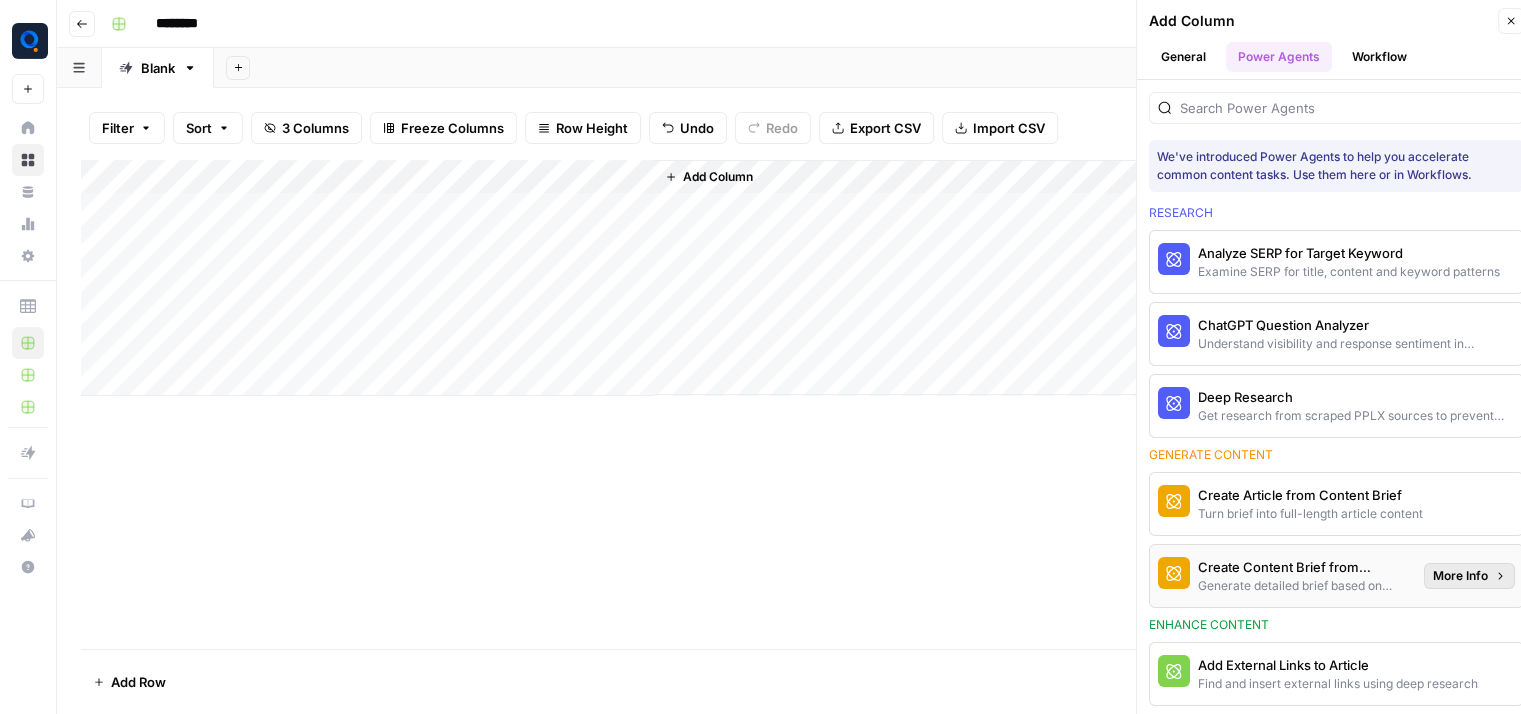 click on "More Info" at bounding box center (1460, 576) 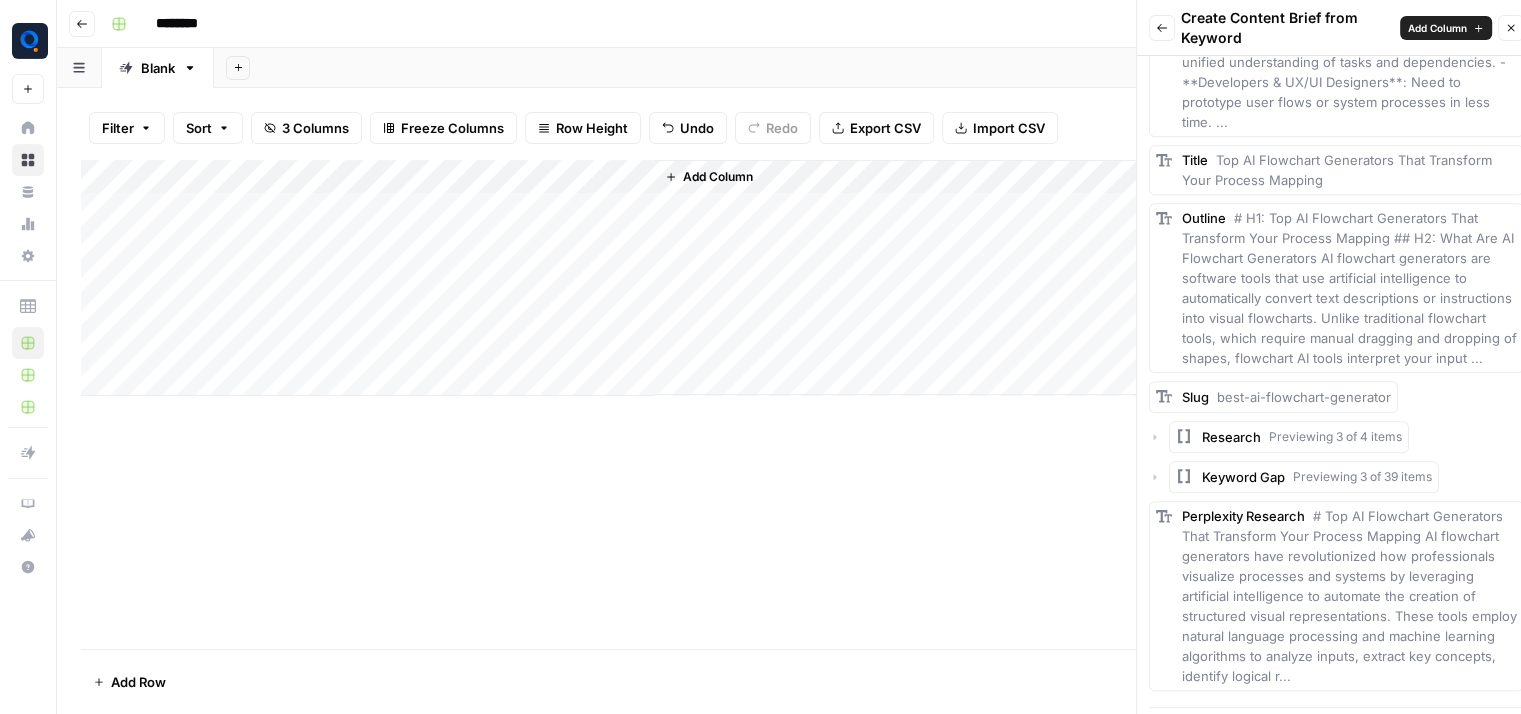 scroll, scrollTop: 1300, scrollLeft: 0, axis: vertical 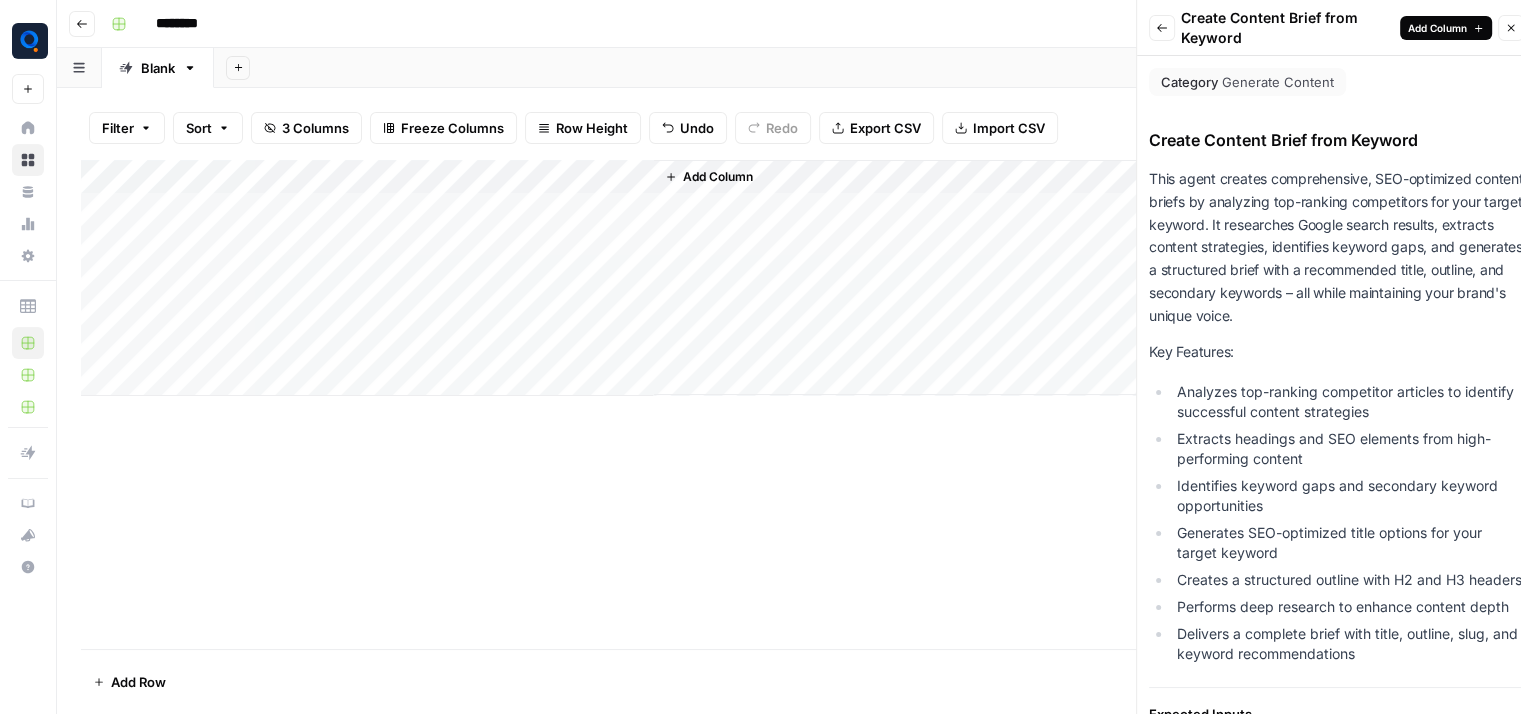 click on "Add Column" at bounding box center (1437, 28) 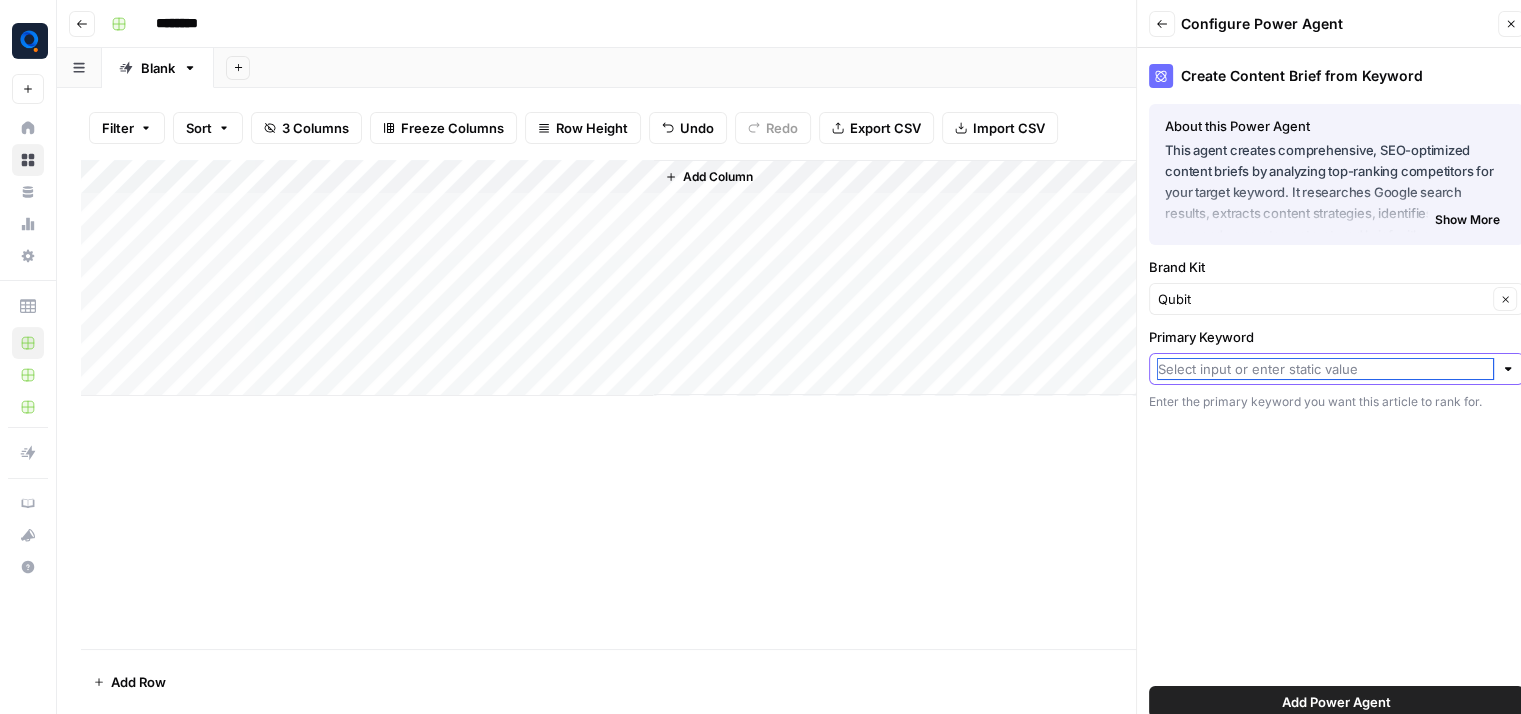 click on "Primary Keyword" at bounding box center [1325, 369] 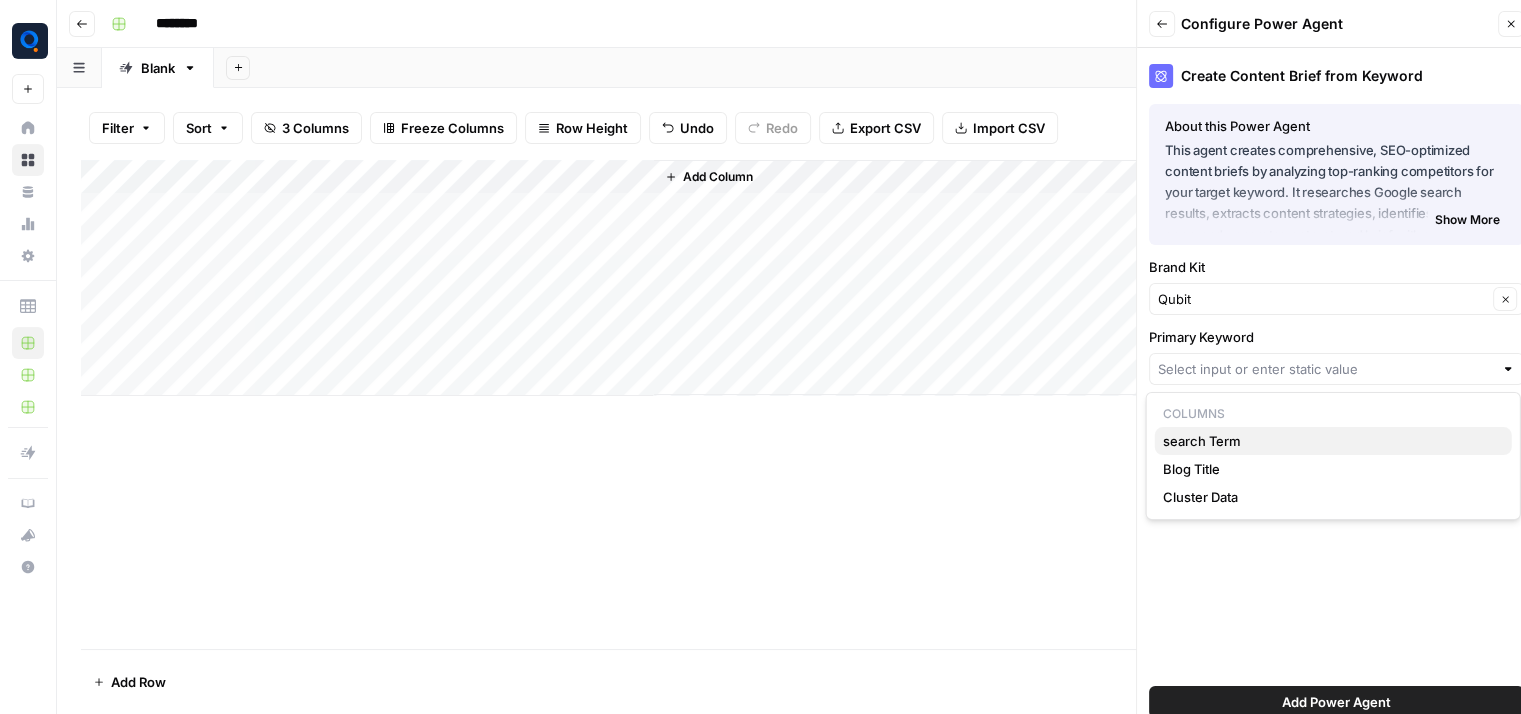 click on "search Term" at bounding box center (1333, 441) 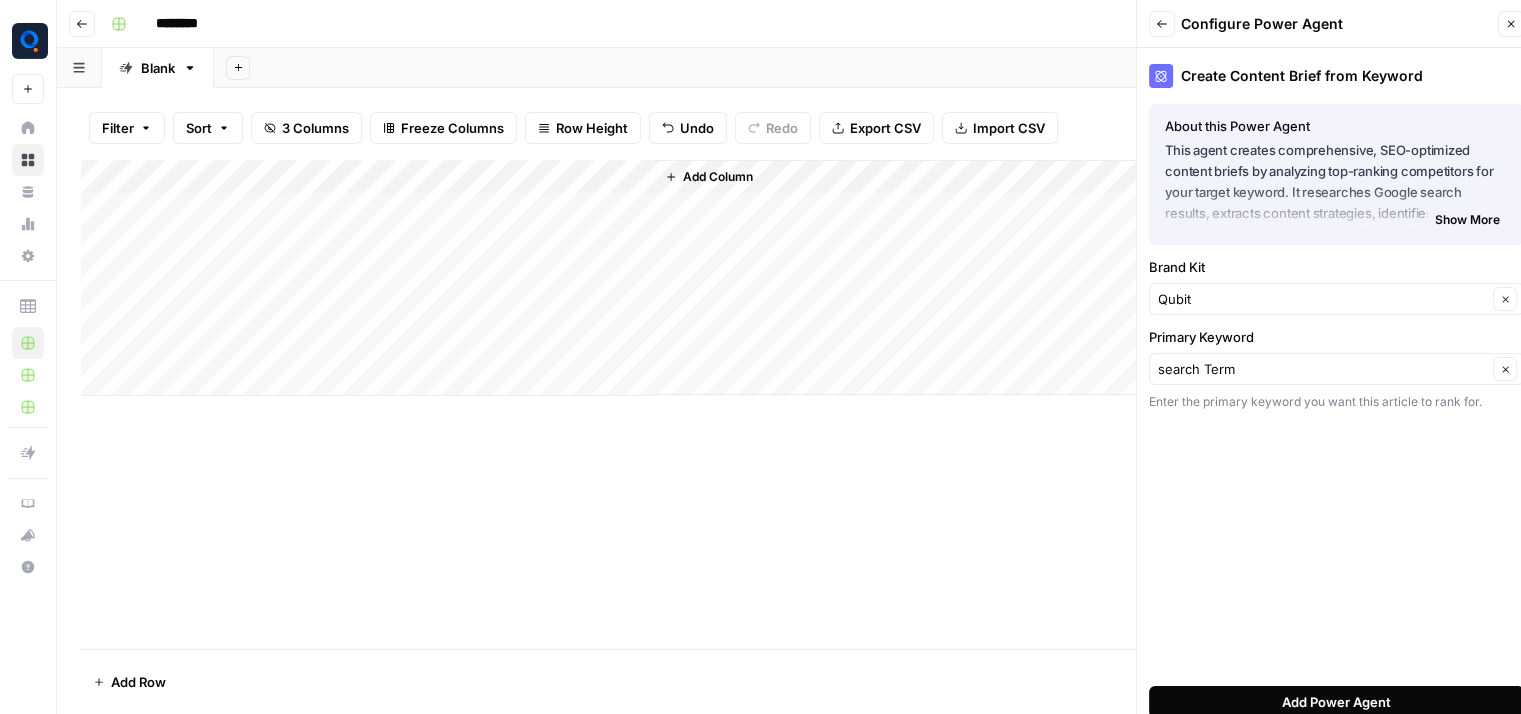 click on "Add Power Agent" at bounding box center (1336, 702) 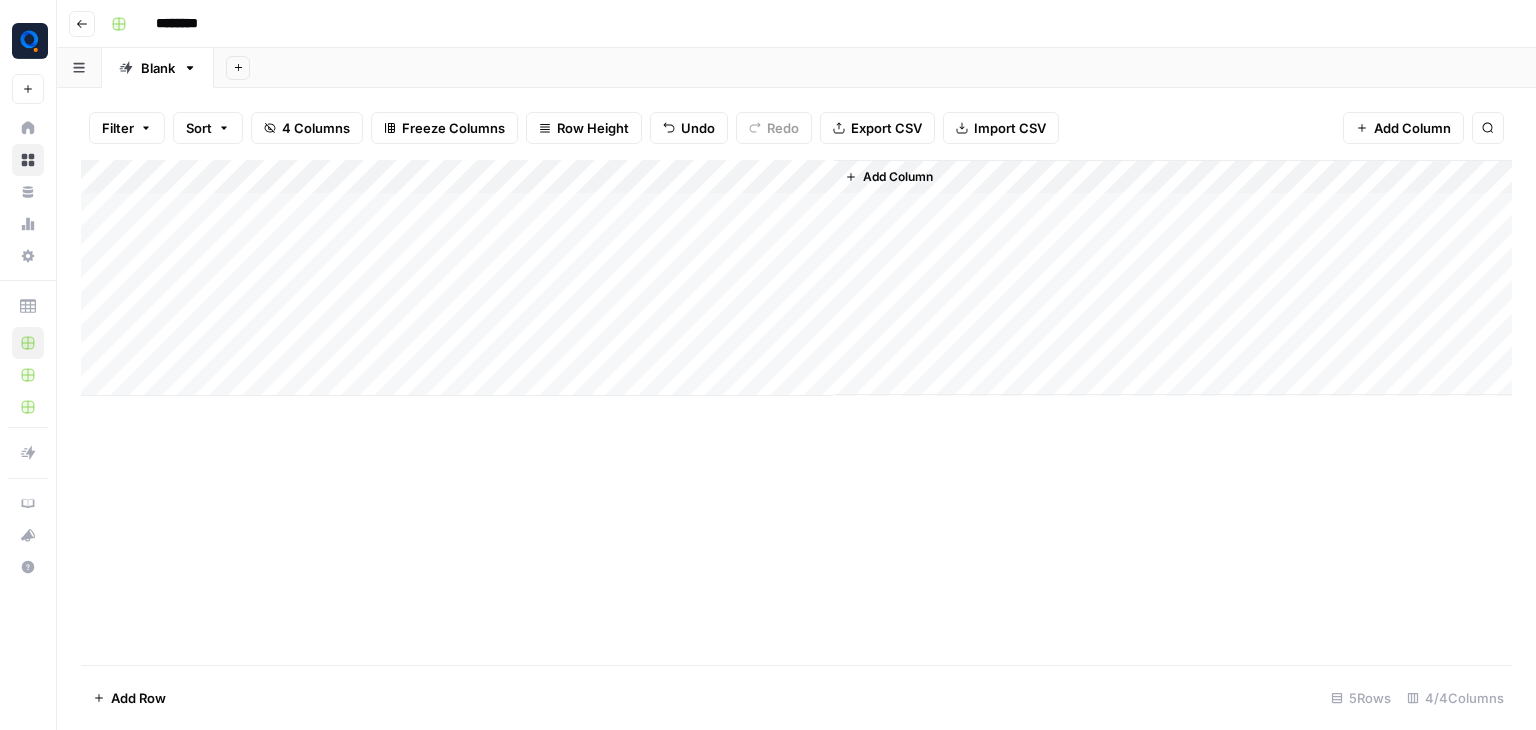 click on "Add Column" at bounding box center (796, 278) 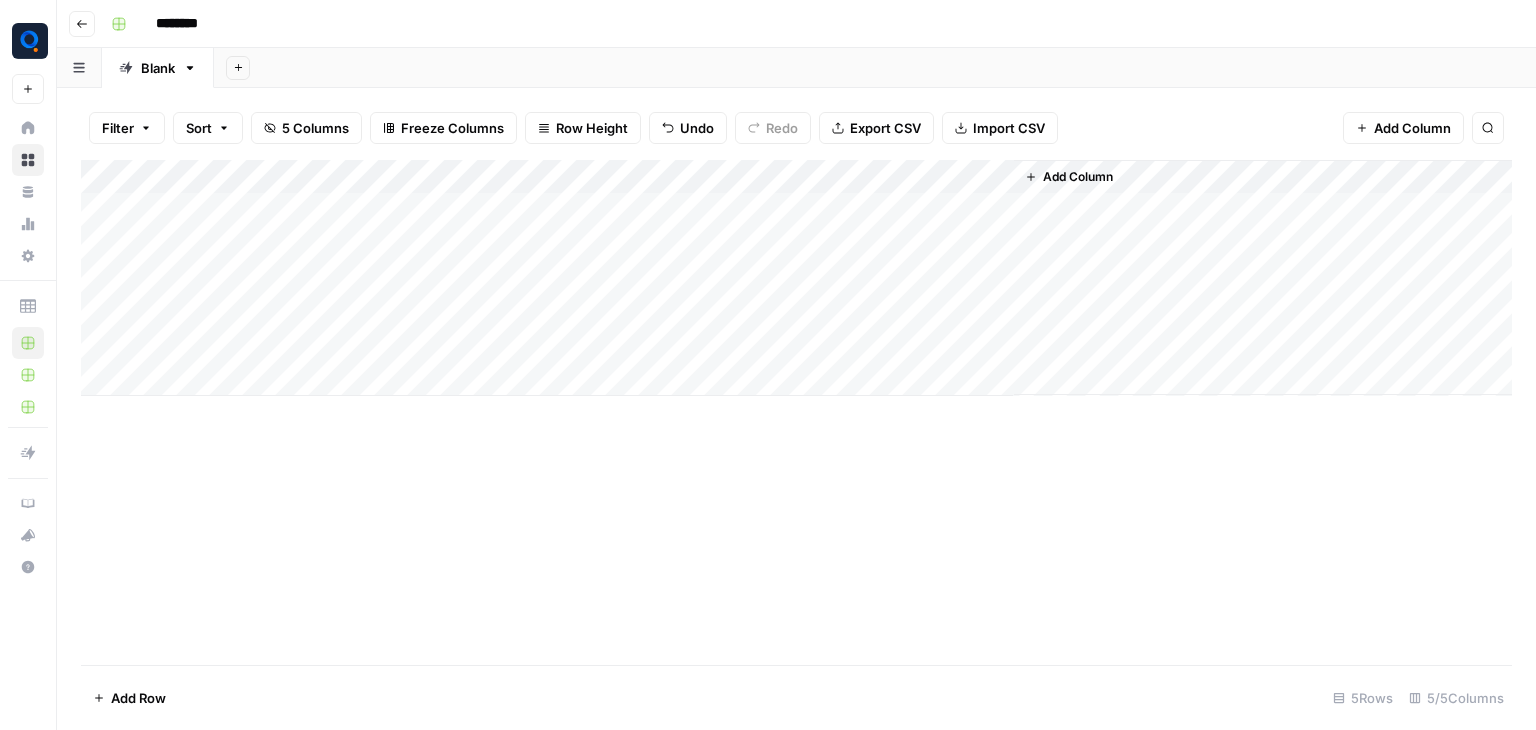 click on "Add Column" at bounding box center (796, 278) 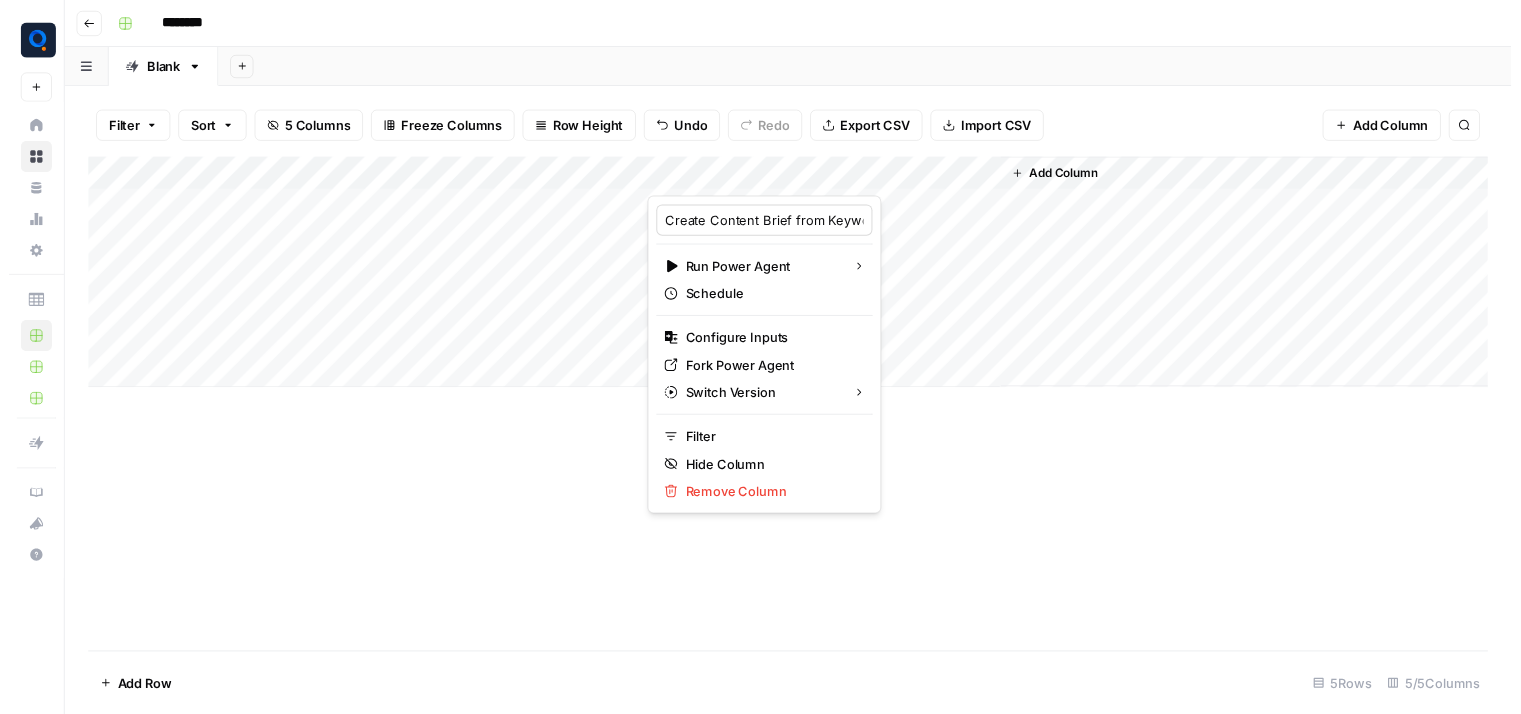 scroll, scrollTop: 0, scrollLeft: 42, axis: horizontal 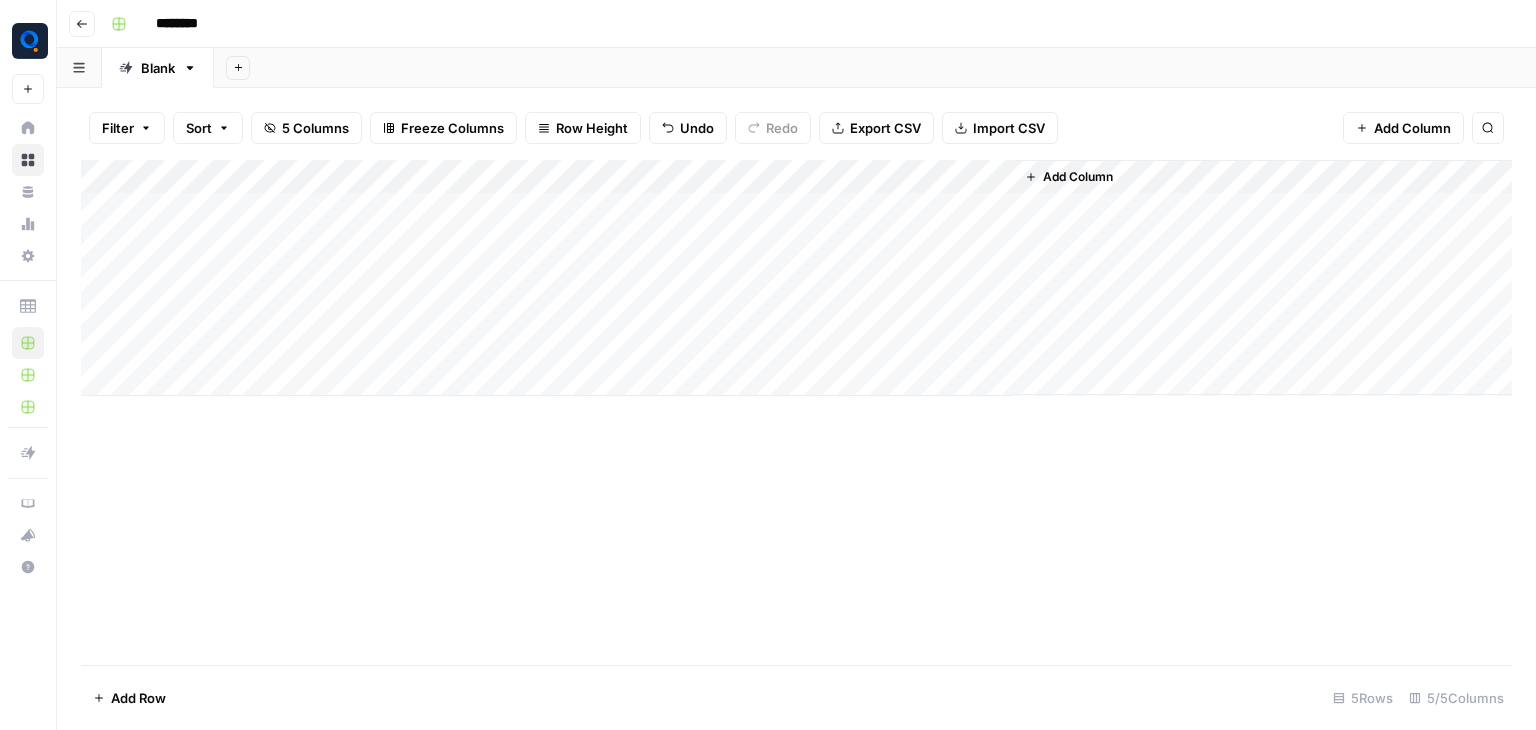 click on "Add Column" at bounding box center [796, 412] 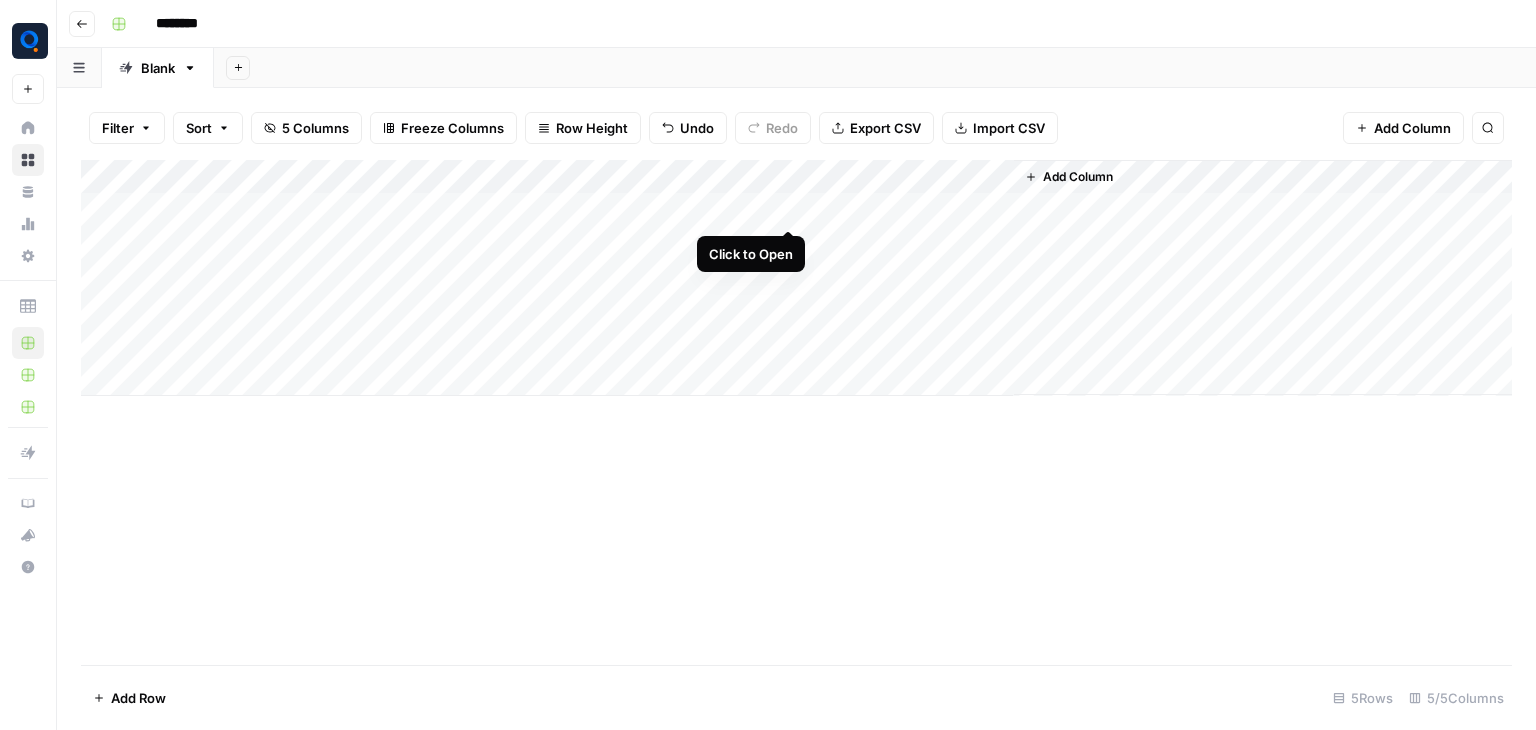 click on "Add Column" at bounding box center [796, 278] 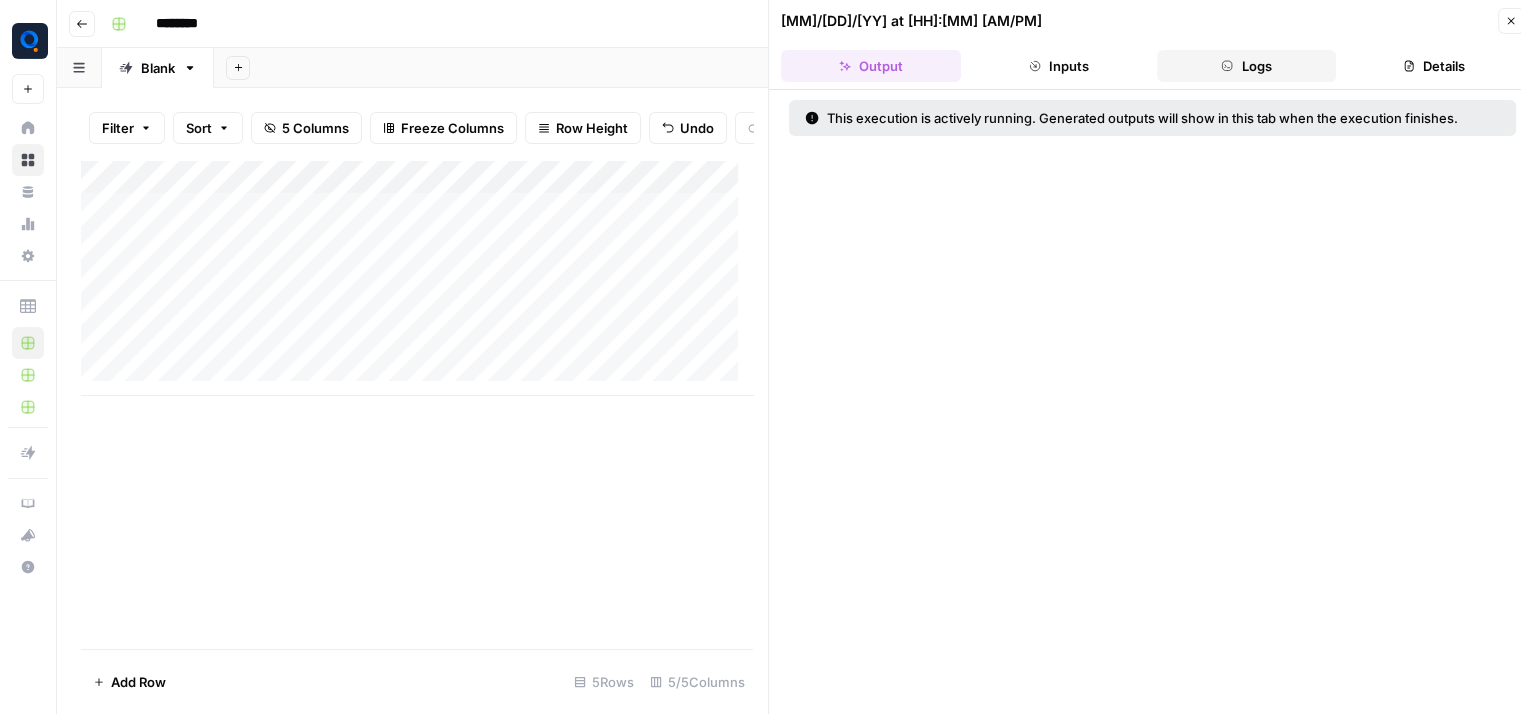click 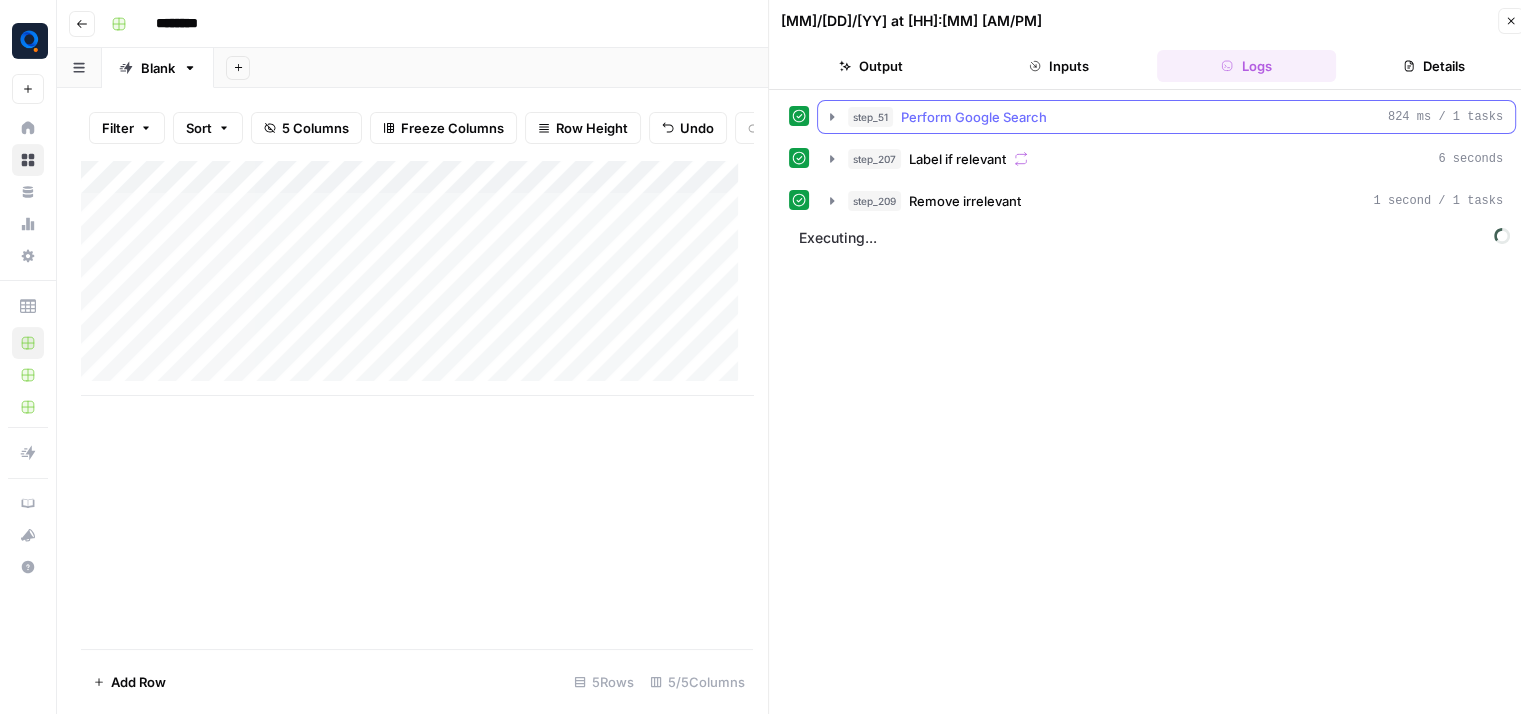 click on "step_51 Perform Google Search 824 ms / 1 tasks" at bounding box center [1166, 117] 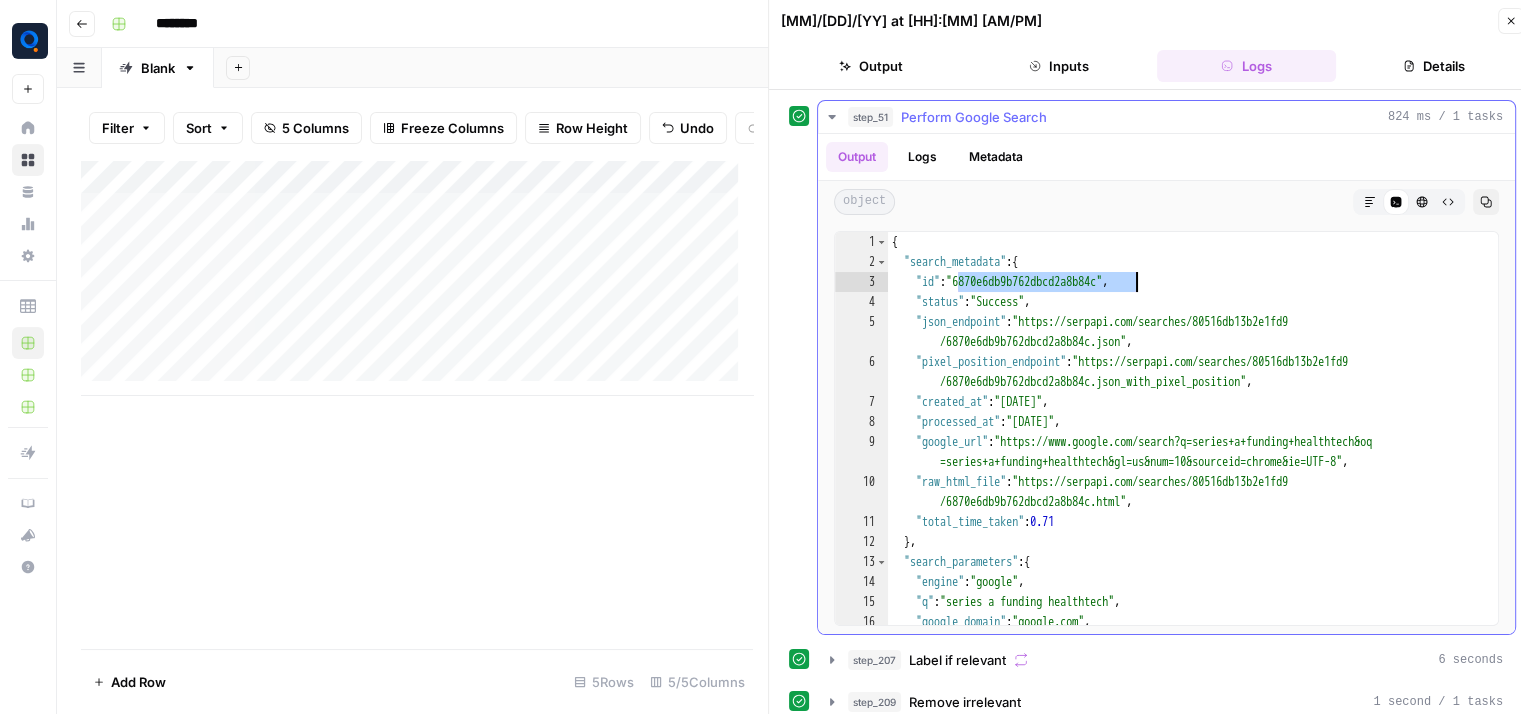drag, startPoint x: 959, startPoint y: 277, endPoint x: 1142, endPoint y: 273, distance: 183.04372 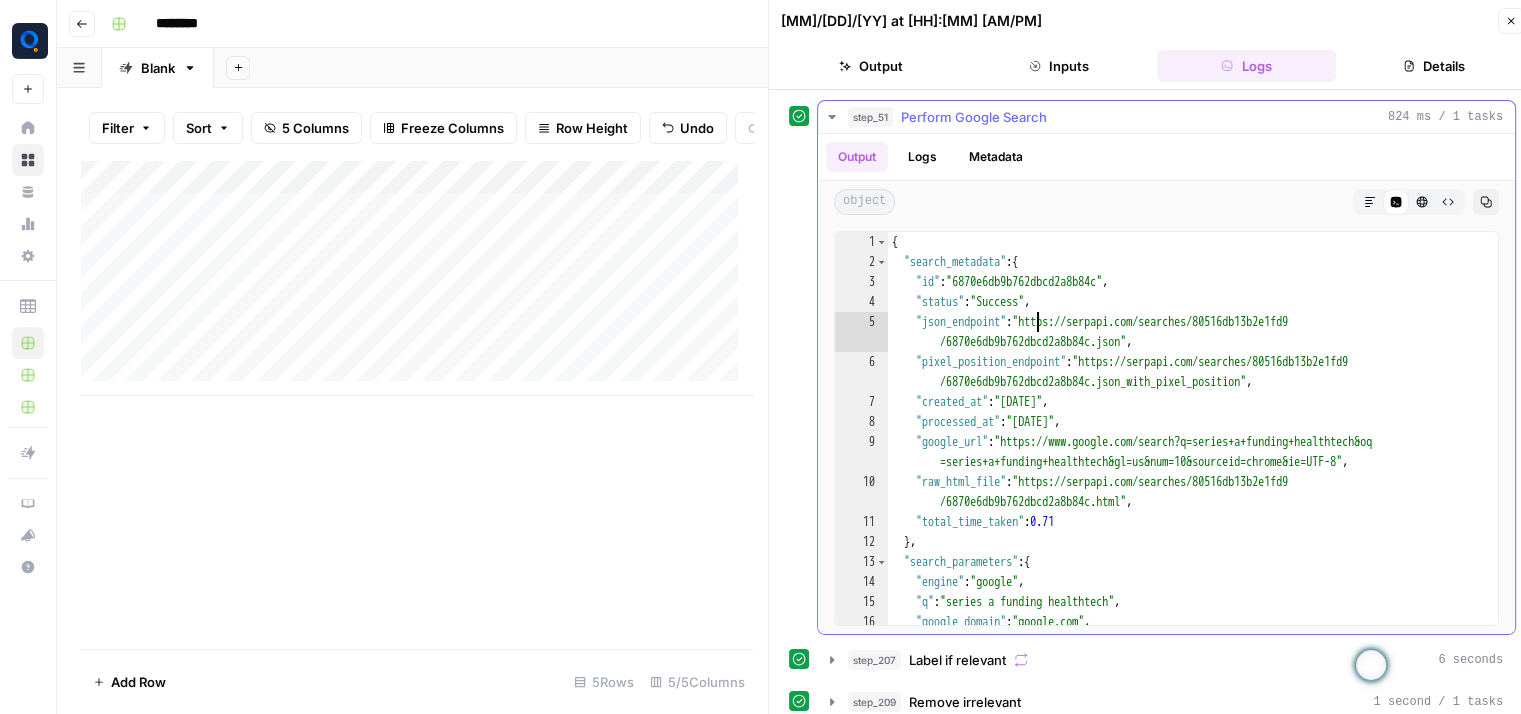 drag, startPoint x: 1035, startPoint y: 317, endPoint x: 1124, endPoint y: 332, distance: 90.255196 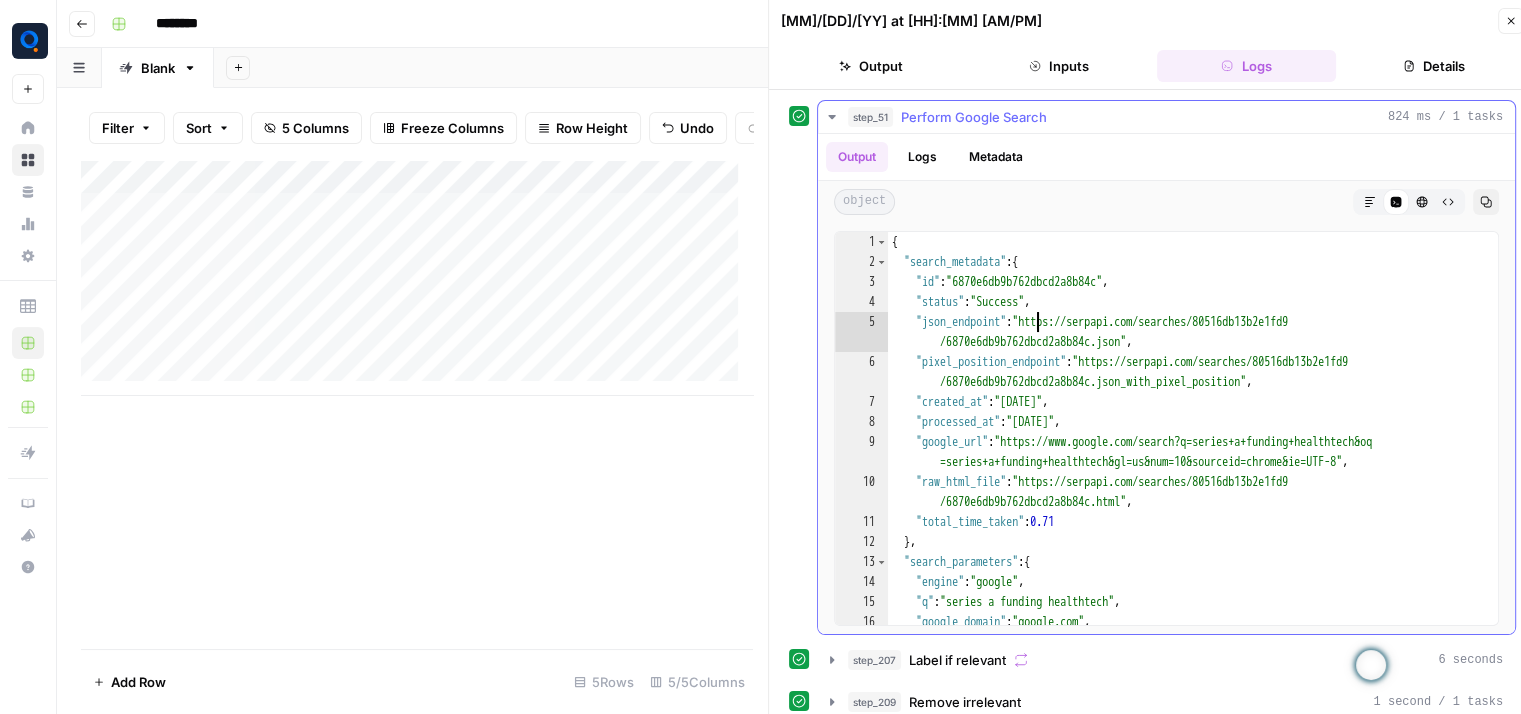 click on "{    "search_metadata" :  {      "id" :  "6870e6db9b762dbcd2a8b84c" ,      "status" :  "Success" ,      "json_endpoint" :  "https://serpapi.com/searches/80516db13b2e1fd9          /6870e6db9b762dbcd2a8b84c.json" ,      "pixel_position_endpoint" :  "https://serpapi.com/searches/80516db13b2e1fd9          /6870e6db9b762dbcd2a8b84c.json_with_pixel_position" ,      "created_at" :  "2025-07-11 10:26:35 UTC" ,      "processed_at" :  "2025-07-11 10:26:35 UTC" ,      "google_url" :  "https://www.google.com/search?q=series+a+funding+healthtech&oq          =series+a+funding+healthtech&gl=us&num=10&sourceid=chrome&ie=UTF-8" ,      "raw_html_file" :  "https://serpapi.com/searches/80516db13b2e1fd9          /6870e6db9b762dbcd2a8b84c.html" ,      "total_time_taken" :  0.71    } ,    "search_parameters" :  {      "engine" :  "google" ,      "q" :  "series a funding healthtech" ,      "google_domain" :  "google.com" ,      "gl" :  "us"" at bounding box center [1185, 449] 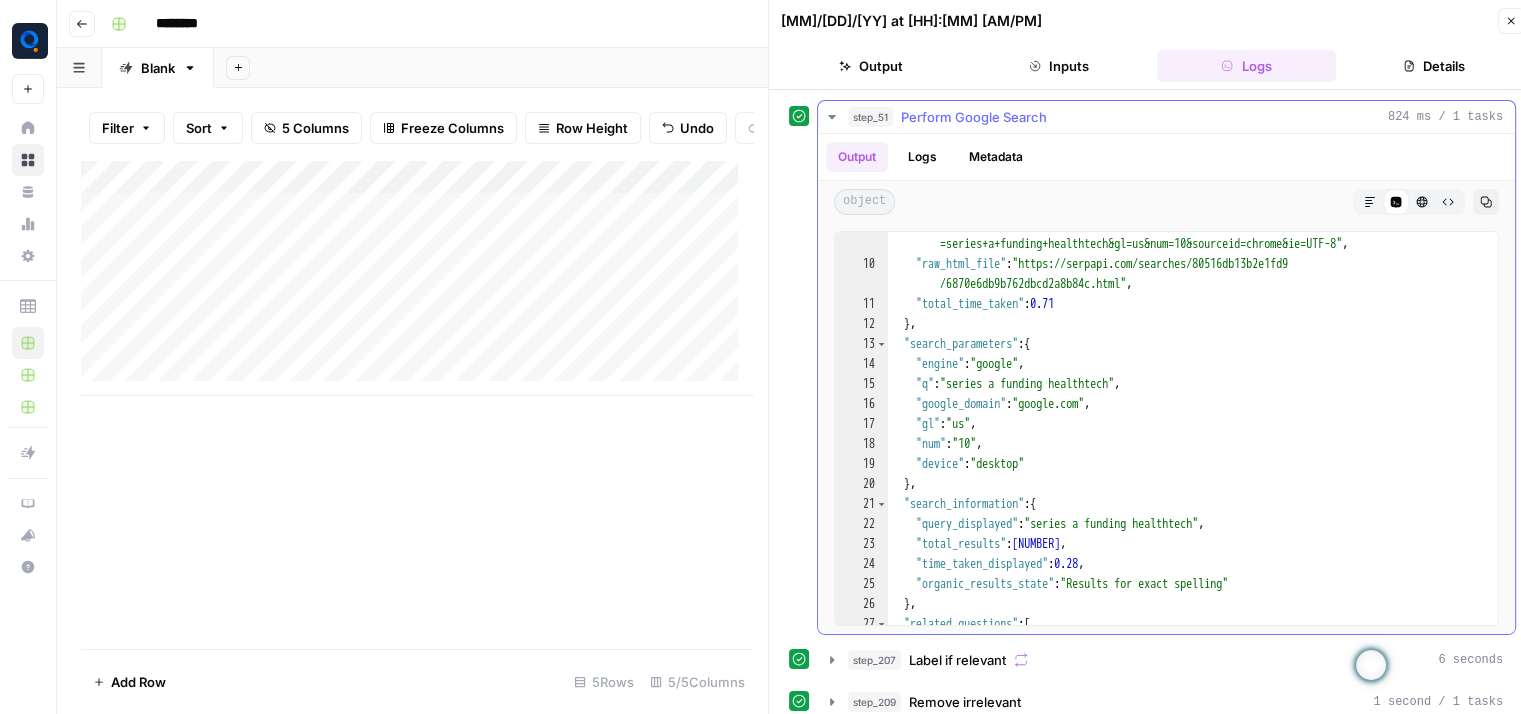 scroll, scrollTop: 218, scrollLeft: 0, axis: vertical 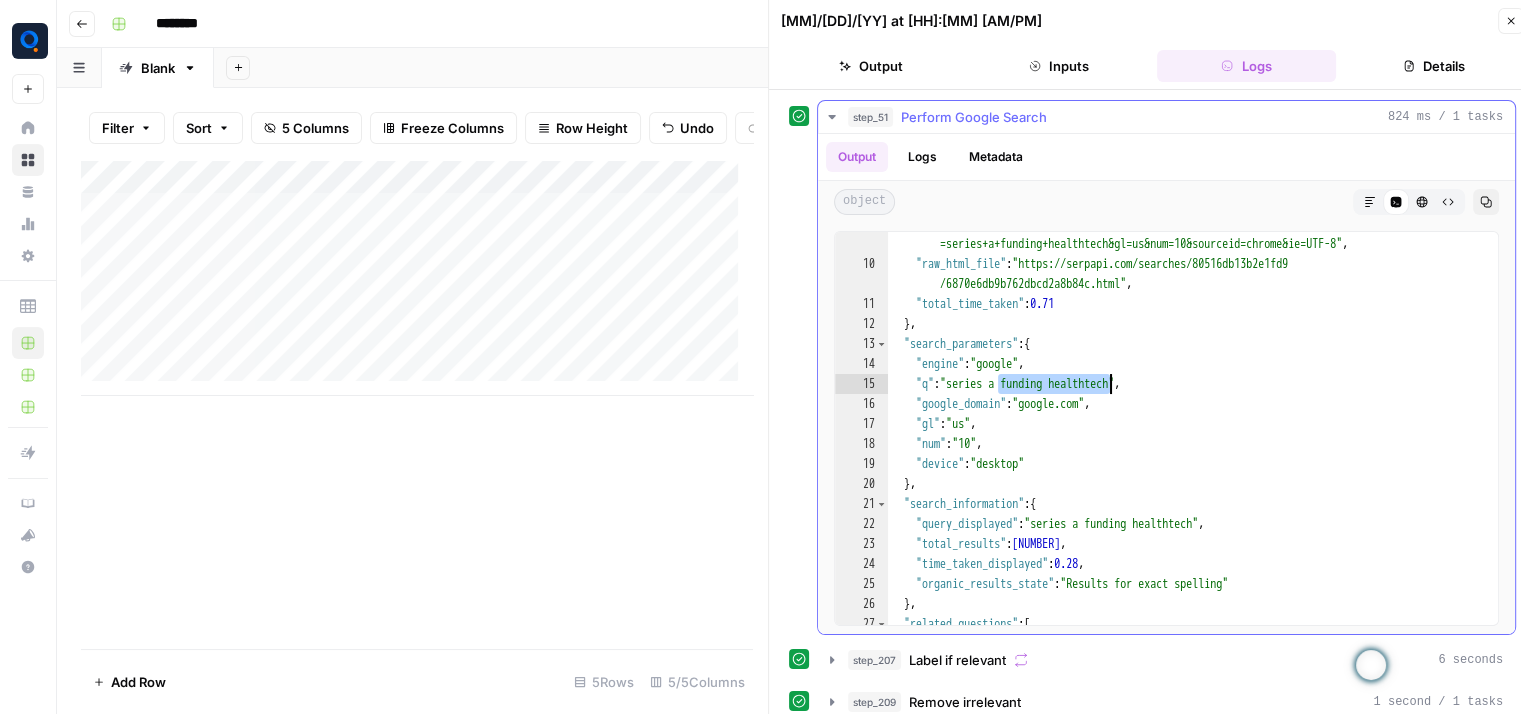 drag, startPoint x: 999, startPoint y: 384, endPoint x: 1127, endPoint y: 377, distance: 128.19127 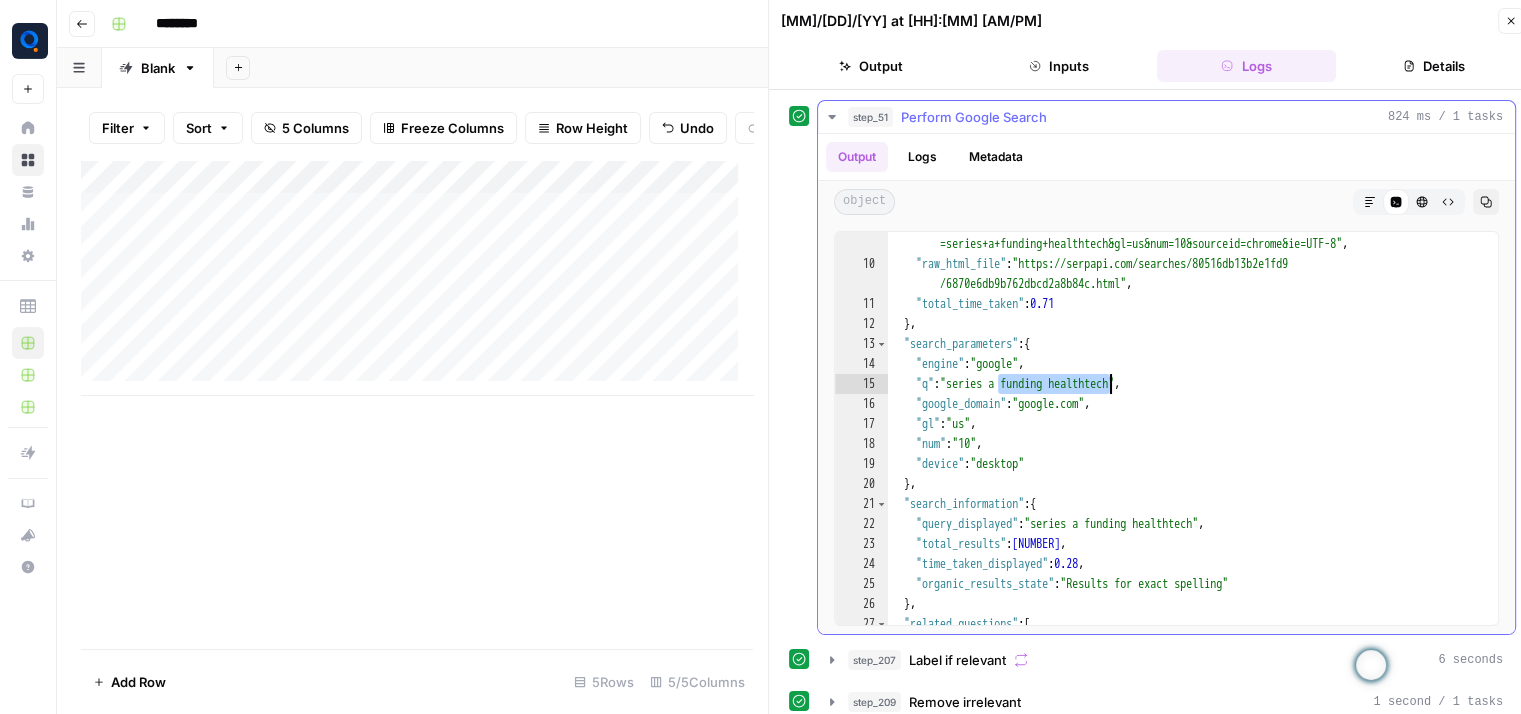 click on ""google_url" : "https://www.google.com/search?q=series+a+funding+healthtech&oq=series+a+funding+healthtech&gl=us&num=10&sourceid=chrome&ie=UTF-8" , "raw_html_file" : "https://serpapi.com/searches/80516db13b2e1fd9/6870e6db9b762dbcd2a8b84c.html" , "total_time_taken" : [NUMBER] } , "search_parameters" : { "engine" : "google" , "q" : "series a funding healthtech" , "google_domain" : "google.com" , "gl" : "us" , "num" : "10" , "device" : "desktop" } , "search_information" : { "query_displayed" : "series a funding healthtech" , "total_results" : [NUMBER] , "time_taken_displayed" : [NUMBER] , "organic_results_state" : "Results for exact spelling" } , "related_questions" : [" at bounding box center [1185, 441] 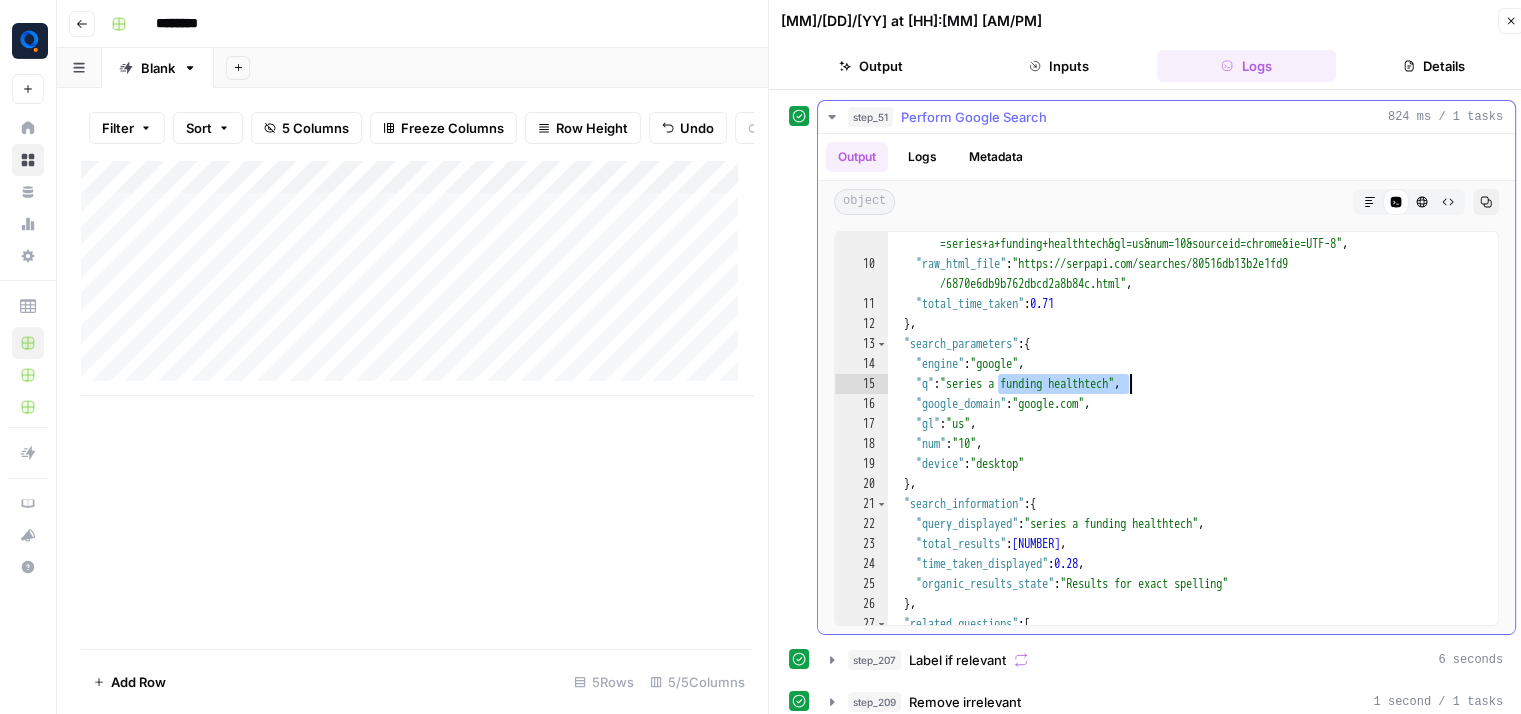 click on ""google_url" : "https://www.google.com/search?q=series+a+funding+healthtech&oq=series+a+funding+healthtech&gl=us&num=10&sourceid=chrome&ie=UTF-8" , "raw_html_file" : "https://serpapi.com/searches/80516db13b2e1fd9/6870e6db9b762dbcd2a8b84c.html" , "total_time_taken" : [NUMBER] } , "search_parameters" : { "engine" : "google" , "q" : "series a funding healthtech" , "google_domain" : "google.com" , "gl" : "us" , "num" : "10" , "device" : "desktop" } , "search_information" : { "query_displayed" : "series a funding healthtech" , "total_results" : [NUMBER] , "time_taken_displayed" : [NUMBER] , "organic_results_state" : "Results for exact spelling" } , "related_questions" : [" at bounding box center [1185, 428] 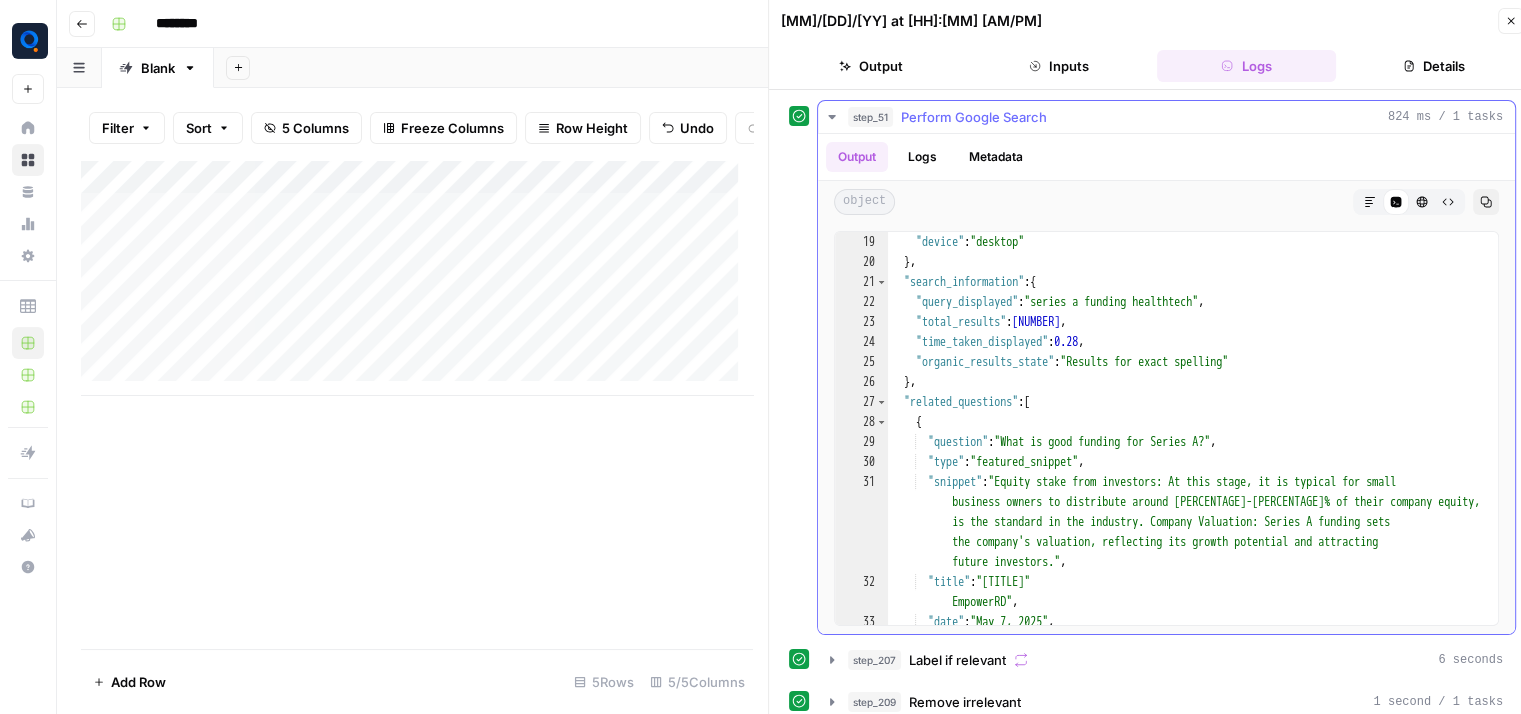 scroll, scrollTop: 441, scrollLeft: 0, axis: vertical 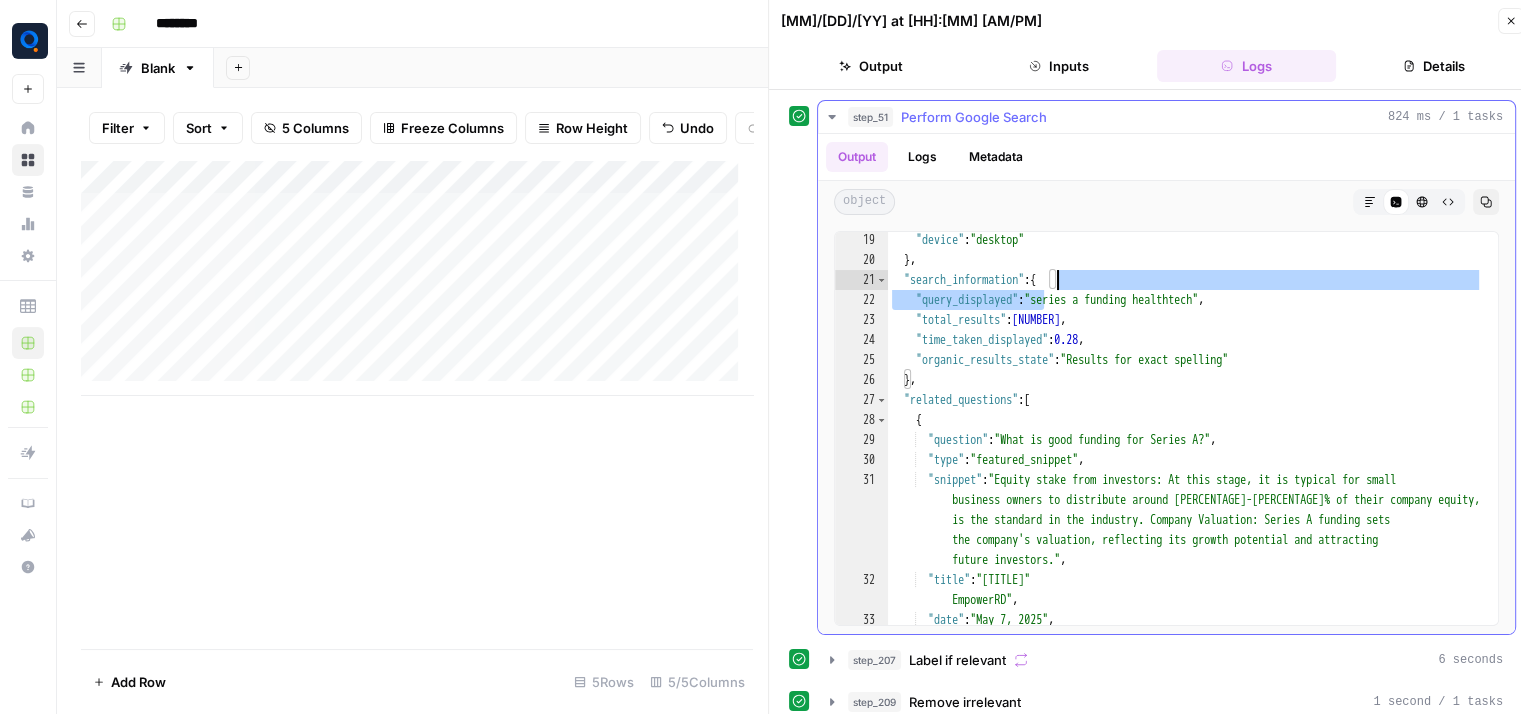 drag, startPoint x: 1045, startPoint y: 303, endPoint x: 1234, endPoint y: 286, distance: 189.76302 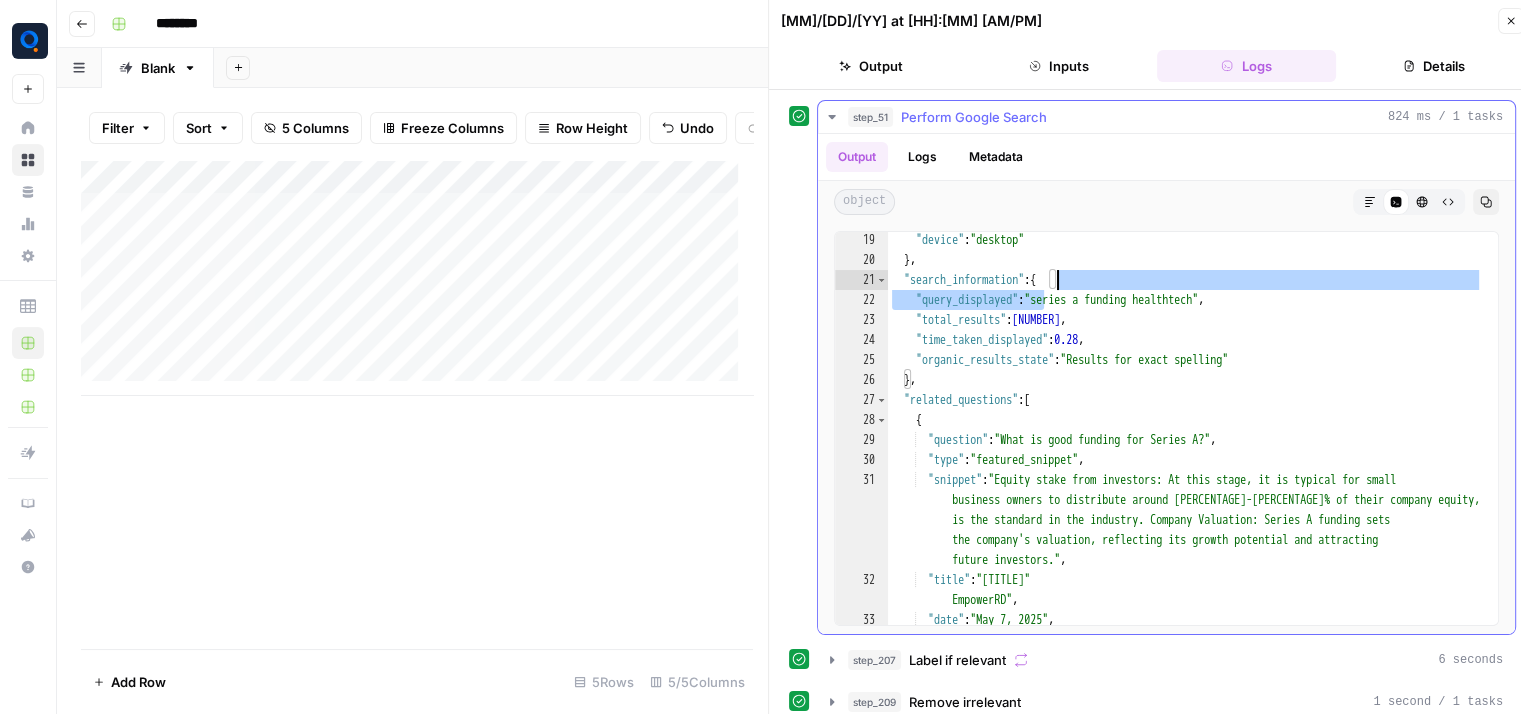 click on ""device" : "desktop" } , "search_information" : { "query_displayed" : "series a funding healthtech" , "total_results" : [NUMBER] , "time_taken_displayed" : [NUMBER] , "organic_results_state" : "Results for exact spelling" } , "related_questions" : [ { "question" : "What is good funding for Series A?" , "type" : "featured_snippet" , "snippet" : "Equity stake from investors: At this stage, it is typical for small business owners to distribute around [PERCENTAGE]-[PERCENTAGE]% of their company equity, as this is the standard in the industry. Company Valuation: Series A funding sets the company's valuation, reflecting its growth potential and attracting future investors." , "title" : "Series A Funding: What Is It & How To Find The Right Investor - EmpowerRD" , "date" : "May [NUMBER], [YEAR]" , "link" : ," at bounding box center [1185, 467] 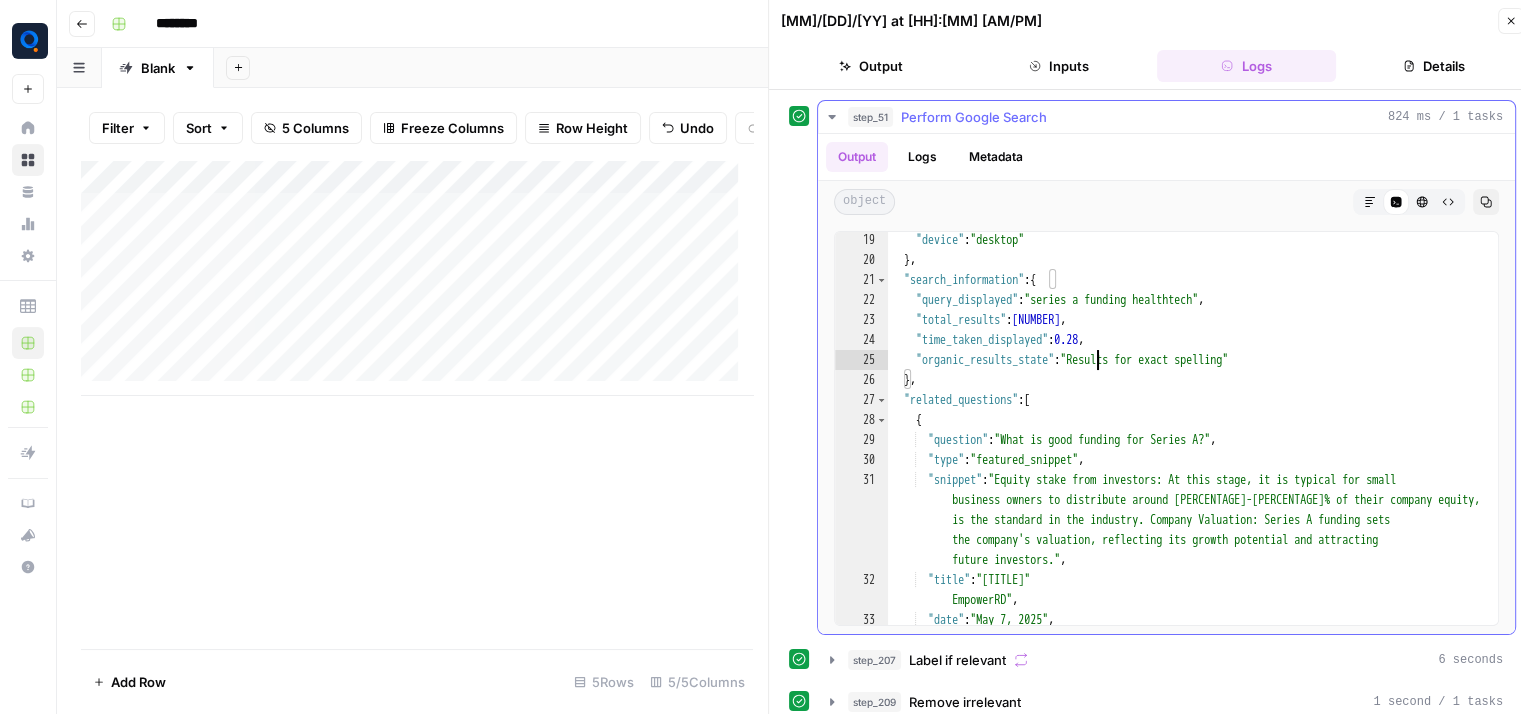 click on ""device" : "desktop" } , "search_information" : { "query_displayed" : "series a funding healthtech" , "total_results" : [NUMBER] , "time_taken_displayed" : [NUMBER] , "organic_results_state" : "Results for exact spelling" } , "related_questions" : [ { "question" : "What is good funding for Series A?" , "type" : "featured_snippet" , "snippet" : "Equity stake from investors: At this stage, it is typical for small business owners to distribute around [PERCENTAGE]-[PERCENTAGE]% of their company equity, as this is the standard in the industry. Company Valuation: Series A funding sets the company's valuation, reflecting its growth potential and attracting future investors." , "title" : "Series A Funding: What Is It & How To Find The Right Investor - EmpowerRD" , "date" : "May [NUMBER], [YEAR]" , "link" : ," at bounding box center (1185, 467) 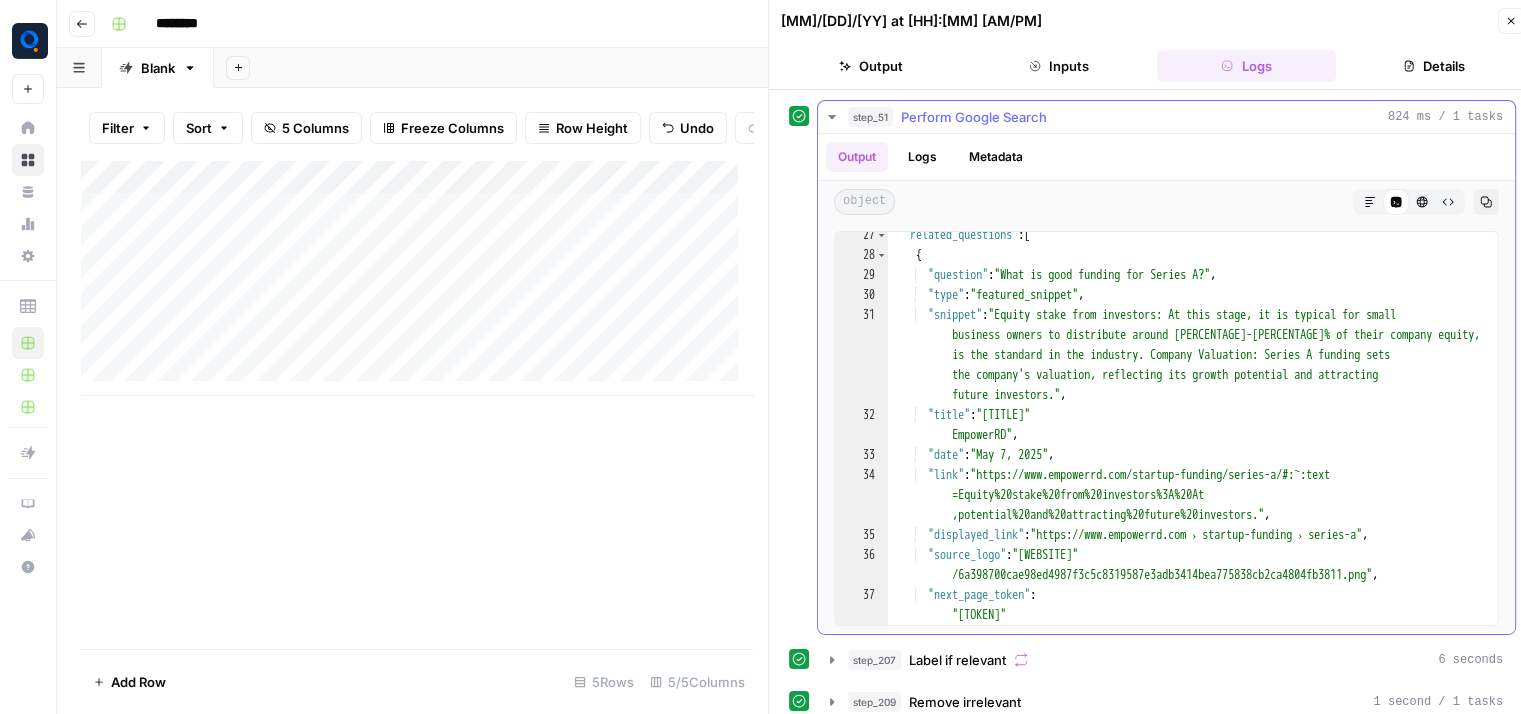scroll, scrollTop: 608, scrollLeft: 0, axis: vertical 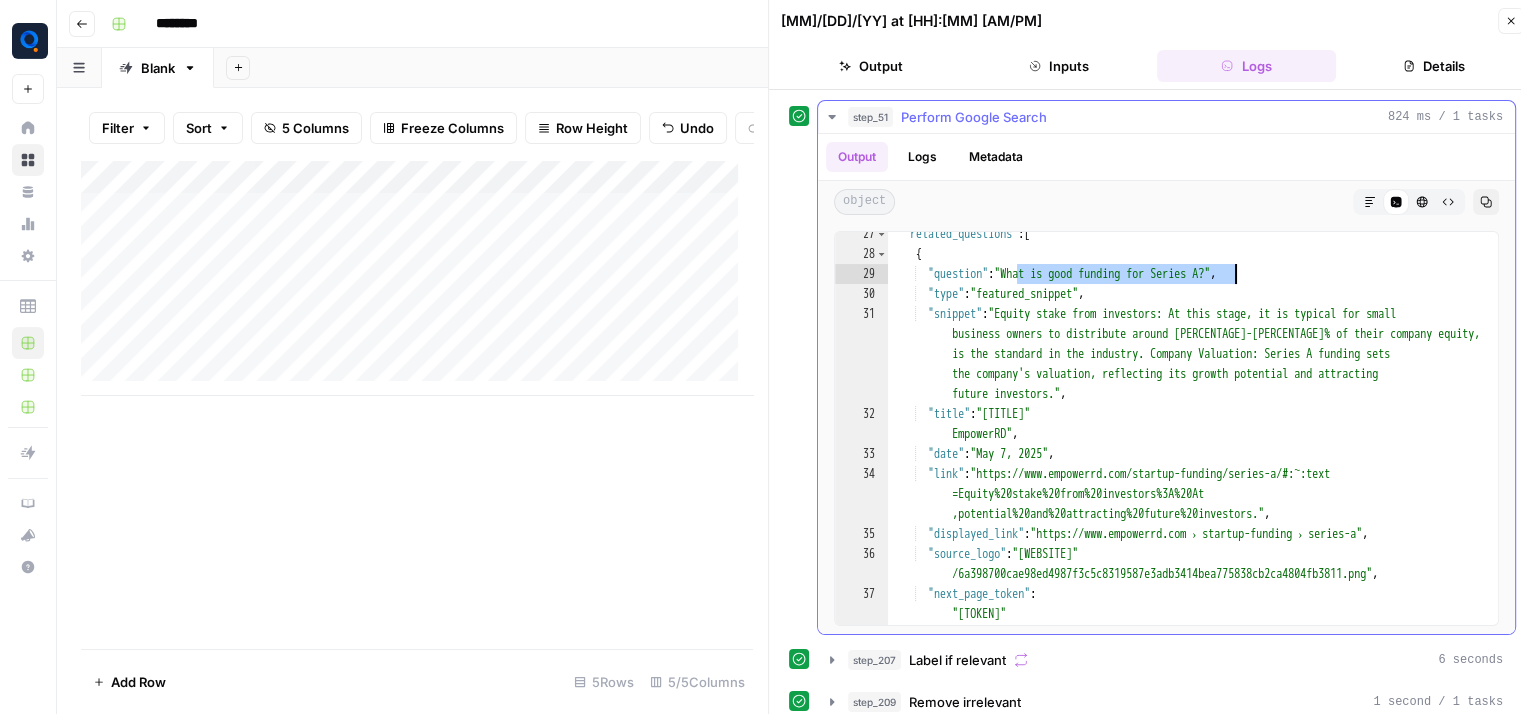 drag, startPoint x: 1016, startPoint y: 276, endPoint x: 1232, endPoint y: 272, distance: 216.03703 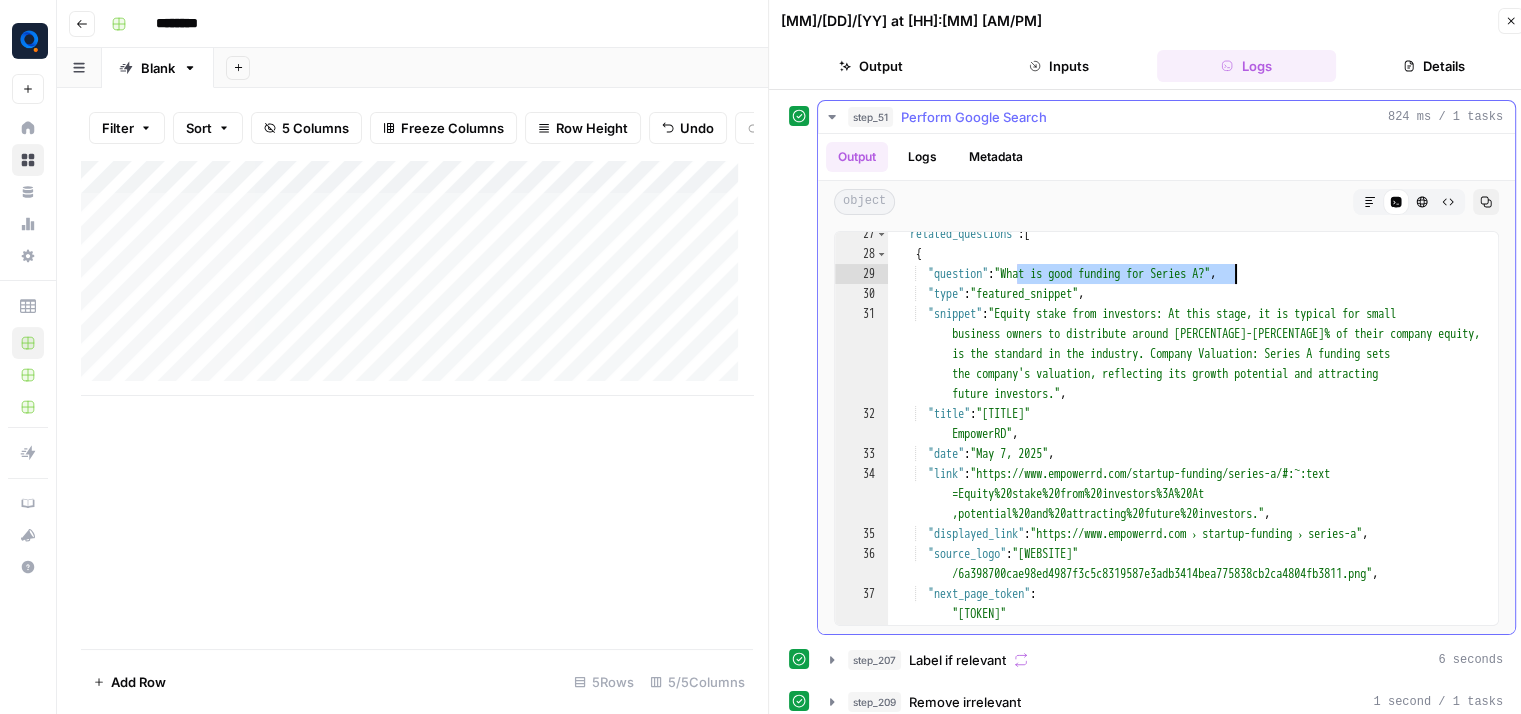 click on "**Context**: Total equity funding raised by the 50 most promising" at bounding box center [1185, 571] 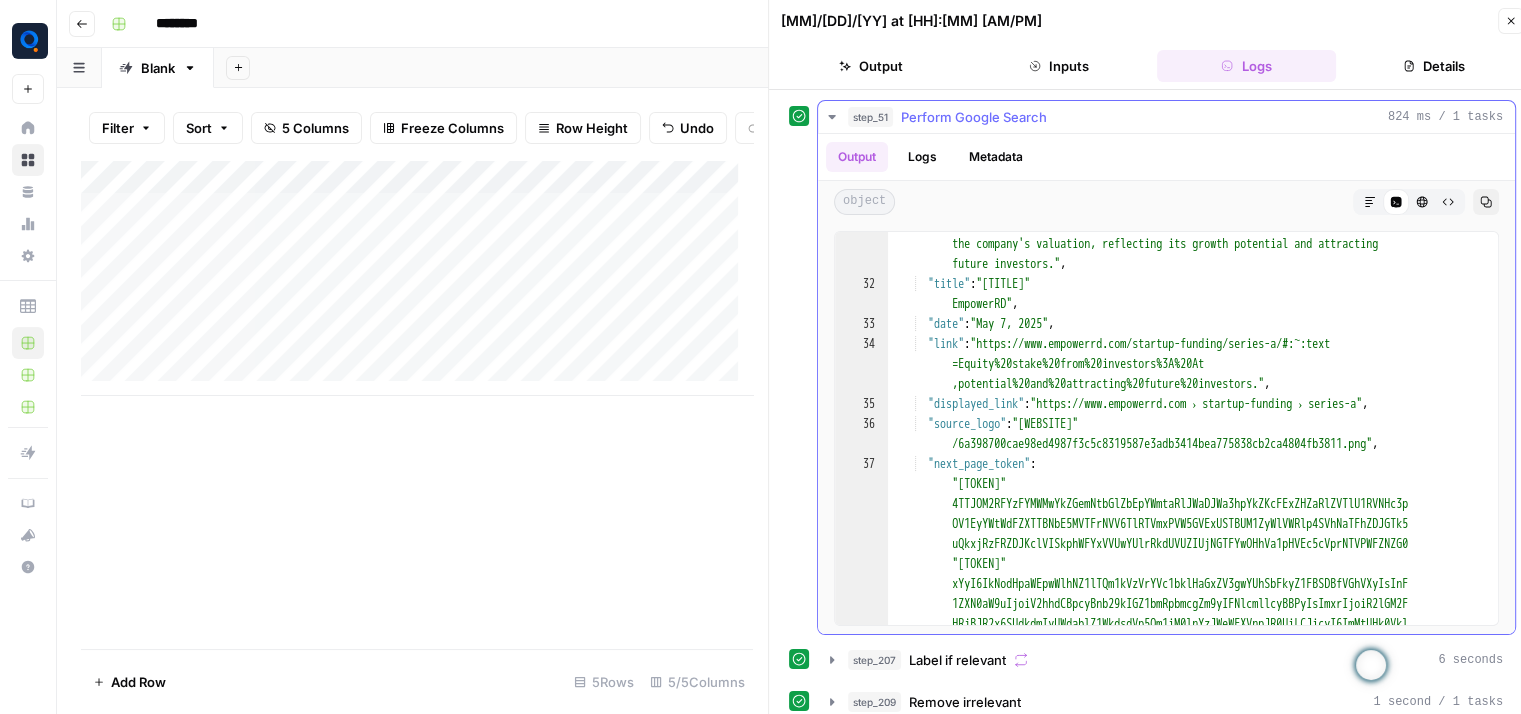 scroll, scrollTop: 738, scrollLeft: 0, axis: vertical 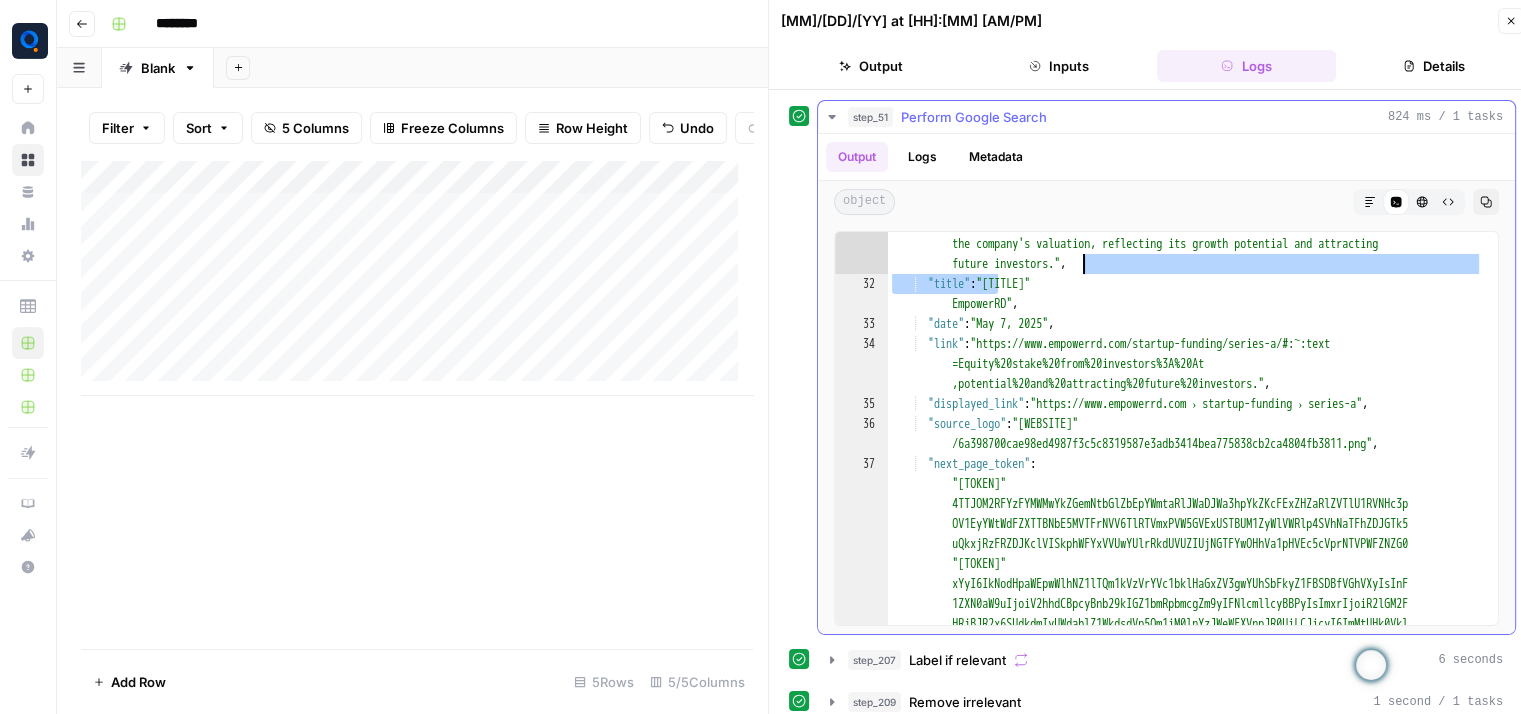 drag, startPoint x: 994, startPoint y: 288, endPoint x: 1356, endPoint y: 274, distance: 362.27063 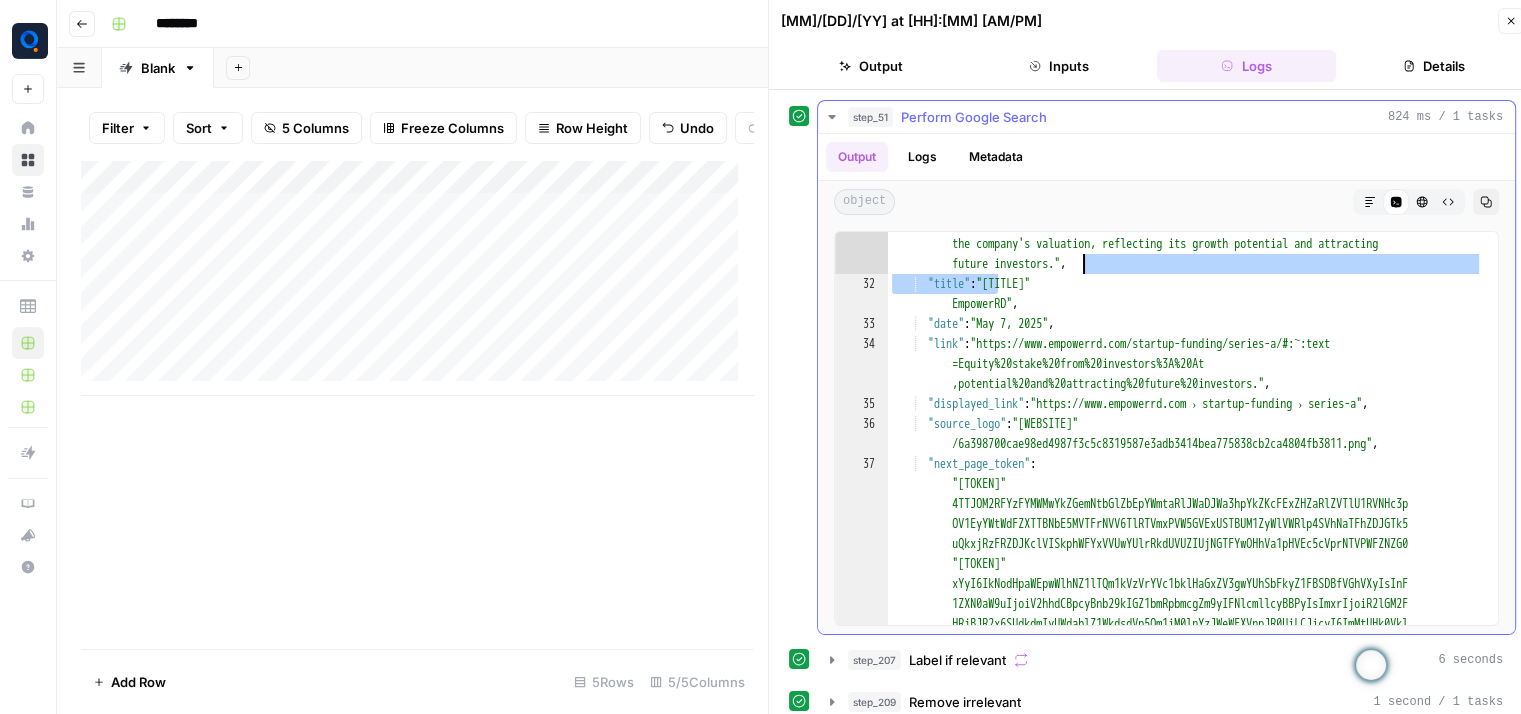 click on ""snippet" :  "Equity stake from investors: At this stage, it is typical for small             business owners to distribute around [PERCENTAGE]% of their company equity, as this             is the standard in the industry. Company Valuation: Series A funding sets             the company's valuation, reflecting its growth potential and attracting             future investors." ,         "title" :  "Series A Funding: What Is It & How To Find The Right Investor -             EmpowerRD" ,         "date" :  "May [NUMBER], [year]" ,         "link" :  "[WEBSITE]" ,         "displayed_link" :  "[WEBSITE]" ,         "source_logo" :  "[WEBSITE]" ,         "next_page_token" :" at bounding box center (1185, 561) 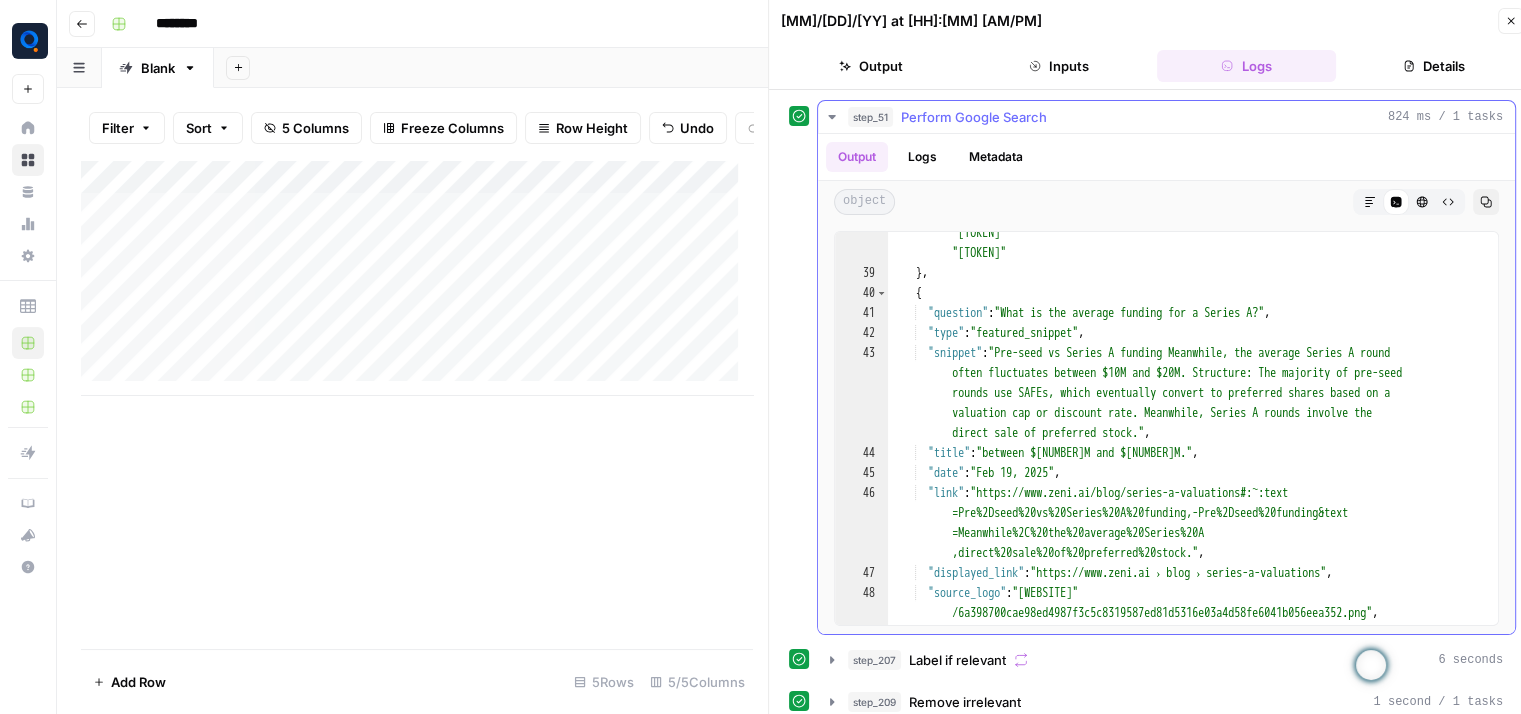 scroll, scrollTop: 1508, scrollLeft: 0, axis: vertical 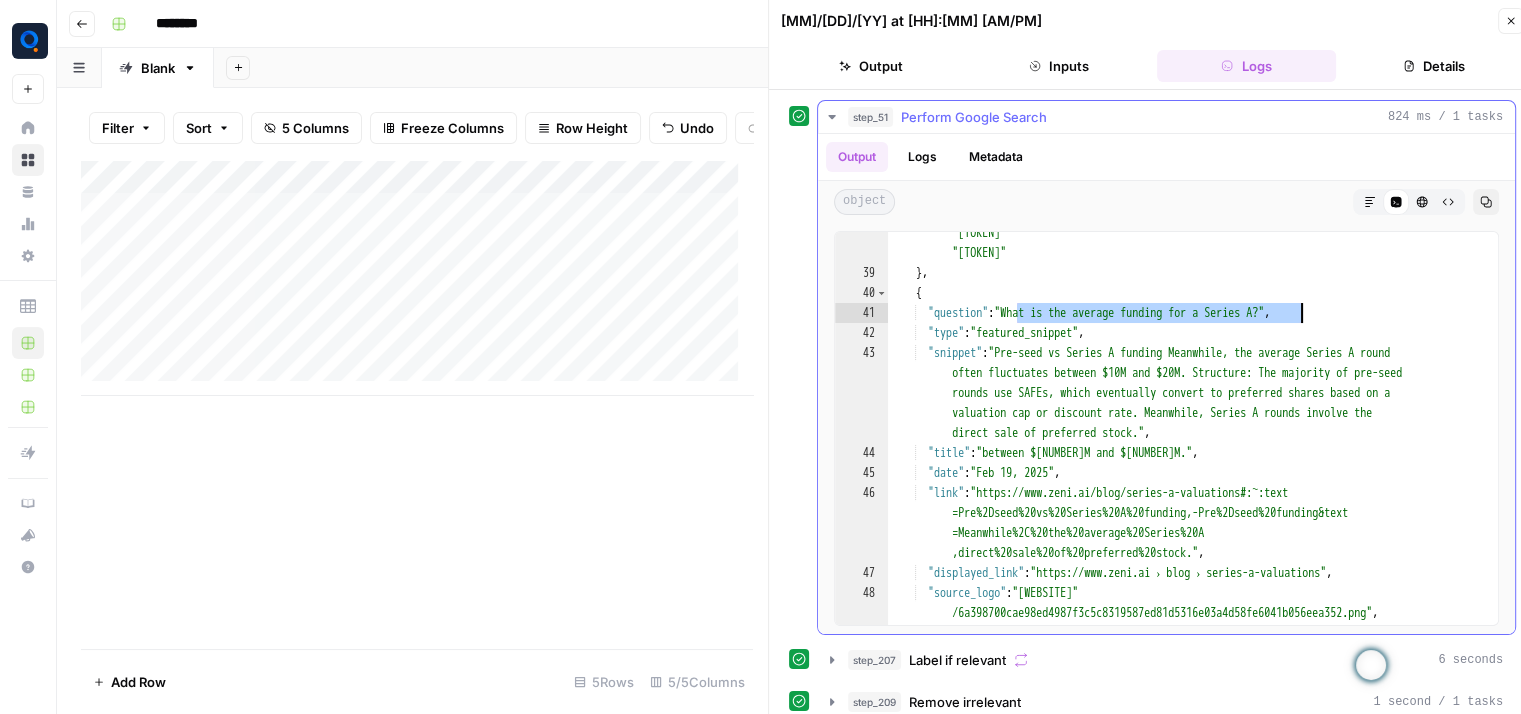 drag, startPoint x: 1016, startPoint y: 308, endPoint x: 1310, endPoint y: 316, distance: 294.10883 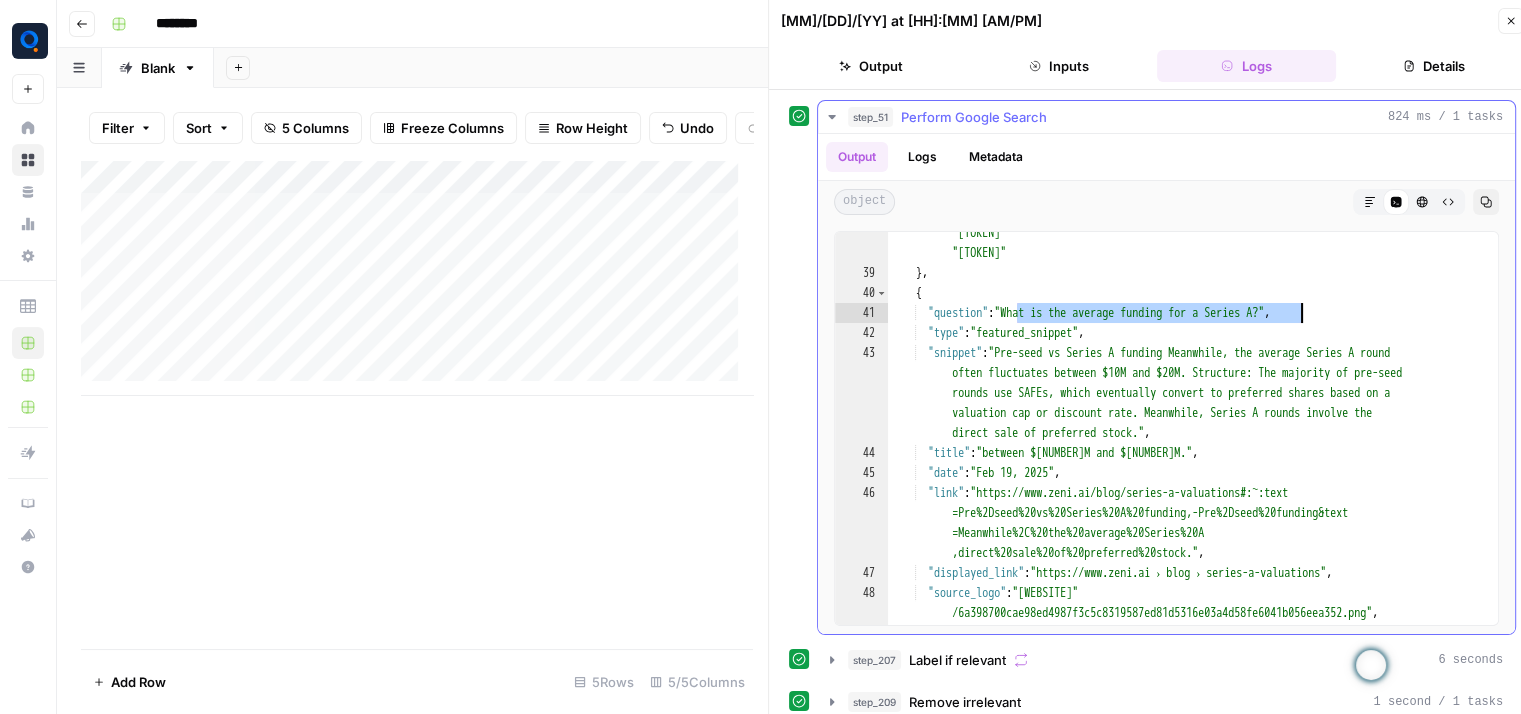 click on ""serpapi_link" :  "https://serpapi.com/search.json?device=desktop&engine            =google_related_questions&google_domain=google.com&next_page_token            =eyJvbnMiOiIxMDA0MSIsImZjIjoiRXFFQkNtSkJUR3QwWDNaSVFsUnJaV2t4UzNWaVlXa3pNM0J            4TTJOM2RFYzFYMWMwYkZGemNtbGlZbEpYWmtaRlJWaDJWa3hpYkZKcFExZHZaRlZVTlU1RVNHc3p            OV1EyYWtWdFZXTTBNbE5MVTFrNVV6TlRTVmxPVW5GVExUSTBUM1ZyWlVWRlp4SVhNaTFhZDJGTk5            uQkxjRzFRZDJKclVISkphWFYxVVUwYUlrRkdUVUZIUjNGTFYwOHhVa1pHVEc5cVprNTVPWFZNZG0            xclF6WnlRbFU1TjNjIiwiZmN2IjoiMyIsImVpIjoiMi1ad2FNNnBLcG1Qd2JrUHJJaXV1UU0iLCJ            xYyI6IkNodHpaWEpwWlhNZ1lTQm1kVzVrYVc1bklHaGxZV3gwYUhSbFkyZ1FBSDBfVGhVXyIsInF            1ZXN0aW9uIjoiV2hhdCBpcyBnb29kIGZ1bmRpbmcgZm9yIFNlcmllcyBBPyIsImxrIjoiR2lGM2F            HRjBJR2x6SUdkdmIyUWdablZ1WkdsdVp5Qm1iM0lnYzJWeWFXVnpJR0UiLCJicyI6ImMtUHk0Vkl                                       } ," at bounding box center [1185, 450] 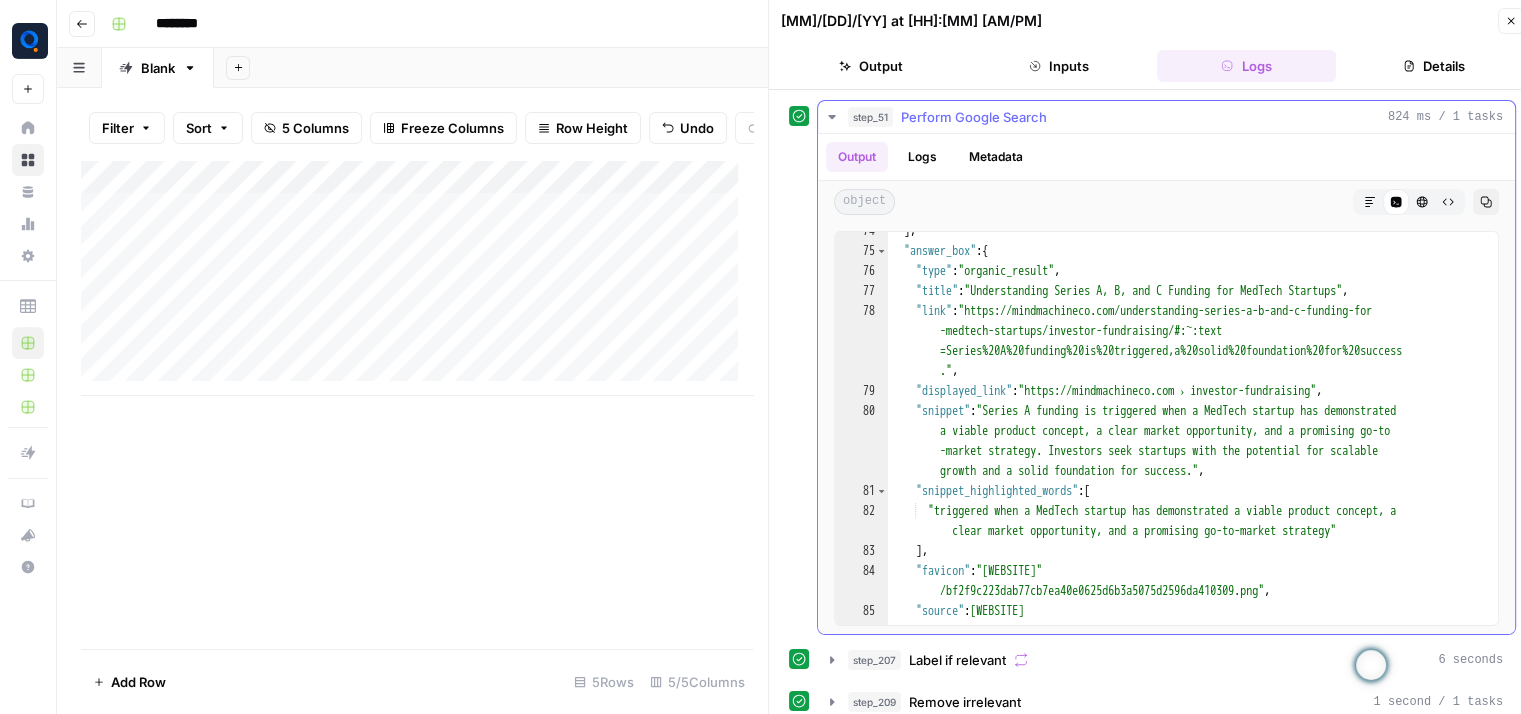 scroll, scrollTop: 4270, scrollLeft: 0, axis: vertical 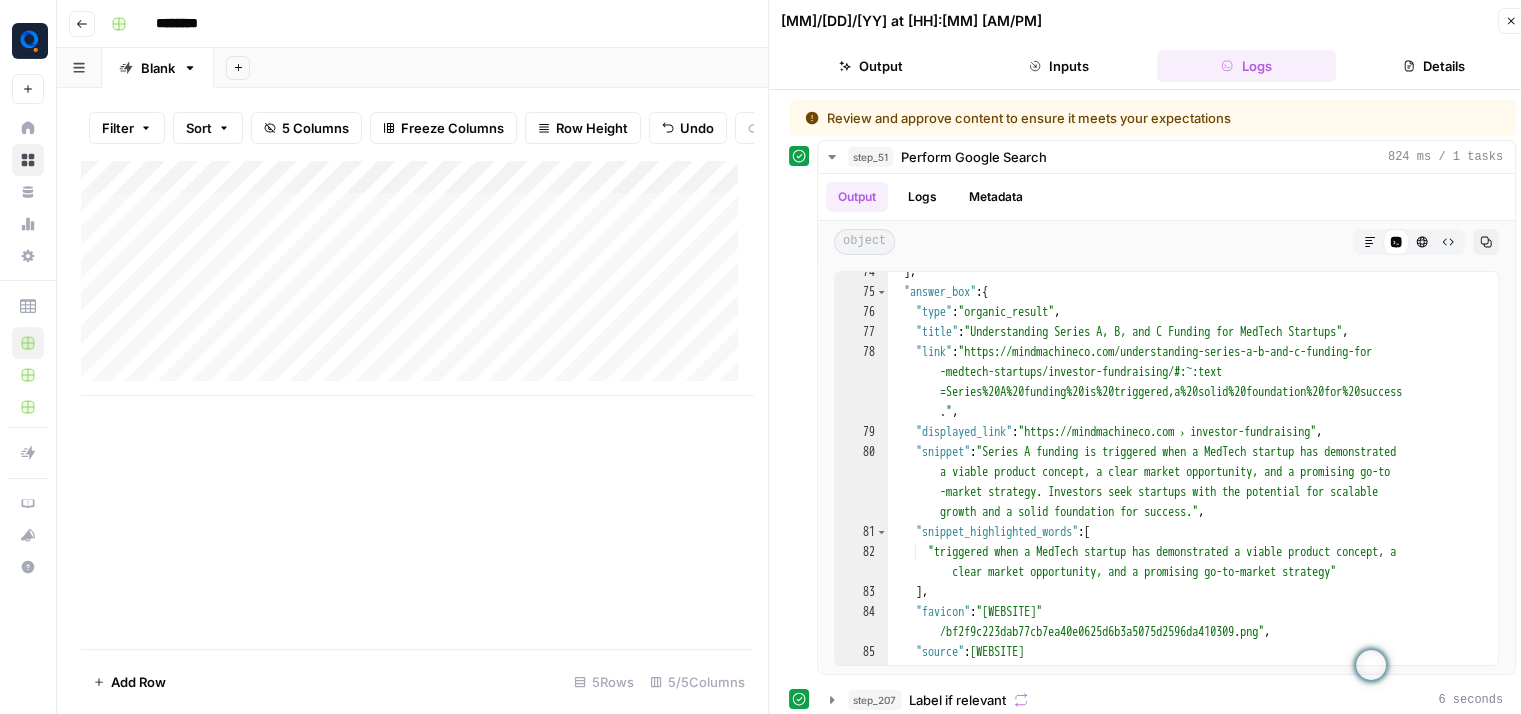 click on "Details" at bounding box center (1434, 66) 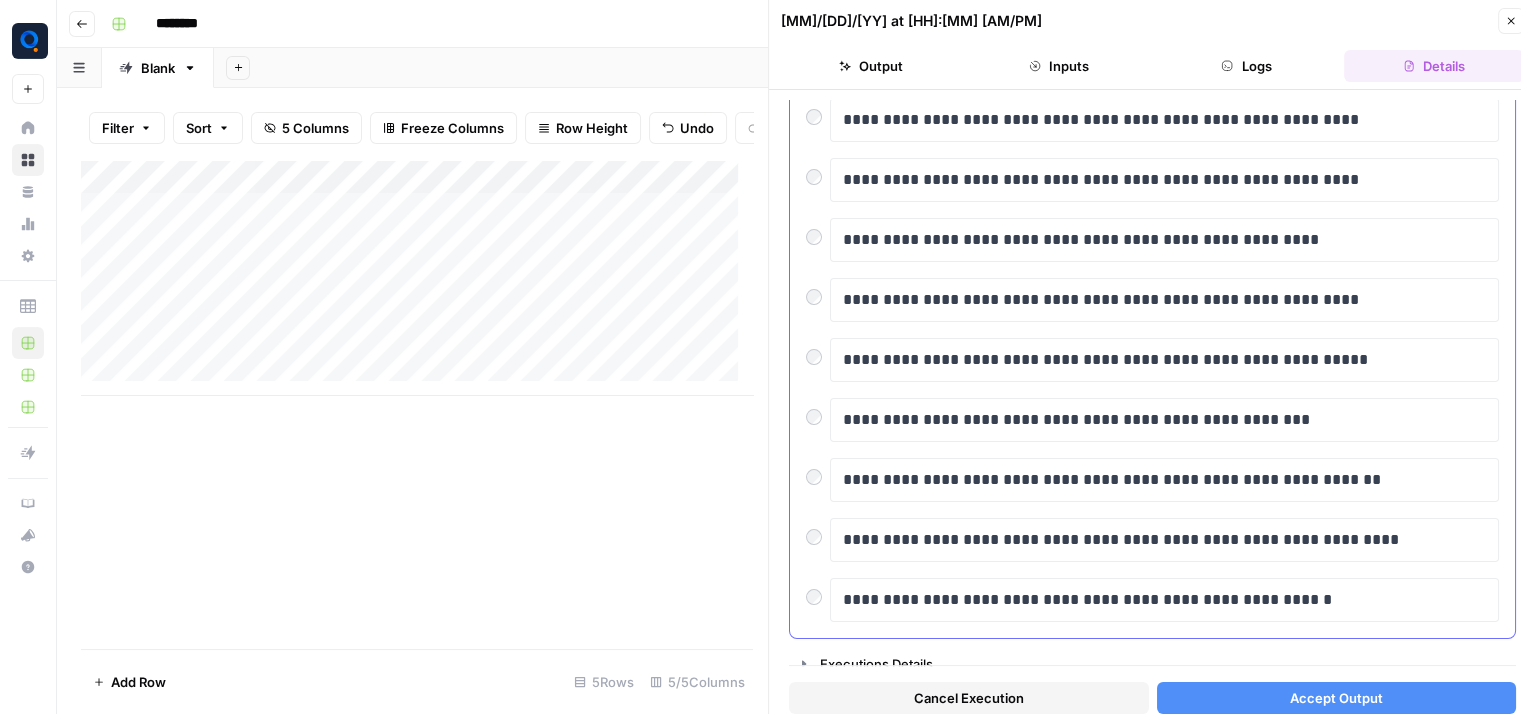 scroll, scrollTop: 222, scrollLeft: 0, axis: vertical 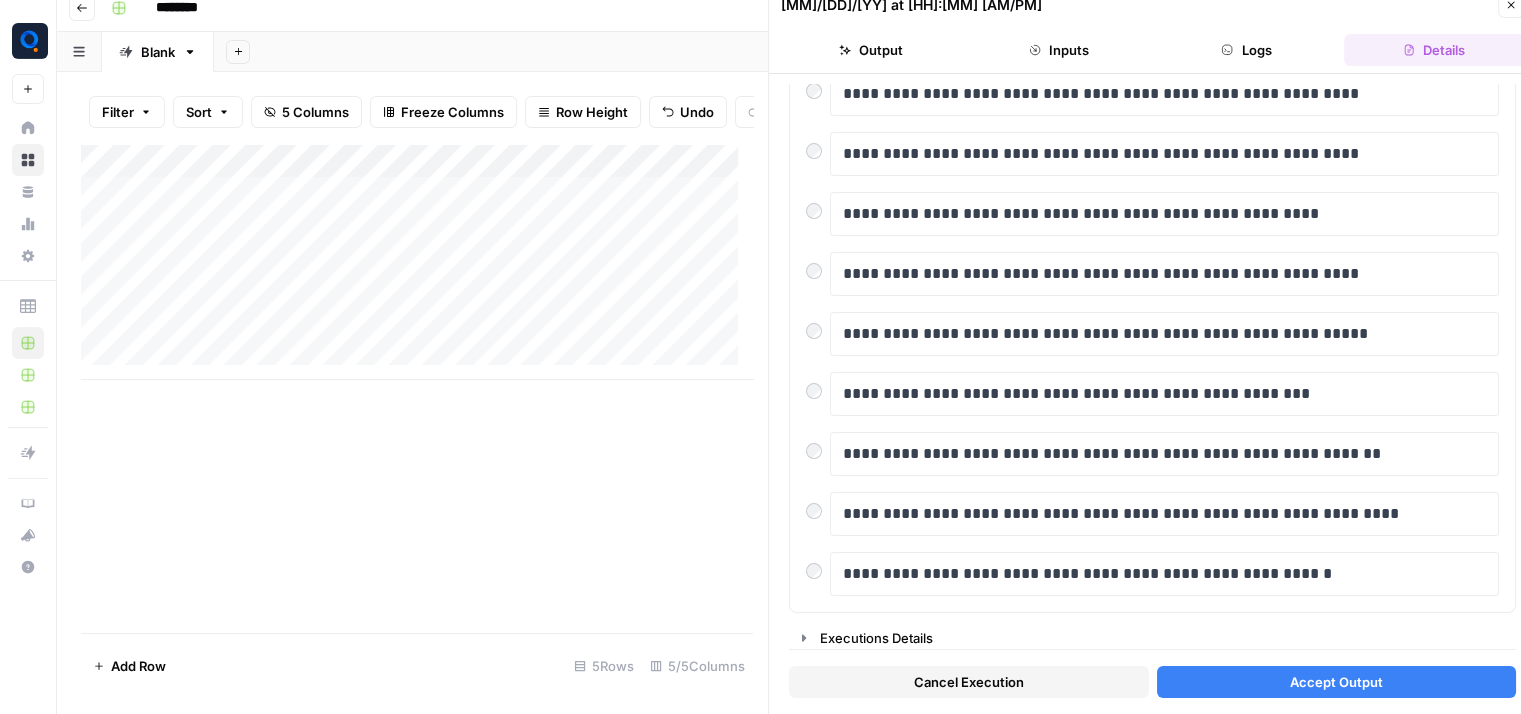 click on "Accept Output" at bounding box center [1336, 682] 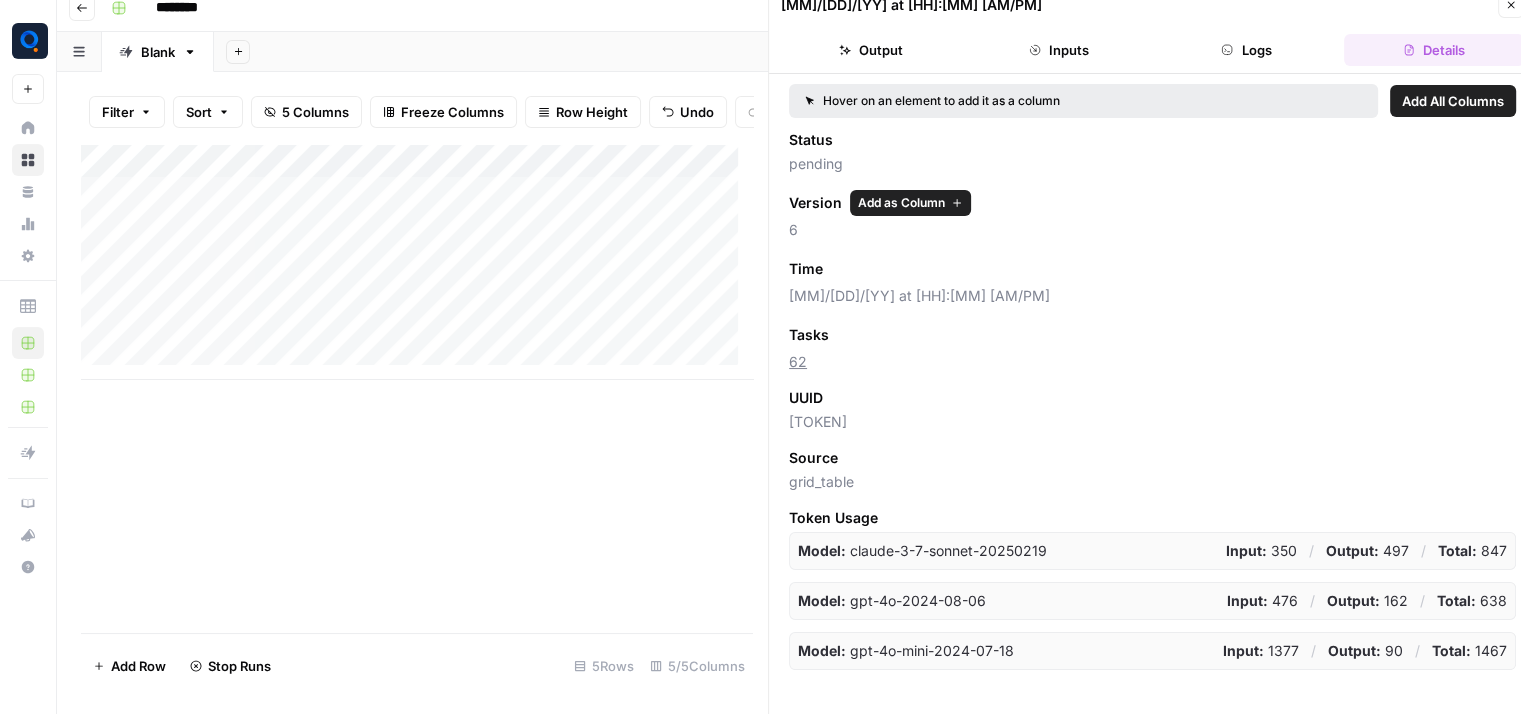 scroll, scrollTop: 0, scrollLeft: 0, axis: both 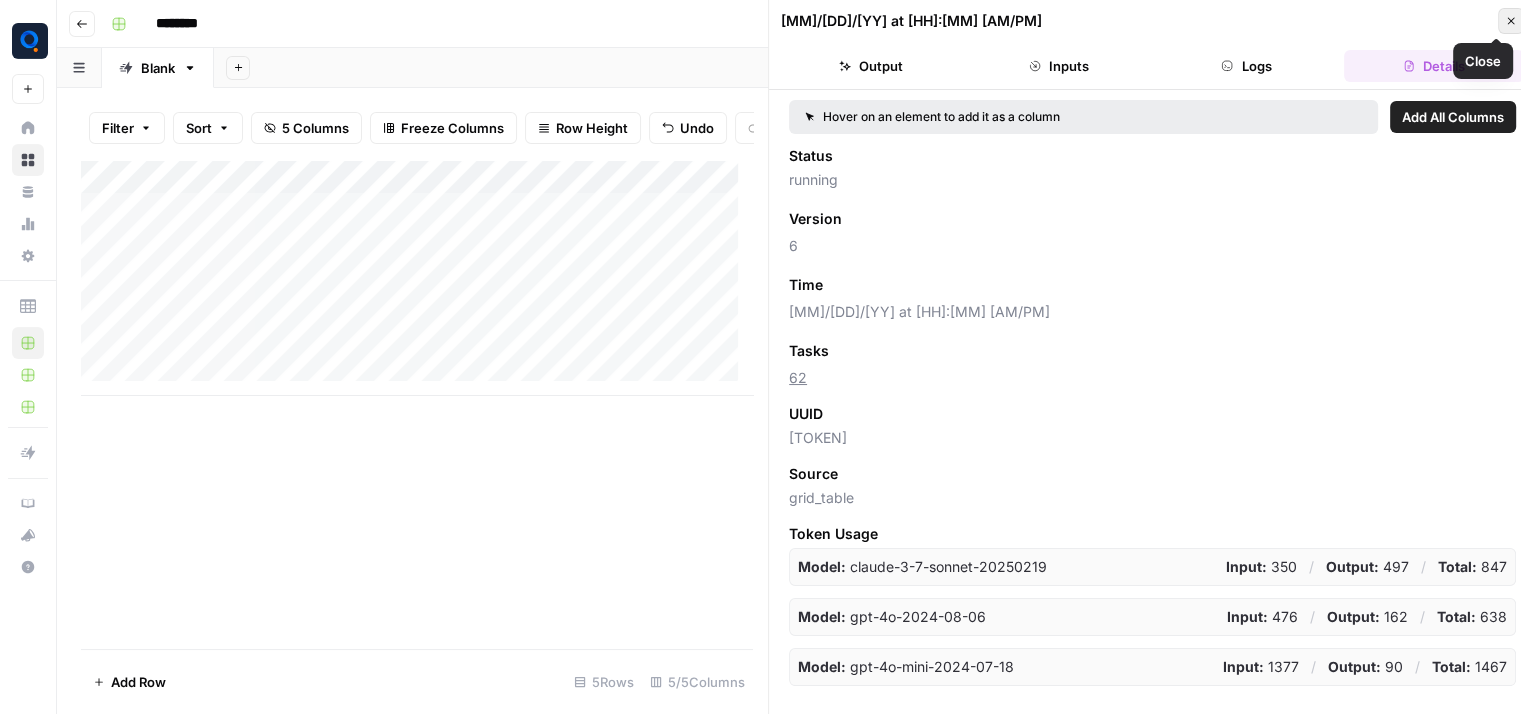 click on "Close" at bounding box center [1511, 21] 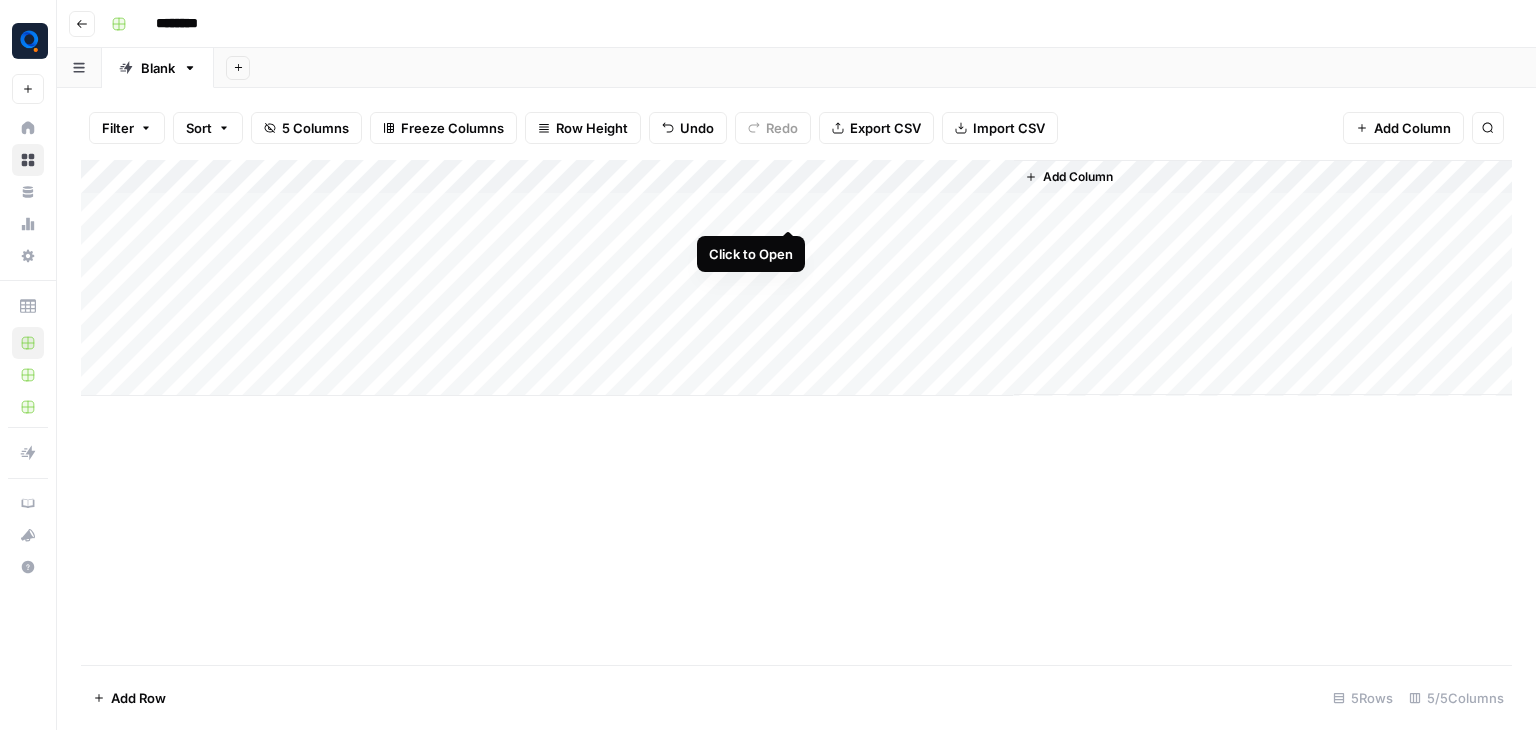 click on "Add Column" at bounding box center (796, 278) 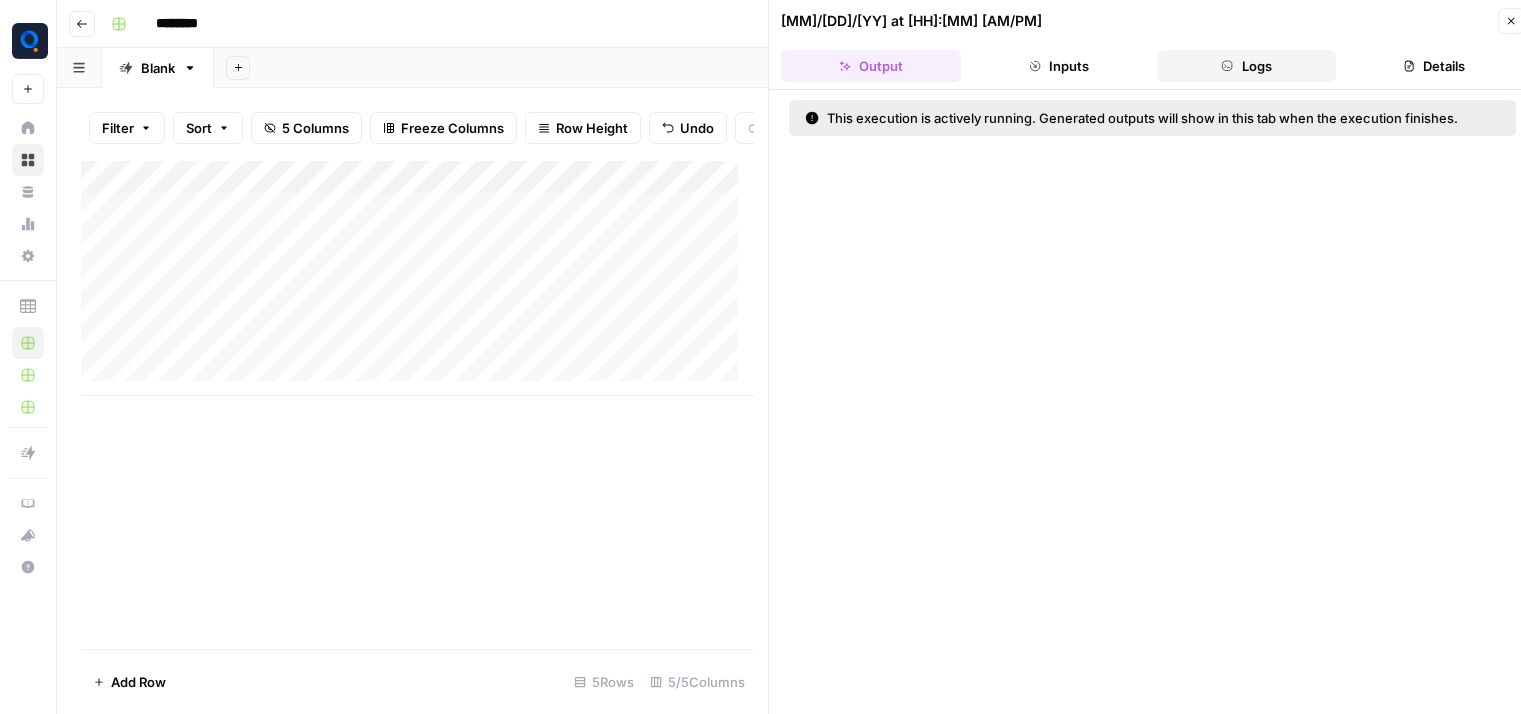 click on "Logs" at bounding box center (1247, 66) 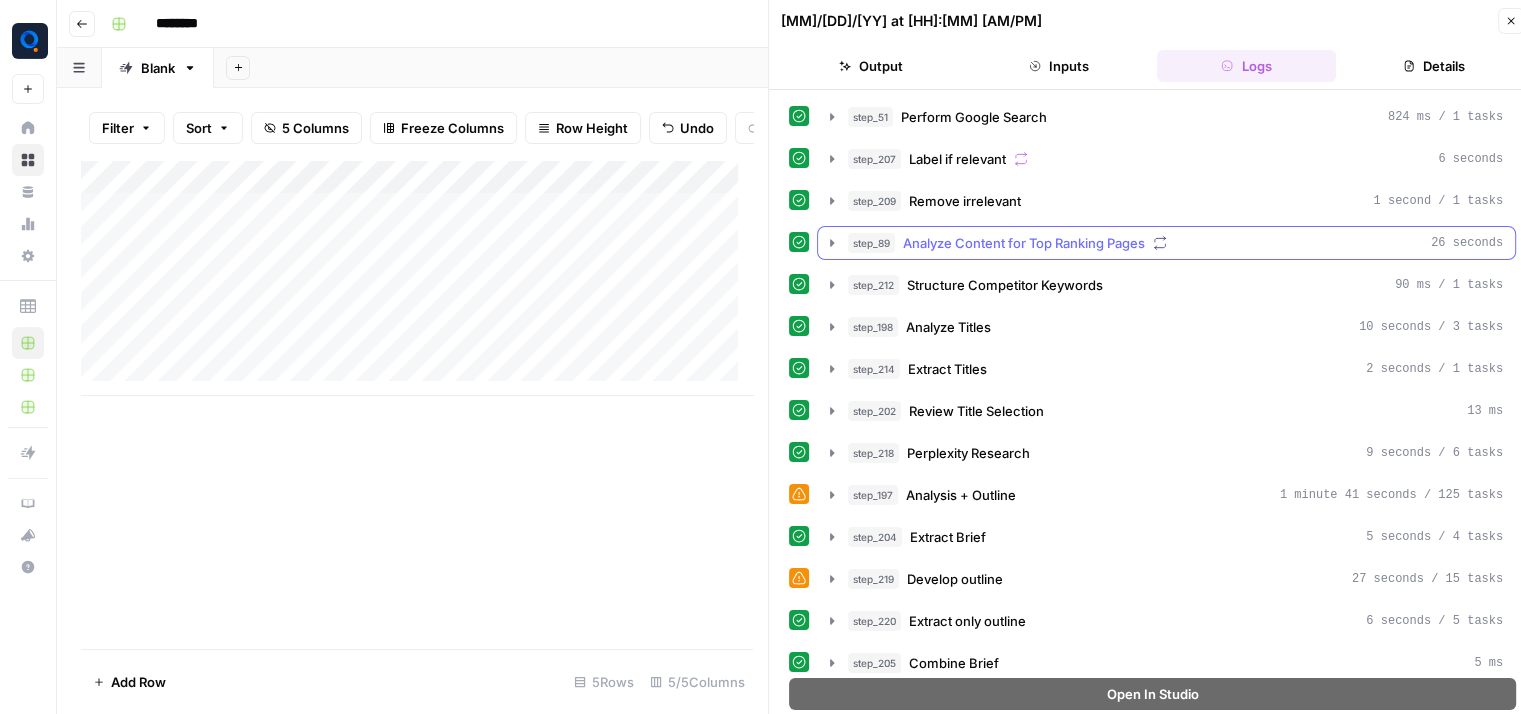 click on "Analyze Content for Top Ranking Pages" at bounding box center (1024, 243) 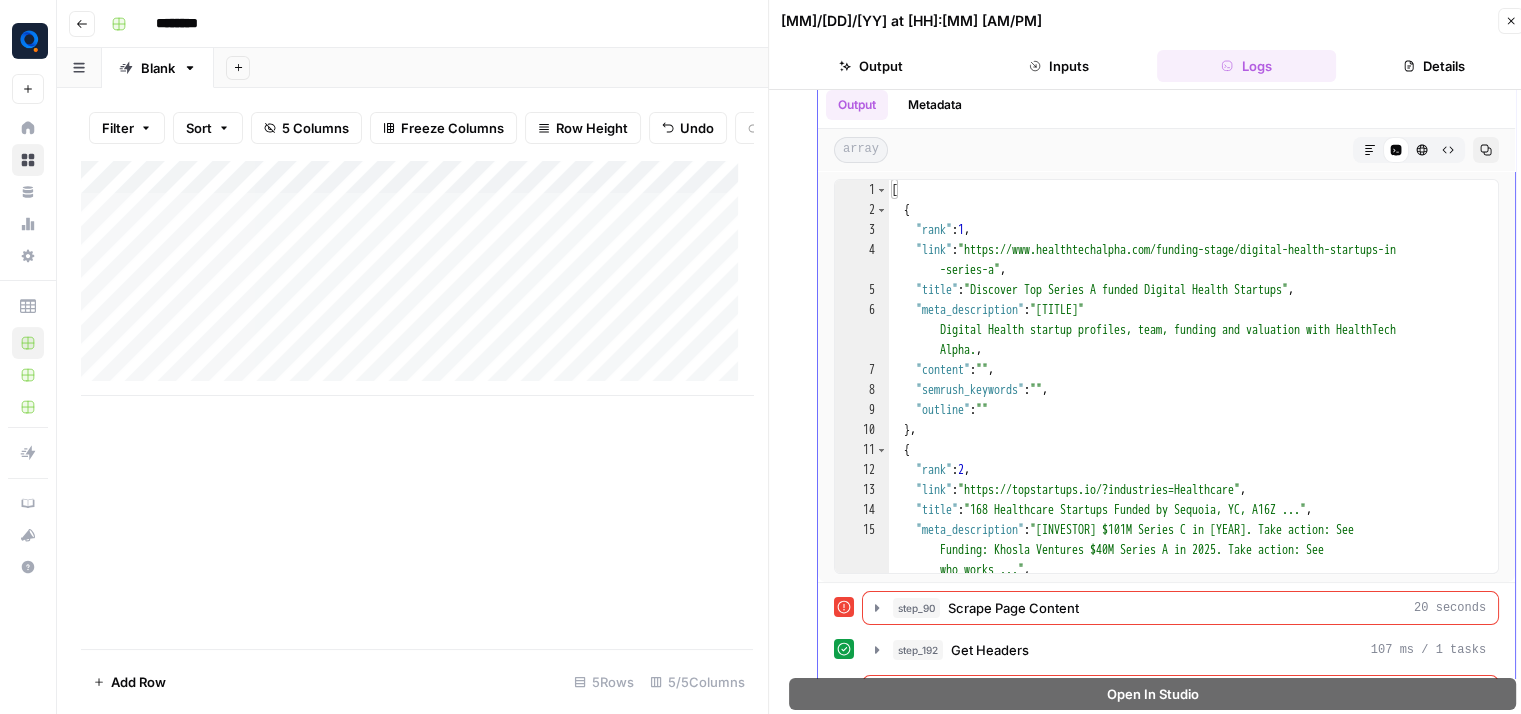 scroll, scrollTop: 180, scrollLeft: 0, axis: vertical 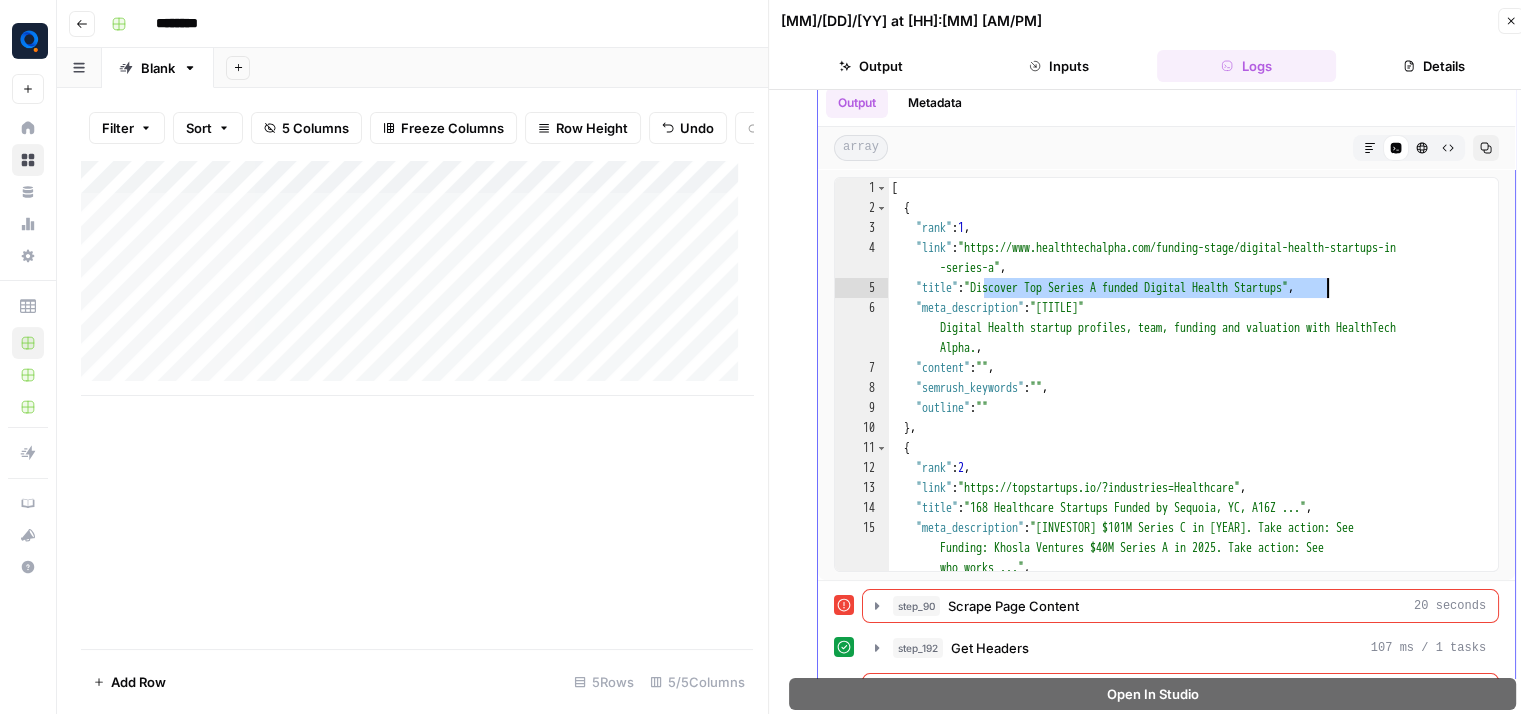 drag, startPoint x: 983, startPoint y: 284, endPoint x: 1330, endPoint y: 281, distance: 347.01297 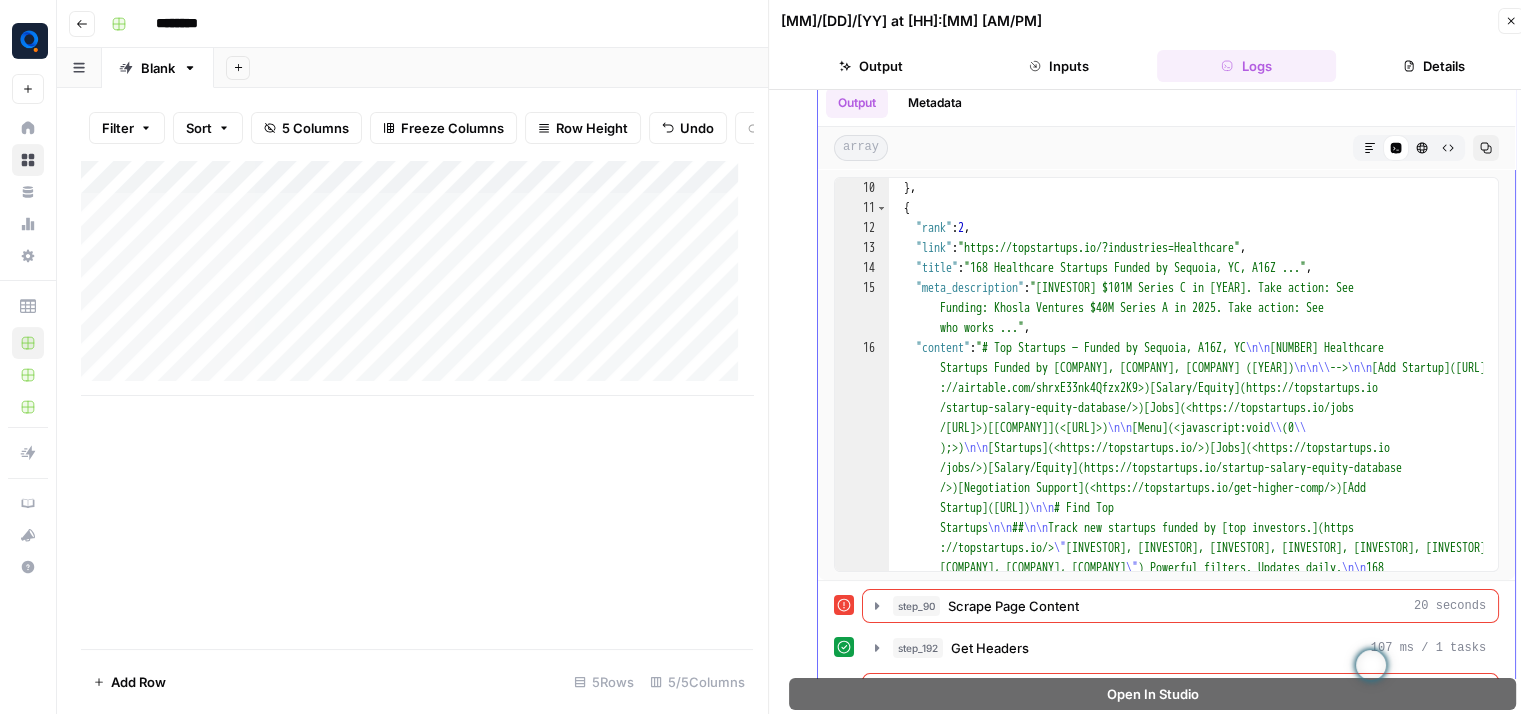 scroll, scrollTop: 247, scrollLeft: 0, axis: vertical 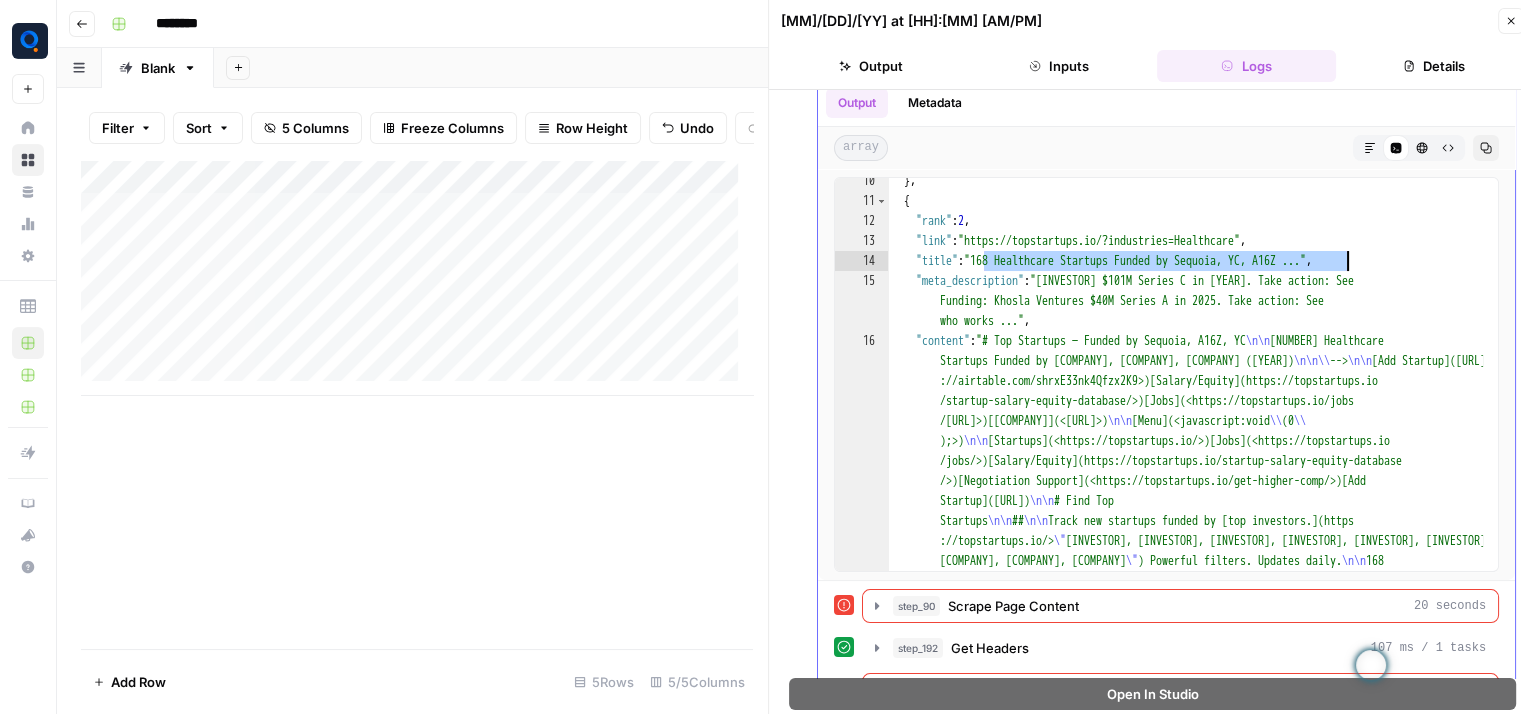 drag, startPoint x: 983, startPoint y: 255, endPoint x: 1340, endPoint y: 252, distance: 357.0126 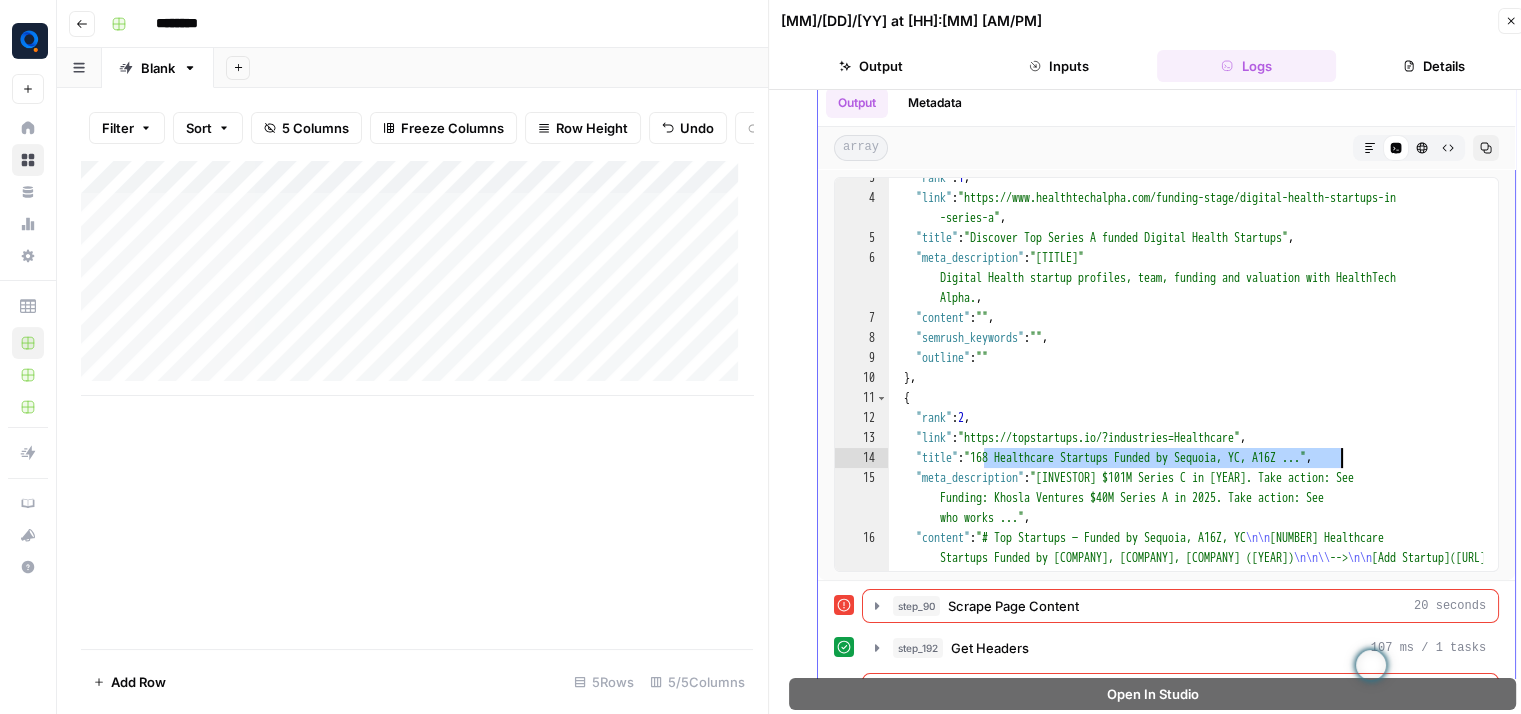 scroll, scrollTop: 0, scrollLeft: 0, axis: both 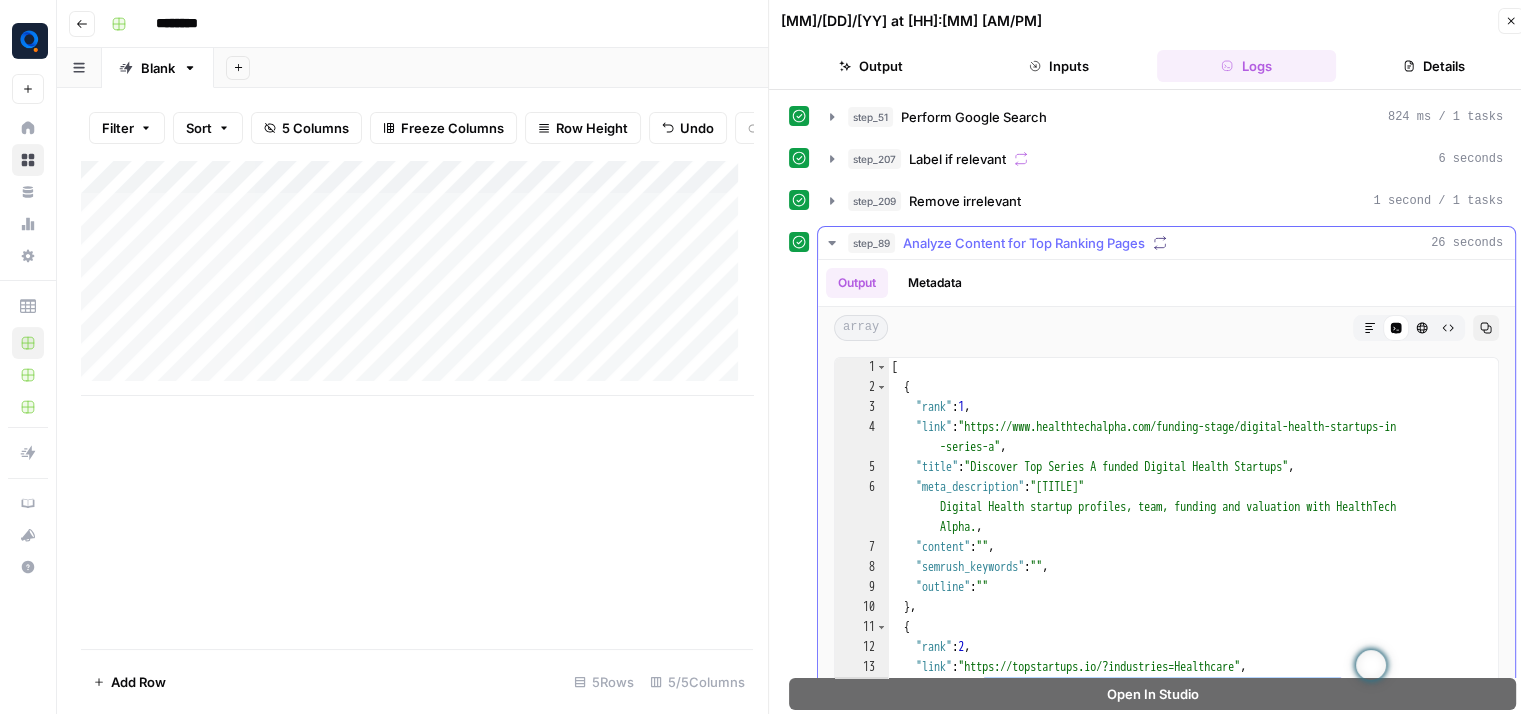 click on "Analyze Content for Top Ranking Pages" at bounding box center (1024, 243) 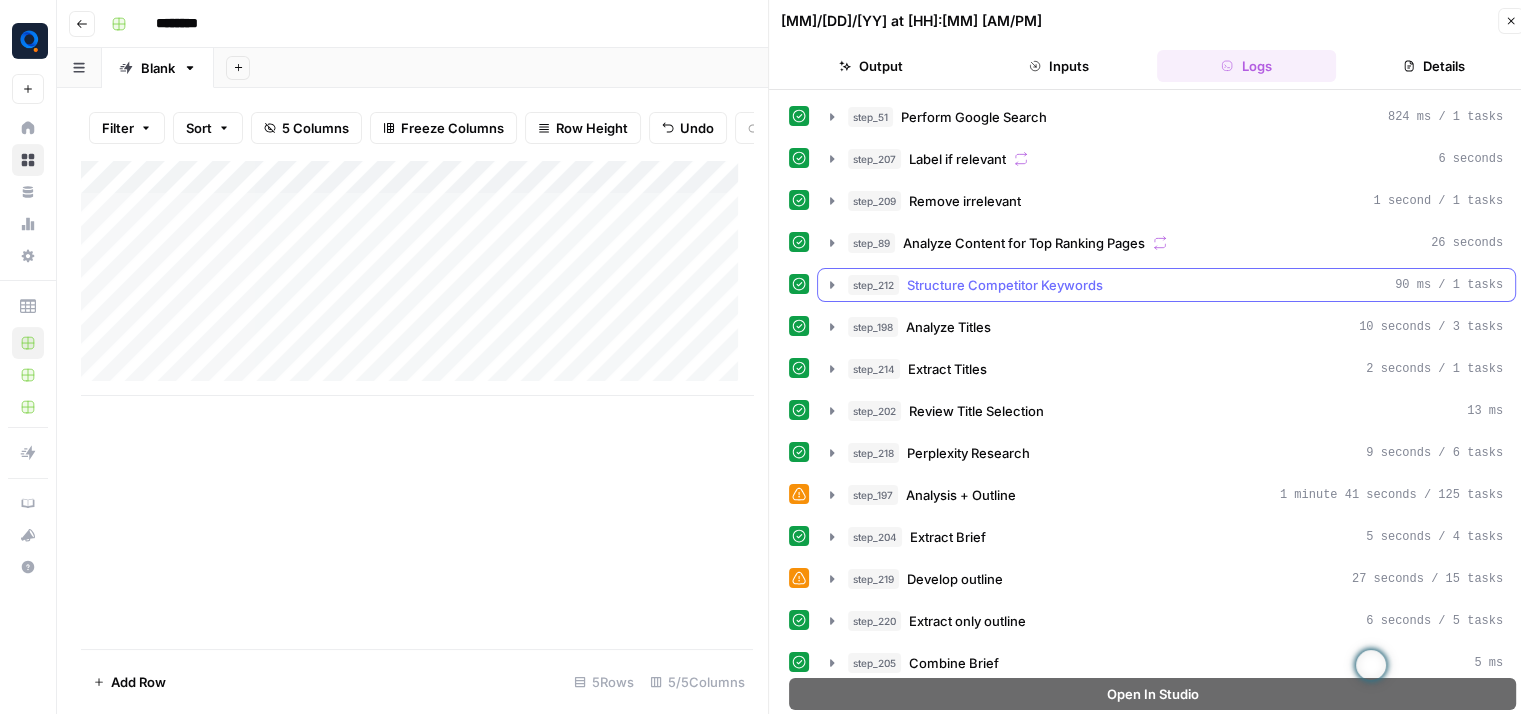 click on "Structure Competitor Keywords" at bounding box center (1005, 285) 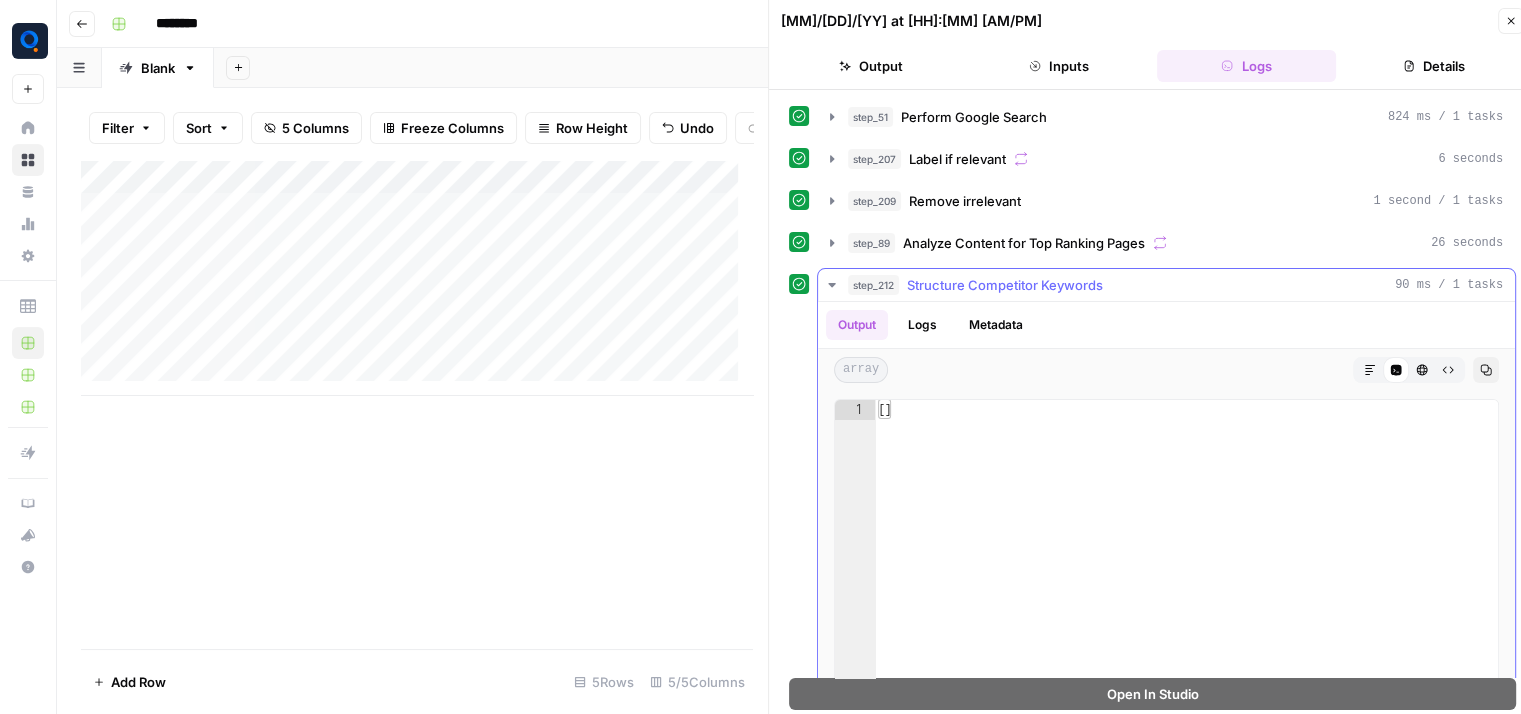 click on "Structure Competitor Keywords" at bounding box center (1005, 285) 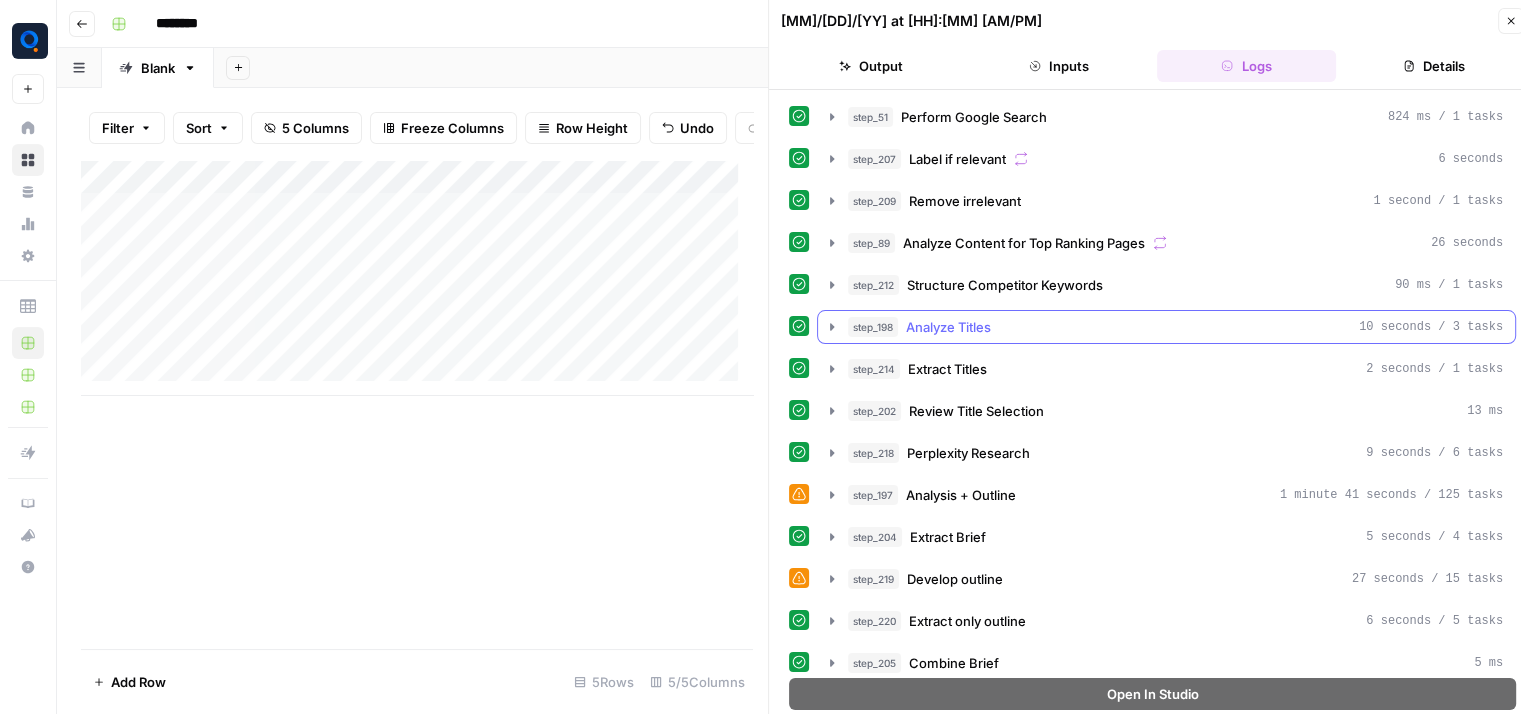click on "step_198 Analyze Titles 10 seconds / 3 tasks" at bounding box center (1175, 327) 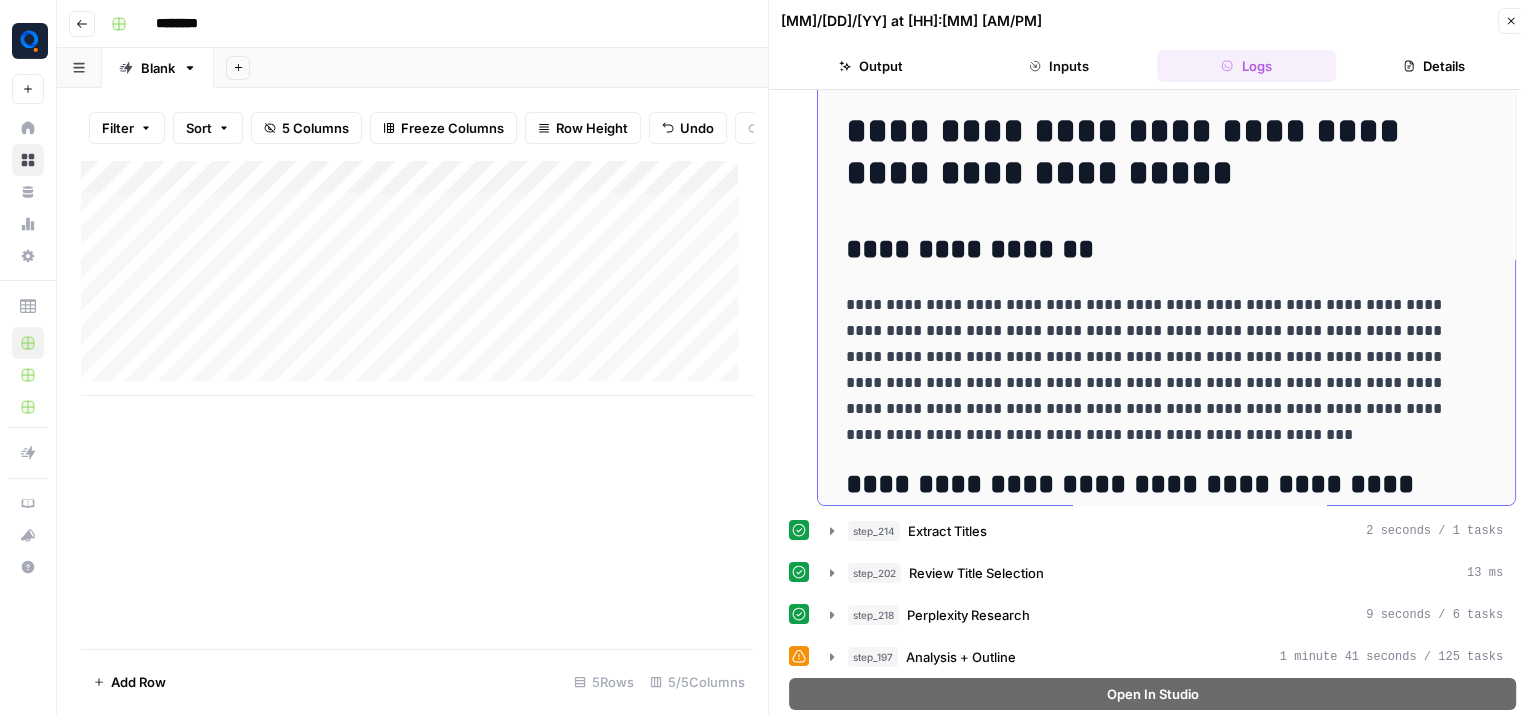 scroll, scrollTop: 342, scrollLeft: 0, axis: vertical 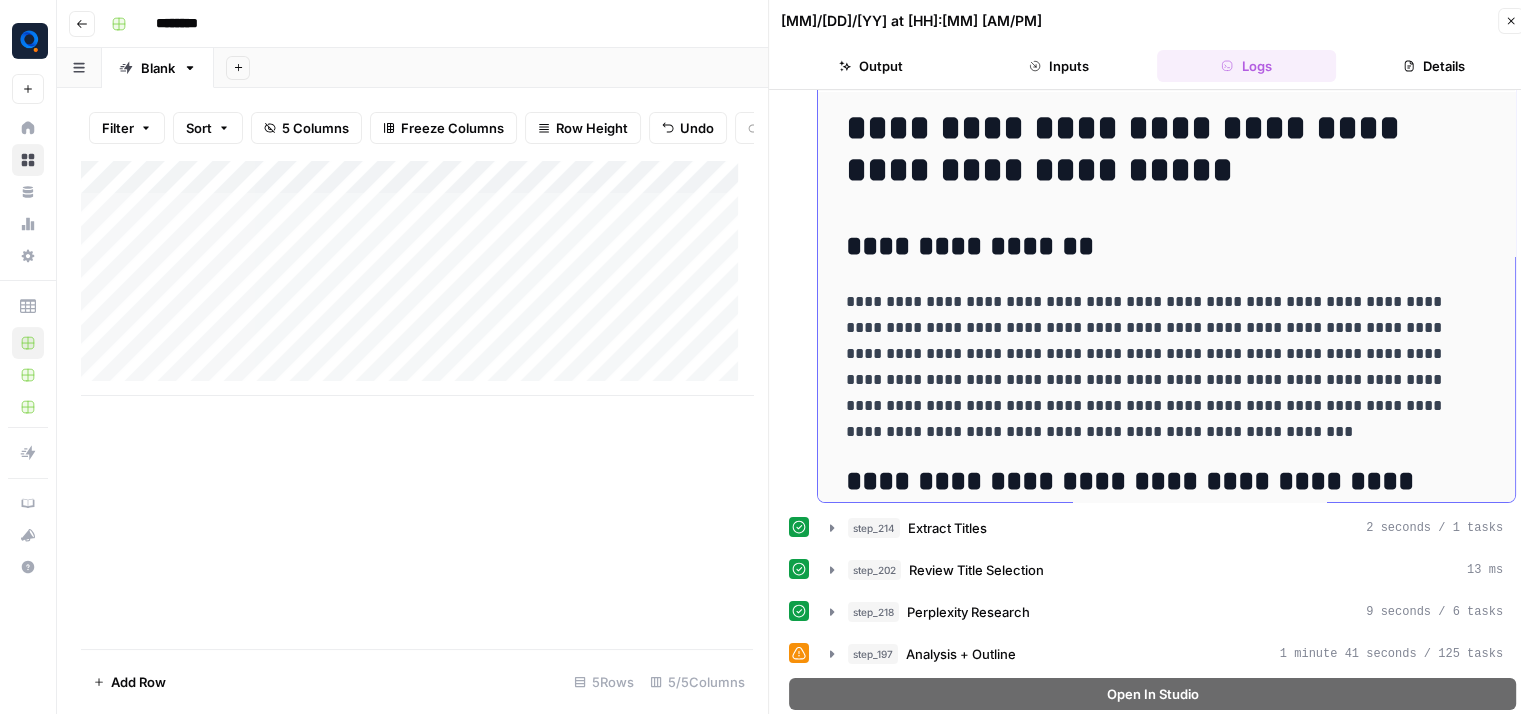 drag, startPoint x: 852, startPoint y: 130, endPoint x: 1203, endPoint y: 172, distance: 353.50388 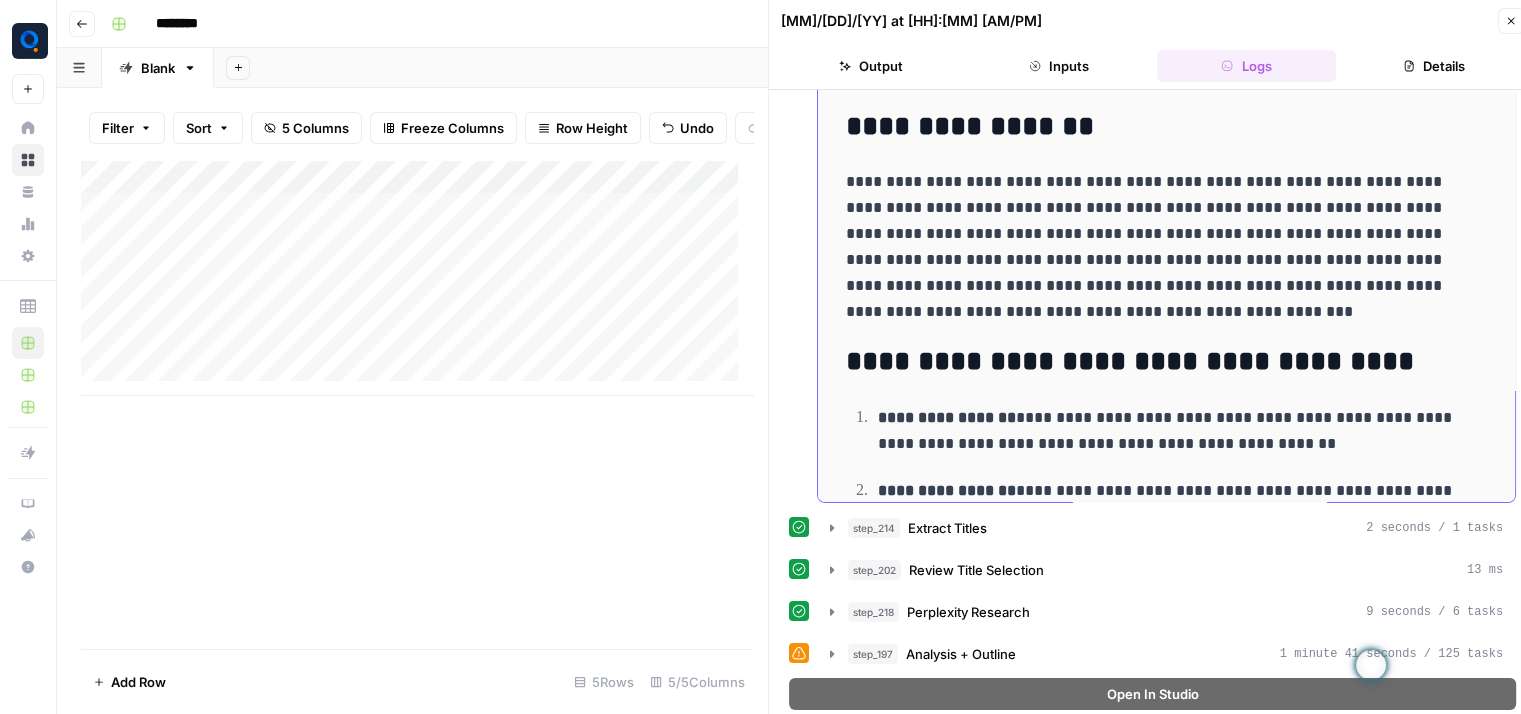 scroll, scrollTop: 120, scrollLeft: 0, axis: vertical 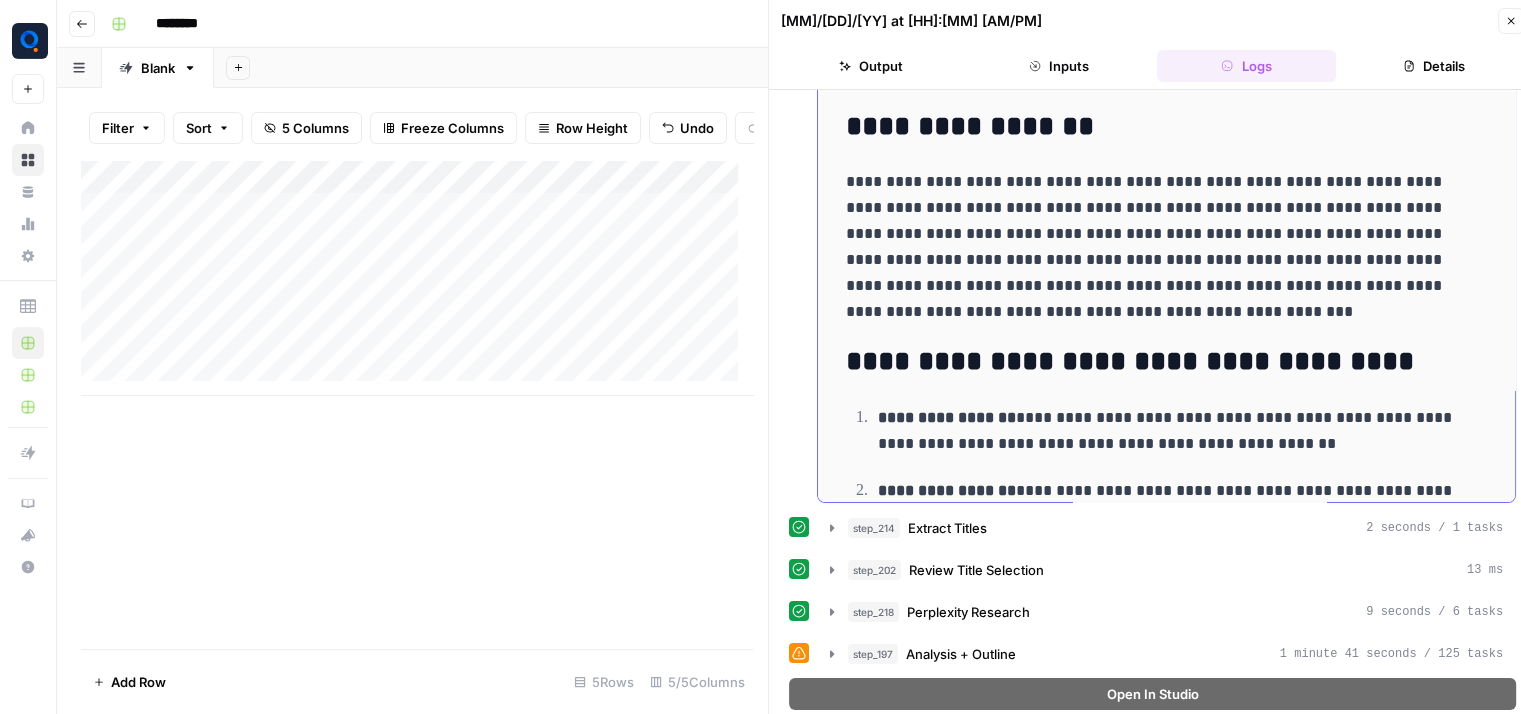 drag, startPoint x: 1008, startPoint y: 200, endPoint x: 1204, endPoint y: 306, distance: 222.82729 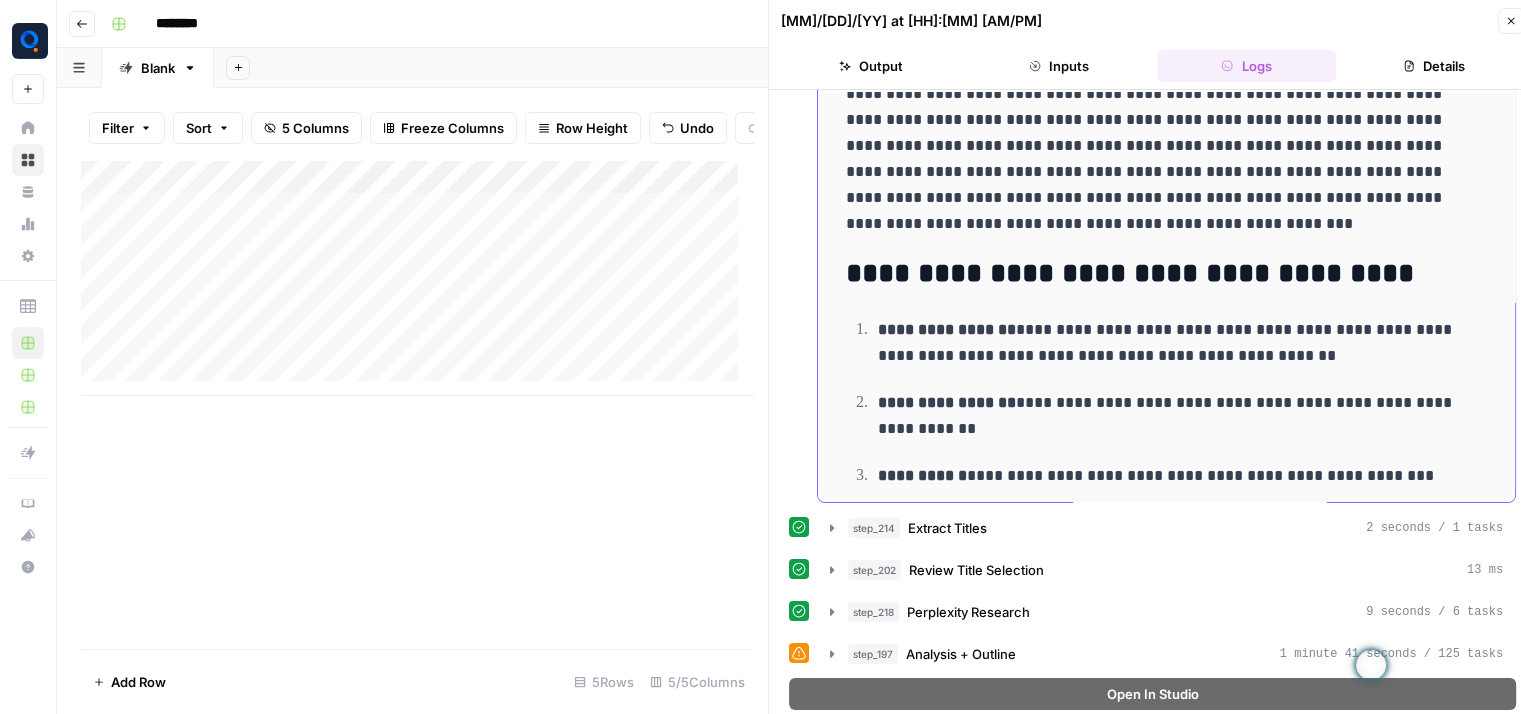 scroll, scrollTop: 212, scrollLeft: 0, axis: vertical 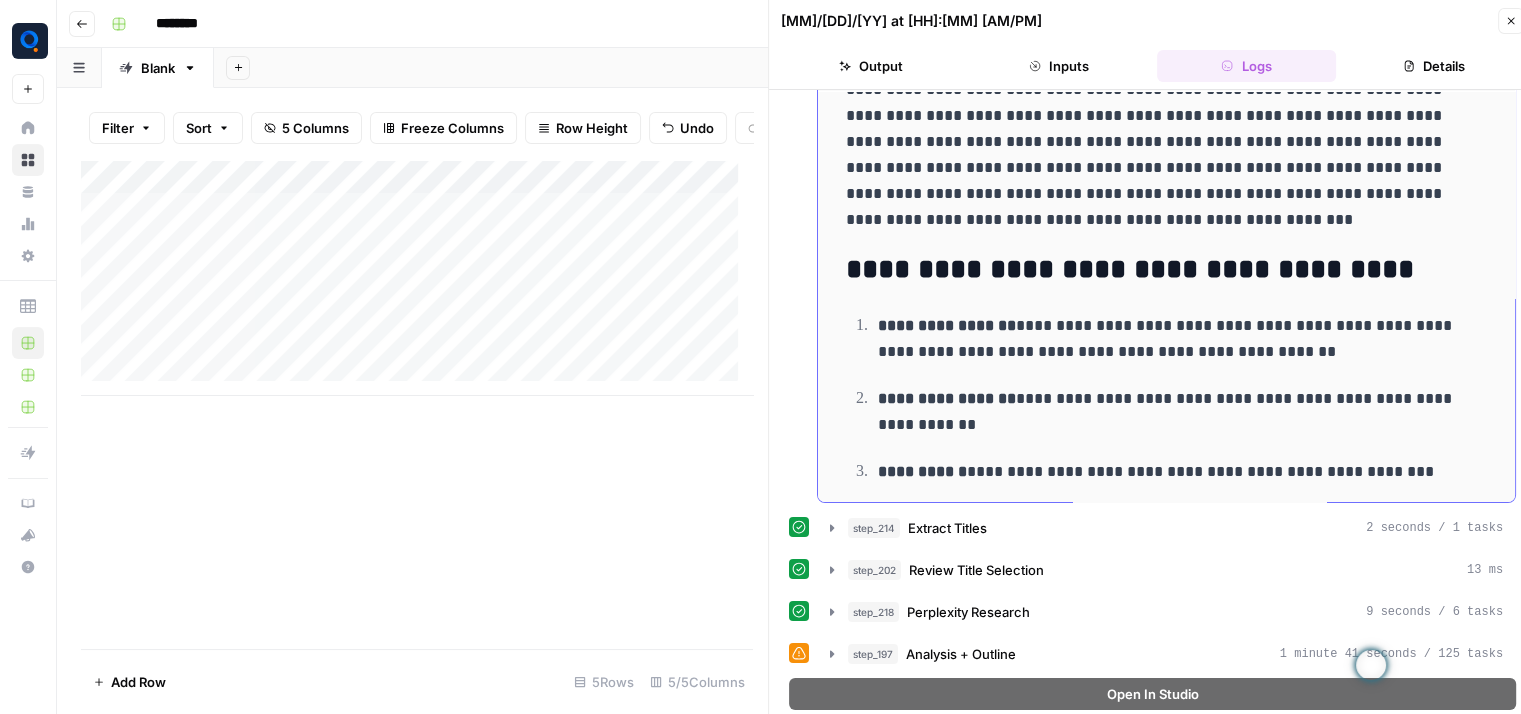 click on "**********" at bounding box center (1151, 155) 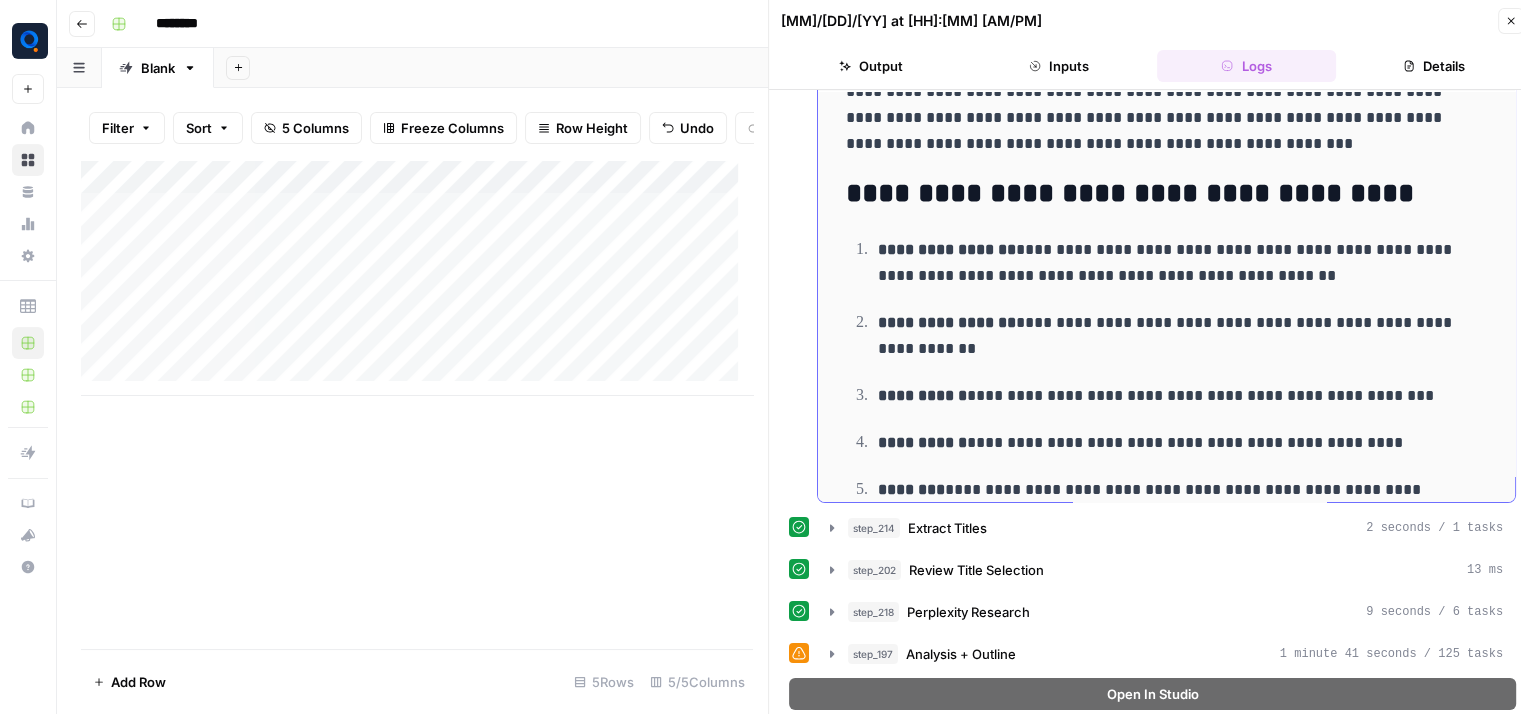 scroll, scrollTop: 294, scrollLeft: 0, axis: vertical 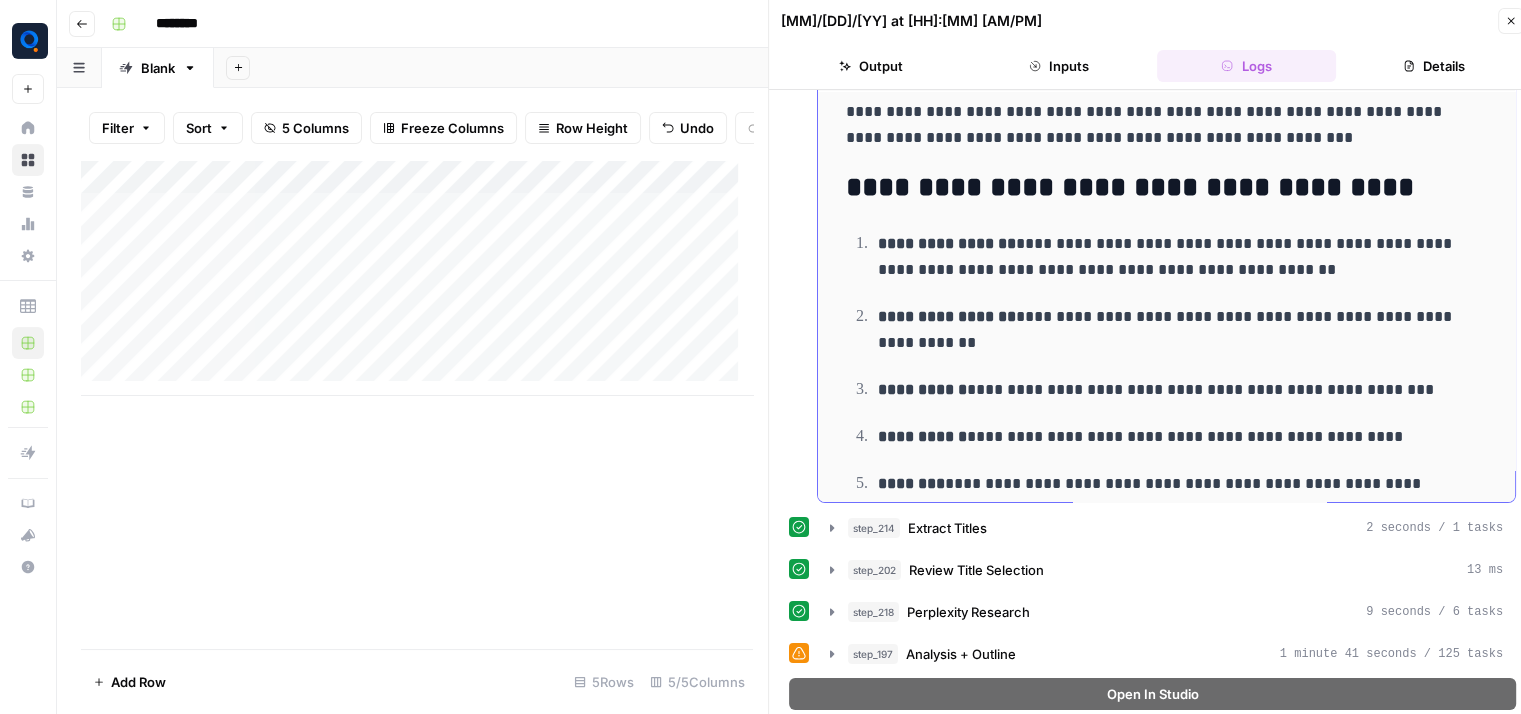 drag, startPoint x: 850, startPoint y: 184, endPoint x: 1093, endPoint y: 213, distance: 244.72433 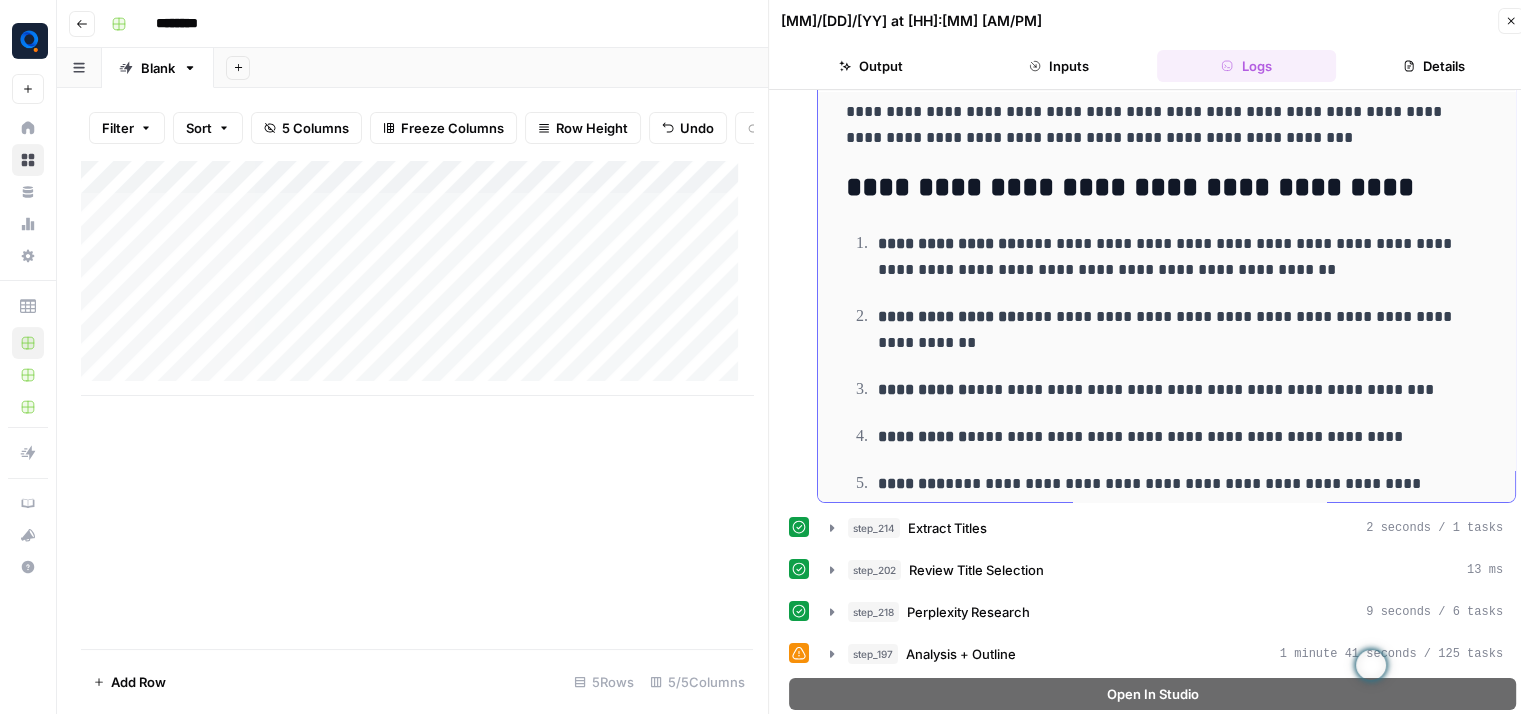click on "**********" at bounding box center (947, 243) 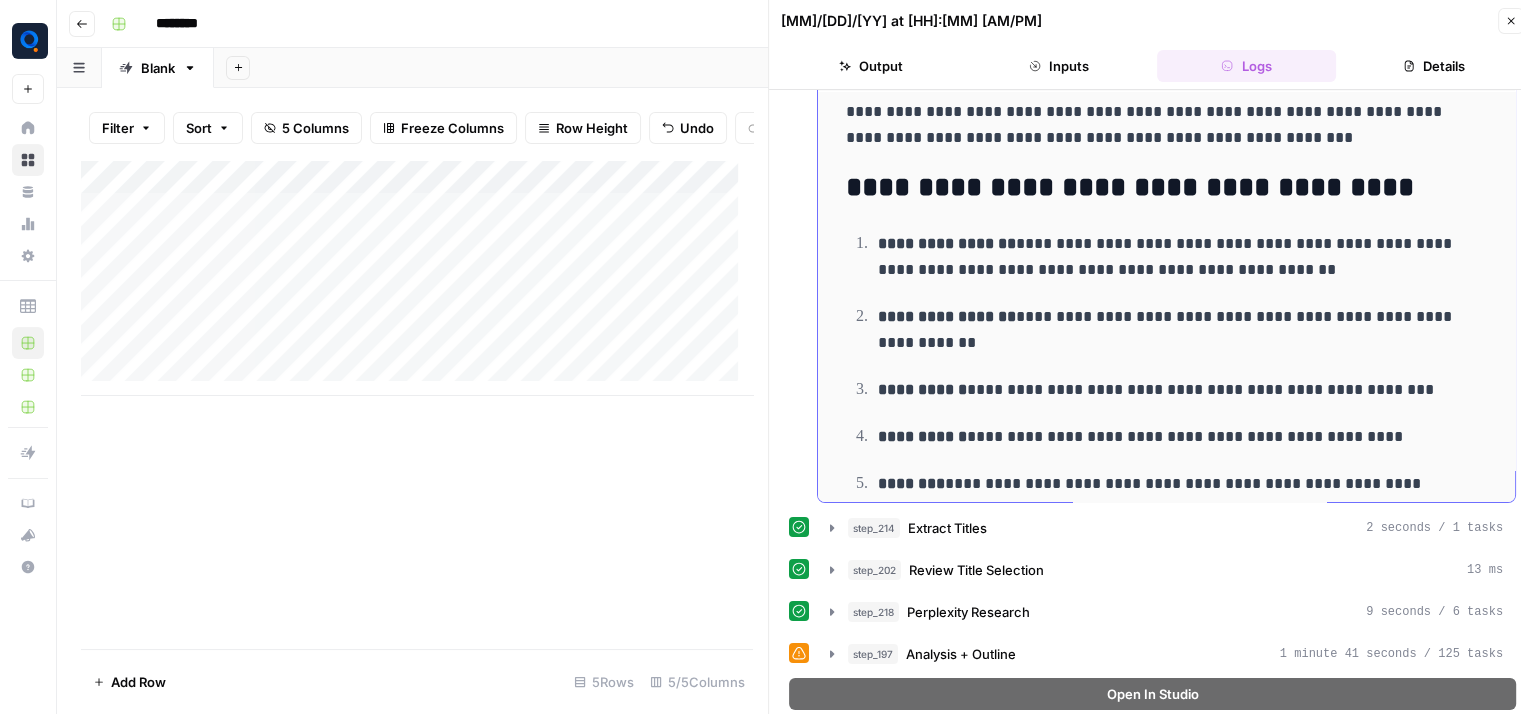 drag, startPoint x: 1033, startPoint y: 234, endPoint x: 1308, endPoint y: 261, distance: 276.32227 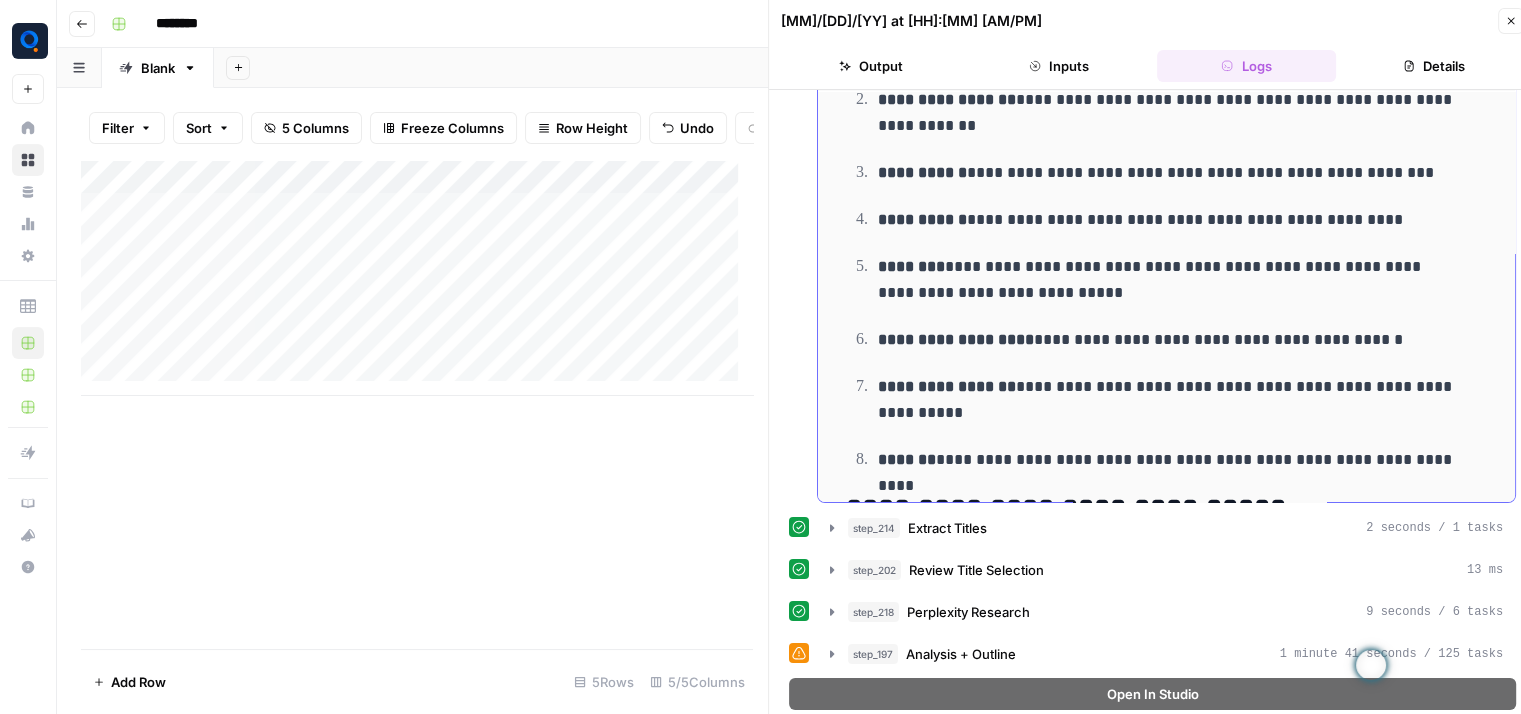 scroll, scrollTop: 520, scrollLeft: 0, axis: vertical 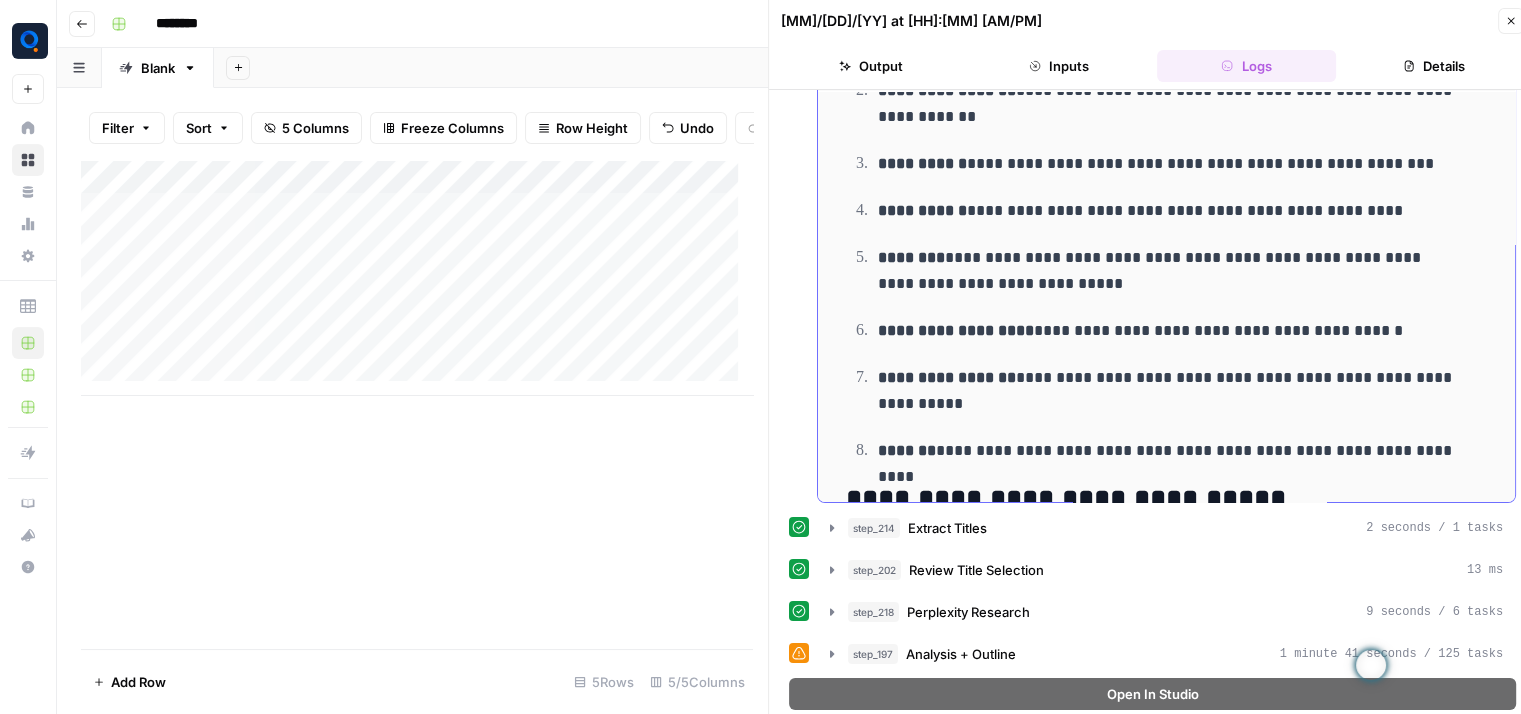drag, startPoint x: 964, startPoint y: 161, endPoint x: 1385, endPoint y: 160, distance: 421.0012 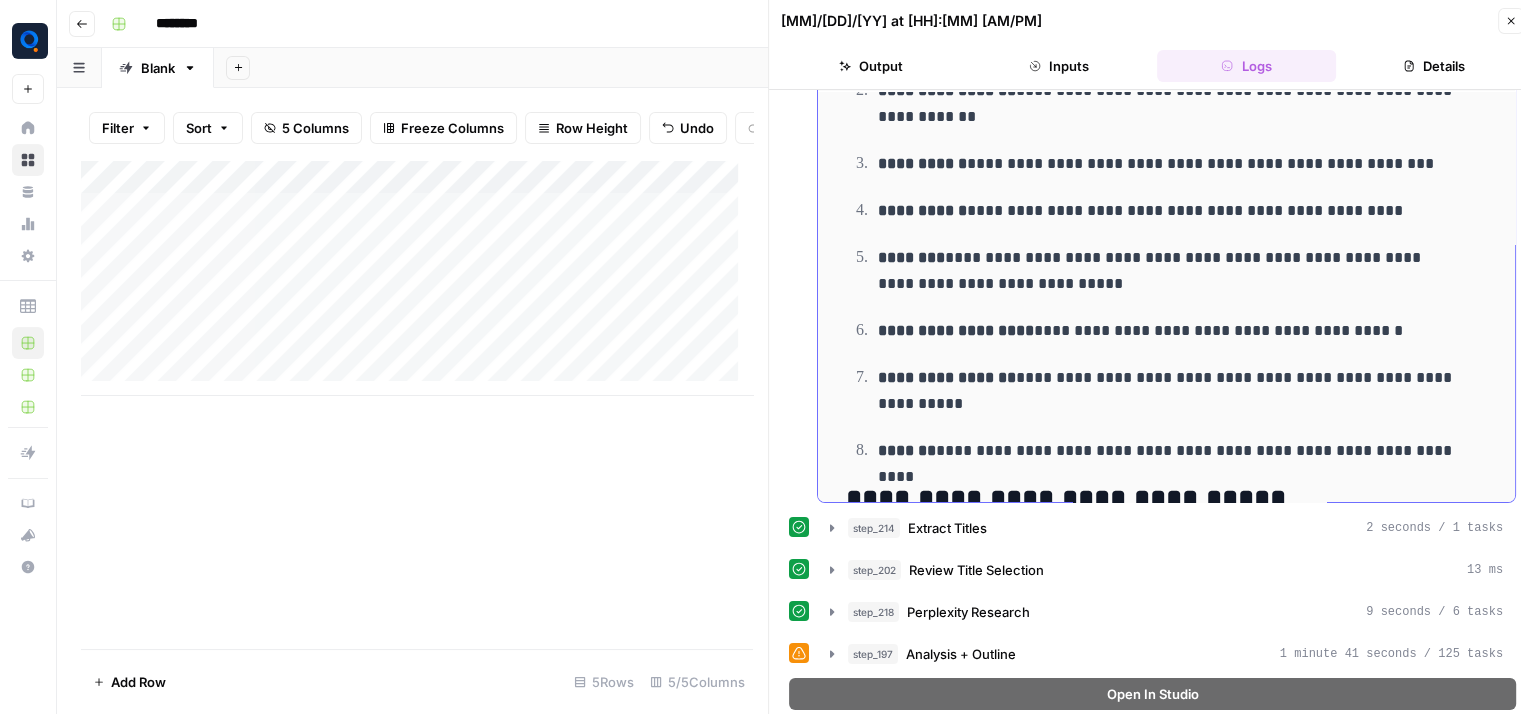 drag, startPoint x: 983, startPoint y: 209, endPoint x: 1377, endPoint y: 210, distance: 394.00128 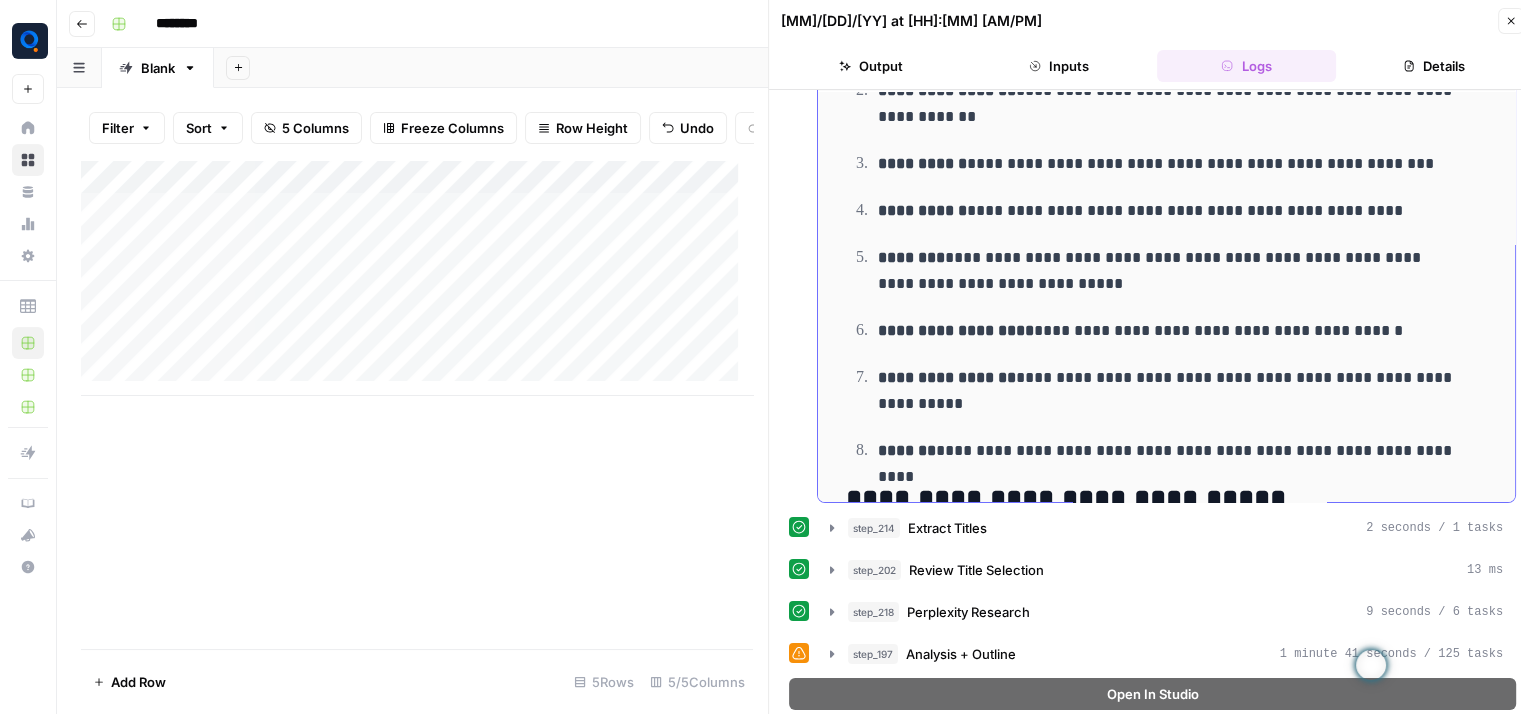 drag, startPoint x: 942, startPoint y: 253, endPoint x: 1060, endPoint y: 270, distance: 119.218285 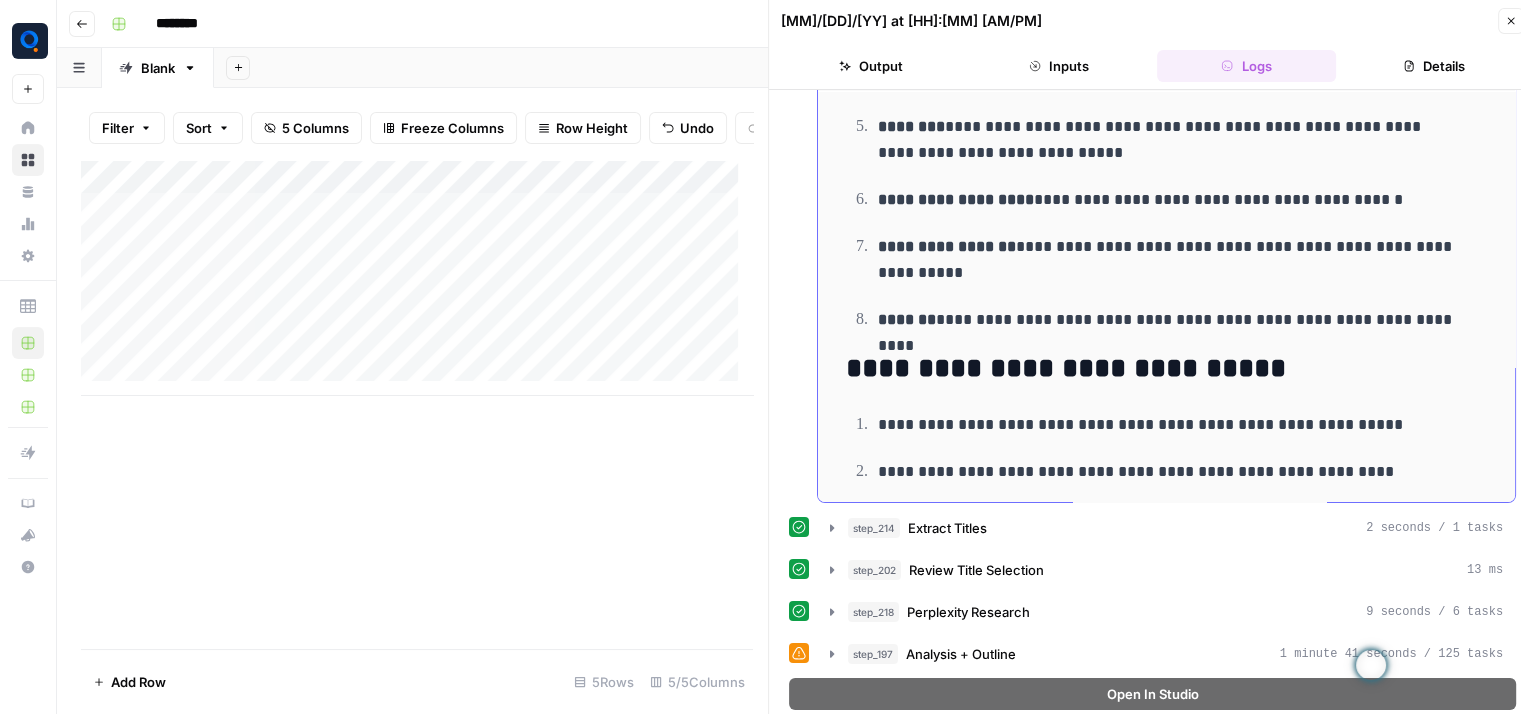 scroll, scrollTop: 675, scrollLeft: 0, axis: vertical 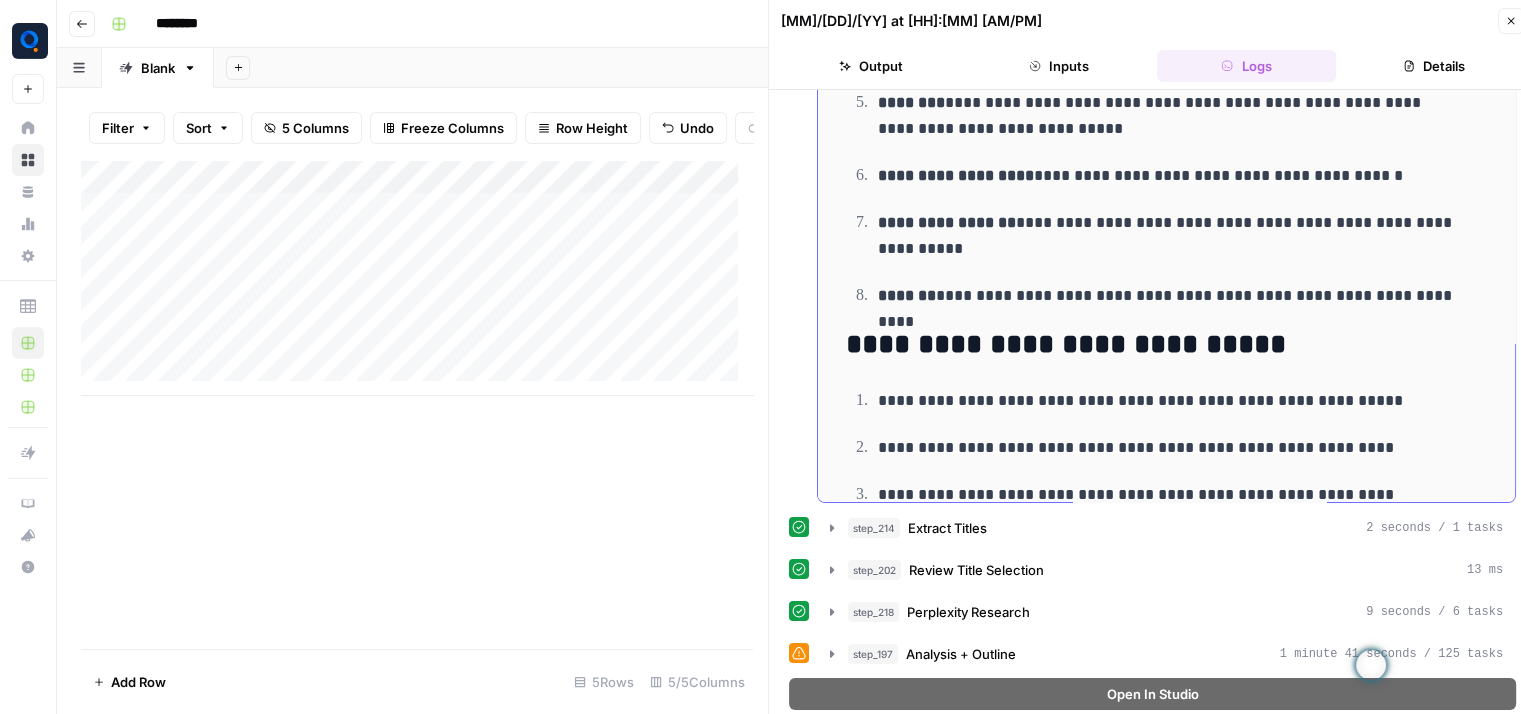 drag, startPoint x: 1039, startPoint y: 175, endPoint x: 1360, endPoint y: 175, distance: 321 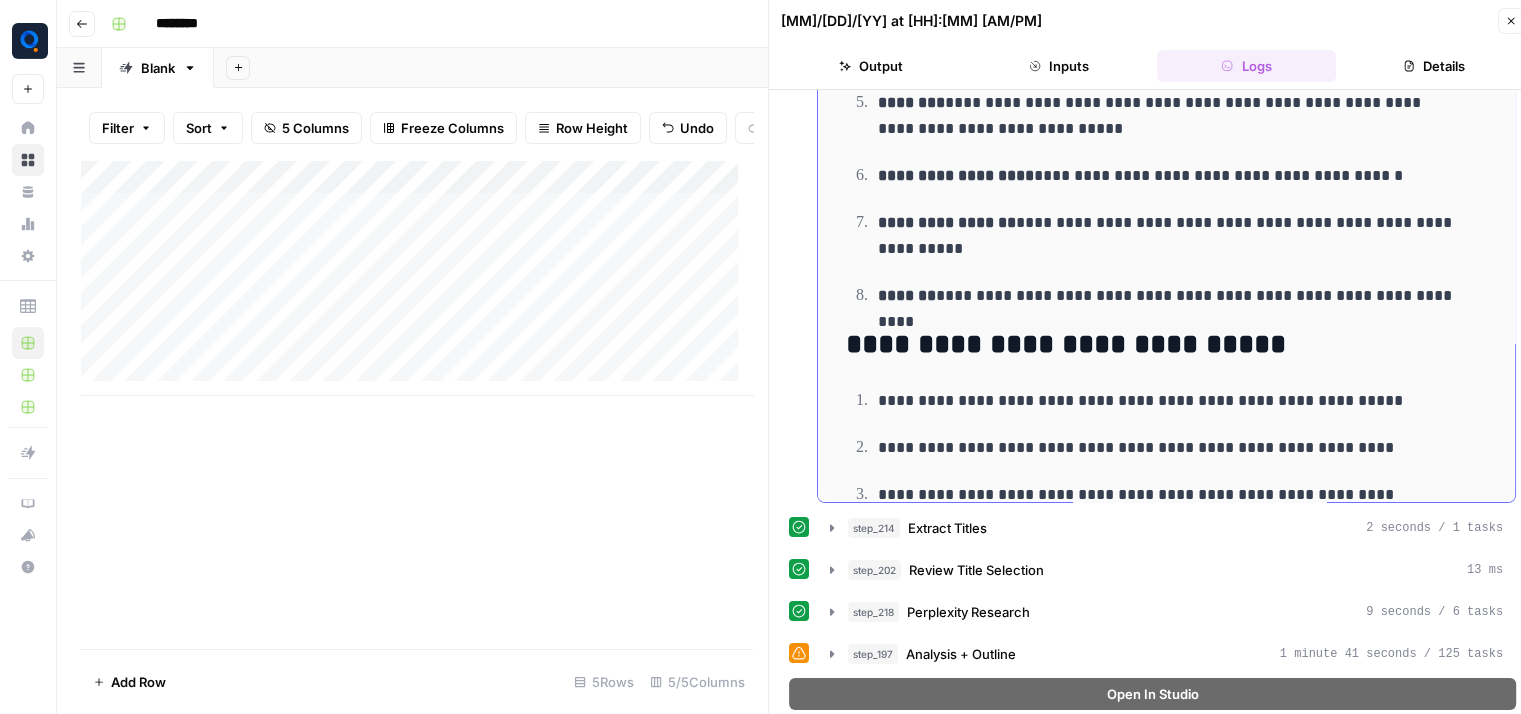 drag, startPoint x: 1016, startPoint y: 213, endPoint x: 1168, endPoint y: 253, distance: 157.17506 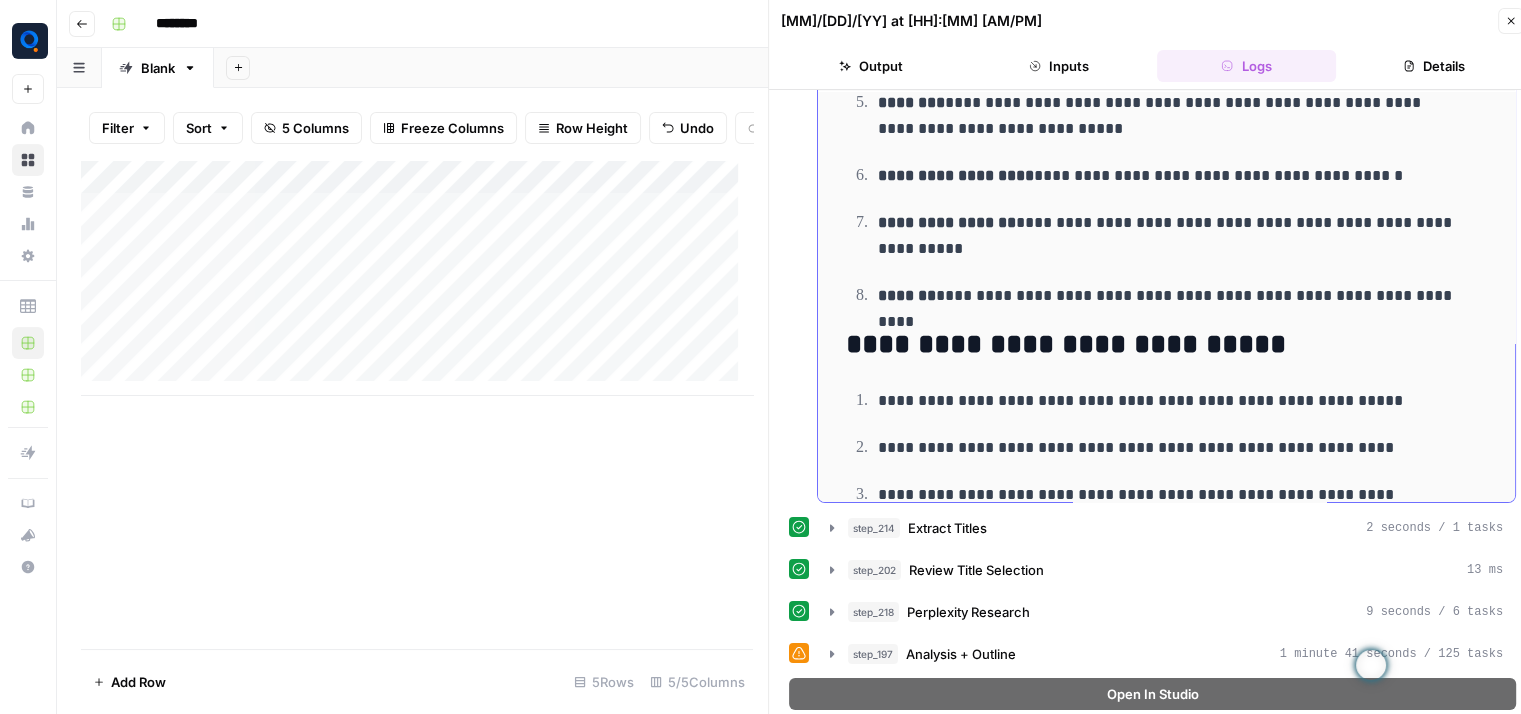 drag, startPoint x: 939, startPoint y: 293, endPoint x: 1145, endPoint y: 289, distance: 206.03883 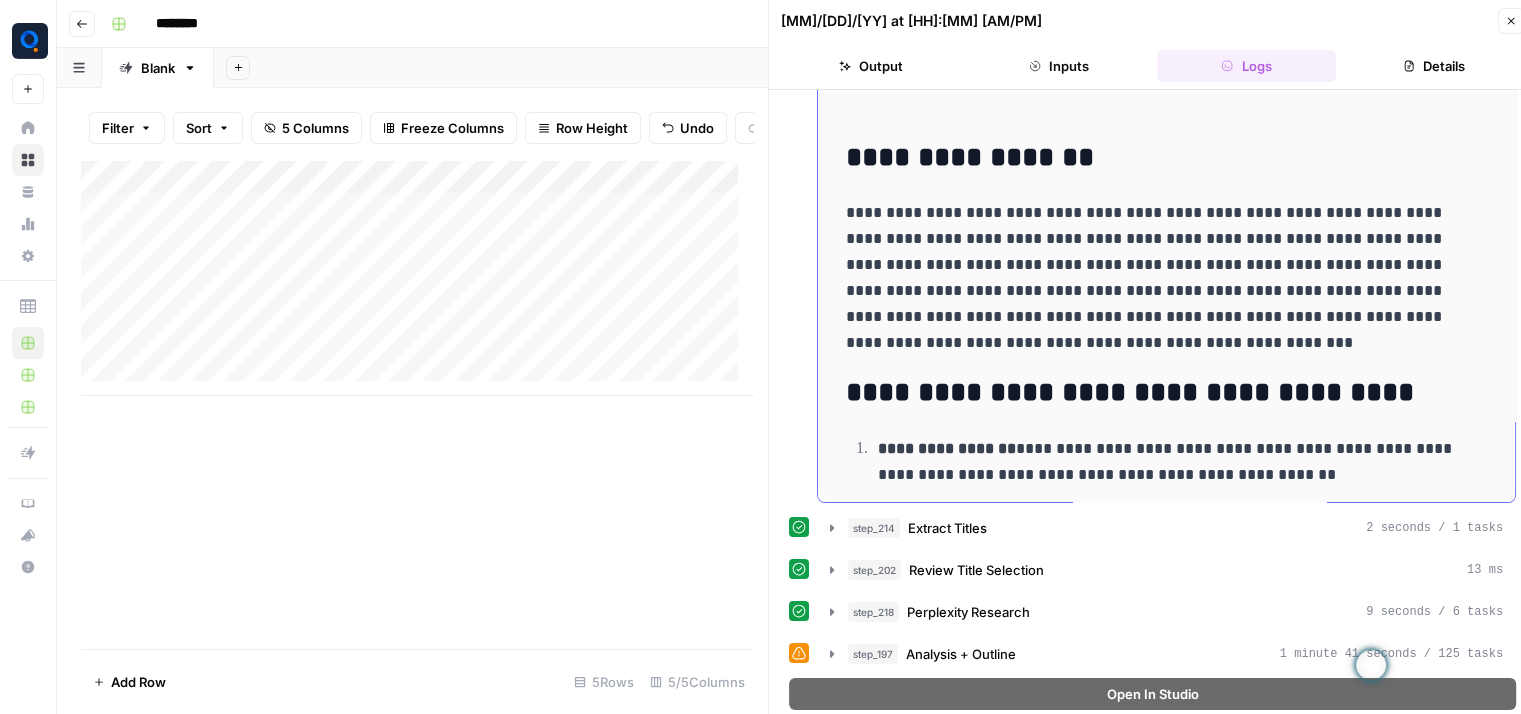 scroll, scrollTop: 0, scrollLeft: 0, axis: both 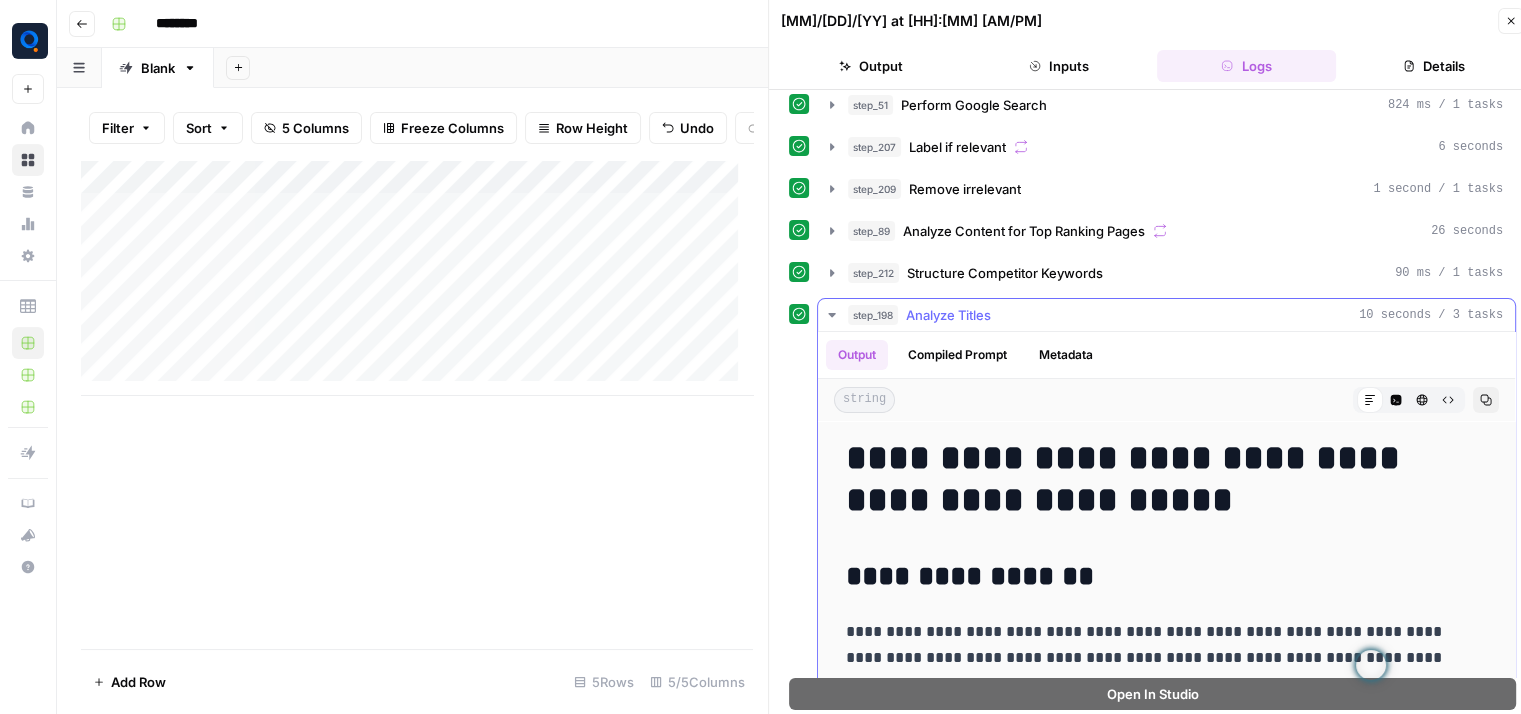 click on "Analyze Titles" at bounding box center (948, 315) 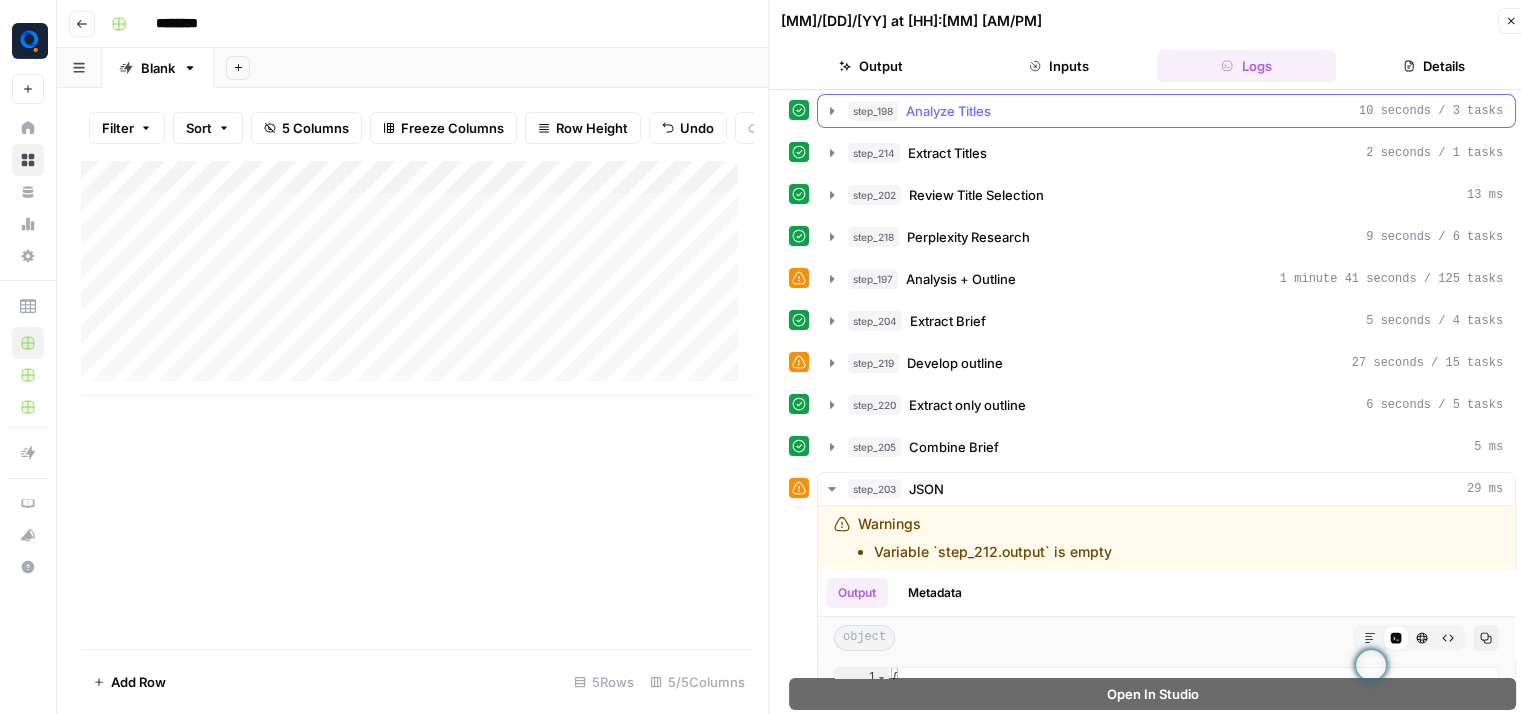 scroll, scrollTop: 216, scrollLeft: 0, axis: vertical 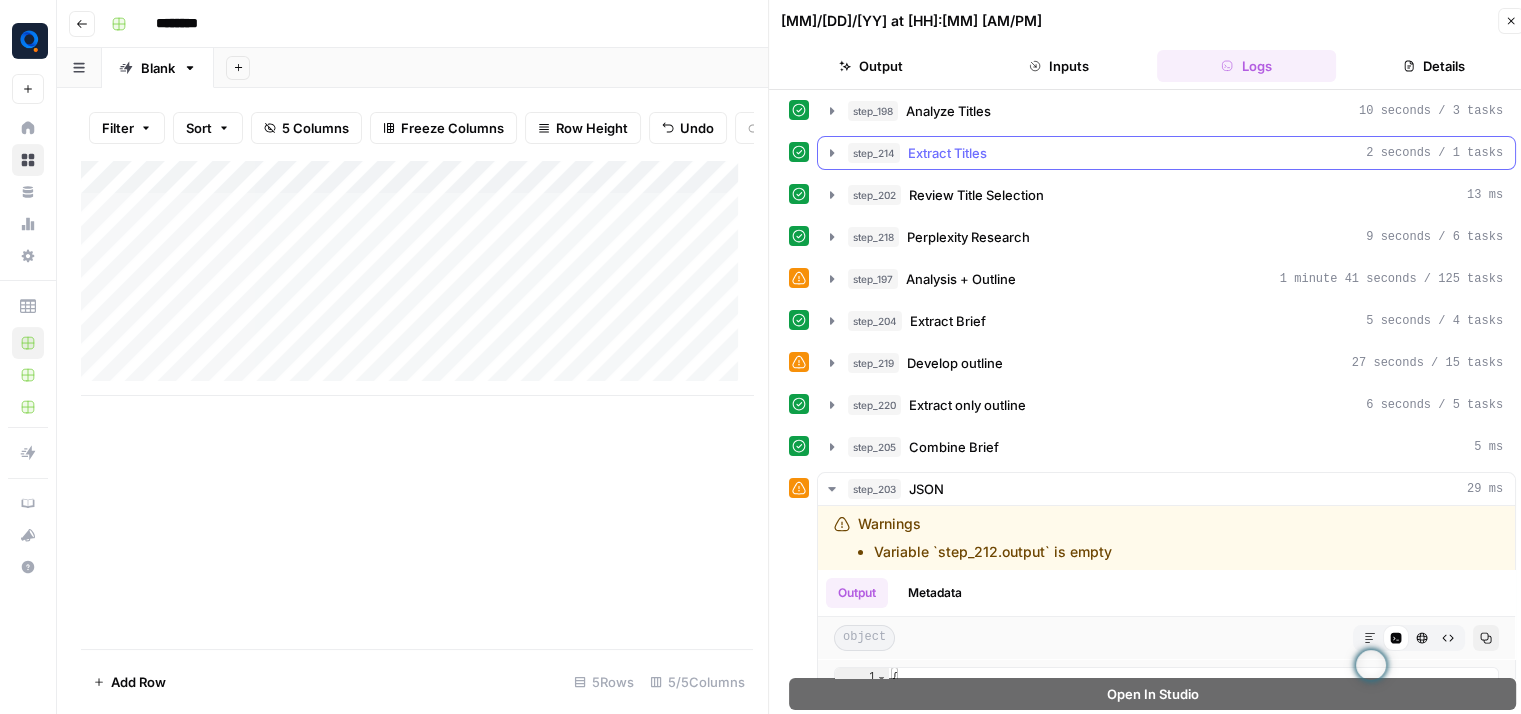 click on "Extract Titles" at bounding box center (947, 153) 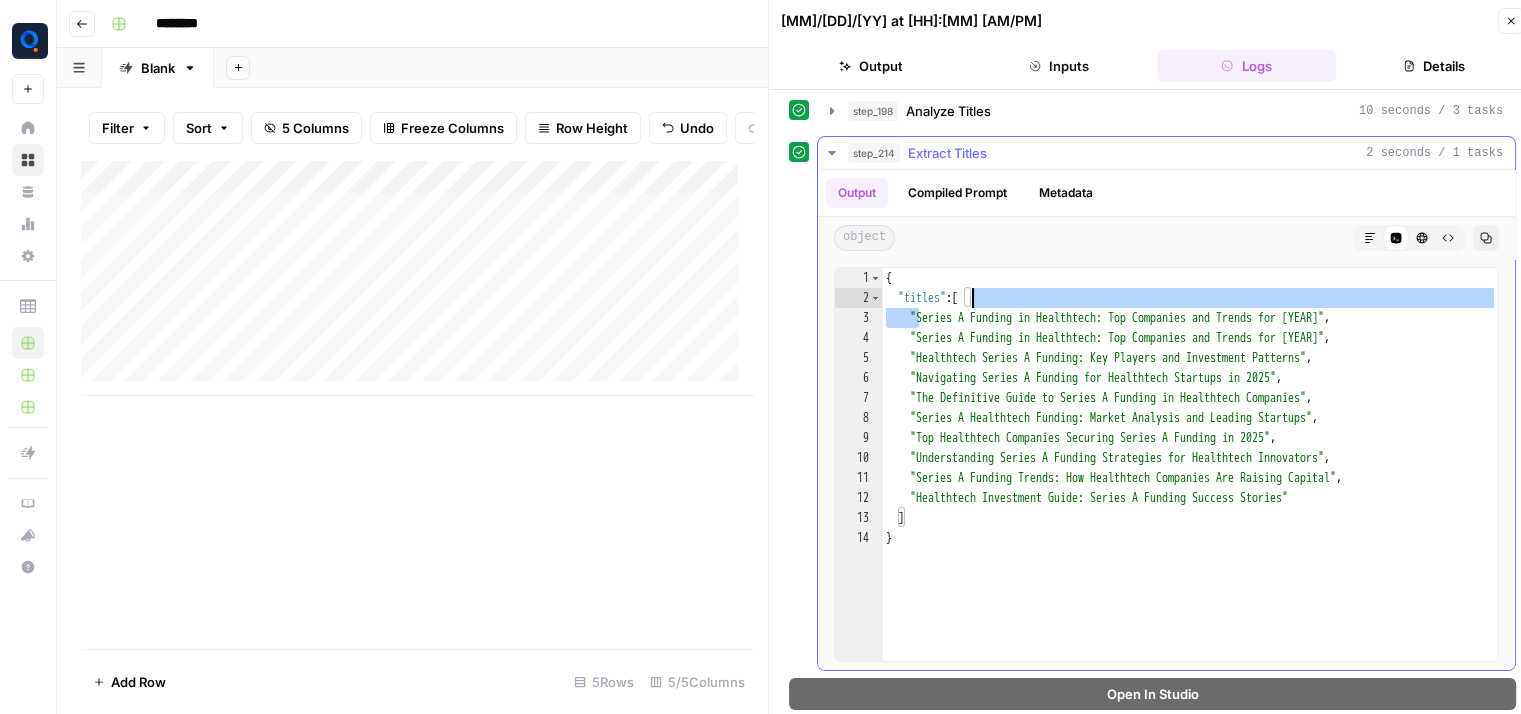 drag, startPoint x: 916, startPoint y: 313, endPoint x: 1284, endPoint y: 297, distance: 368.34766 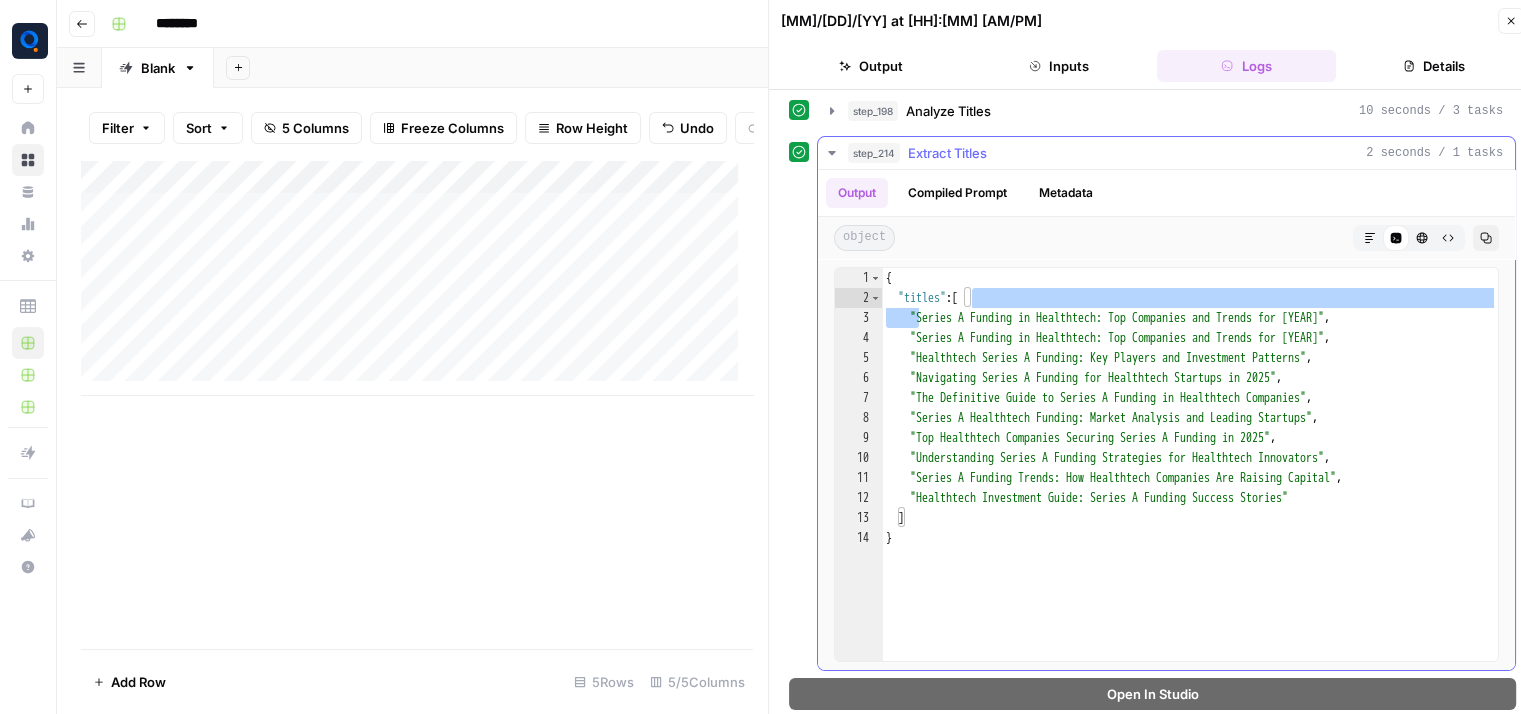 click on "Extract Titles" at bounding box center [947, 153] 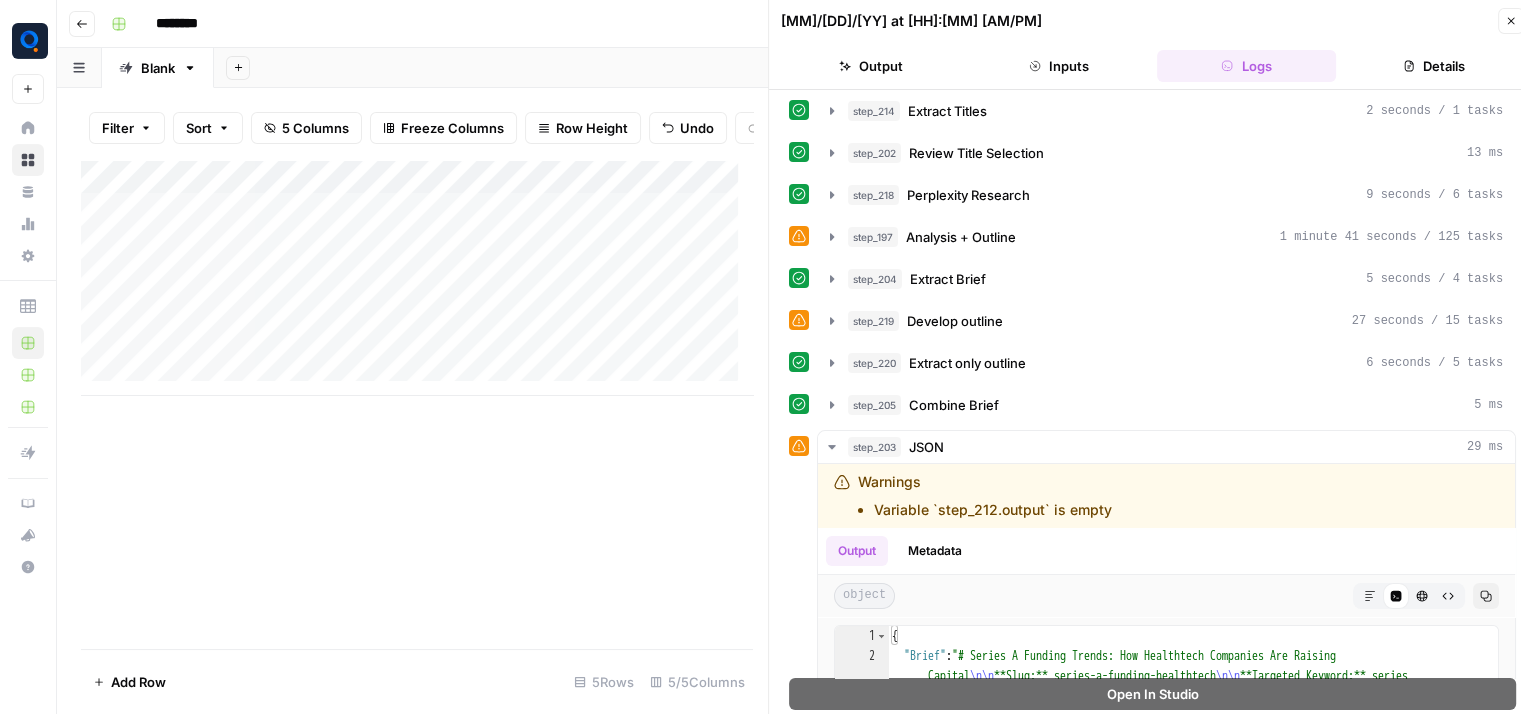scroll, scrollTop: 260, scrollLeft: 0, axis: vertical 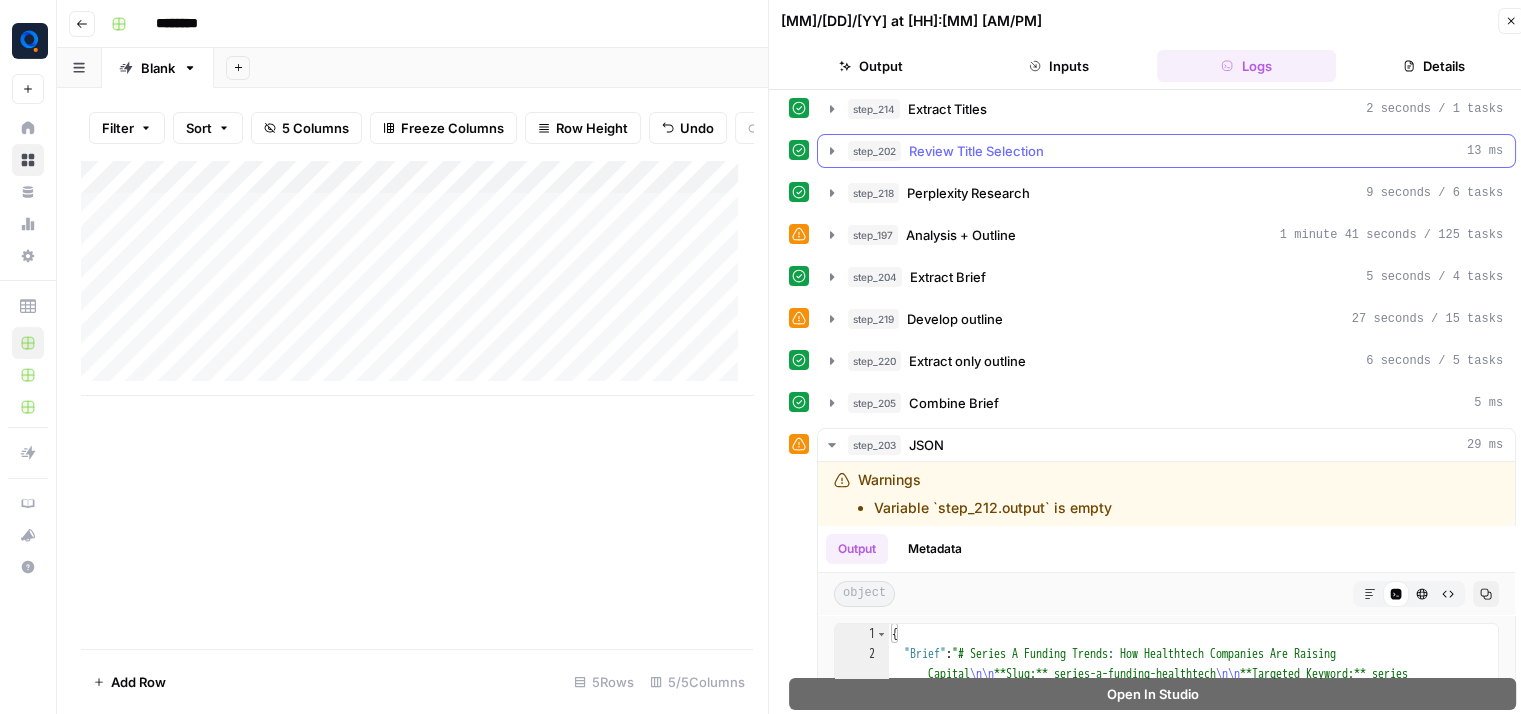 click on "step_202 Review Title Selection 13 ms" at bounding box center [1166, 151] 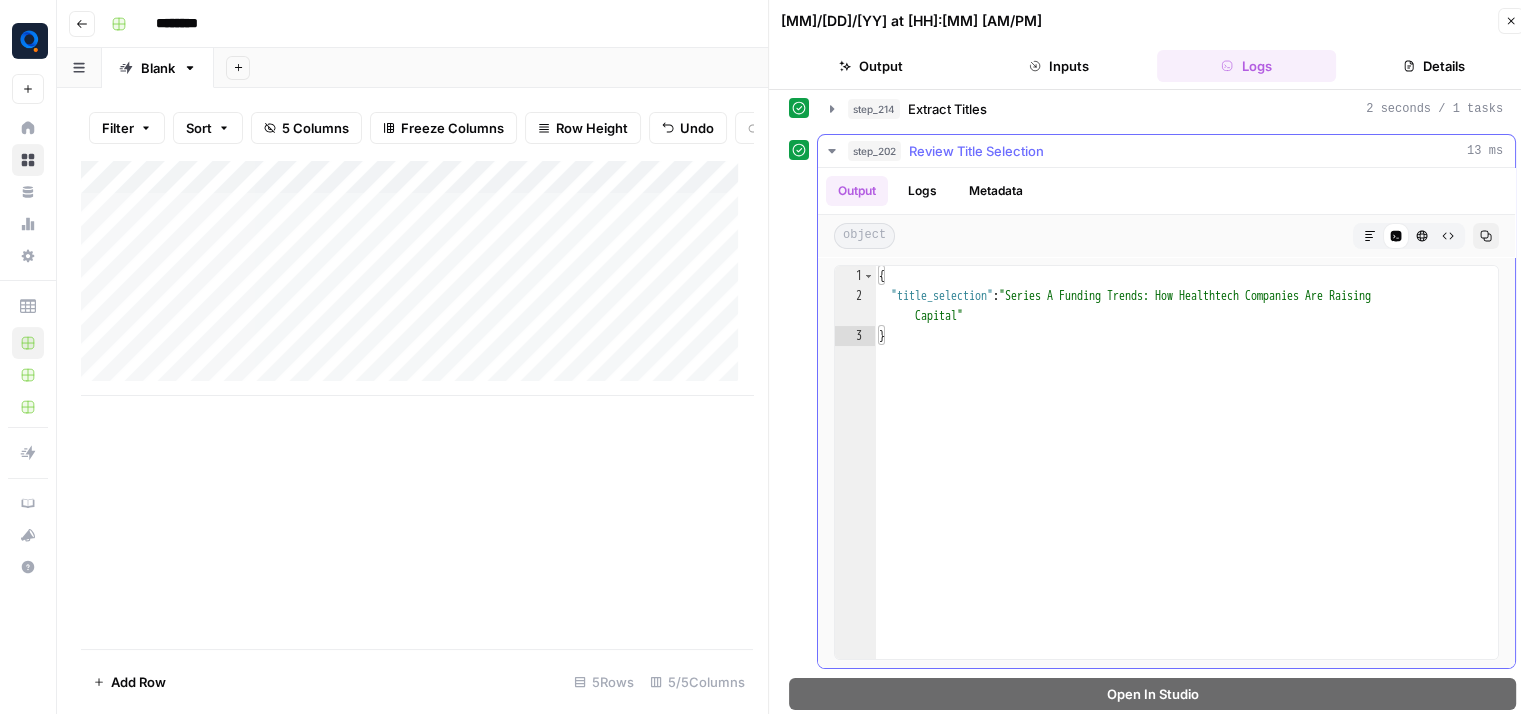 click on "step_202 Review Title Selection 13 ms" at bounding box center [1166, 151] 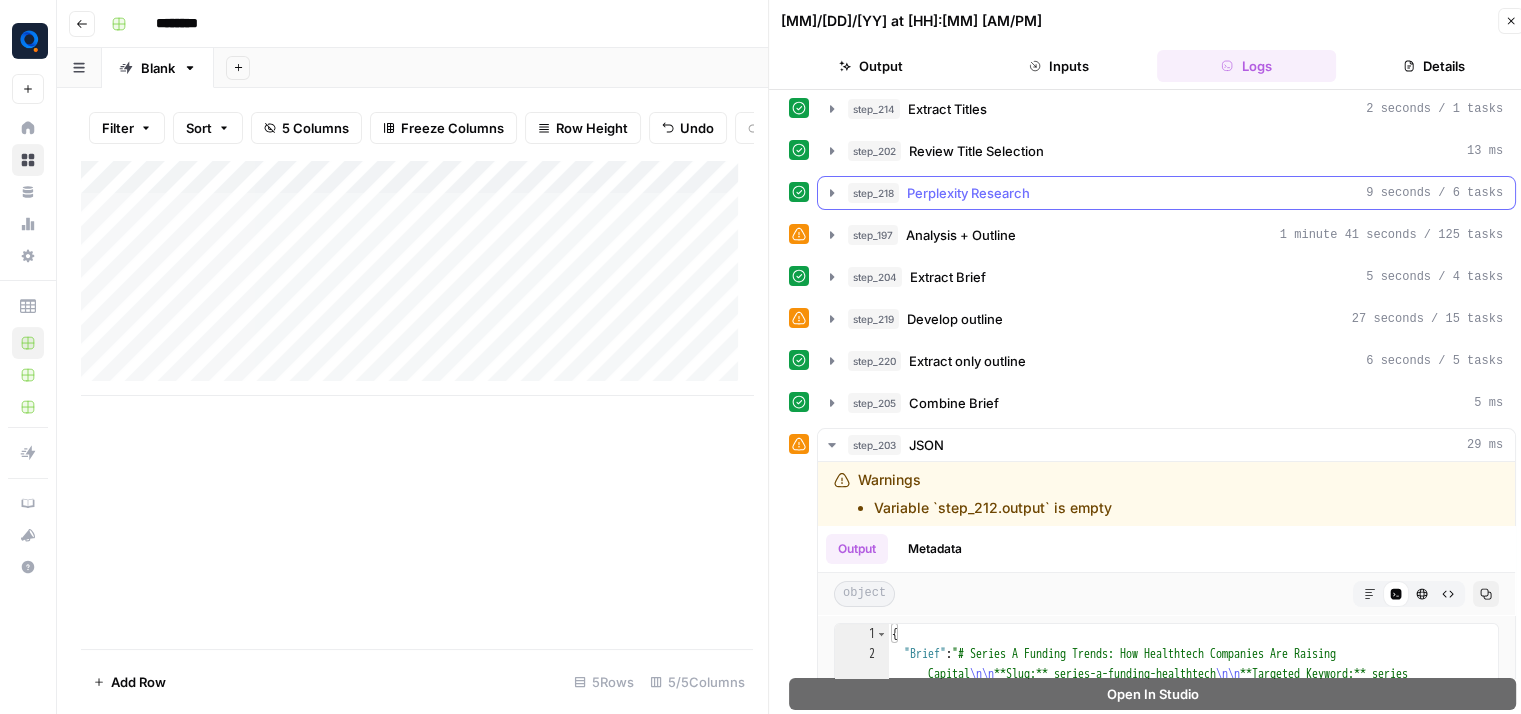 click on "Perplexity Research" at bounding box center [968, 193] 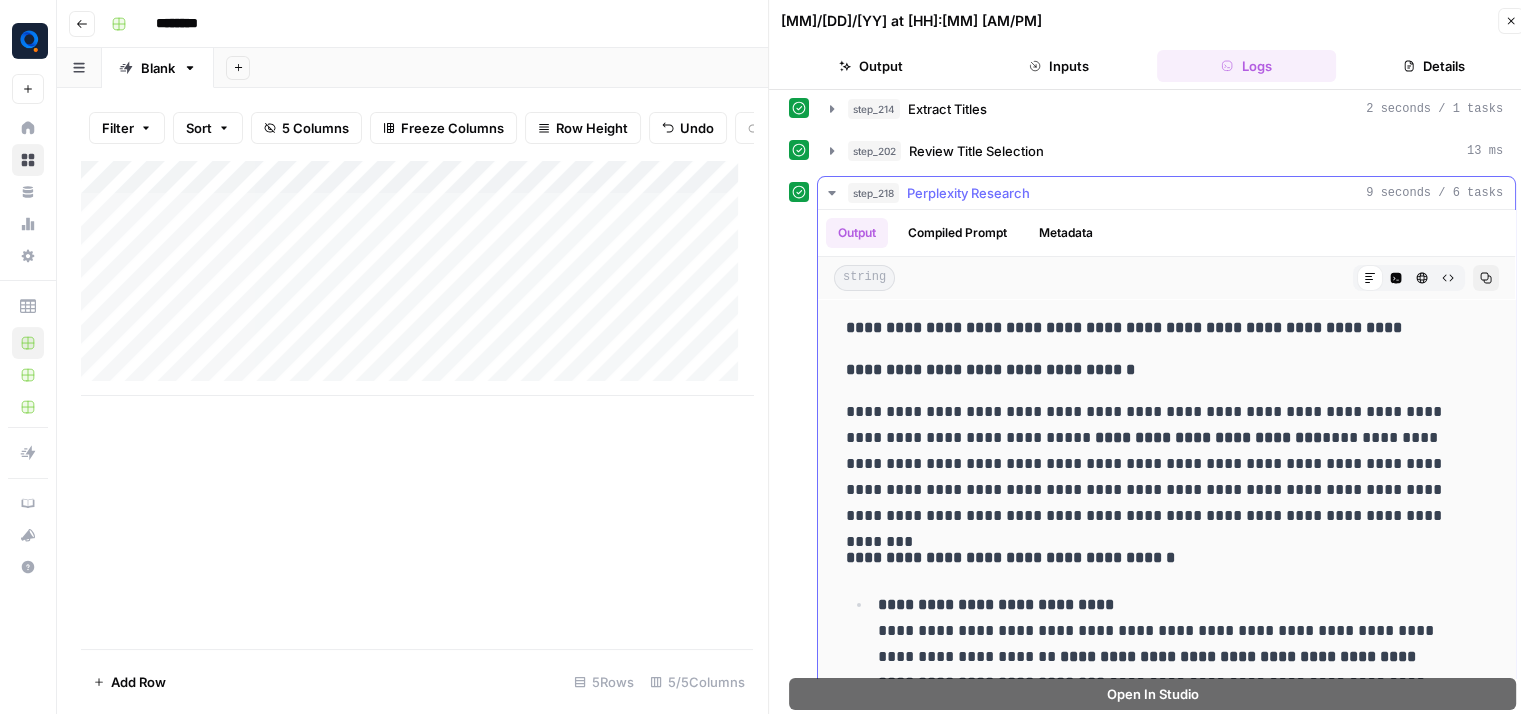 drag, startPoint x: 848, startPoint y: 323, endPoint x: 1368, endPoint y: 325, distance: 520.00385 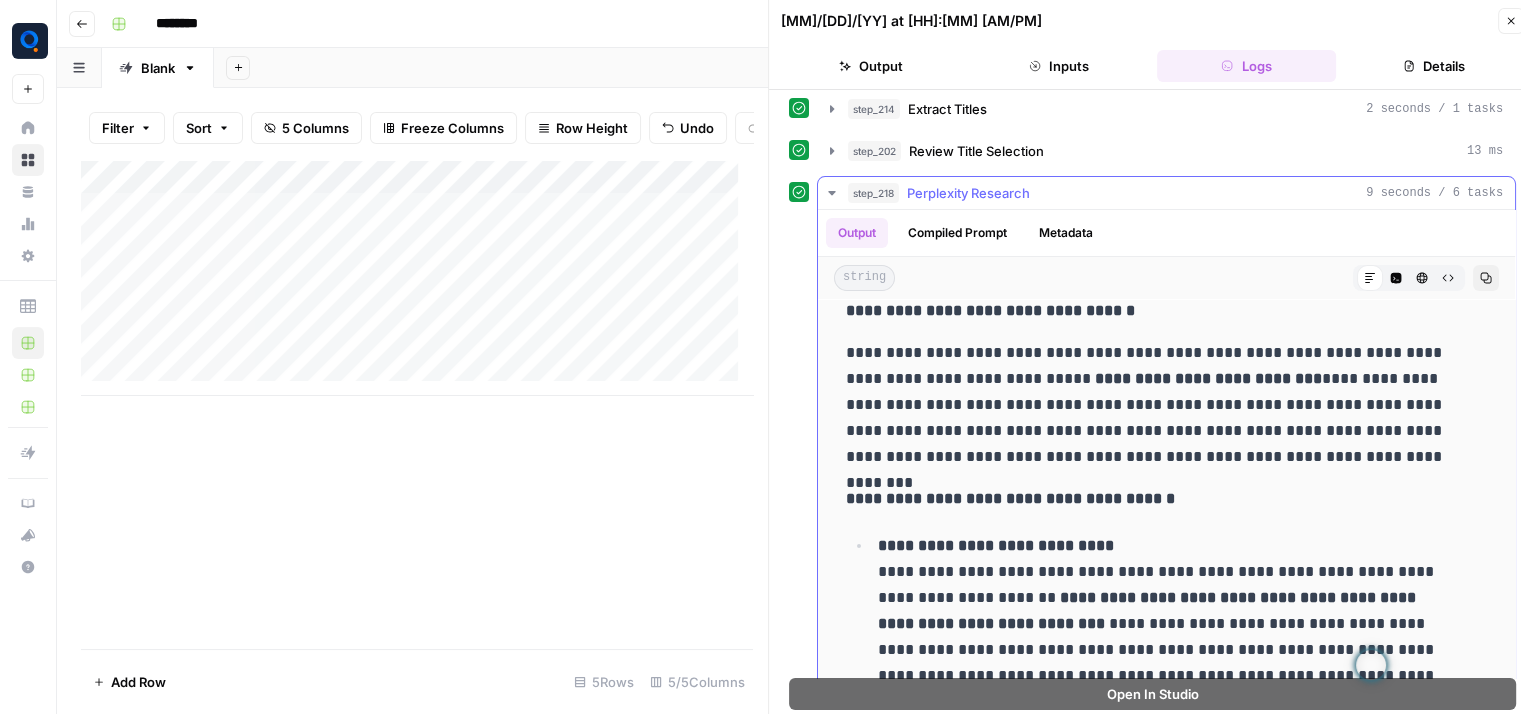 scroll, scrollTop: 58, scrollLeft: 0, axis: vertical 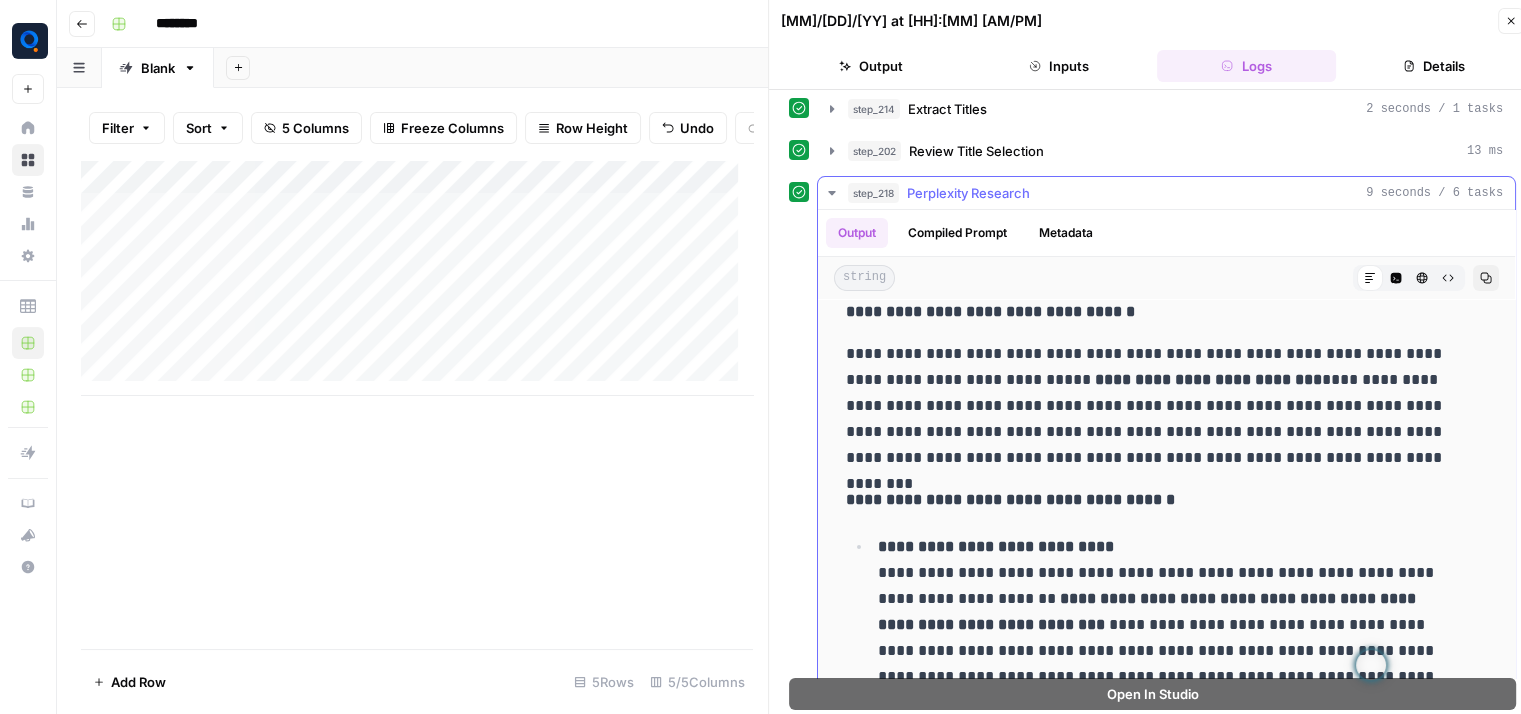 drag, startPoint x: 836, startPoint y: 350, endPoint x: 1344, endPoint y: 377, distance: 508.717 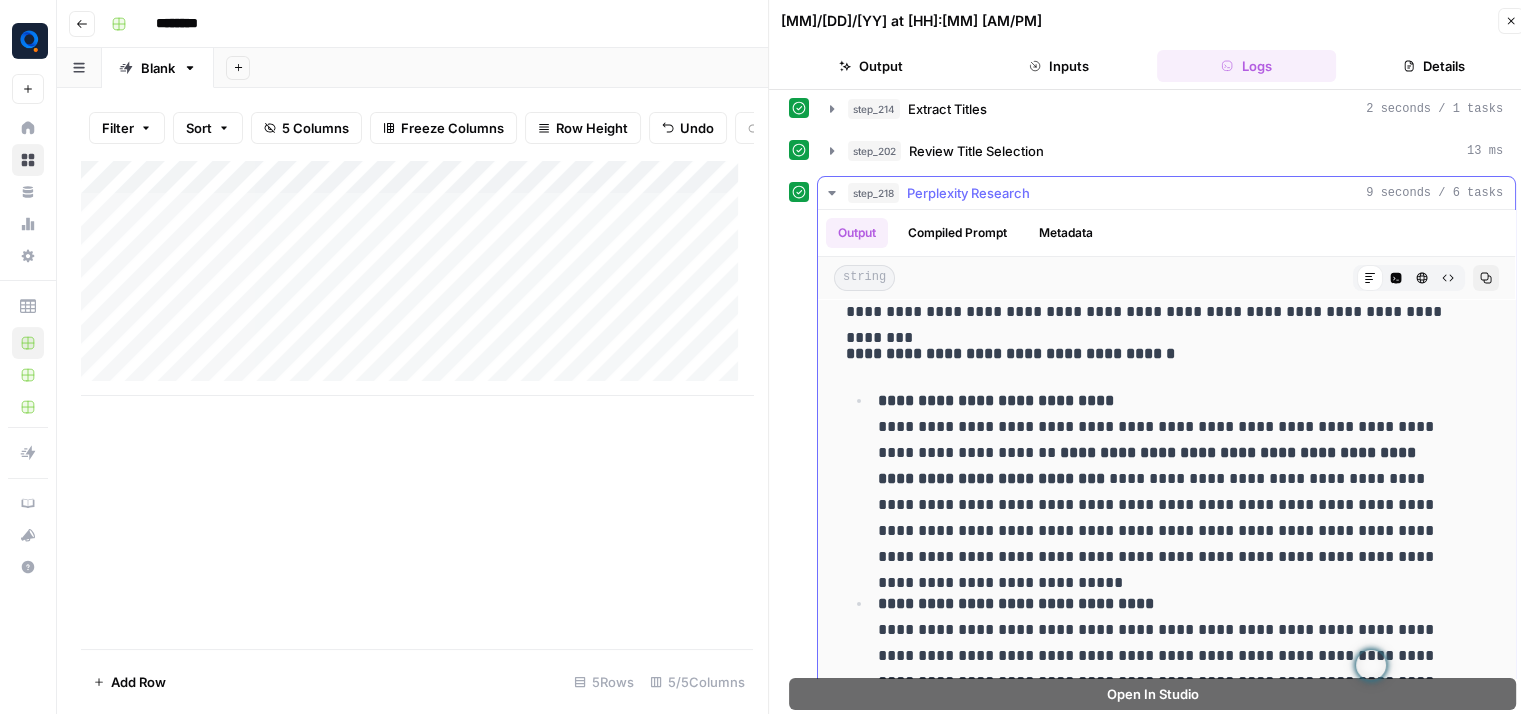 scroll, scrollTop: 203, scrollLeft: 0, axis: vertical 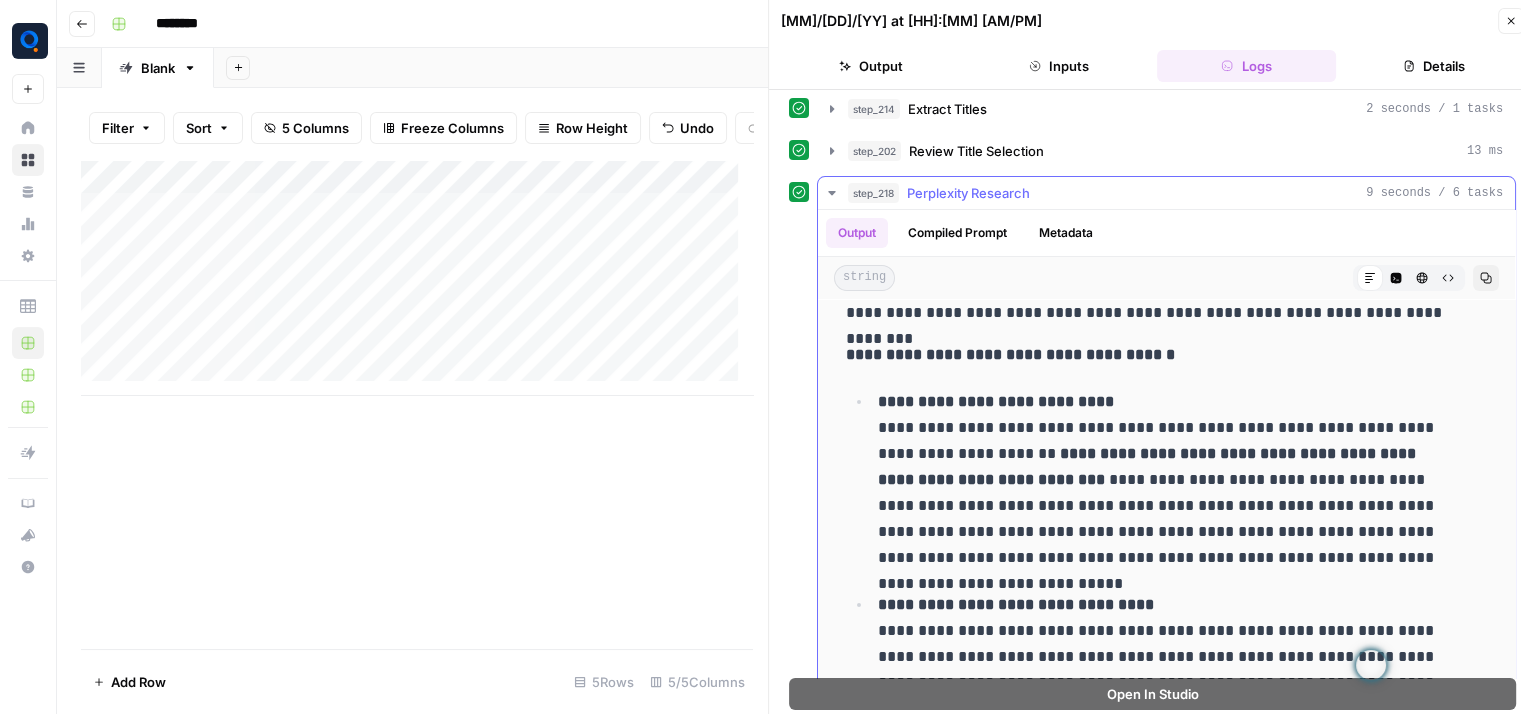 drag, startPoint x: 885, startPoint y: 395, endPoint x: 1097, endPoint y: 534, distance: 253.50542 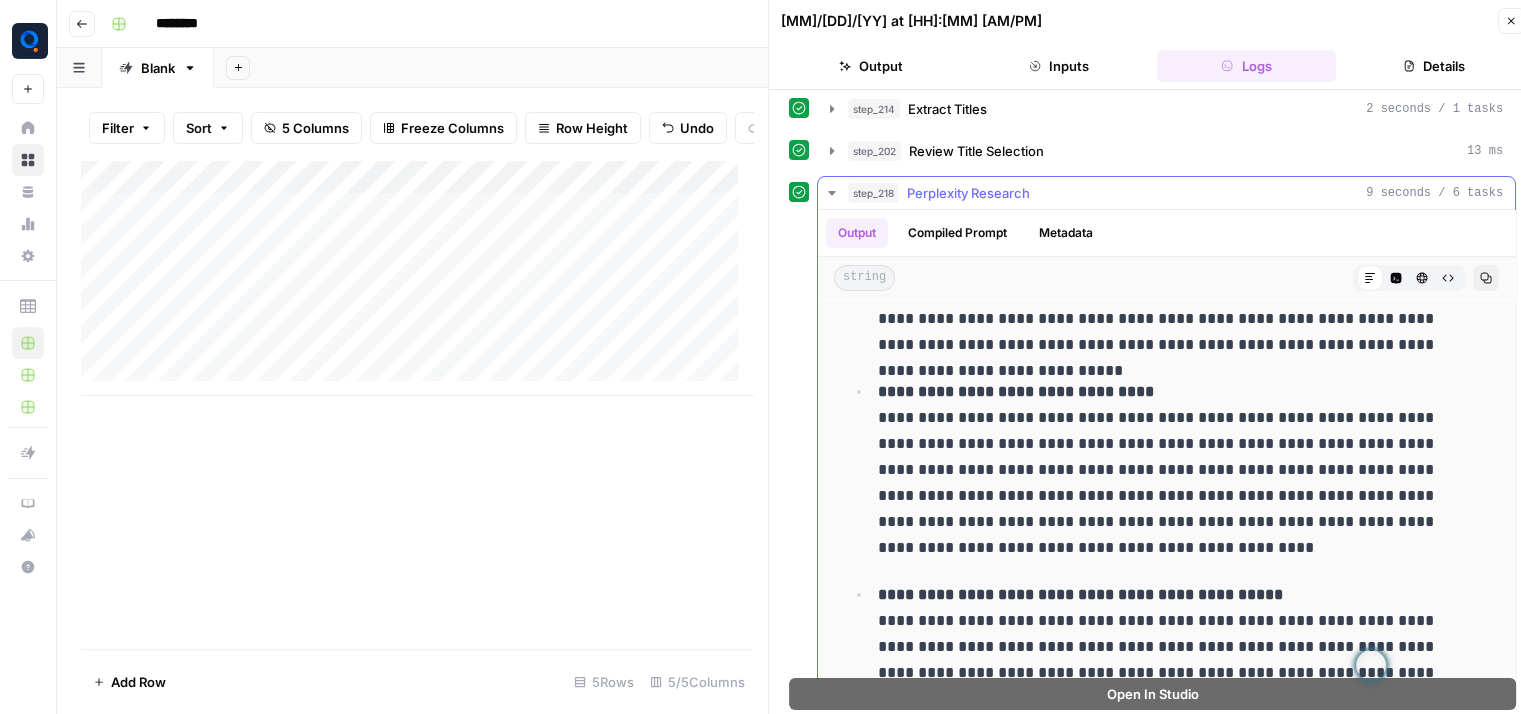 scroll, scrollTop: 420, scrollLeft: 0, axis: vertical 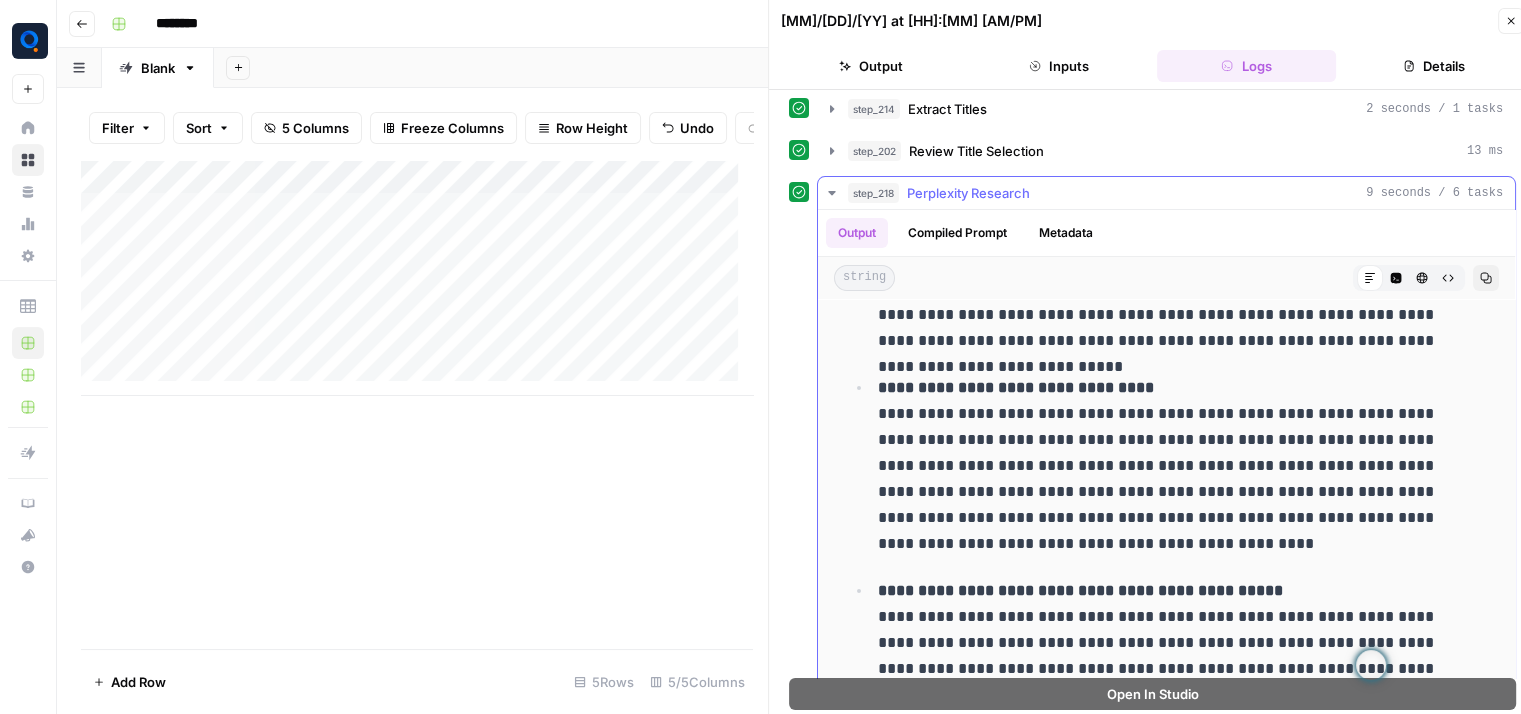 drag, startPoint x: 876, startPoint y: 375, endPoint x: 1178, endPoint y: 537, distance: 342.70688 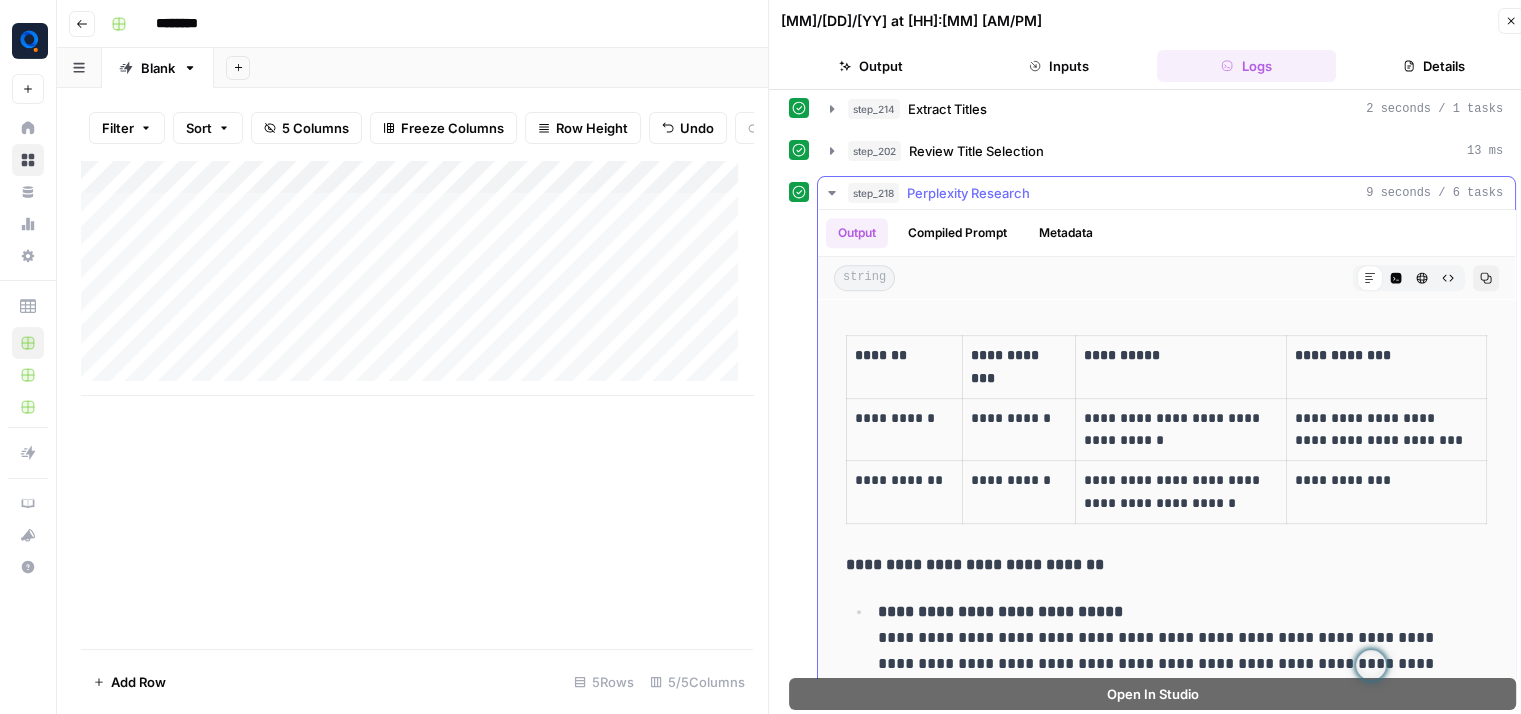 scroll, scrollTop: 1419, scrollLeft: 0, axis: vertical 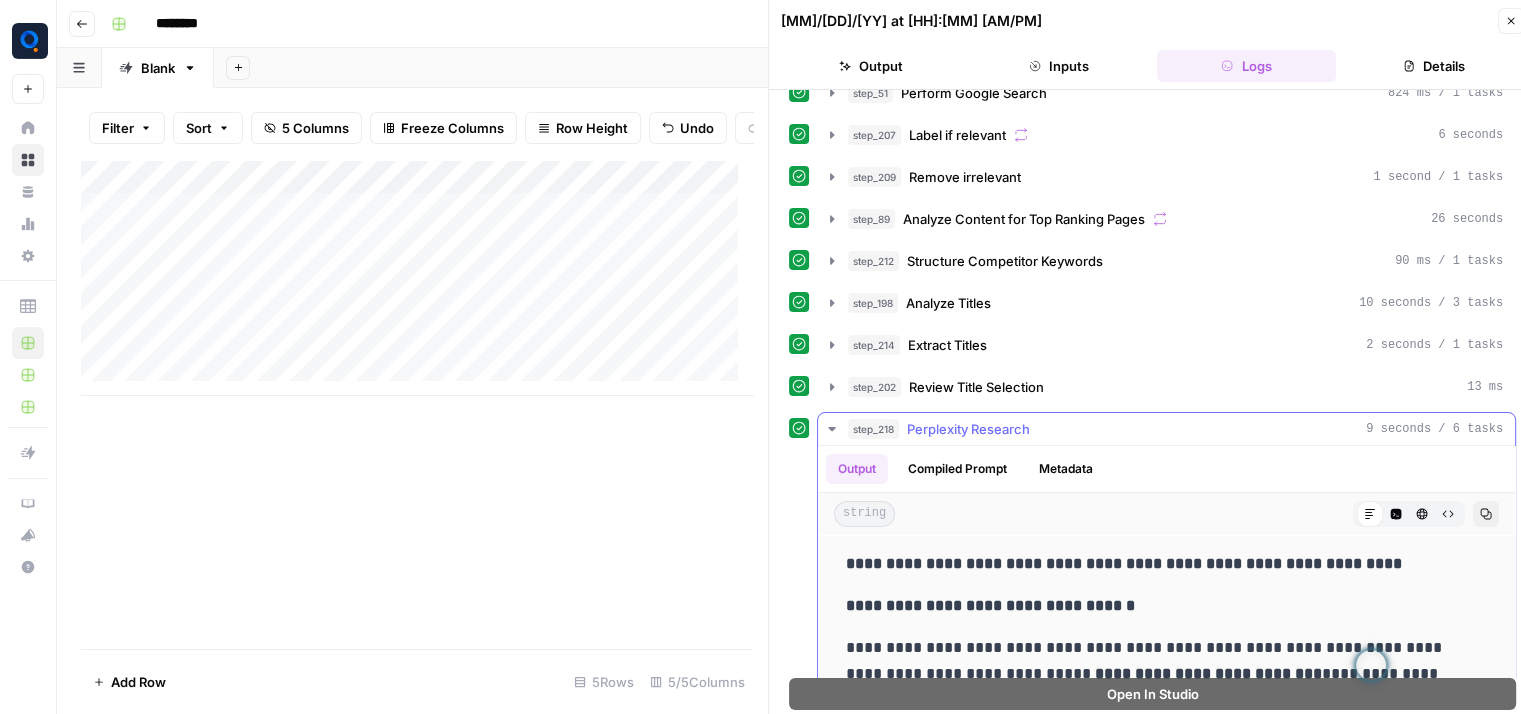 click on "Perplexity Research" at bounding box center [968, 429] 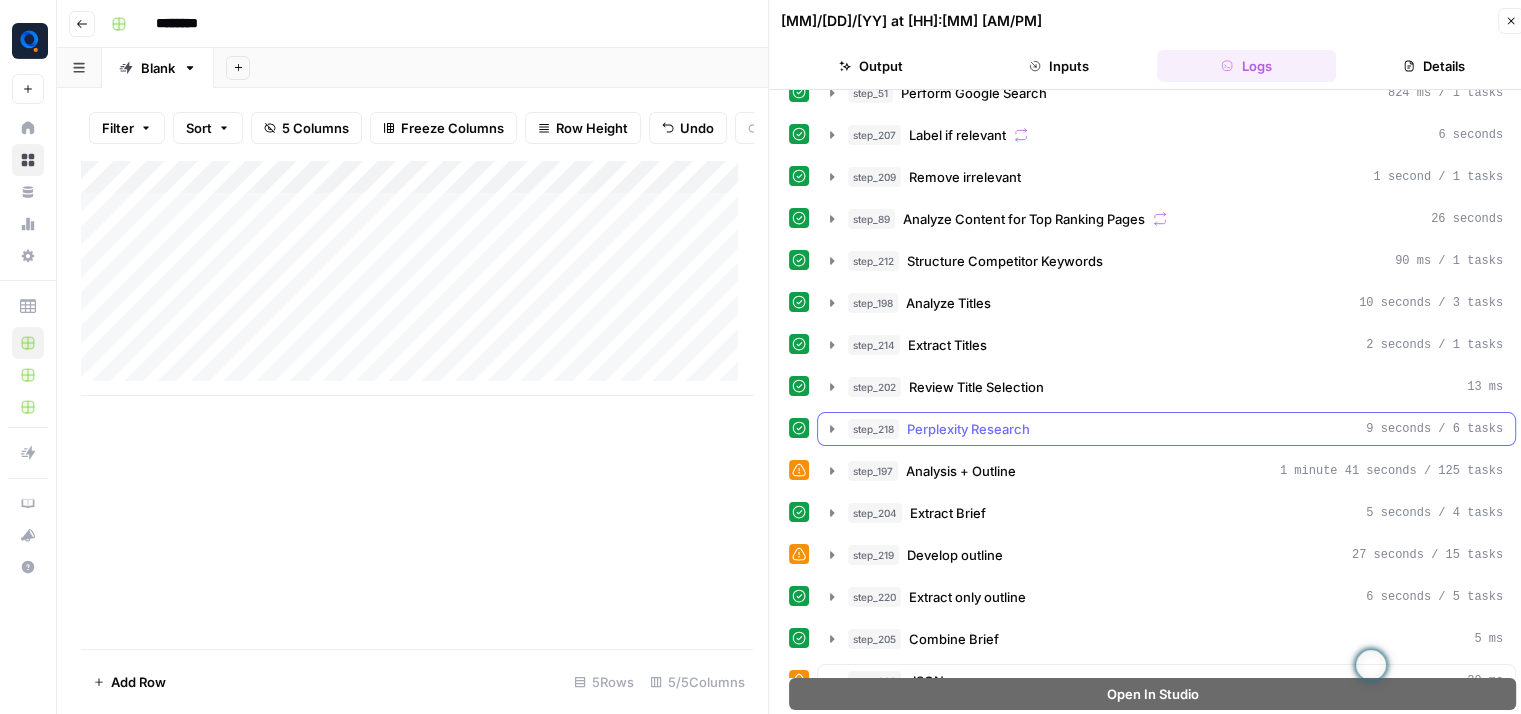 scroll, scrollTop: 172, scrollLeft: 0, axis: vertical 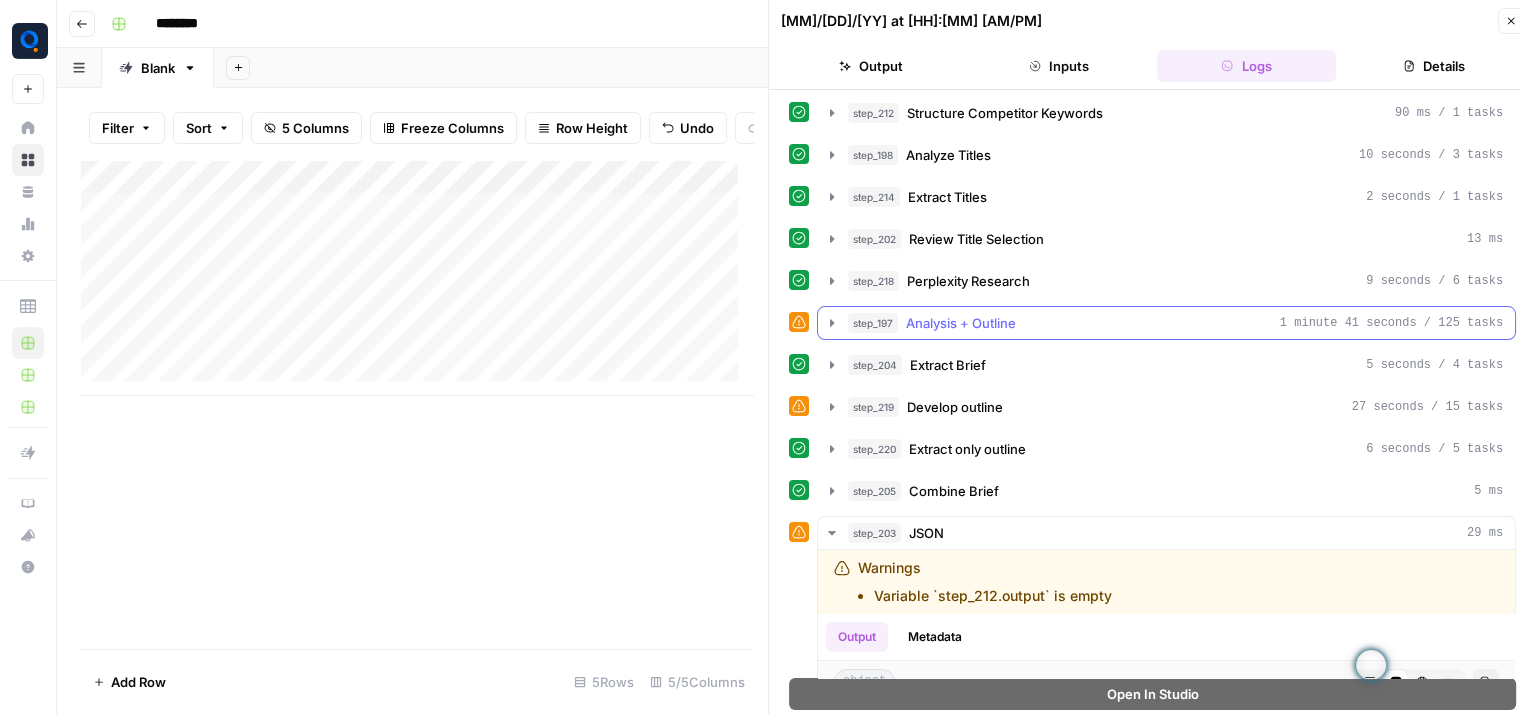 click on "Analysis + Outline" at bounding box center (961, 323) 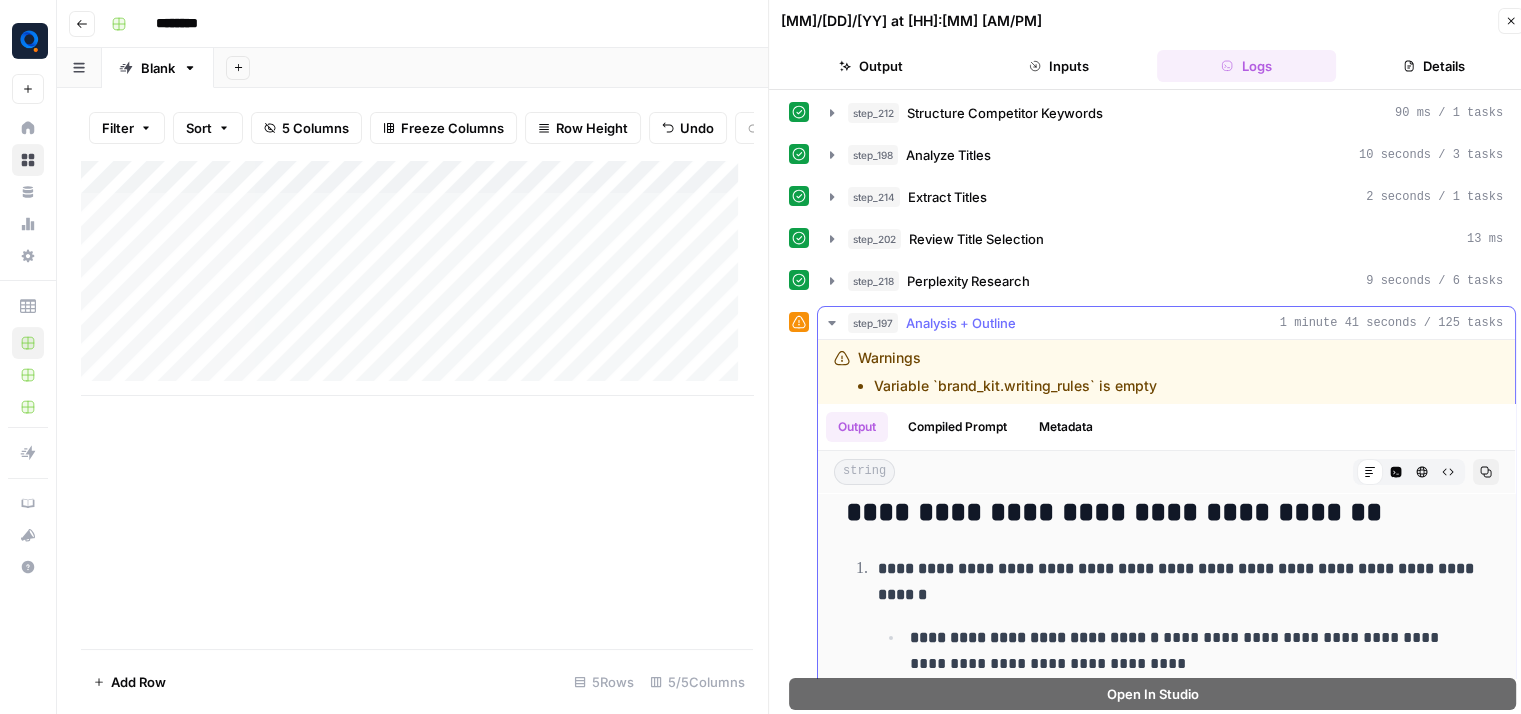 scroll, scrollTop: 0, scrollLeft: 0, axis: both 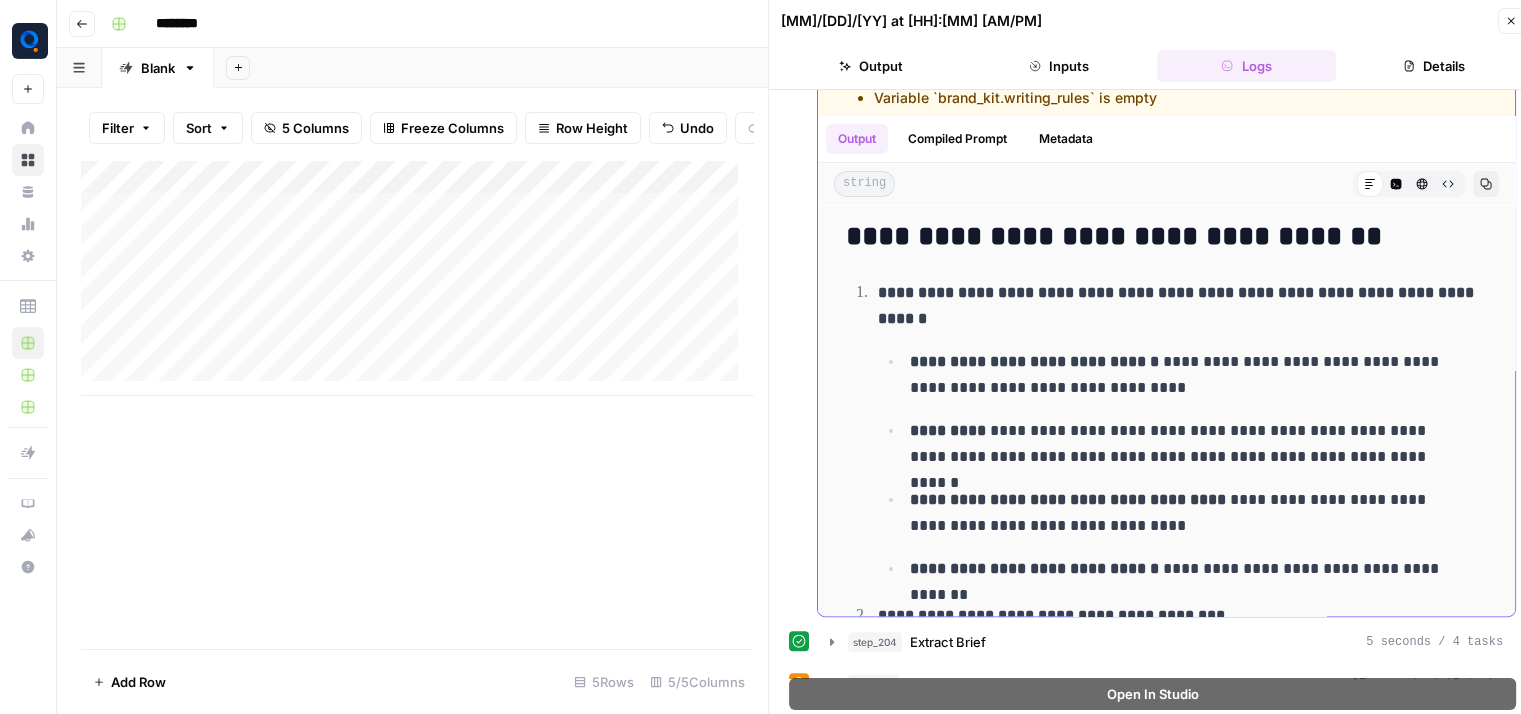 drag, startPoint x: 871, startPoint y: 281, endPoint x: 1028, endPoint y: 323, distance: 162.52077 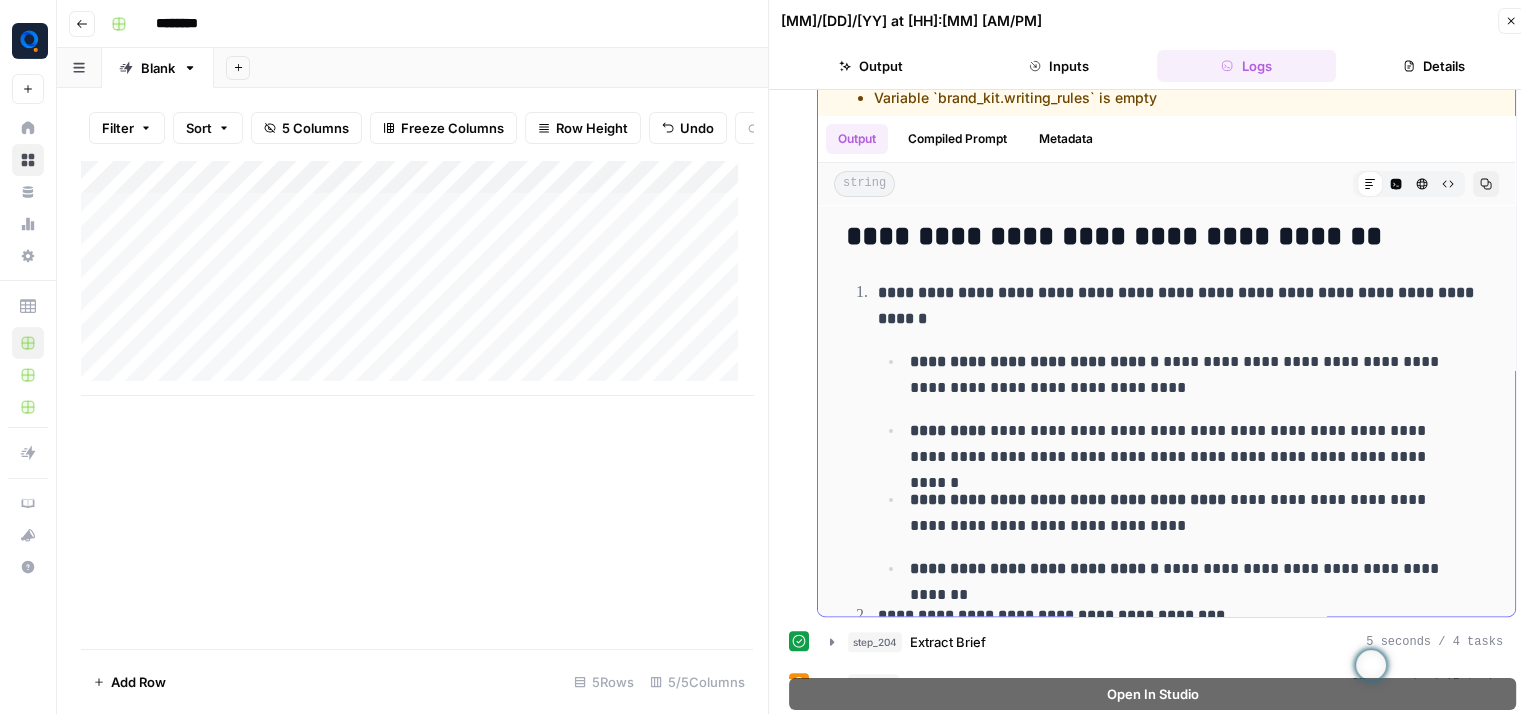 click on "**********" at bounding box center [1195, 374] 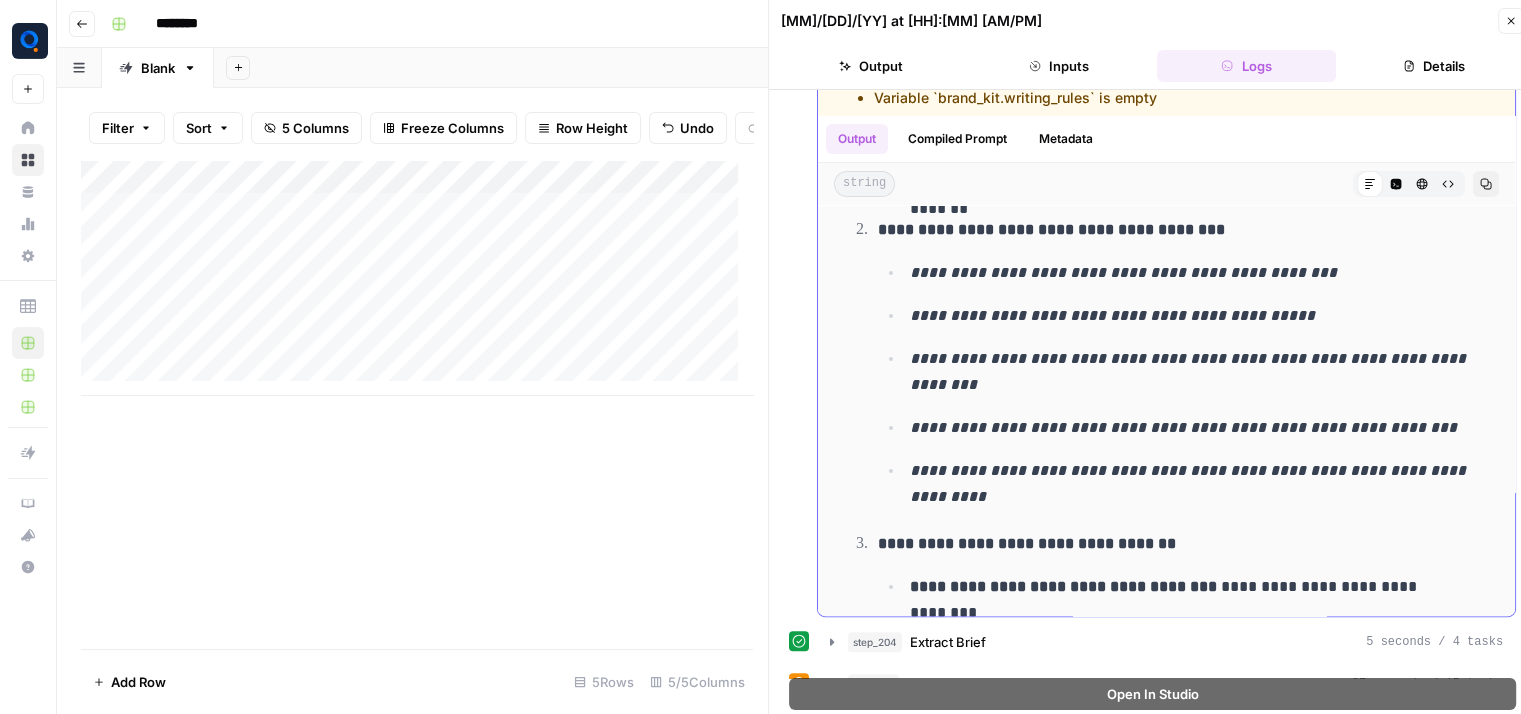 scroll, scrollTop: 387, scrollLeft: 0, axis: vertical 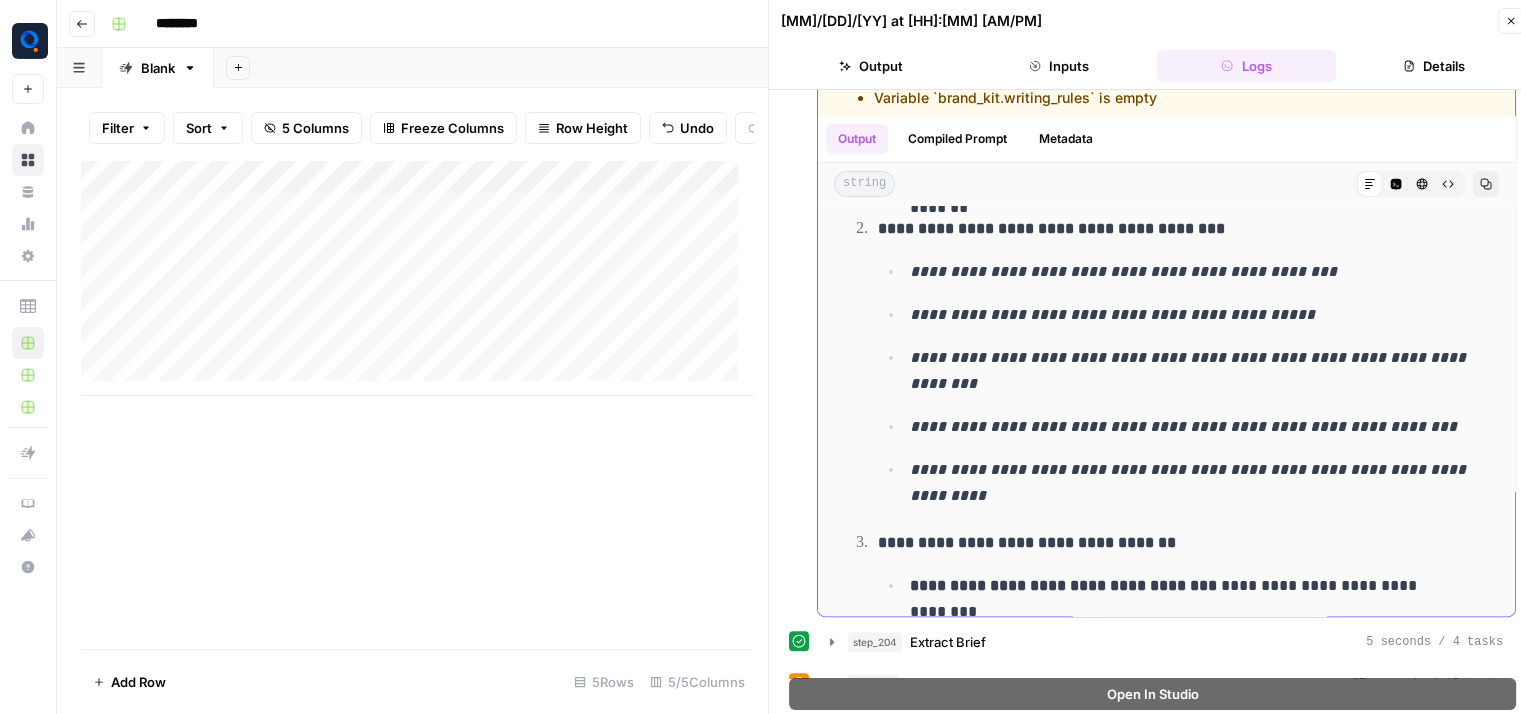drag, startPoint x: 916, startPoint y: 269, endPoint x: 1352, endPoint y: 285, distance: 436.2935 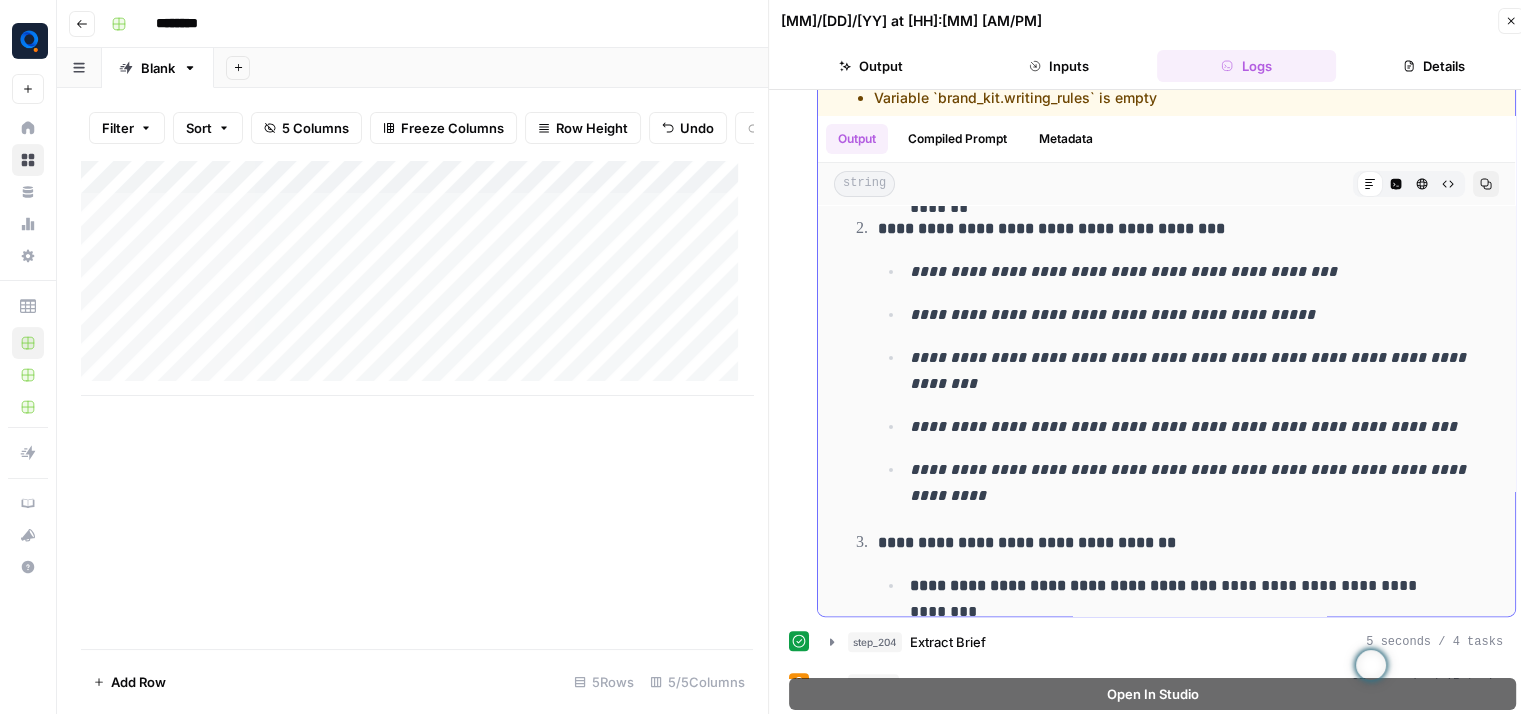 drag, startPoint x: 922, startPoint y: 316, endPoint x: 1280, endPoint y: 321, distance: 358.0349 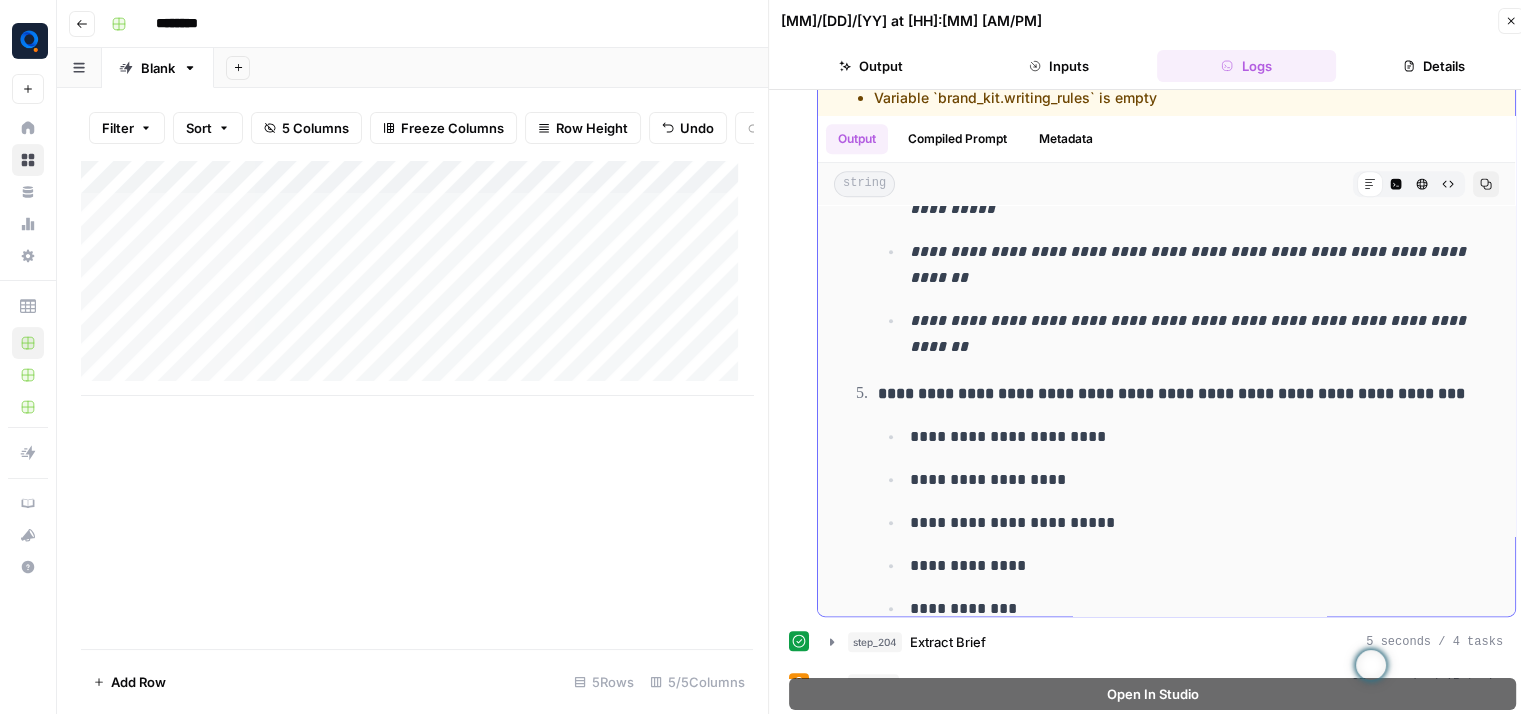 scroll, scrollTop: 1104, scrollLeft: 0, axis: vertical 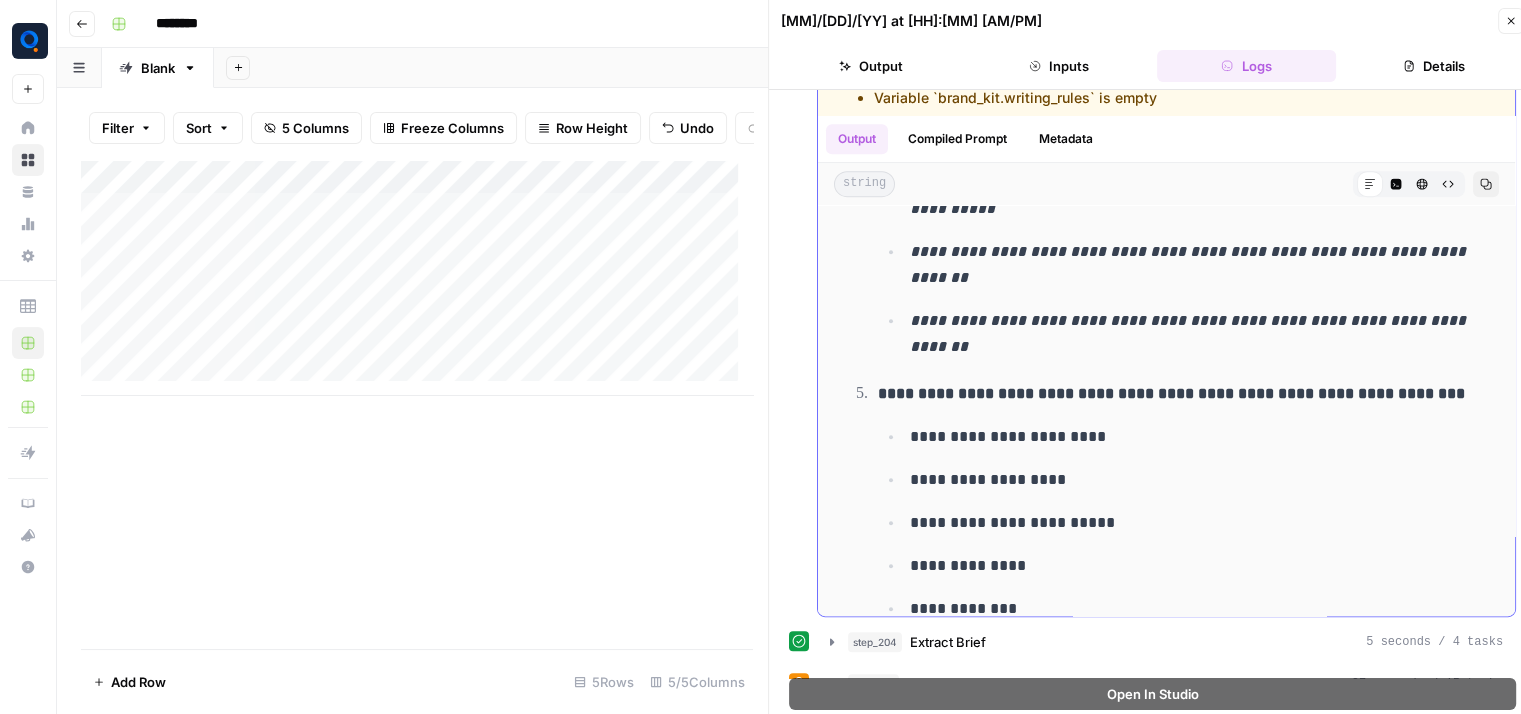 drag, startPoint x: 923, startPoint y: 442, endPoint x: 1057, endPoint y: 453, distance: 134.45073 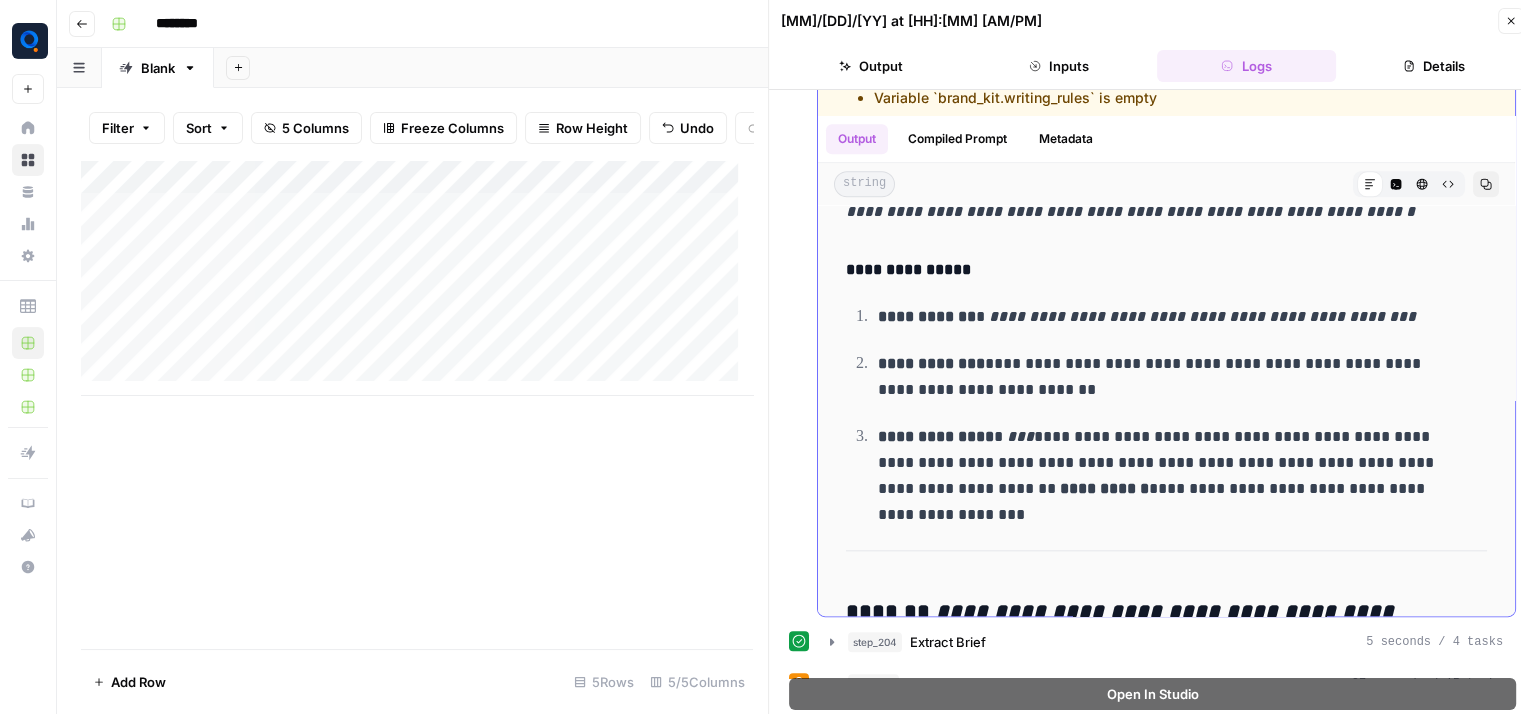 scroll, scrollTop: 2258, scrollLeft: 0, axis: vertical 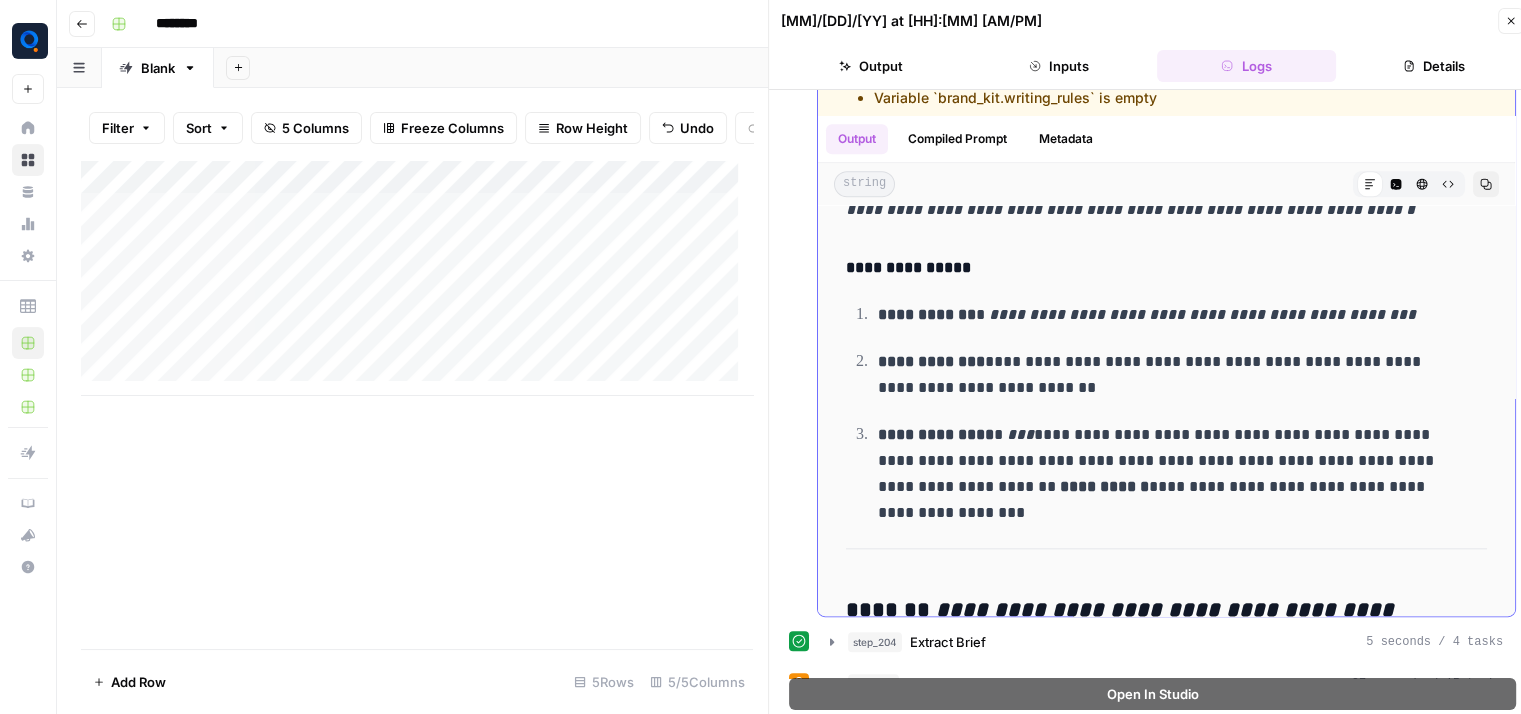 drag, startPoint x: 992, startPoint y: 278, endPoint x: 1150, endPoint y: 337, distance: 168.65645 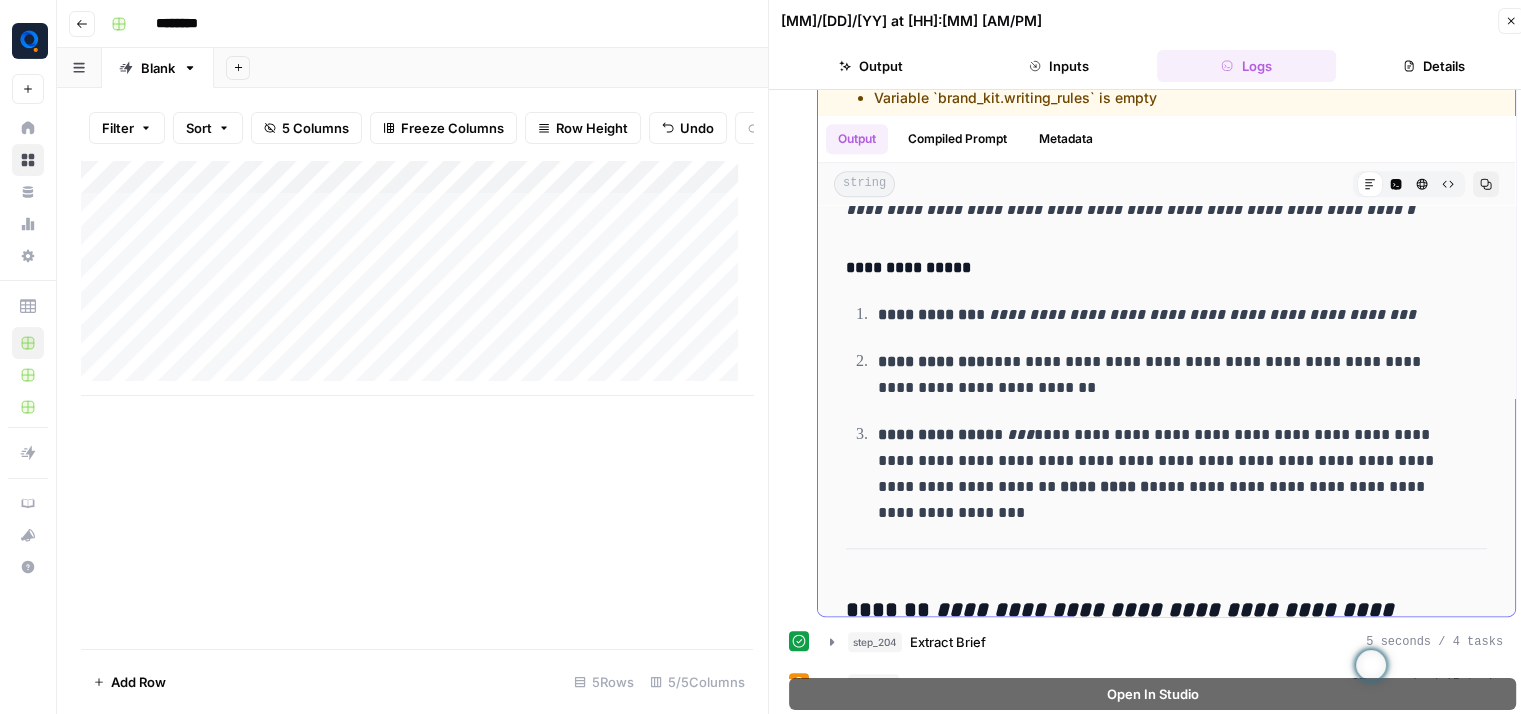 click on "**********" at bounding box center [1167, 375] 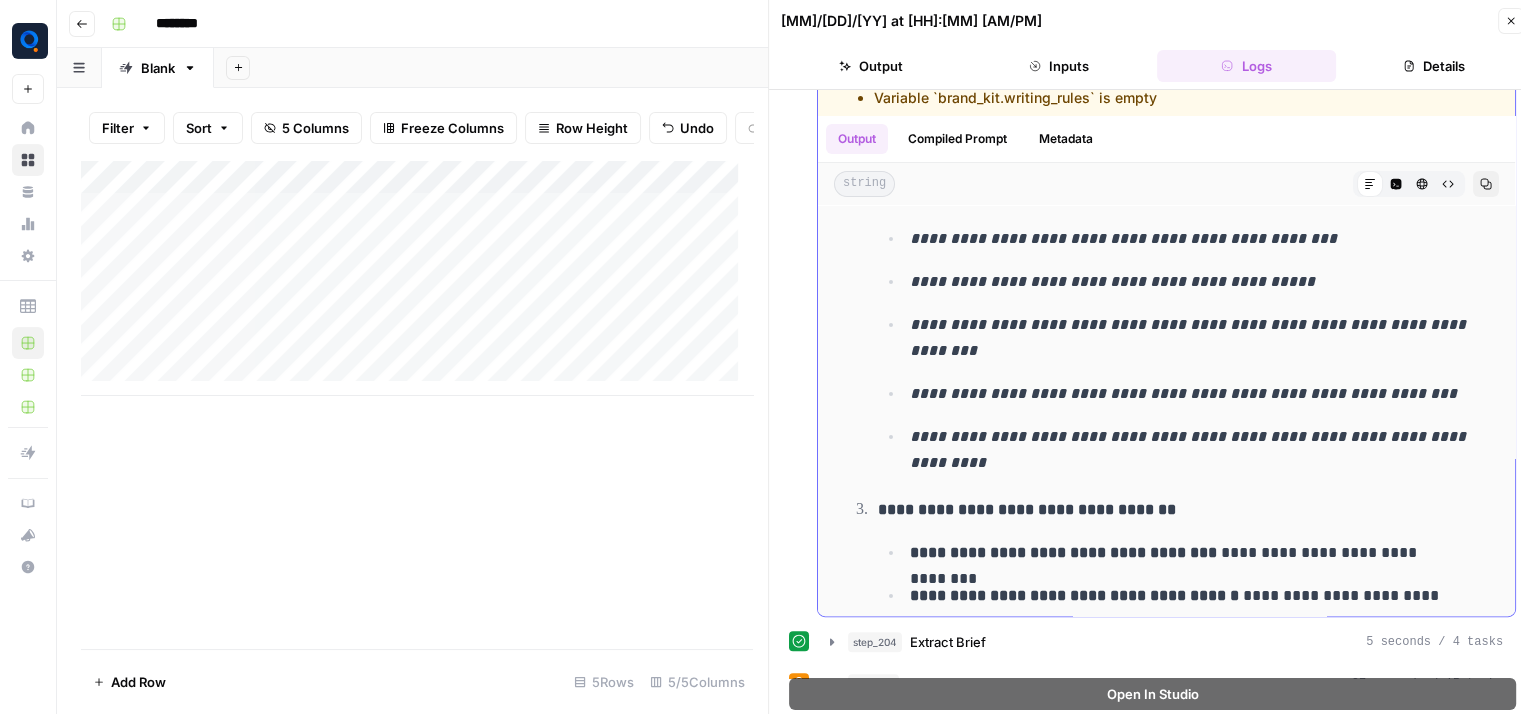 scroll, scrollTop: 0, scrollLeft: 0, axis: both 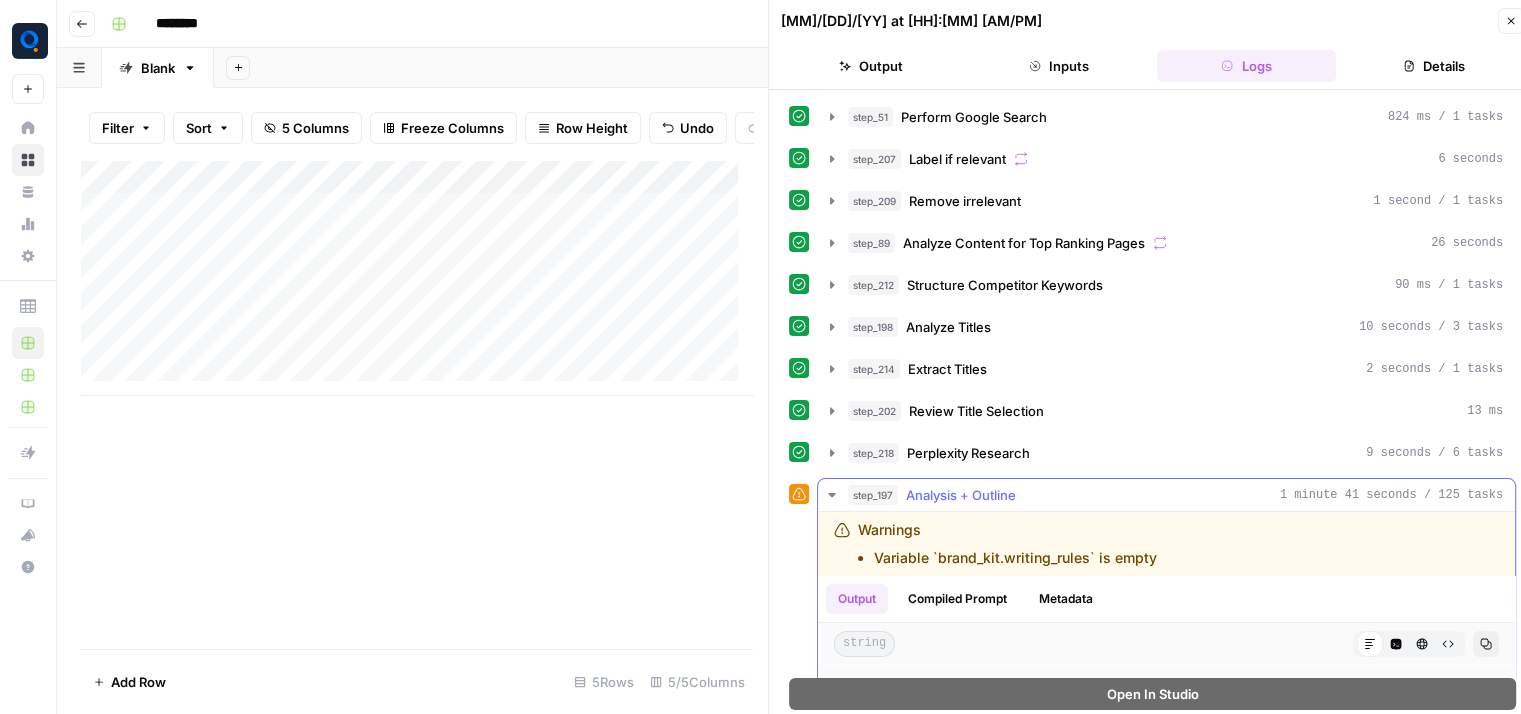 click on "Analysis + Outline" at bounding box center (961, 495) 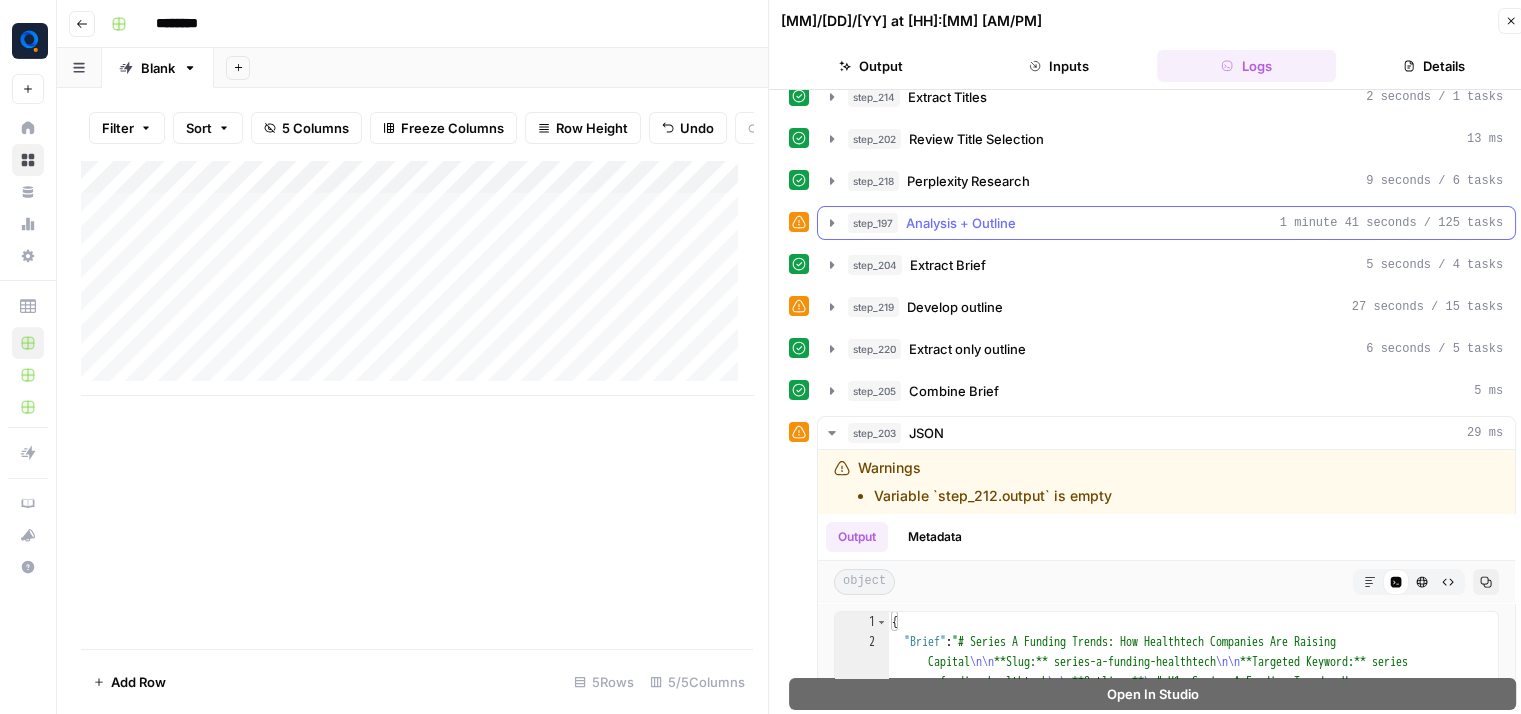 scroll, scrollTop: 308, scrollLeft: 0, axis: vertical 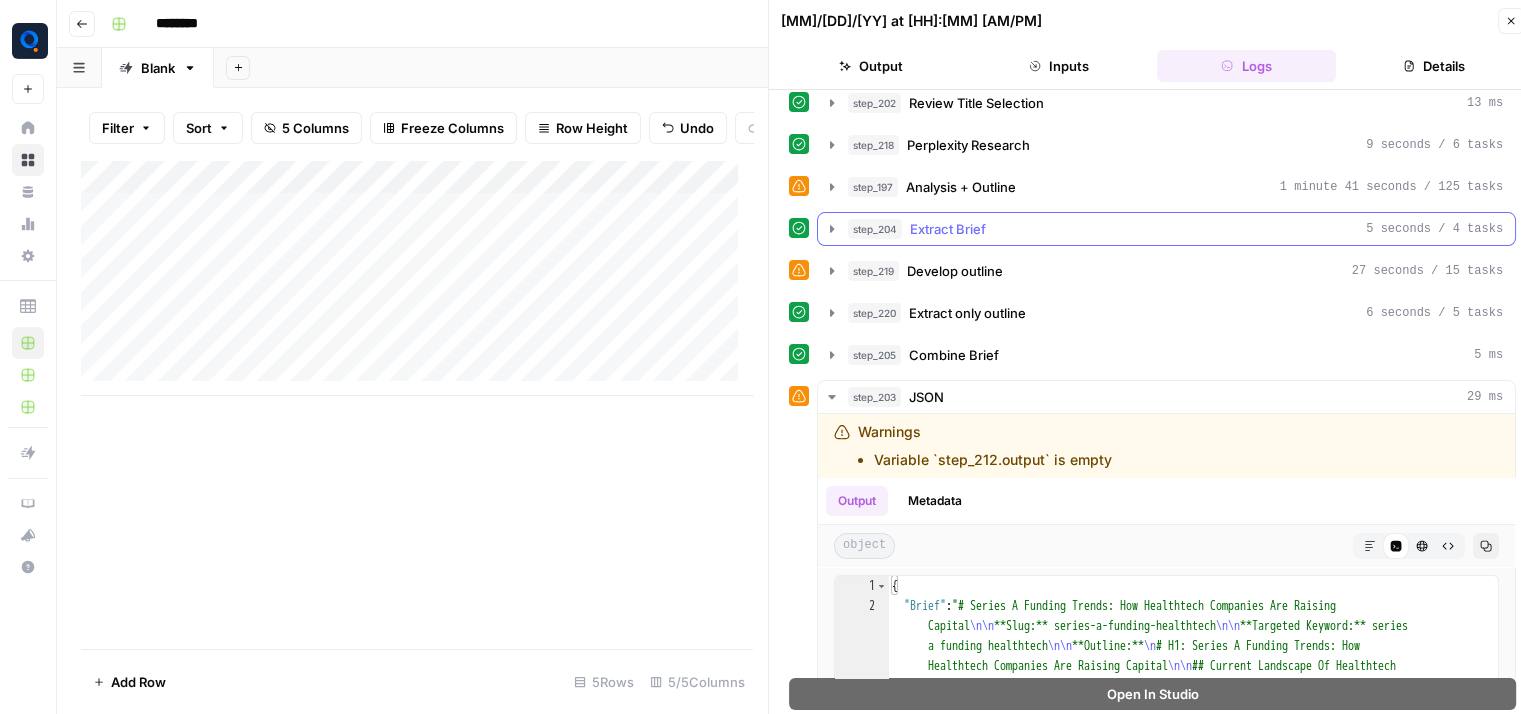 click on "Extract Brief" at bounding box center [948, 229] 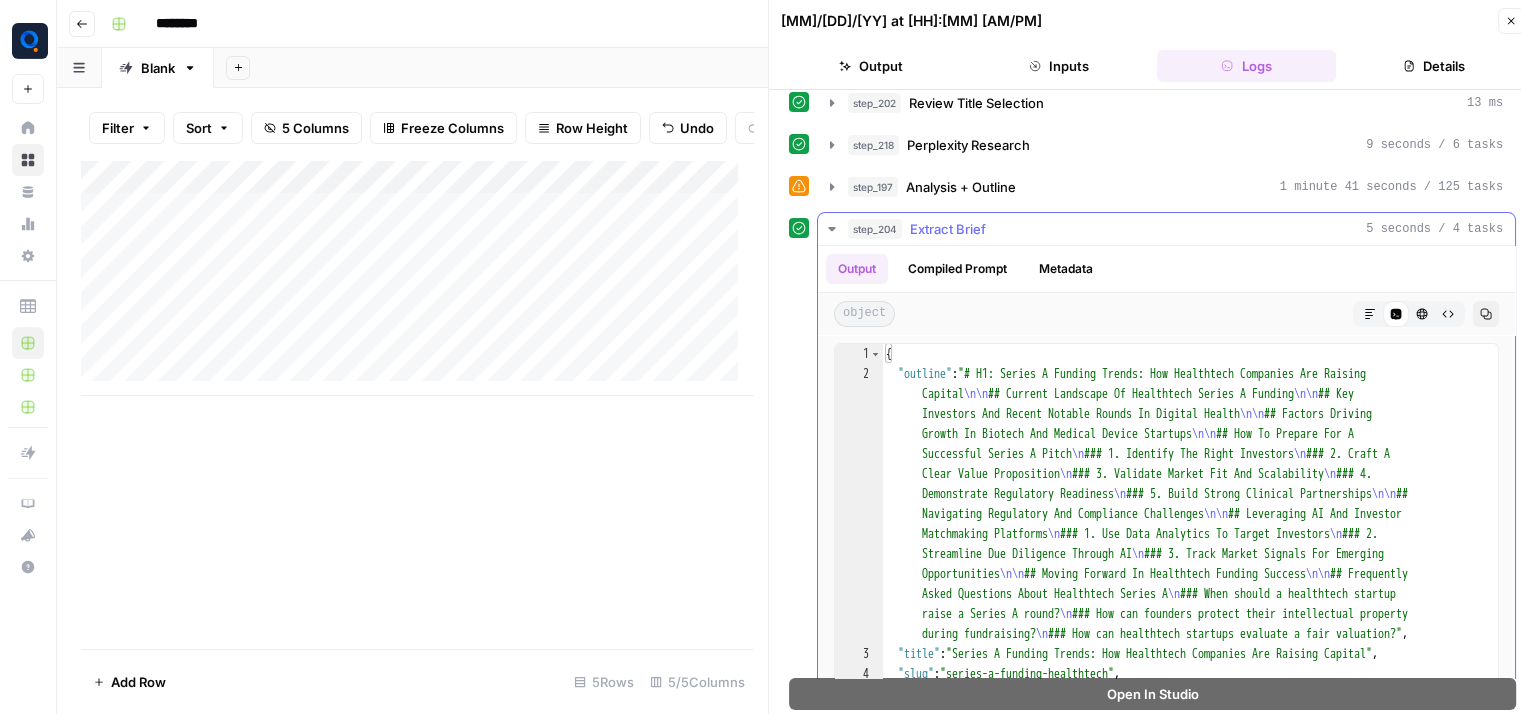 click on "step_204 Extract Brief 5 seconds / 4 tasks" at bounding box center (1166, 229) 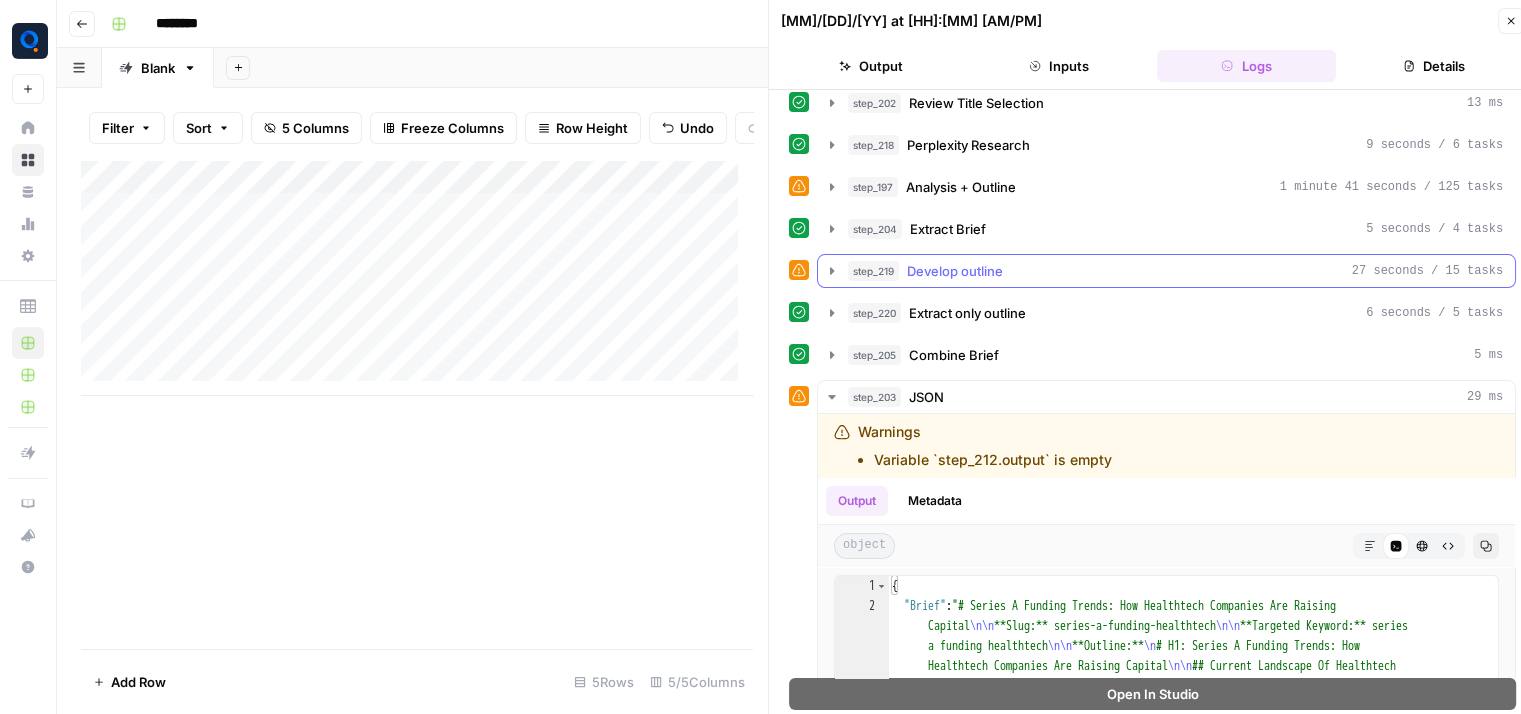 click on "Develop outline" at bounding box center (955, 271) 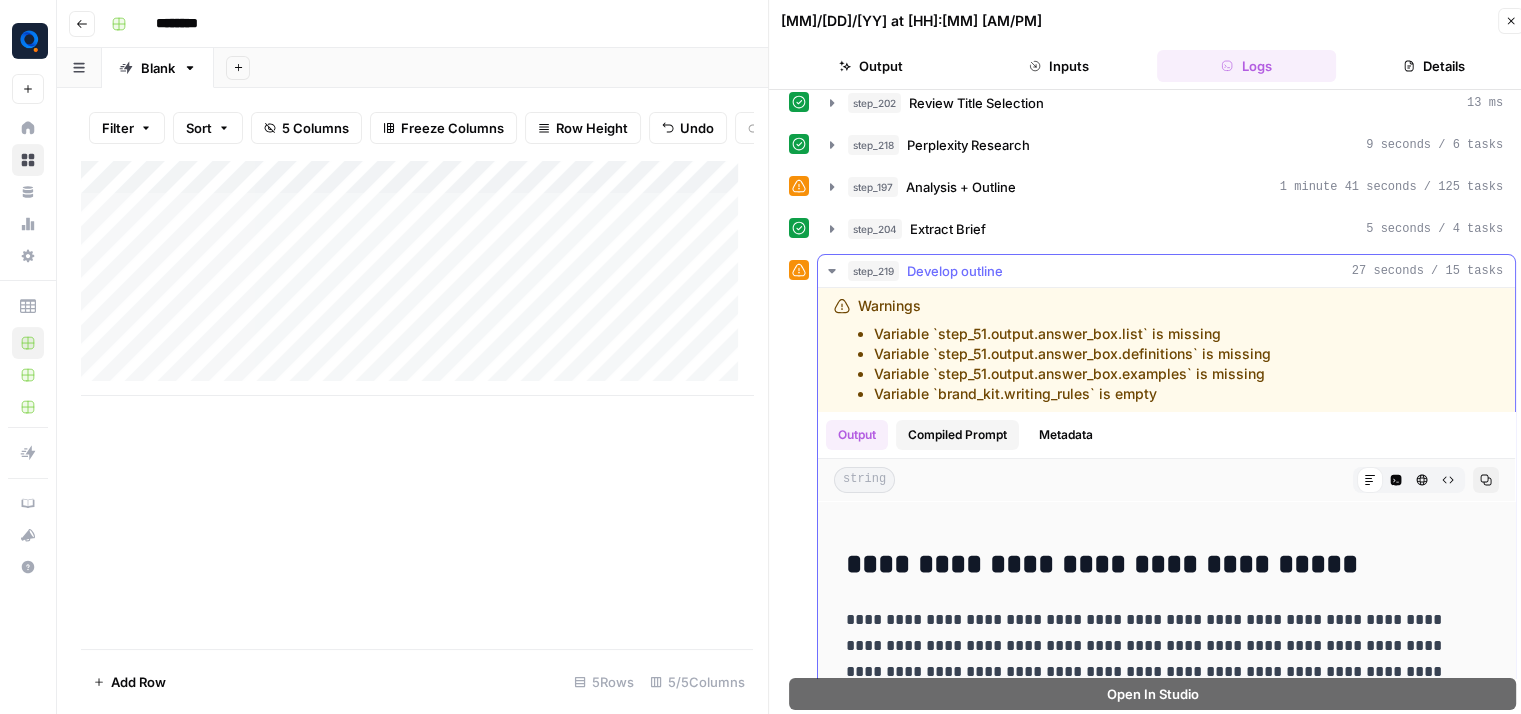 scroll, scrollTop: 0, scrollLeft: 0, axis: both 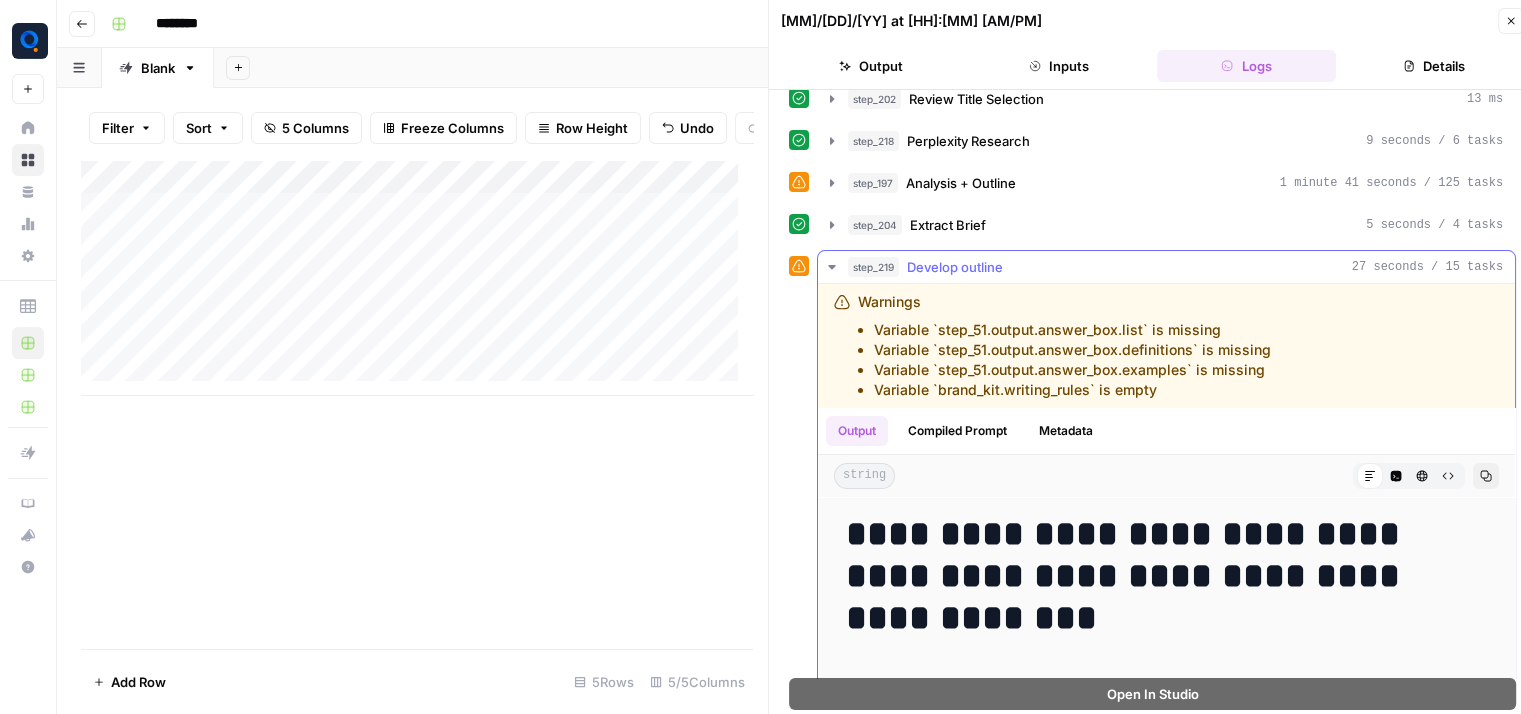 click on "Develop outline" at bounding box center (955, 267) 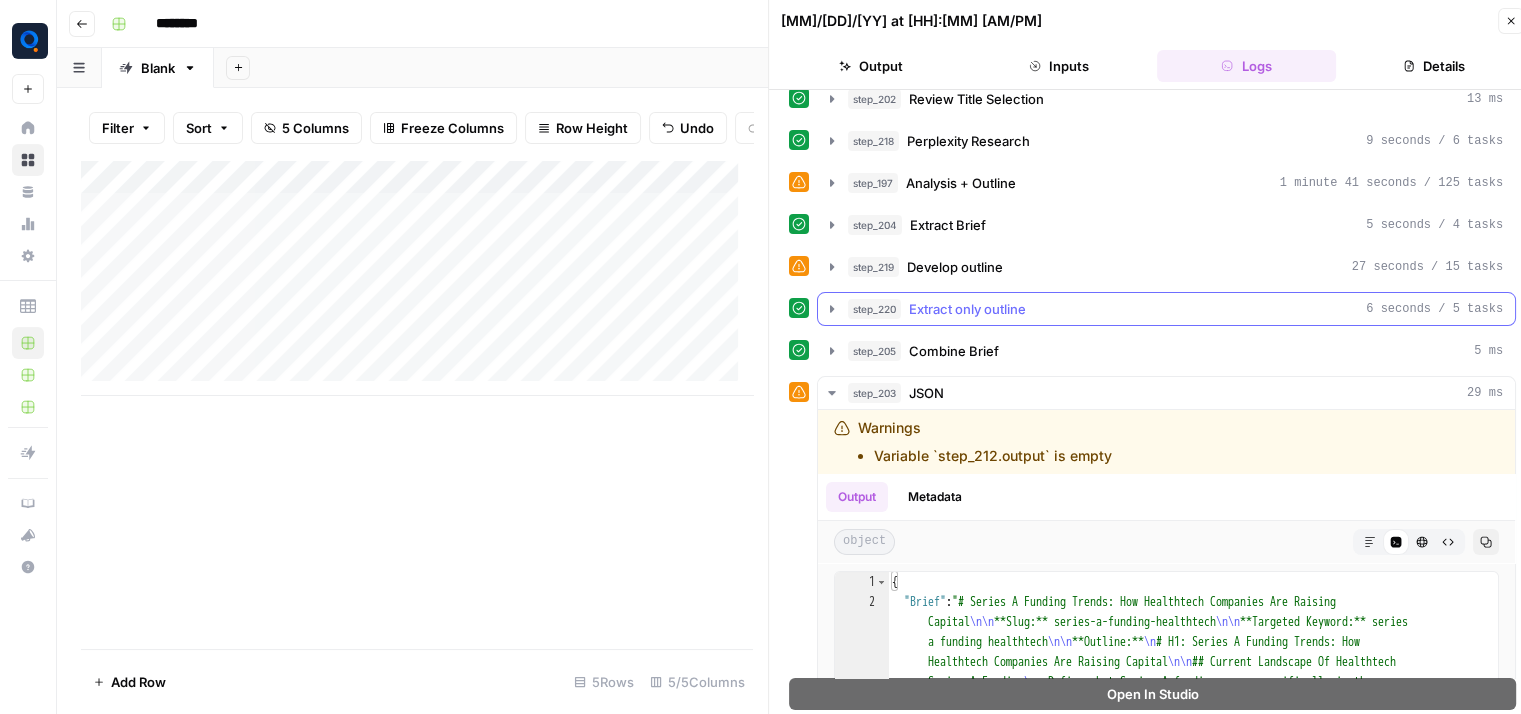 click on "Extract only outline" at bounding box center (967, 309) 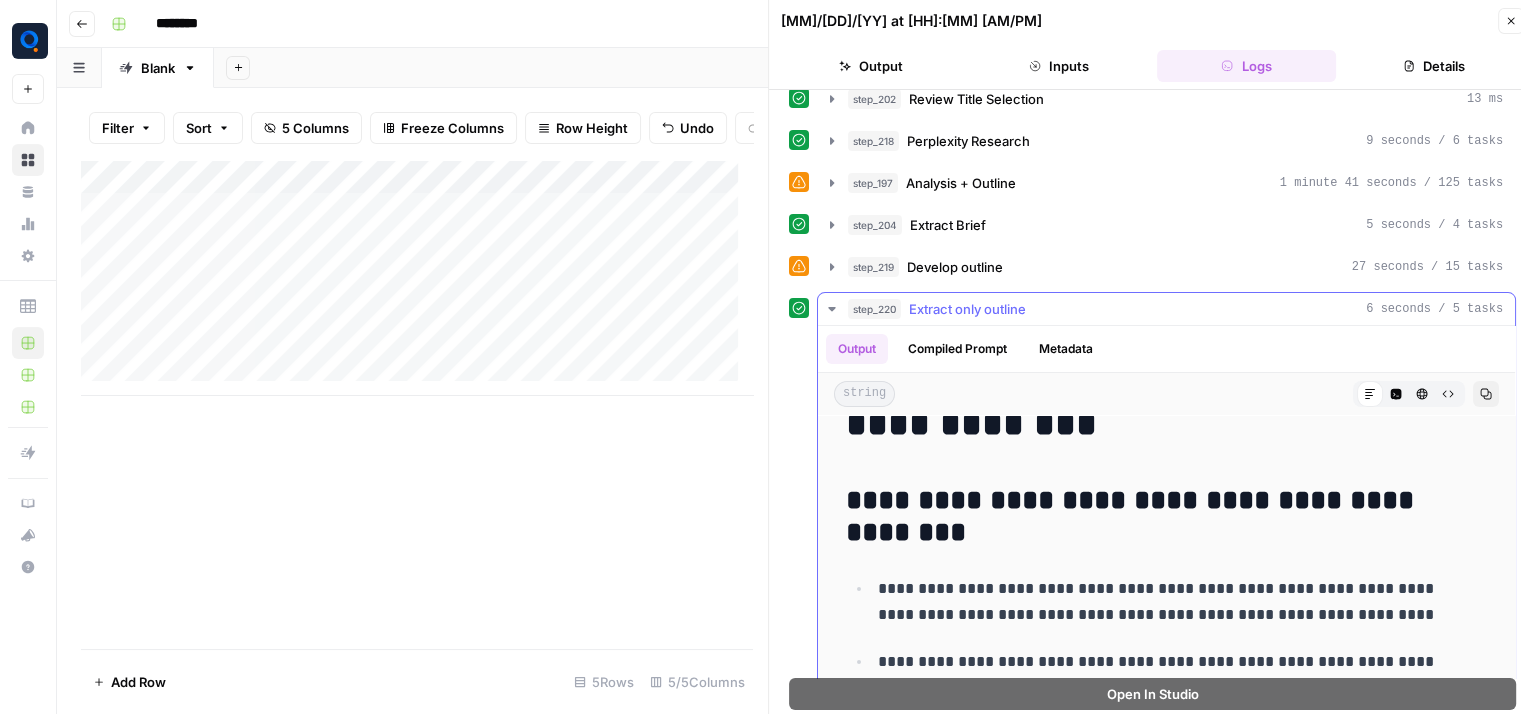 scroll, scrollTop: 112, scrollLeft: 0, axis: vertical 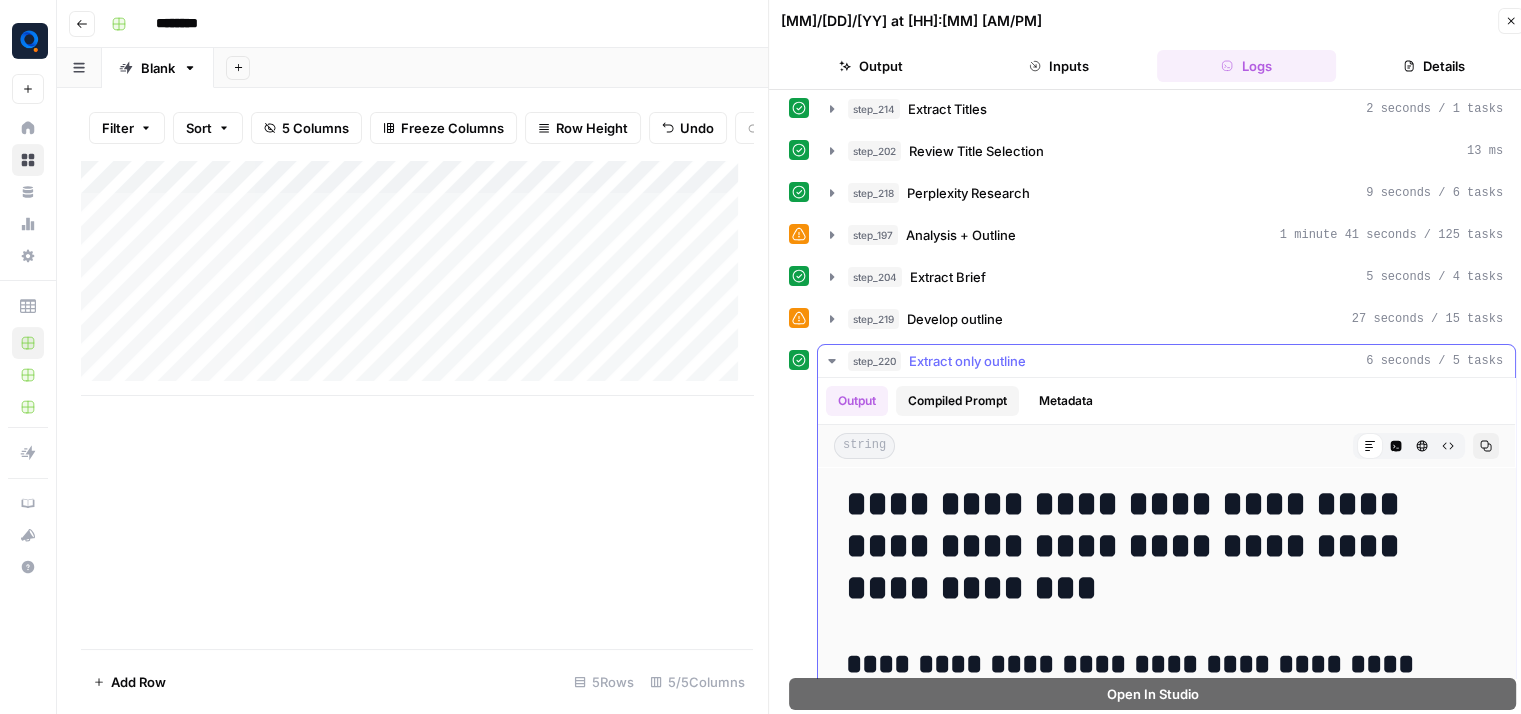 click on "Compiled Prompt" at bounding box center (957, 401) 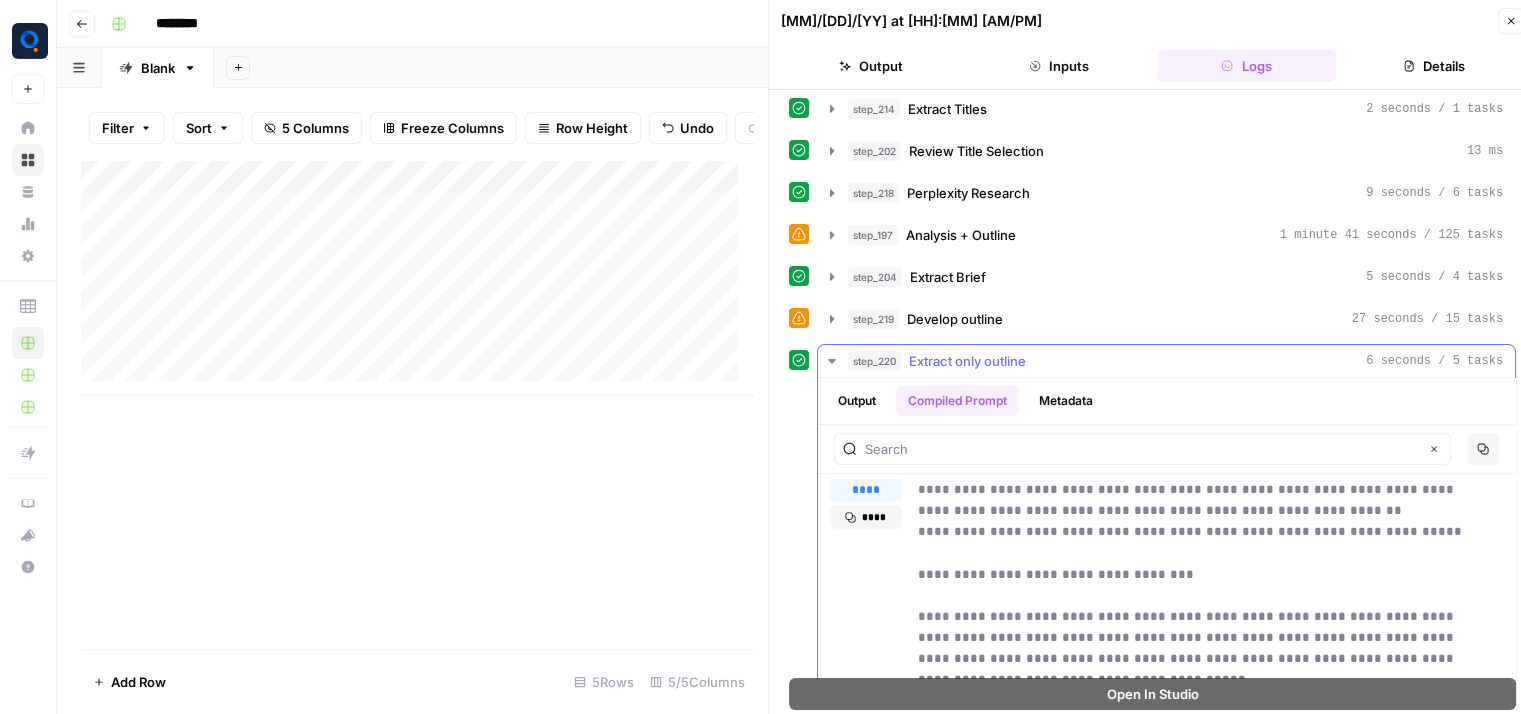 scroll, scrollTop: 0, scrollLeft: 0, axis: both 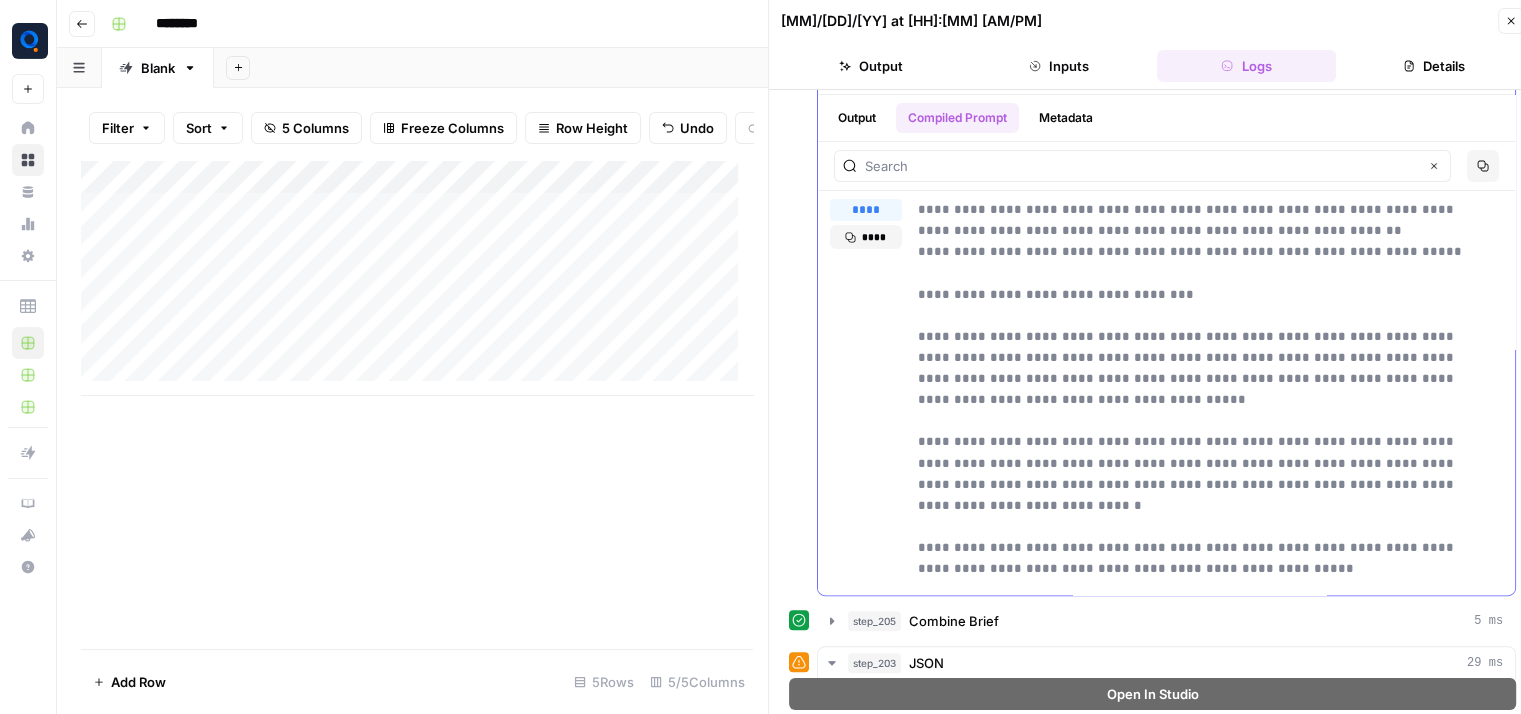 click on "**********" at bounding box center [1195, 1688] 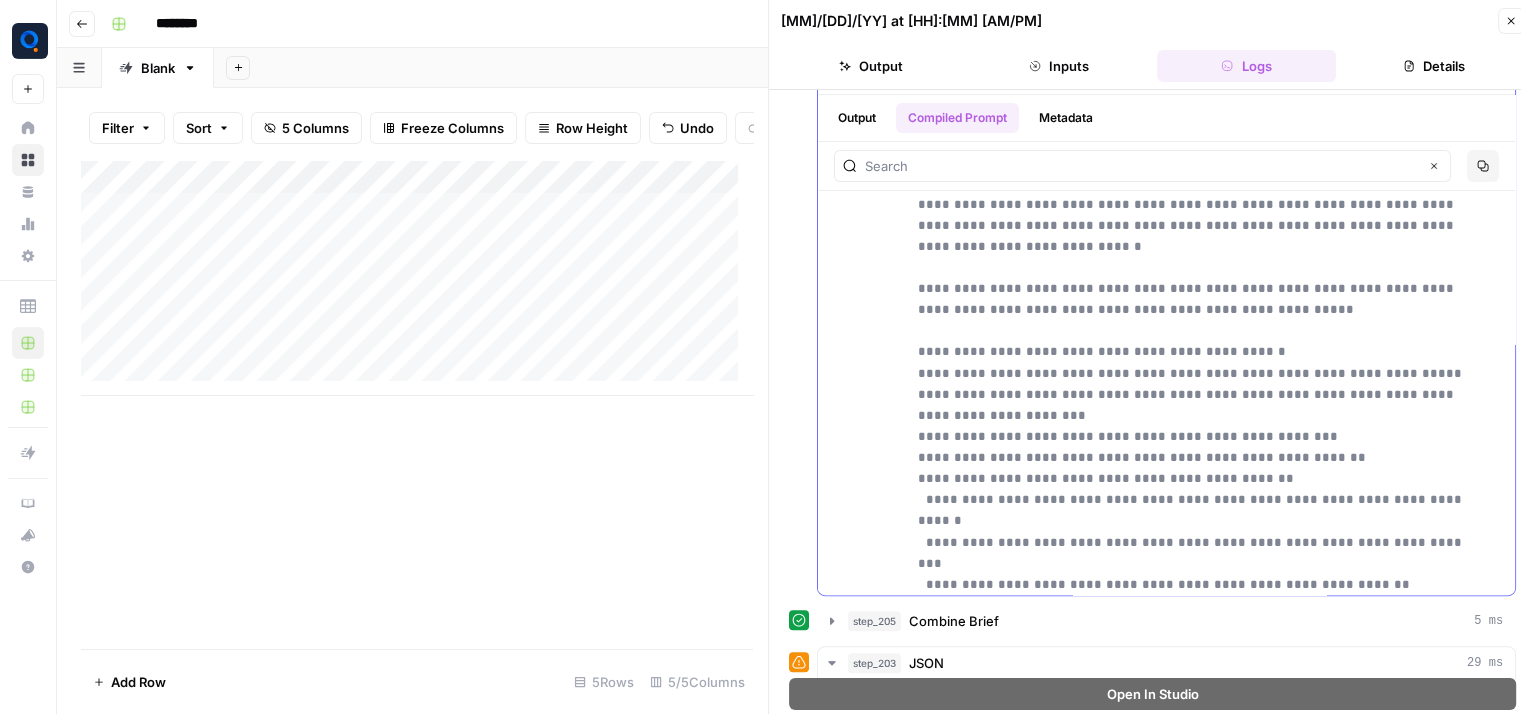 scroll, scrollTop: 0, scrollLeft: 0, axis: both 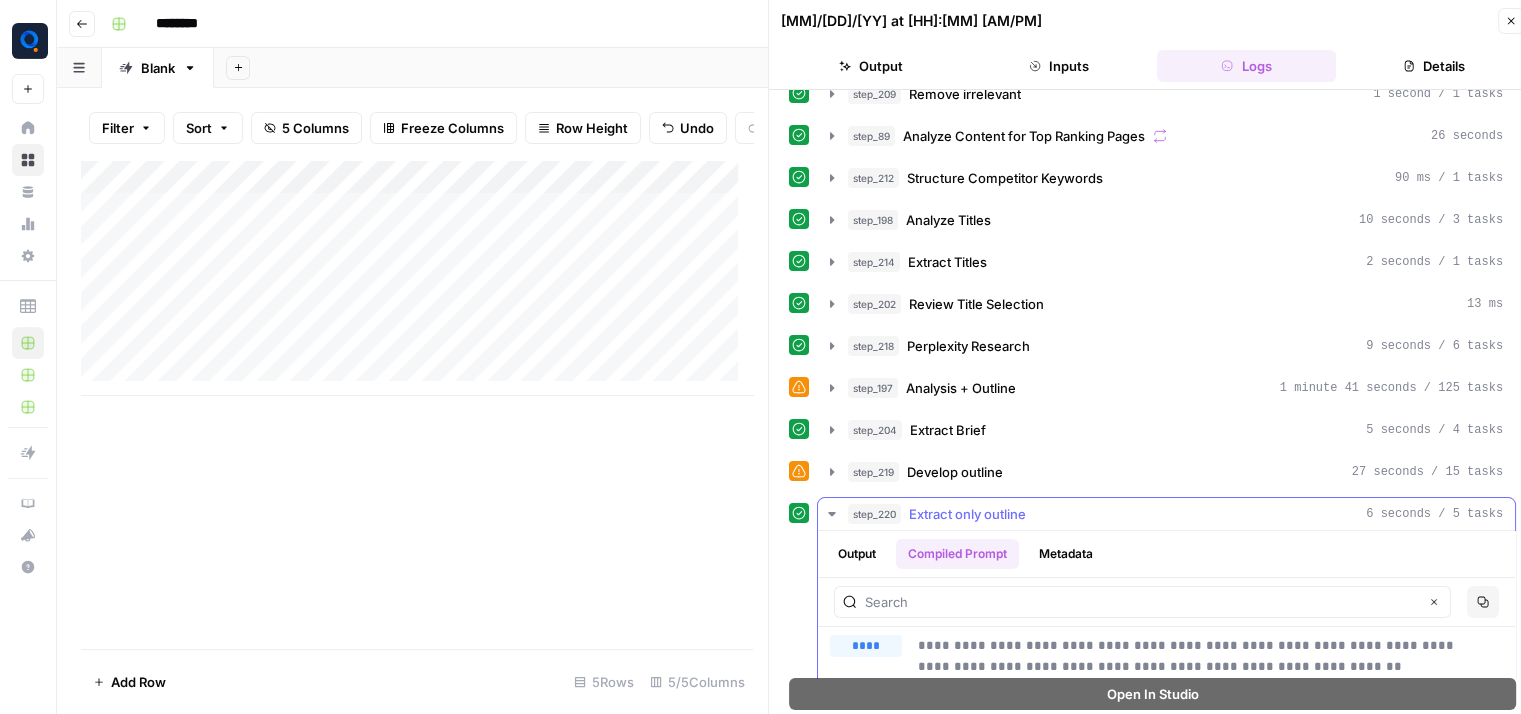 click on "Extract only outline" at bounding box center [967, 514] 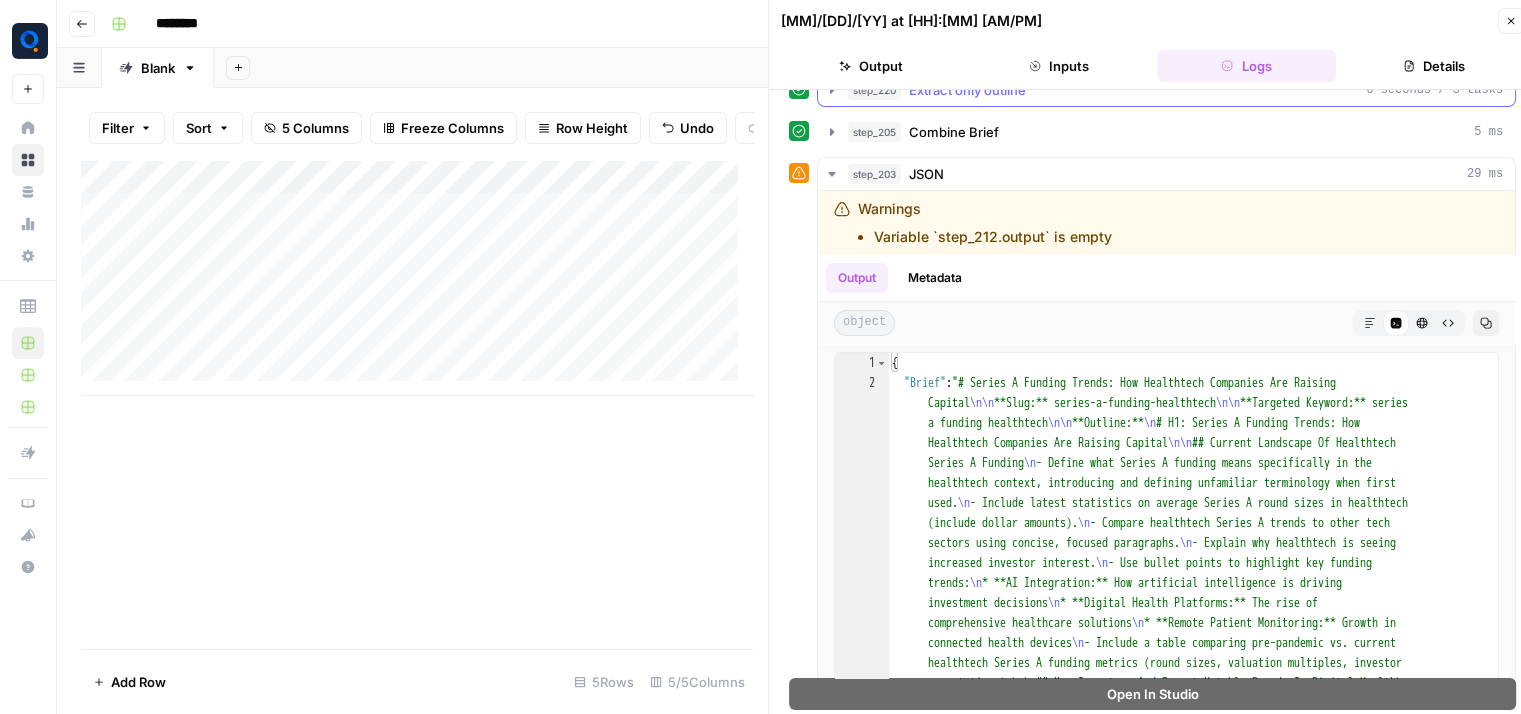 scroll, scrollTop: 544, scrollLeft: 0, axis: vertical 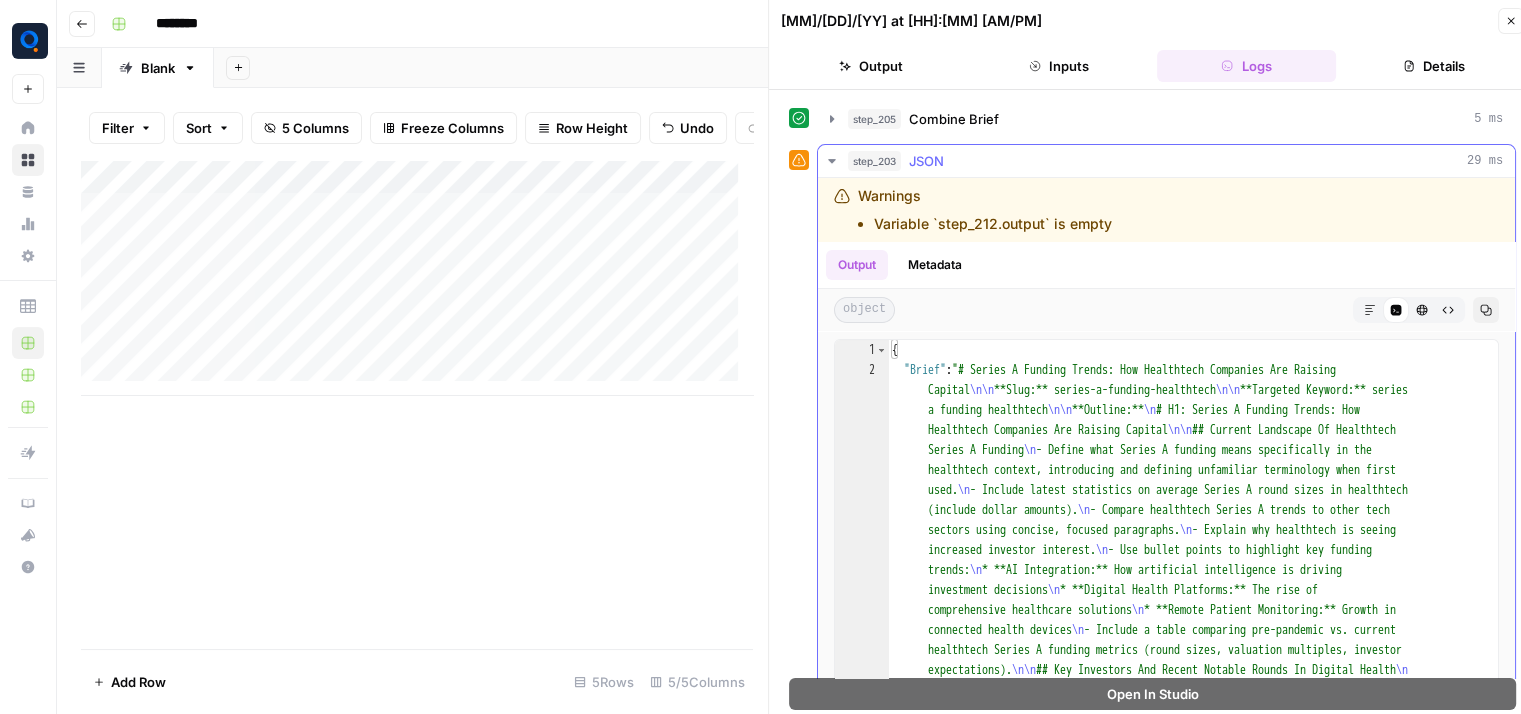 click on "step_203 JSON 29 ms" at bounding box center [1175, 161] 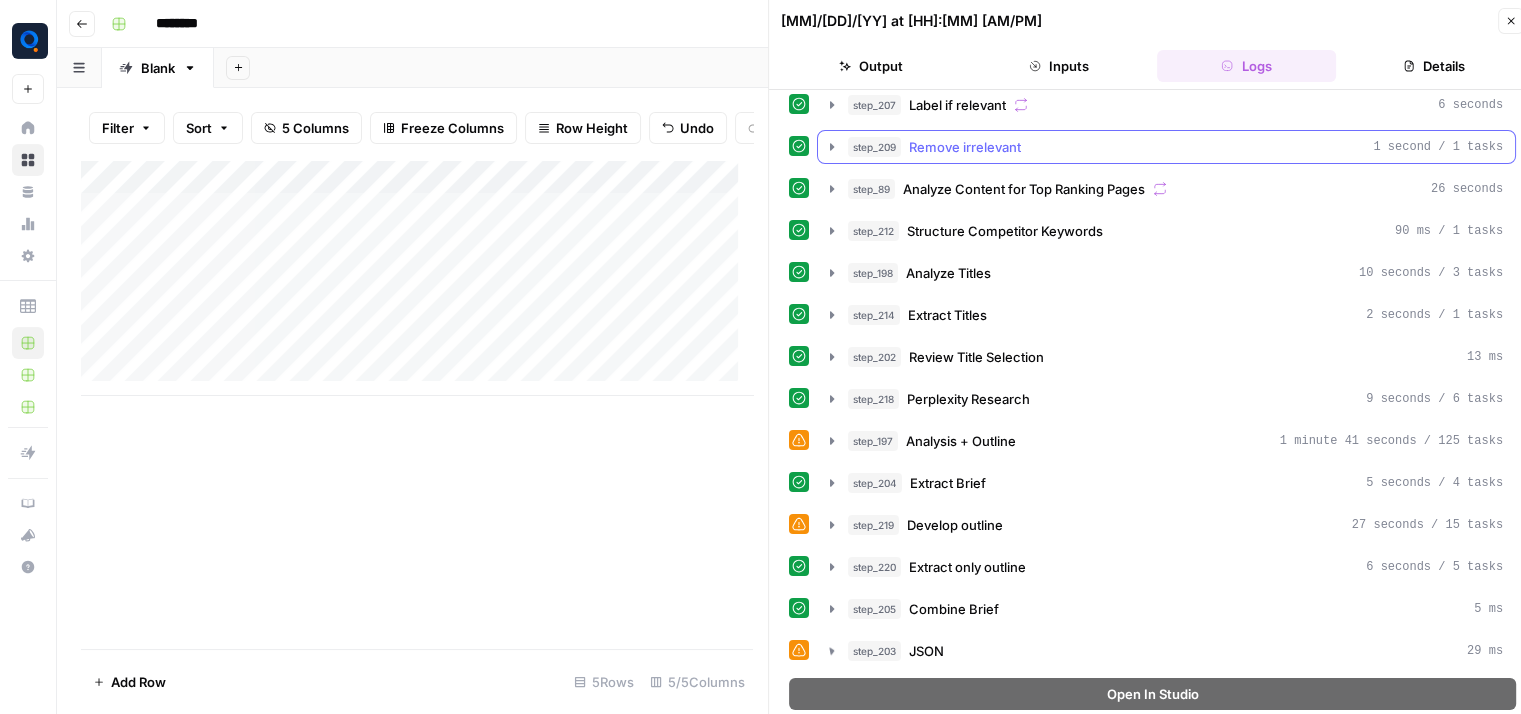 scroll, scrollTop: 47, scrollLeft: 0, axis: vertical 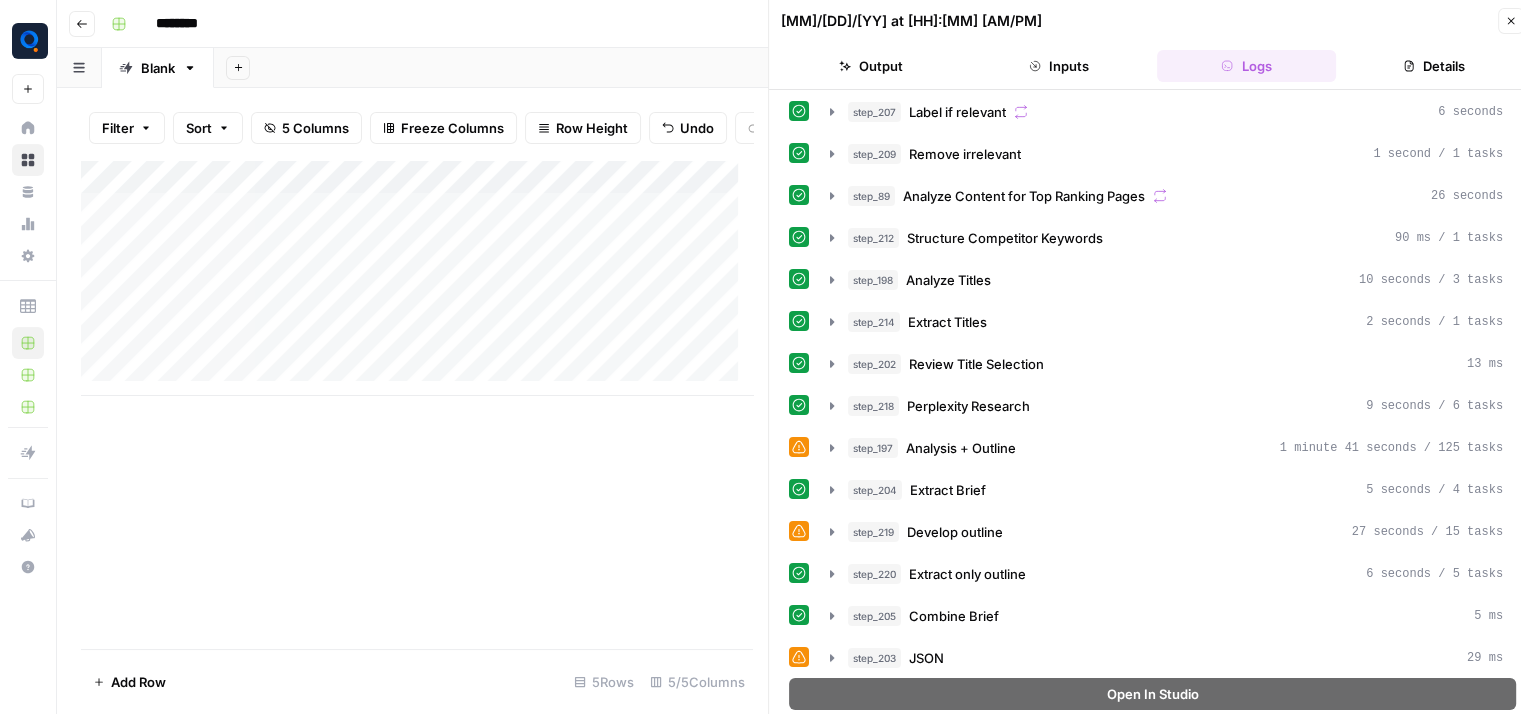 click on "Add Column" at bounding box center (417, 404) 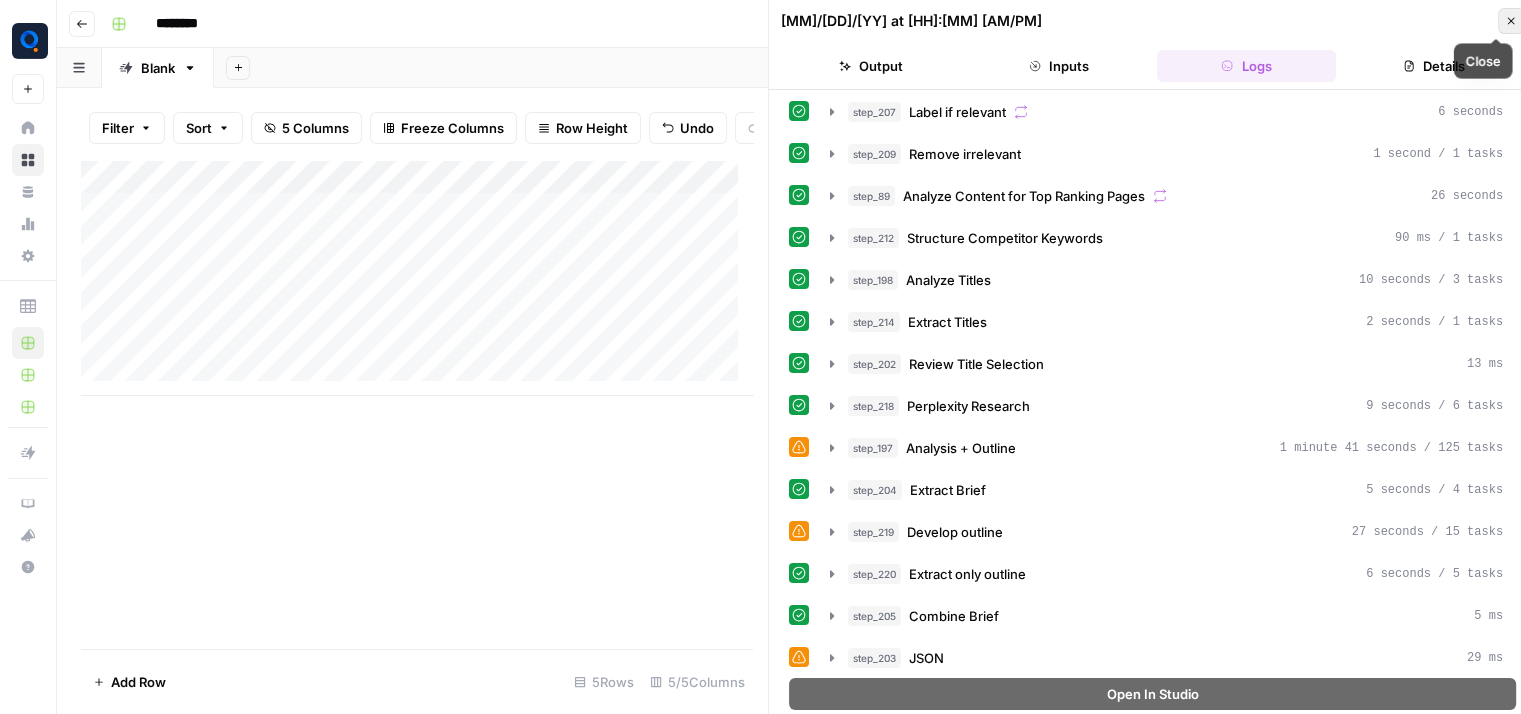 click 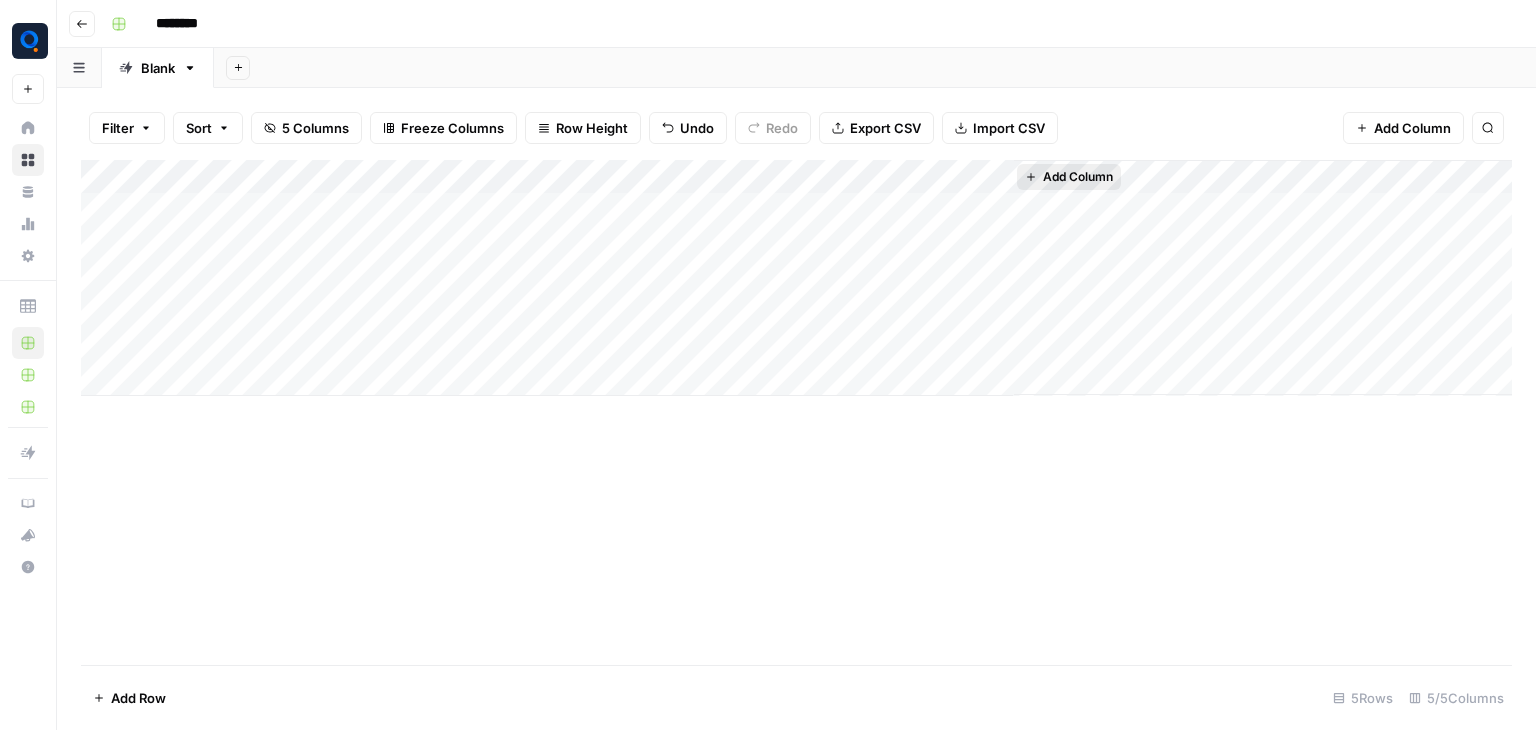 click on "Add Column" at bounding box center (1078, 177) 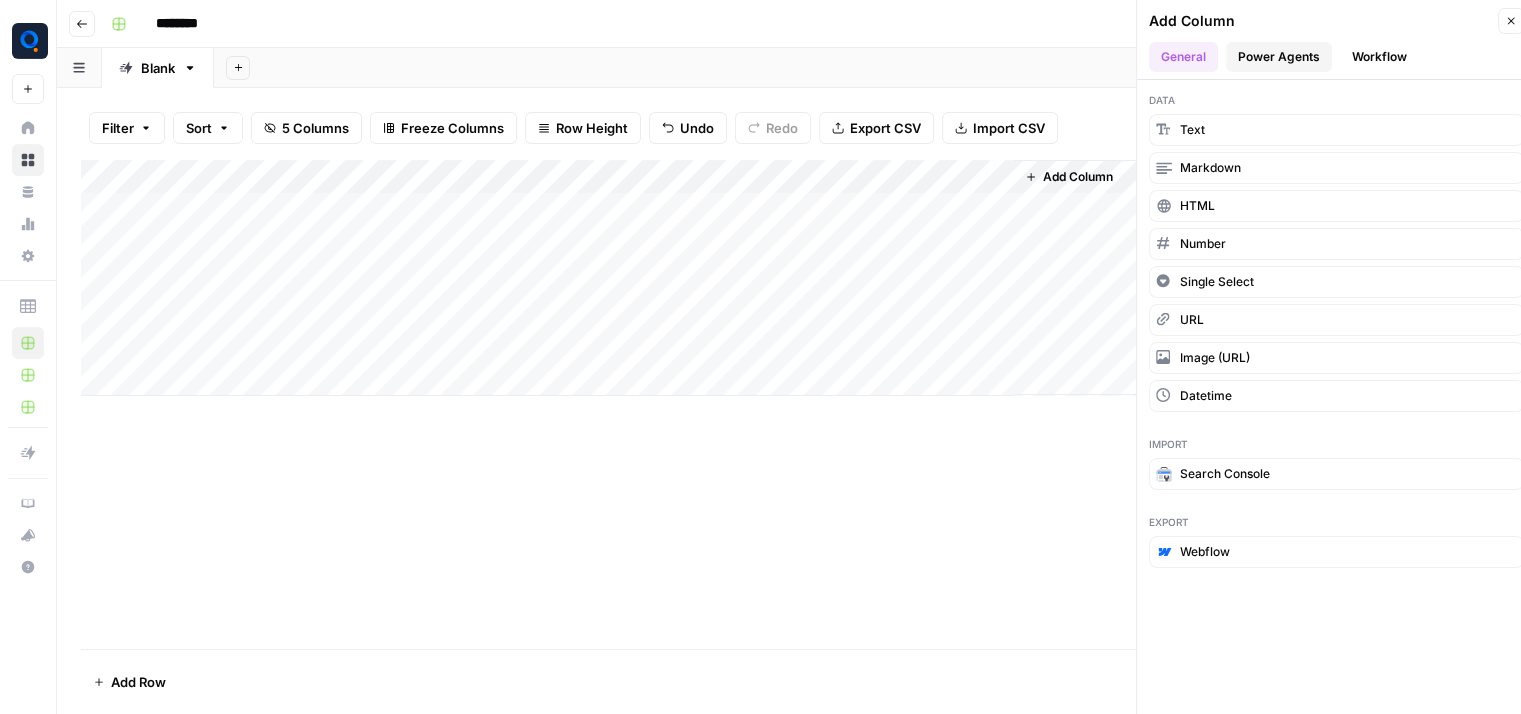 click on "Power Agents" at bounding box center (1279, 57) 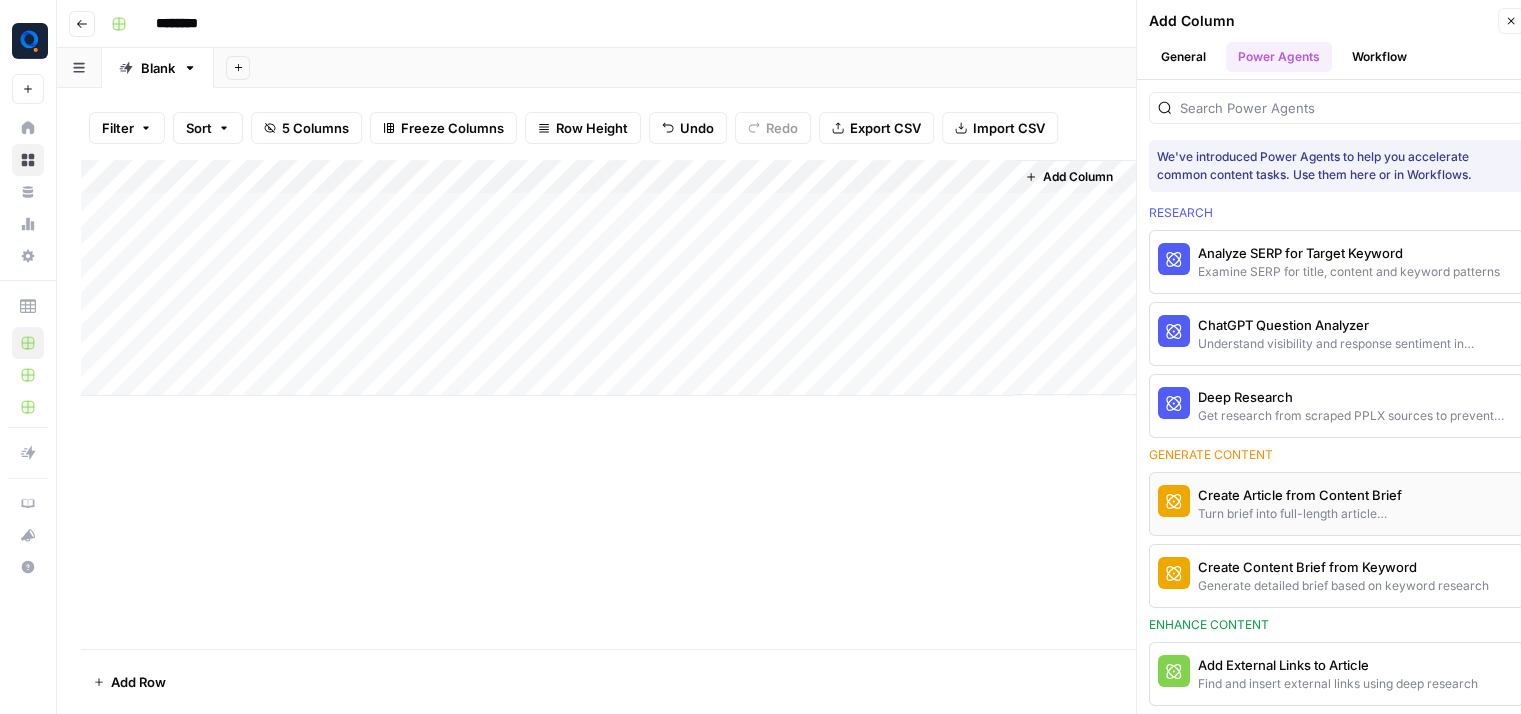 click on "Create Article from Content Brief Turn brief into full-length article content" at bounding box center [1283, 504] 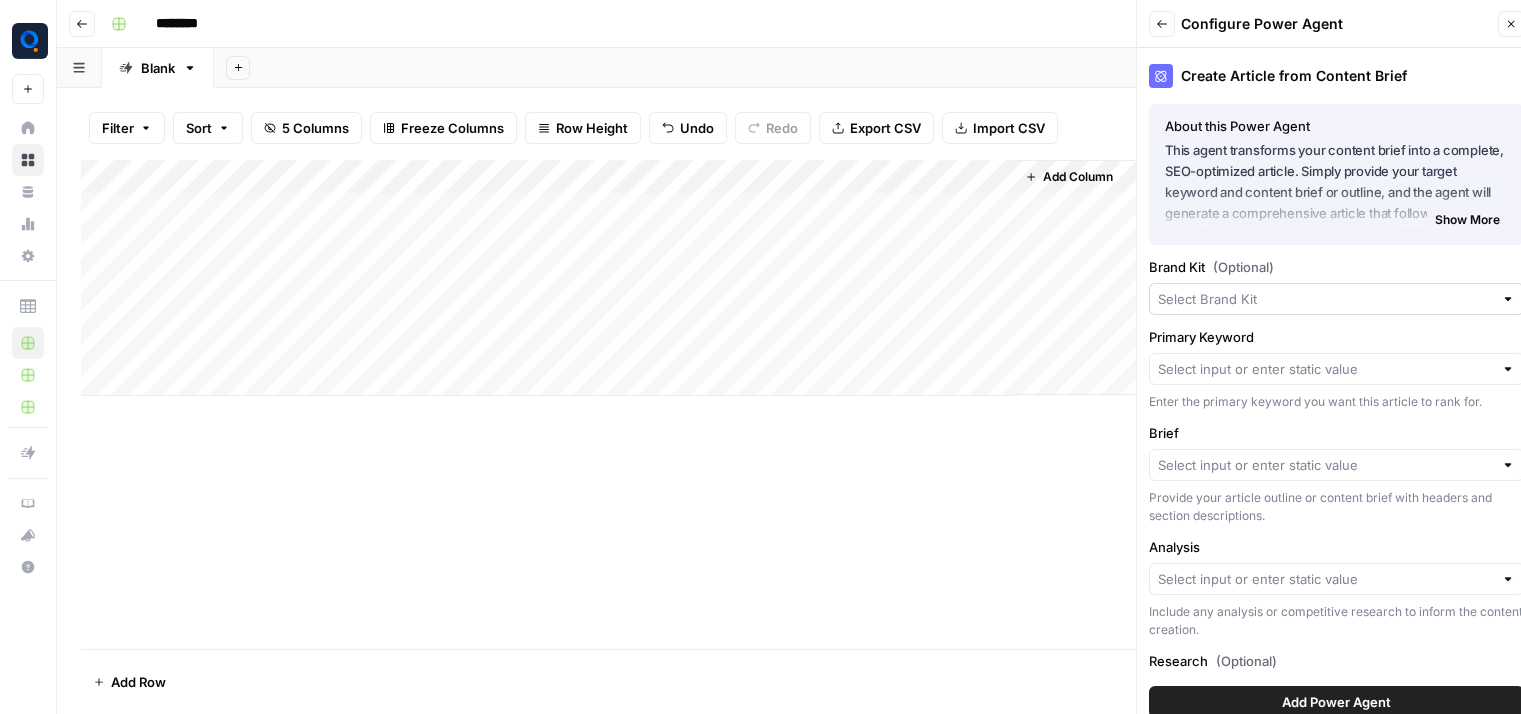 click at bounding box center (1336, 299) 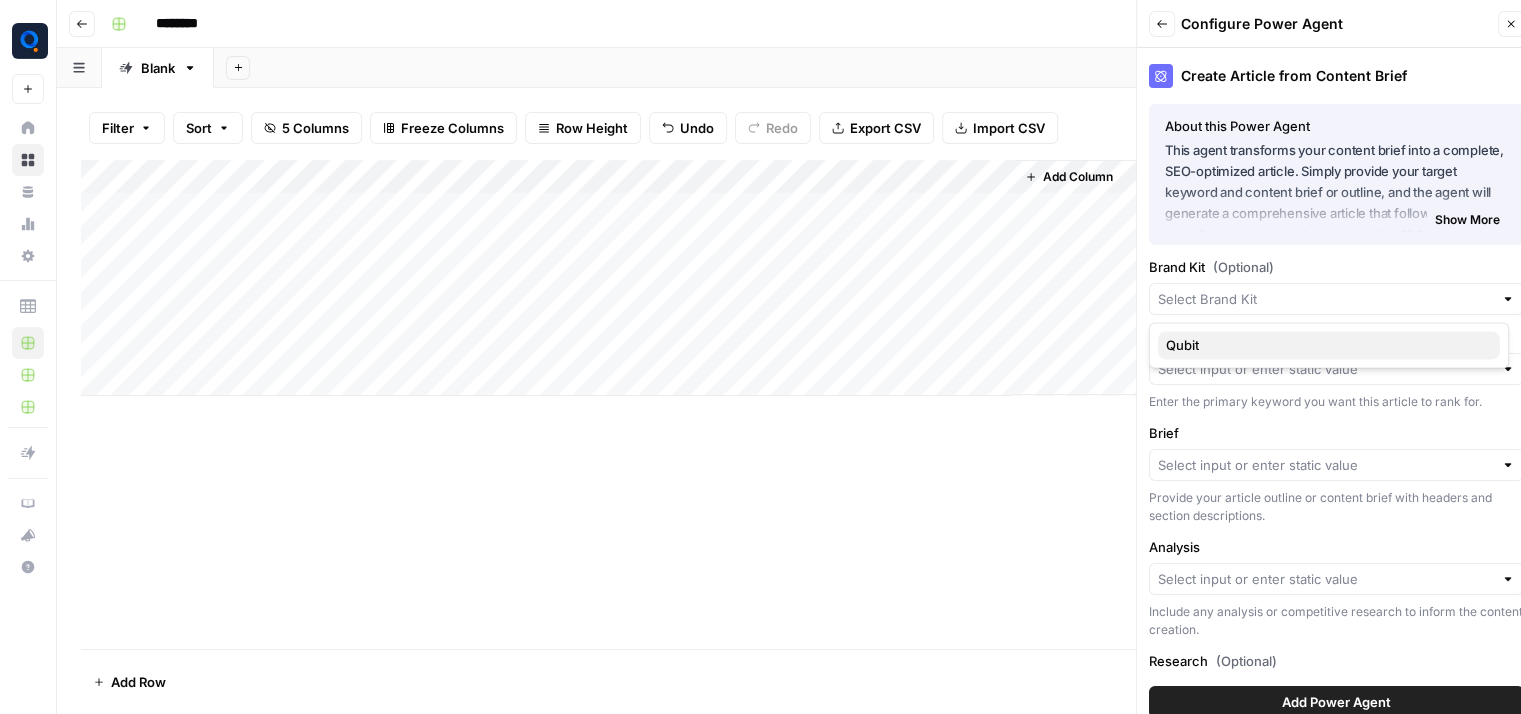 click on "Qubit" at bounding box center (1329, 345) 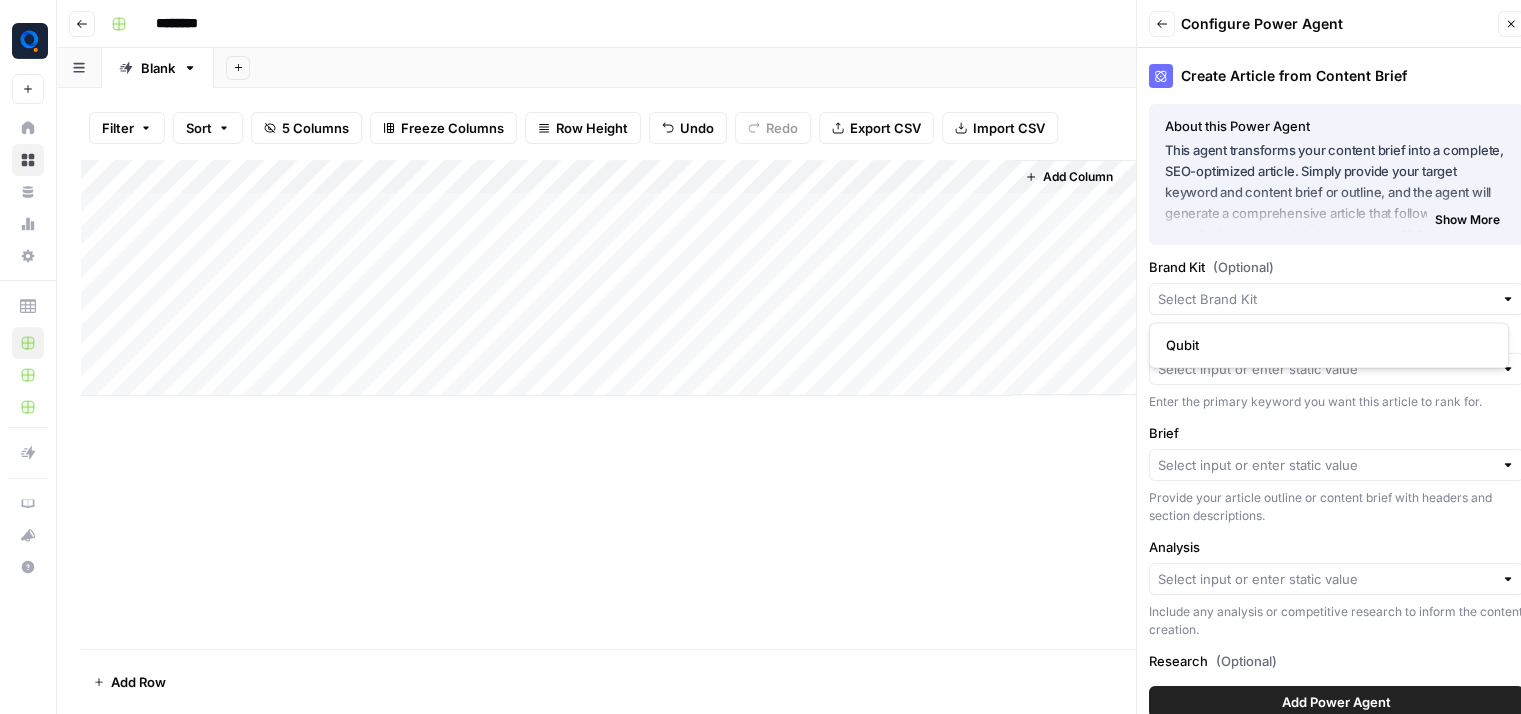 type on "Qubit" 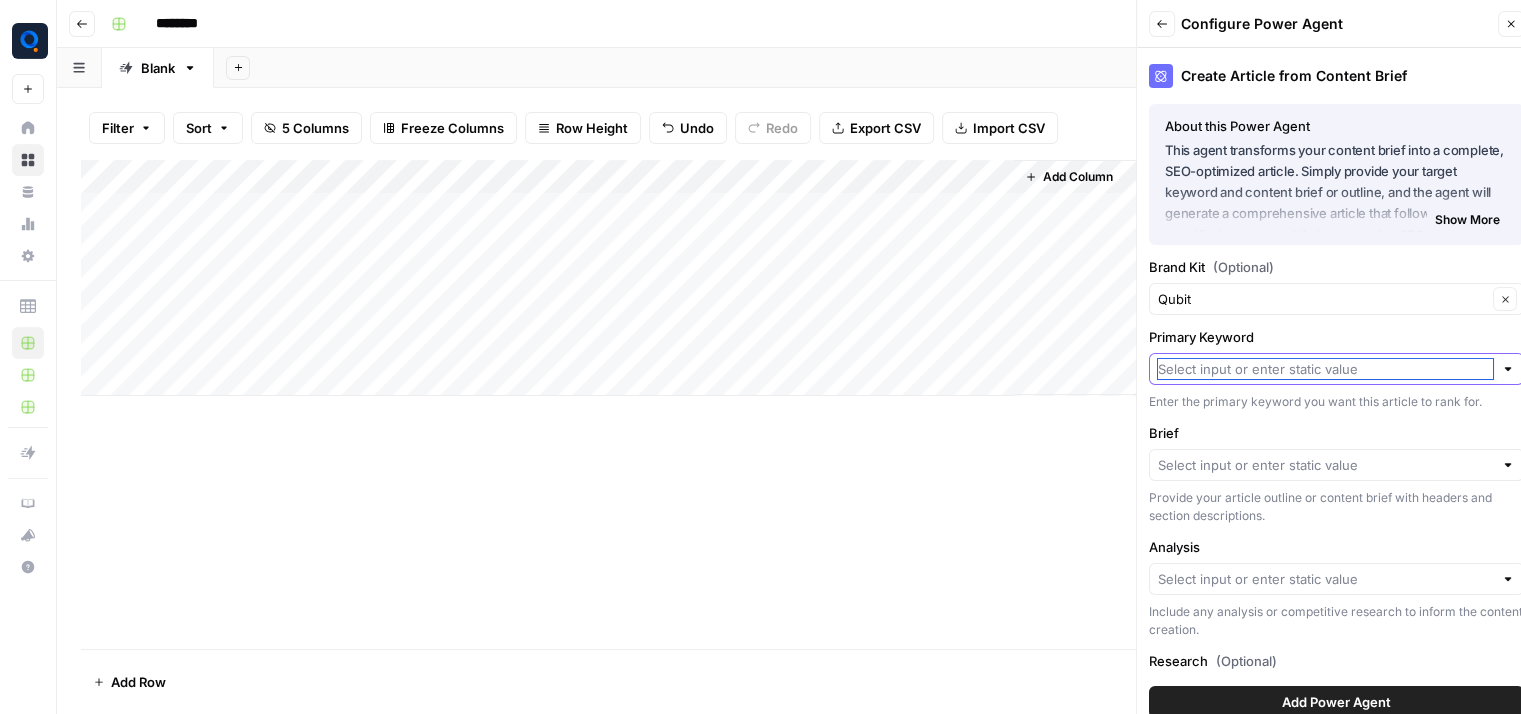 click on "Primary Keyword" at bounding box center [1325, 369] 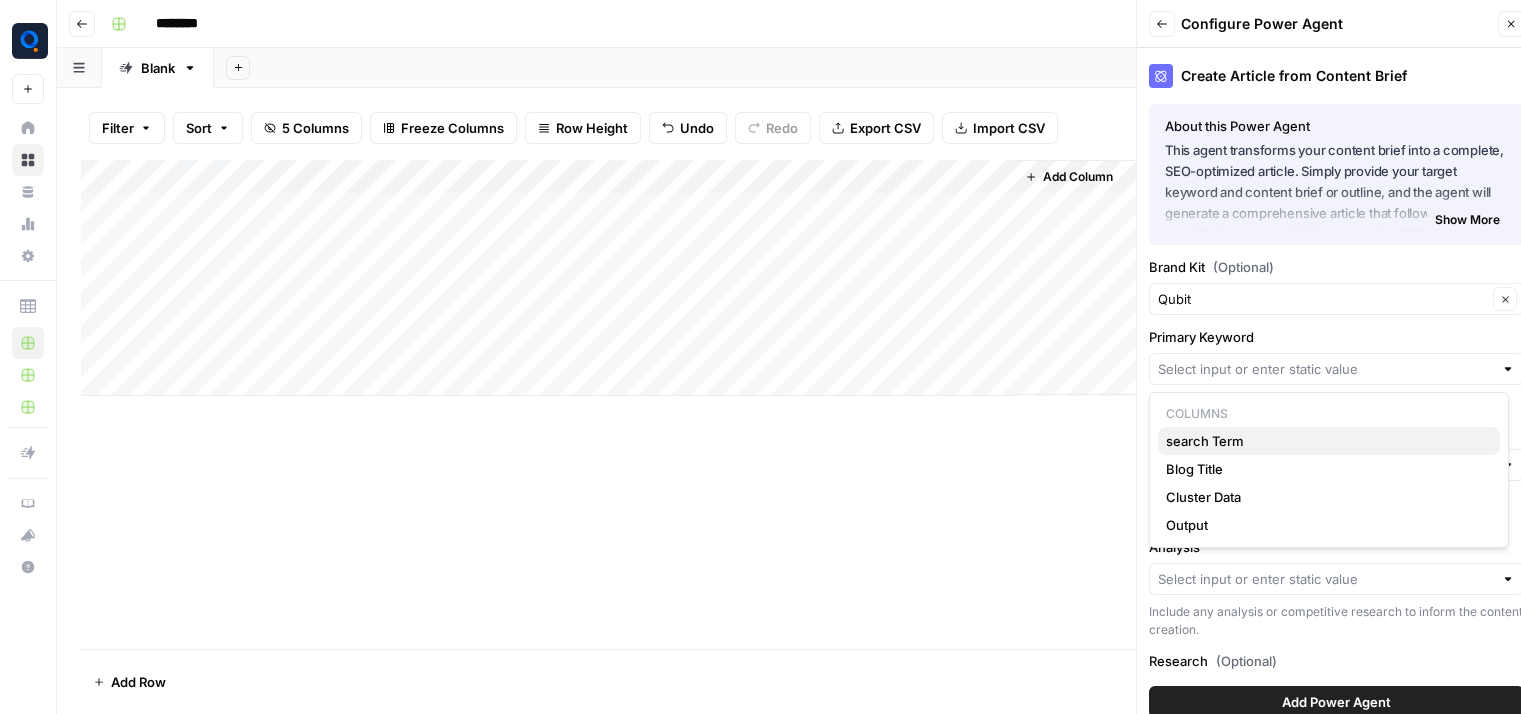 drag, startPoint x: 1268, startPoint y: 455, endPoint x: 1269, endPoint y: 445, distance: 10.049875 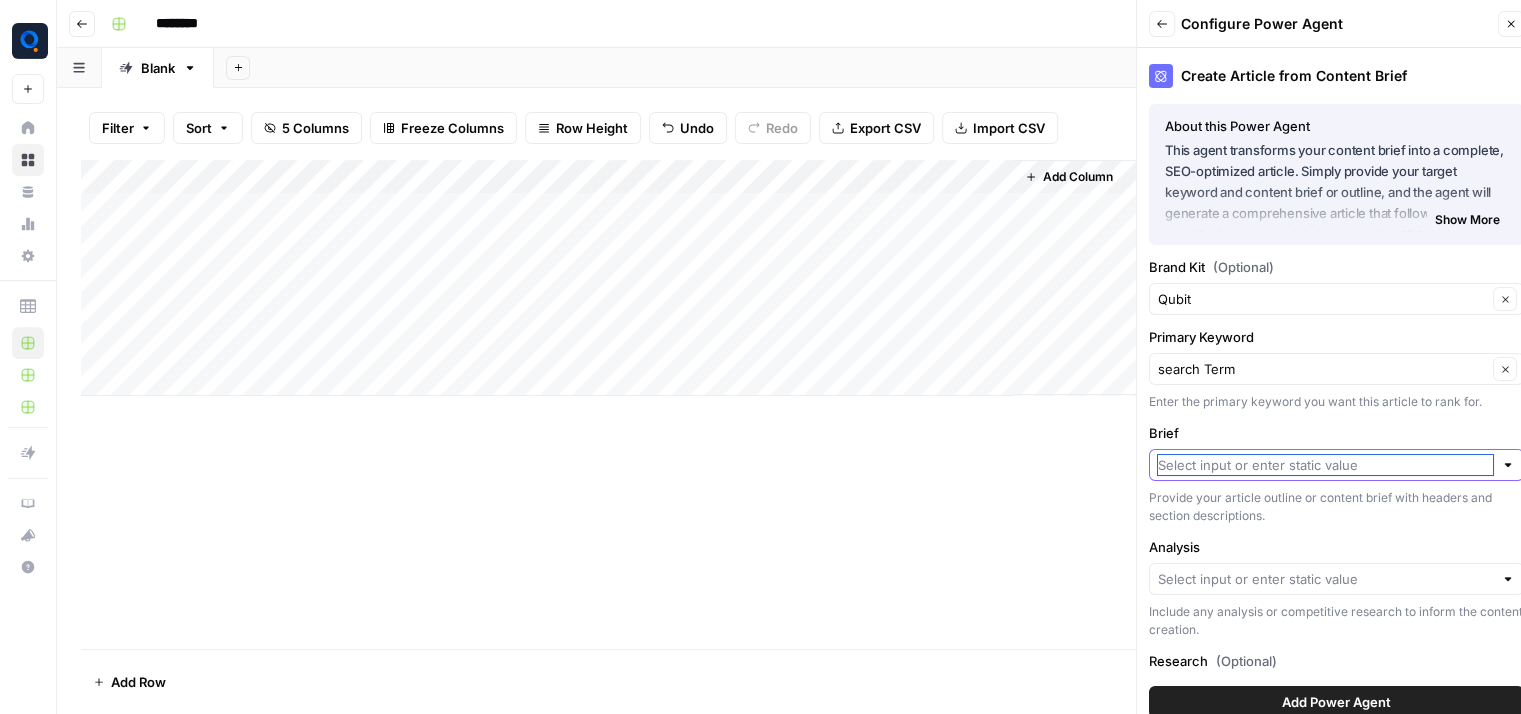 click on "Brief" at bounding box center (1325, 465) 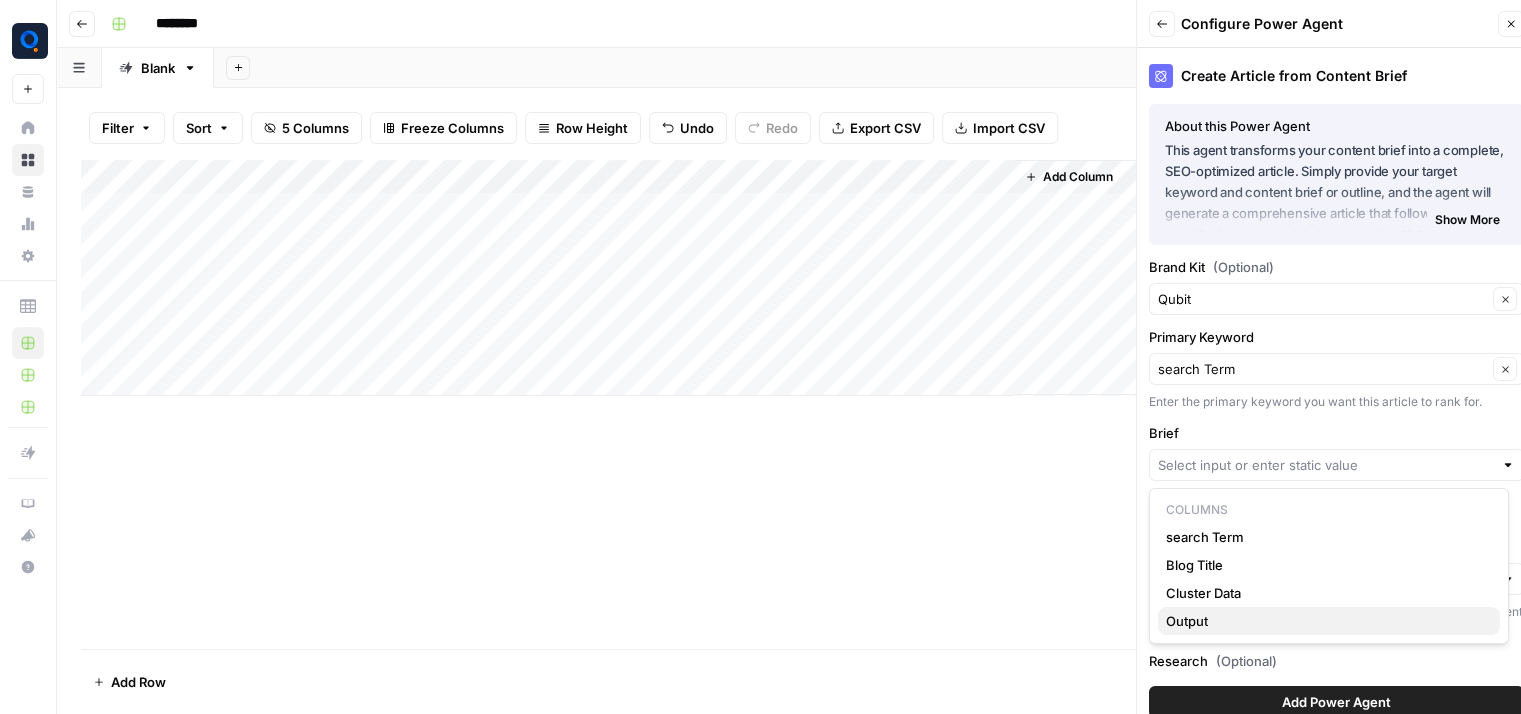 click on "Output" at bounding box center [1329, 621] 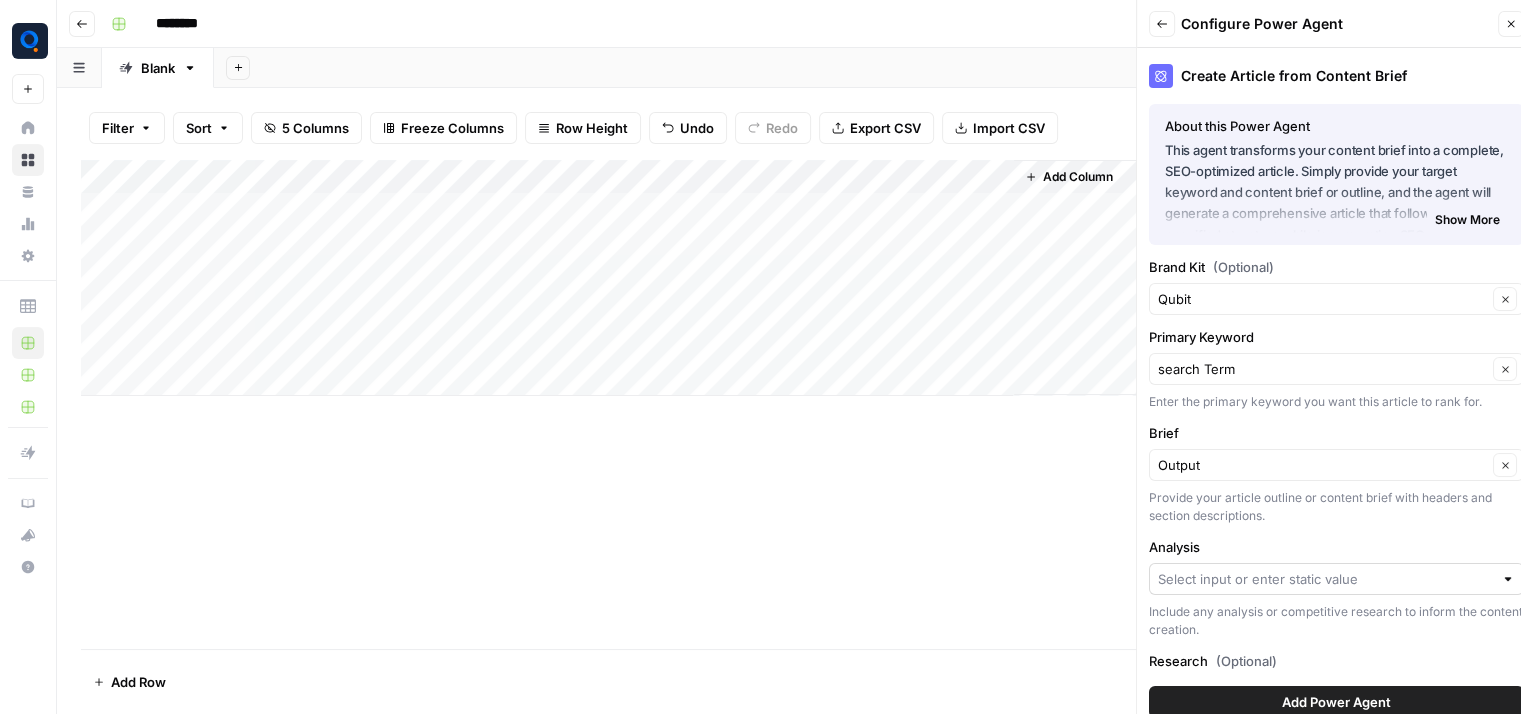 click at bounding box center (1336, 579) 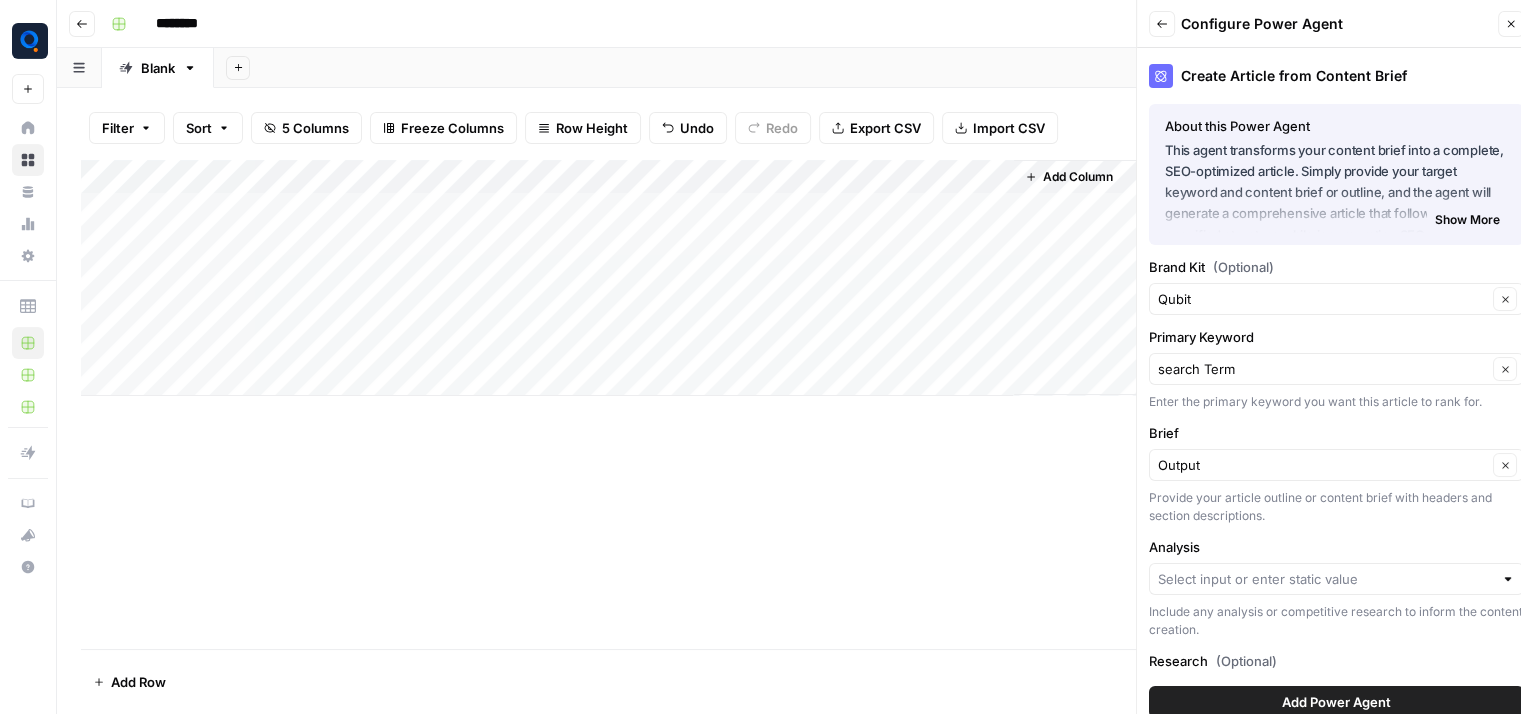 click on "Create Article from Content Brief About this Power Agent This agent transforms your content brief into a complete, SEO-optimized article. Simply provide your target keyword and content brief or outline, and the agent will generate a comprehensive article that follows your specified structure while incorporating SEO best practices. The agent analyzes search results for your keyword, extracts the optimal structure from your outline, and creates engaging content that maintains your brand's voice and style.
Key Features:
Performs keyword research to understand search intent and competitive landscape
Extracts article structure from your outline to maintain your content plan
Generates a complete article with introduction, body sections, and conclusion
Incorporates SEO best practices based on top-ranking content
Maintains consistent brand voice using your Brand Kit settings
Supports additional research integration for more comprehensive content
Show More About this Power Agent
Key Features:" at bounding box center [1336, 389] 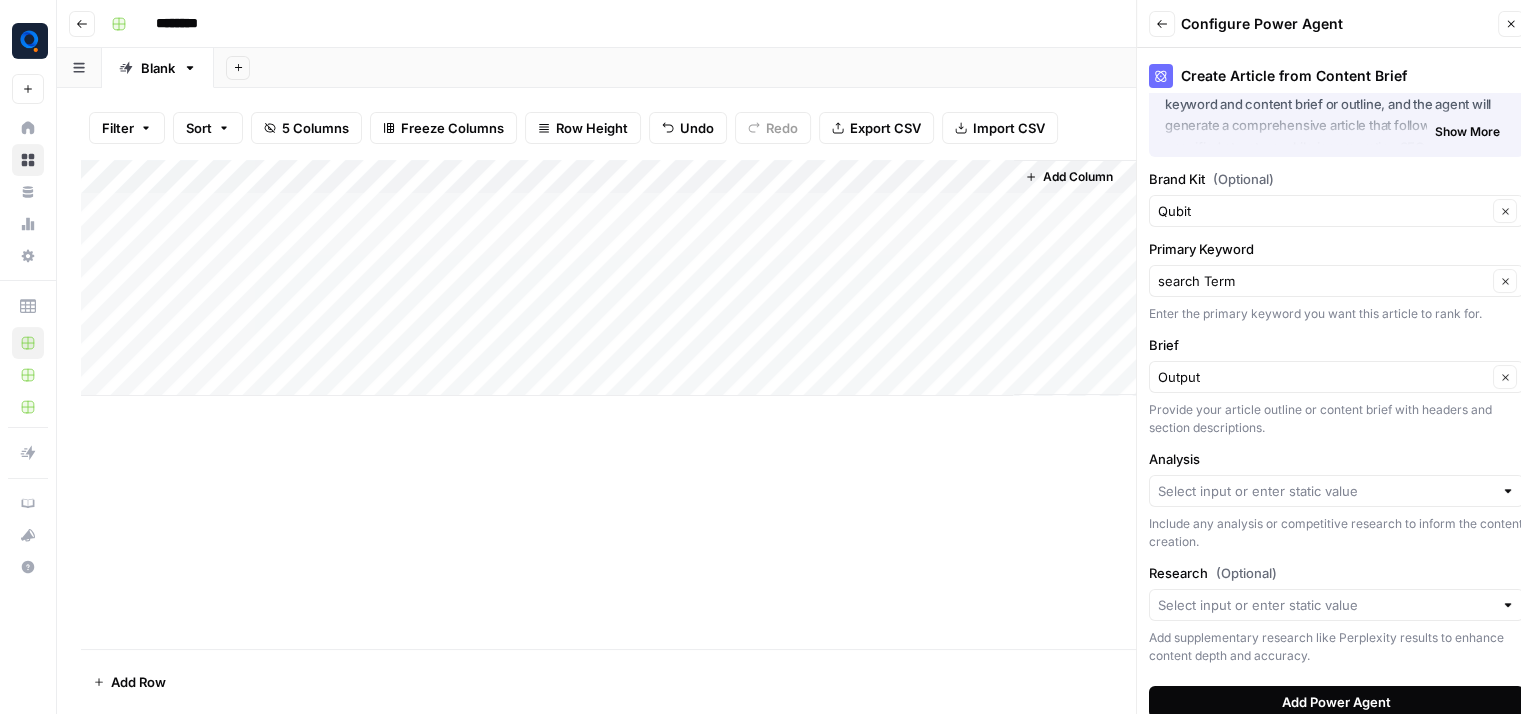 click on "Add Power Agent" at bounding box center (1336, 702) 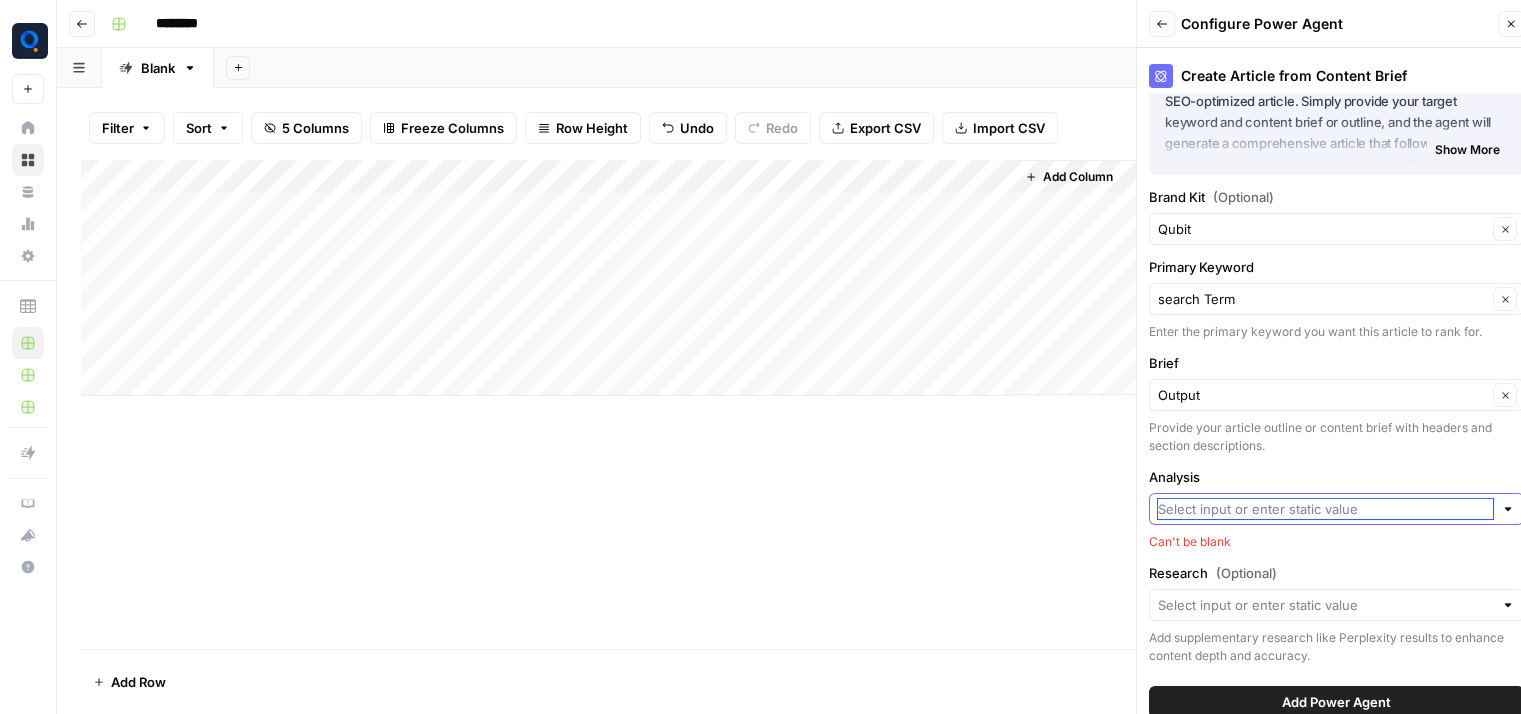 click on "Analysis" at bounding box center (1325, 509) 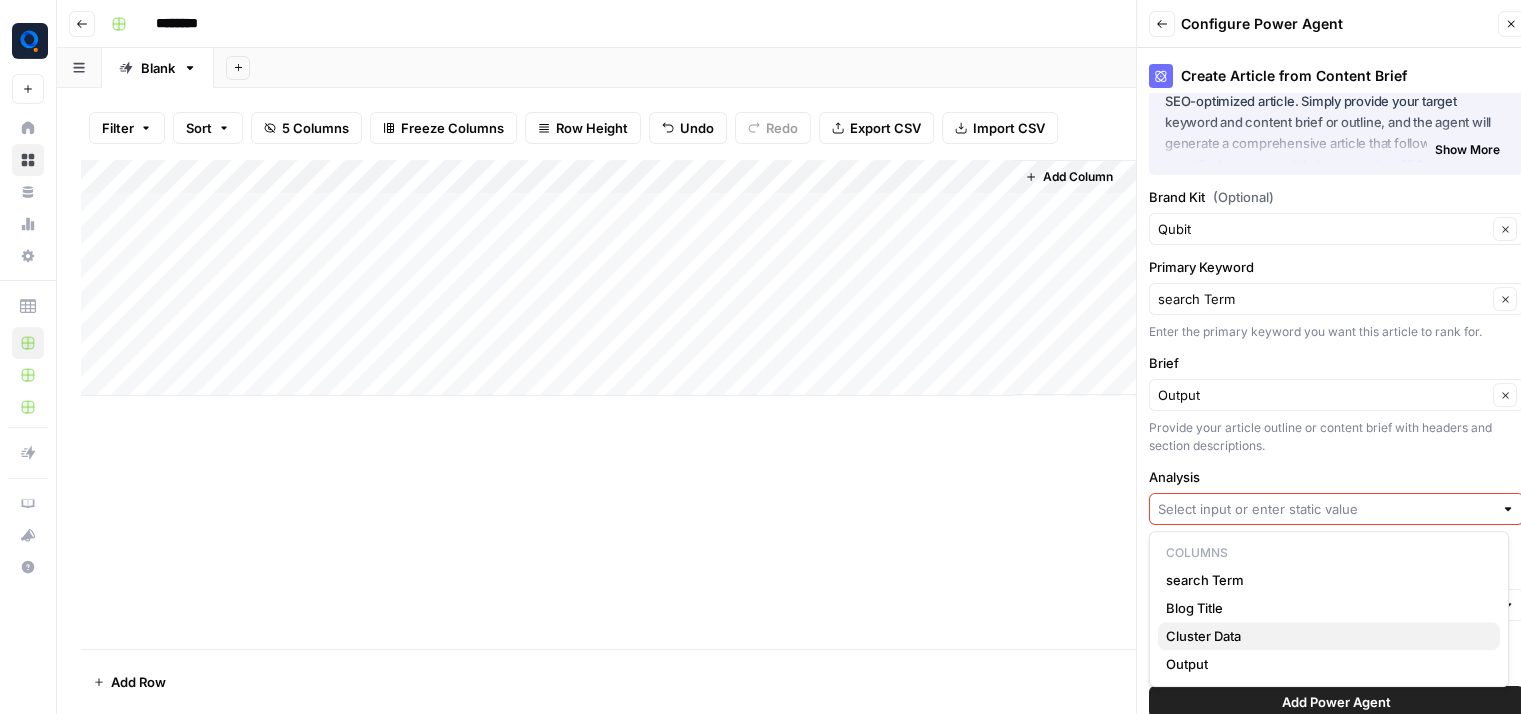 click on "Cluster Data" at bounding box center (1329, 636) 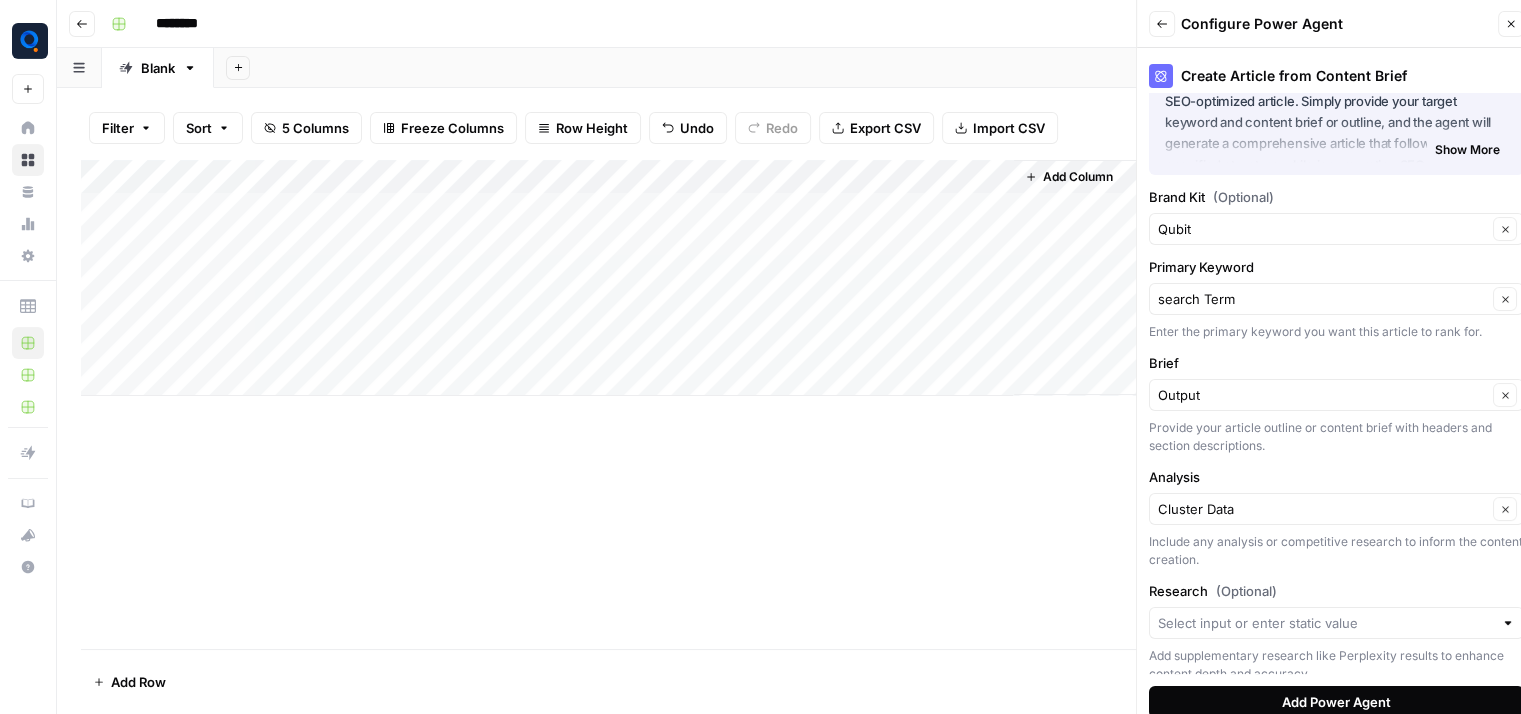 click on "Add Power Agent" at bounding box center [1336, 702] 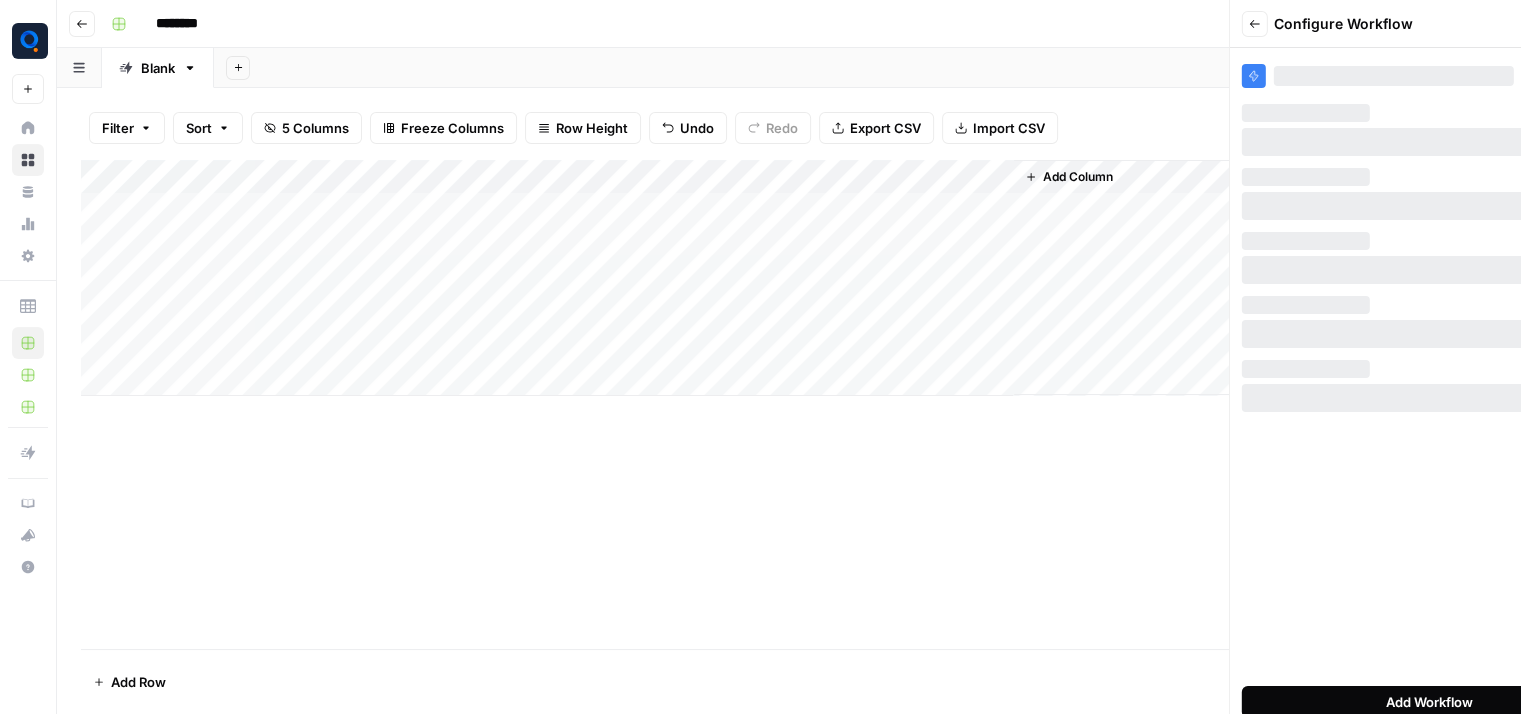 scroll, scrollTop: 0, scrollLeft: 0, axis: both 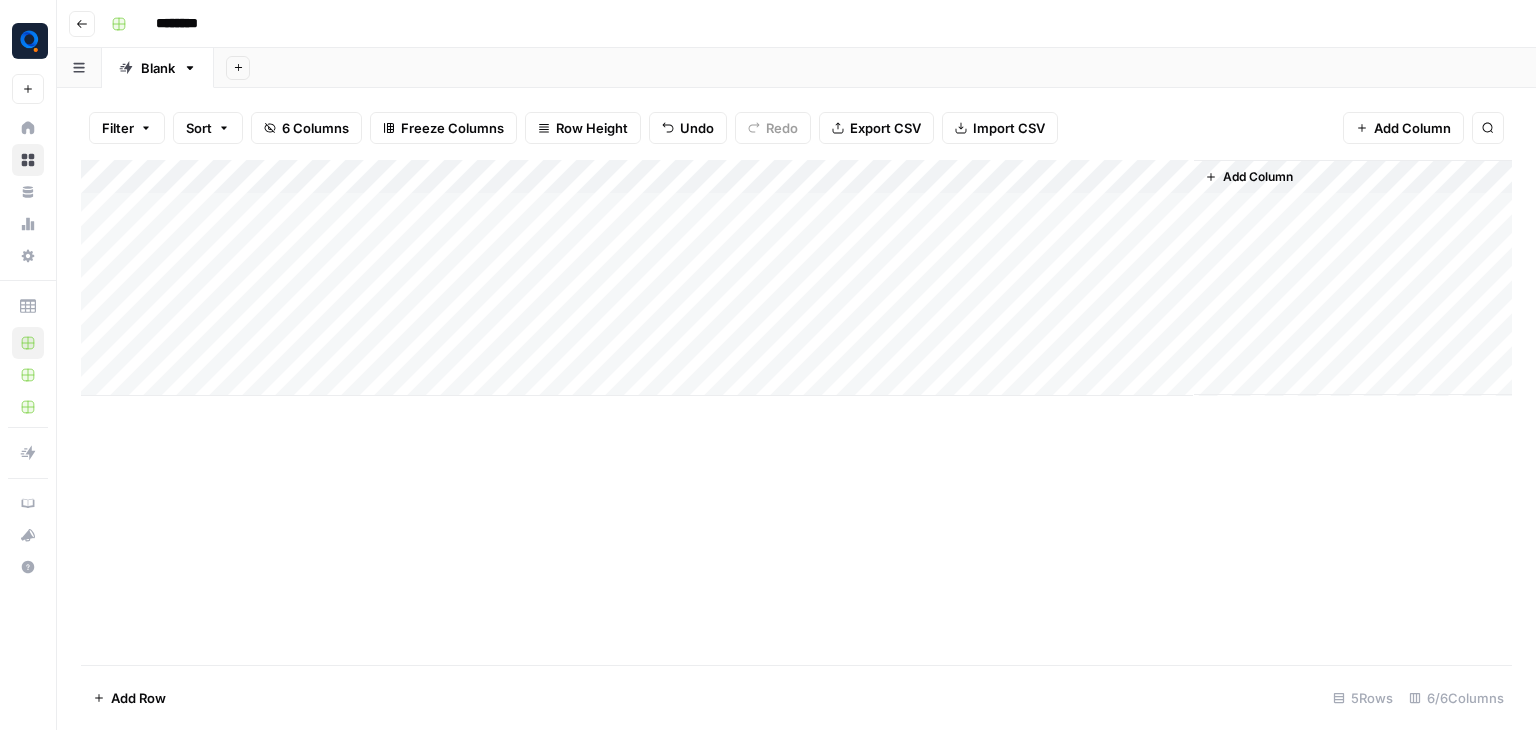 click on "Add Column" at bounding box center (796, 278) 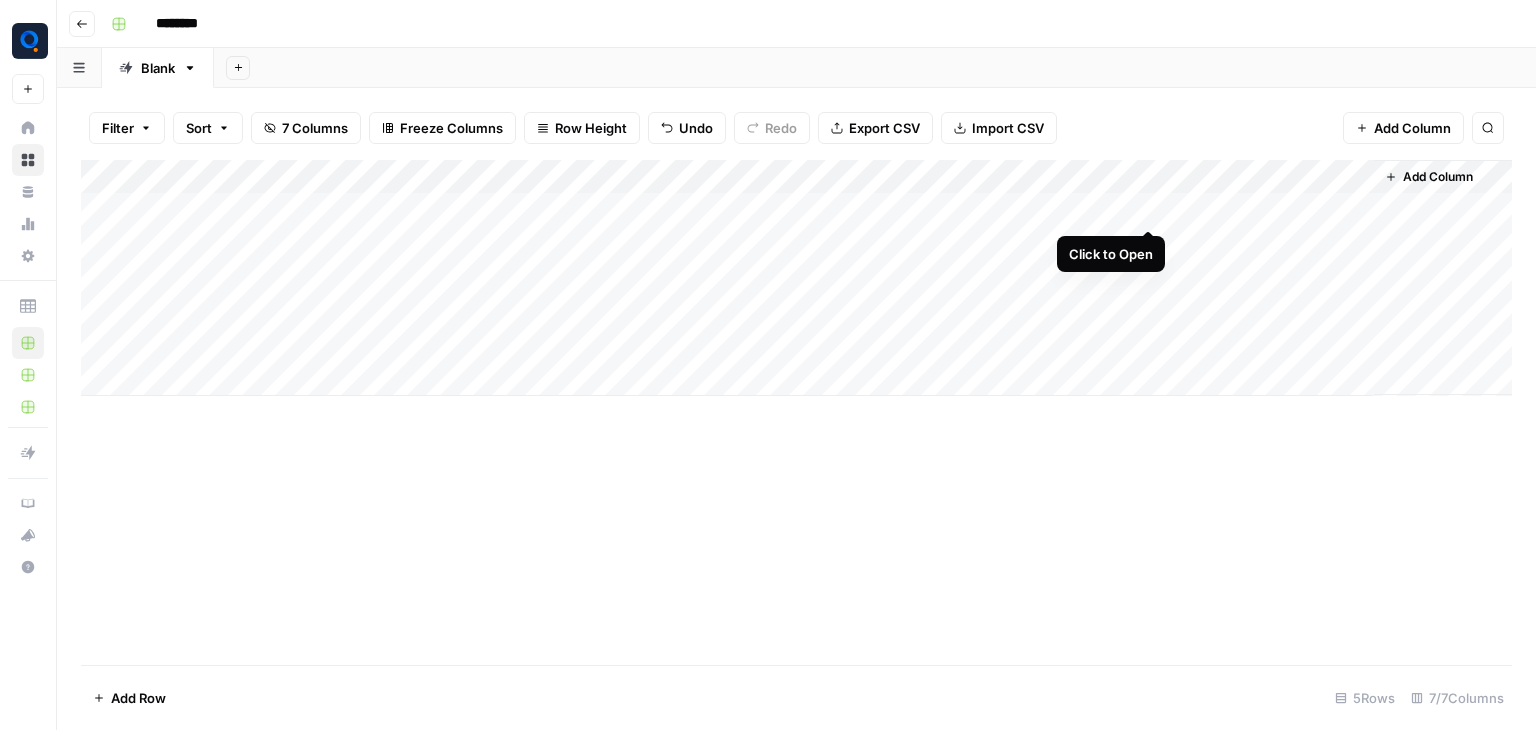 click on "Add Column" at bounding box center (796, 278) 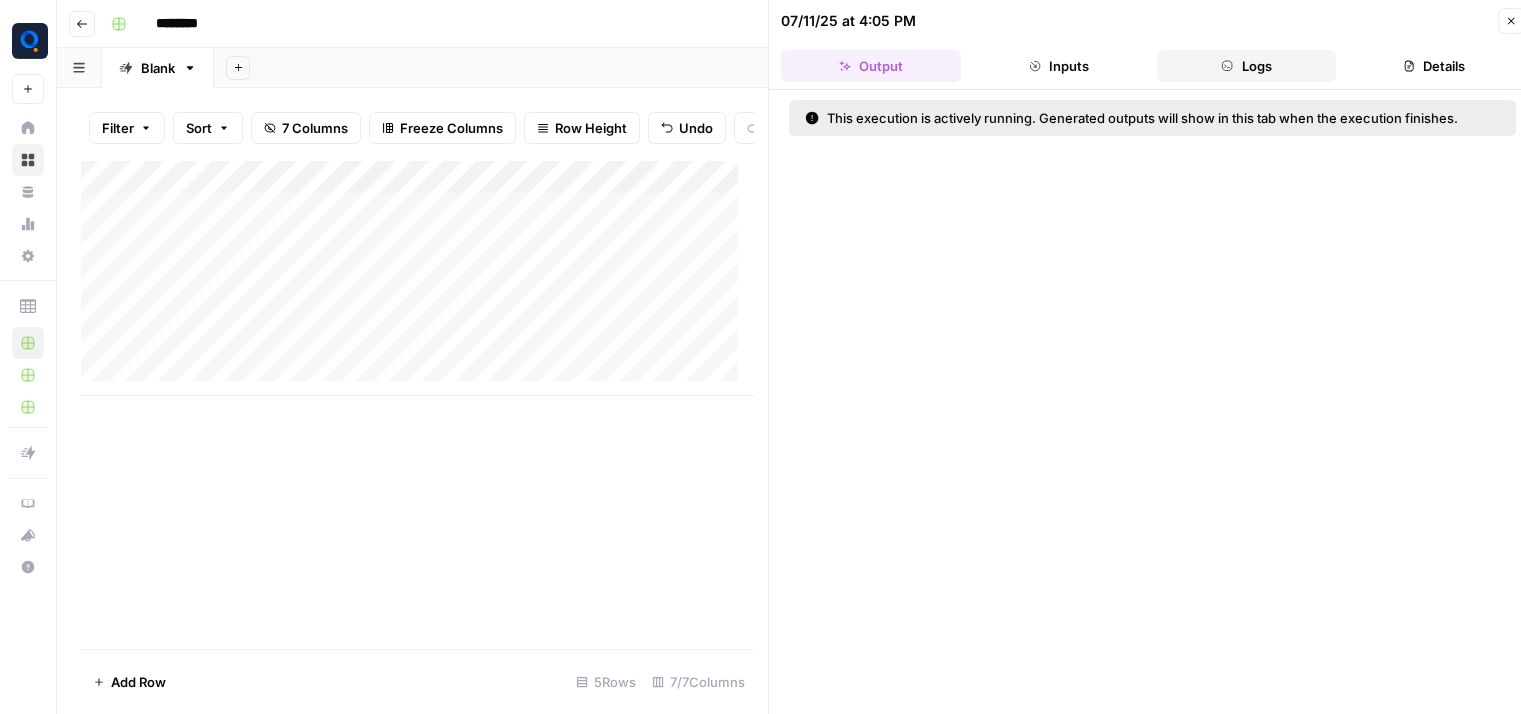 click on "Logs" at bounding box center [1247, 66] 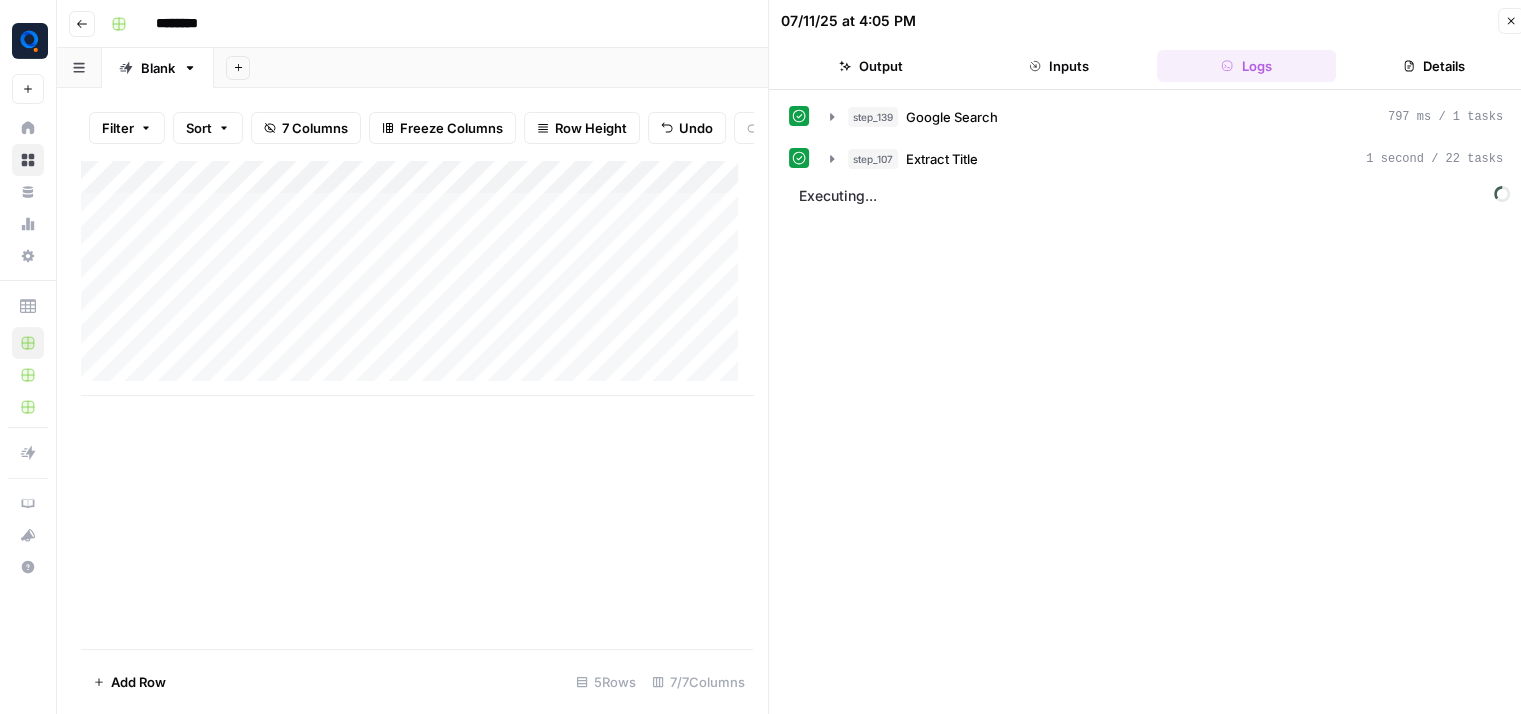 click on "step_107 Extract Title 1 second / 22 tasks Executing..." at bounding box center (1152, 410) 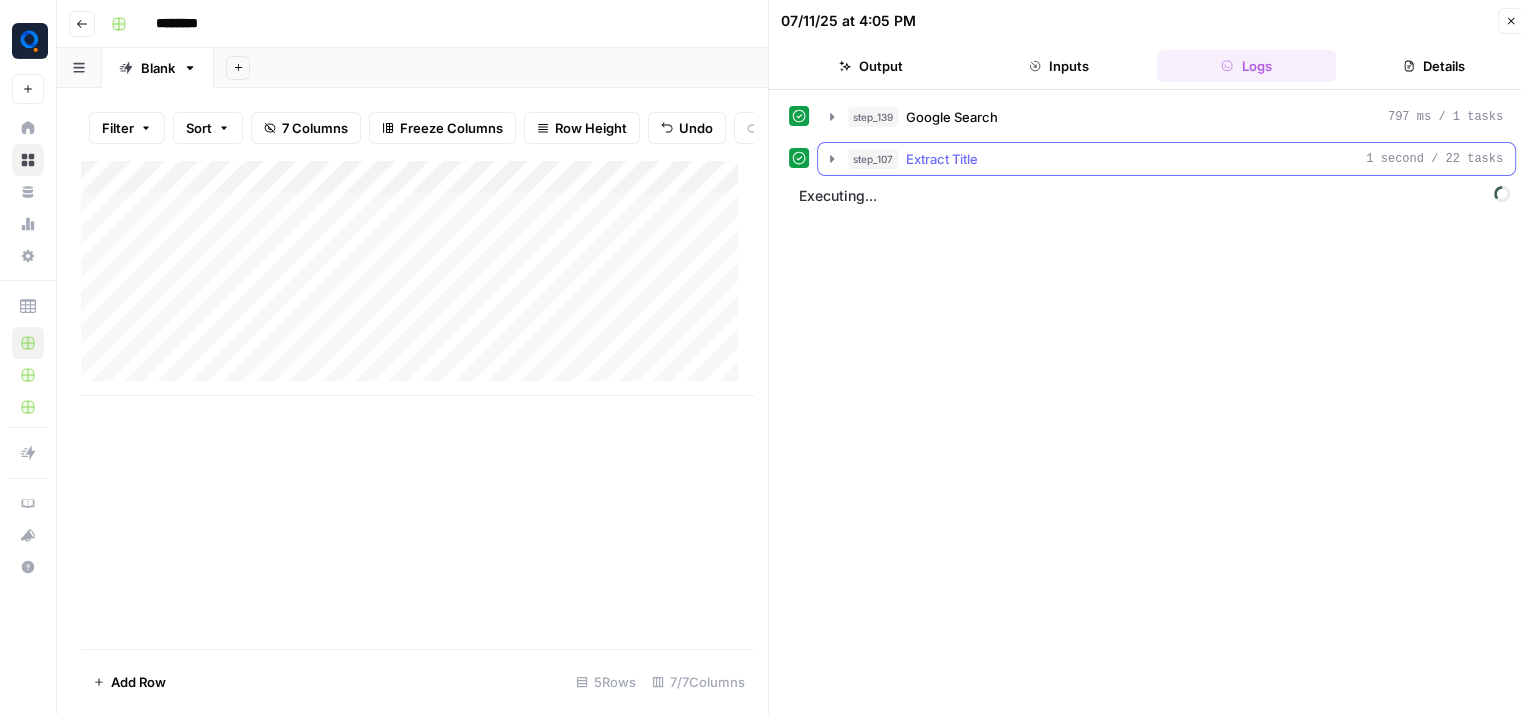 click on "step_107 Extract Title 1 second / 22 tasks" at bounding box center [1175, 159] 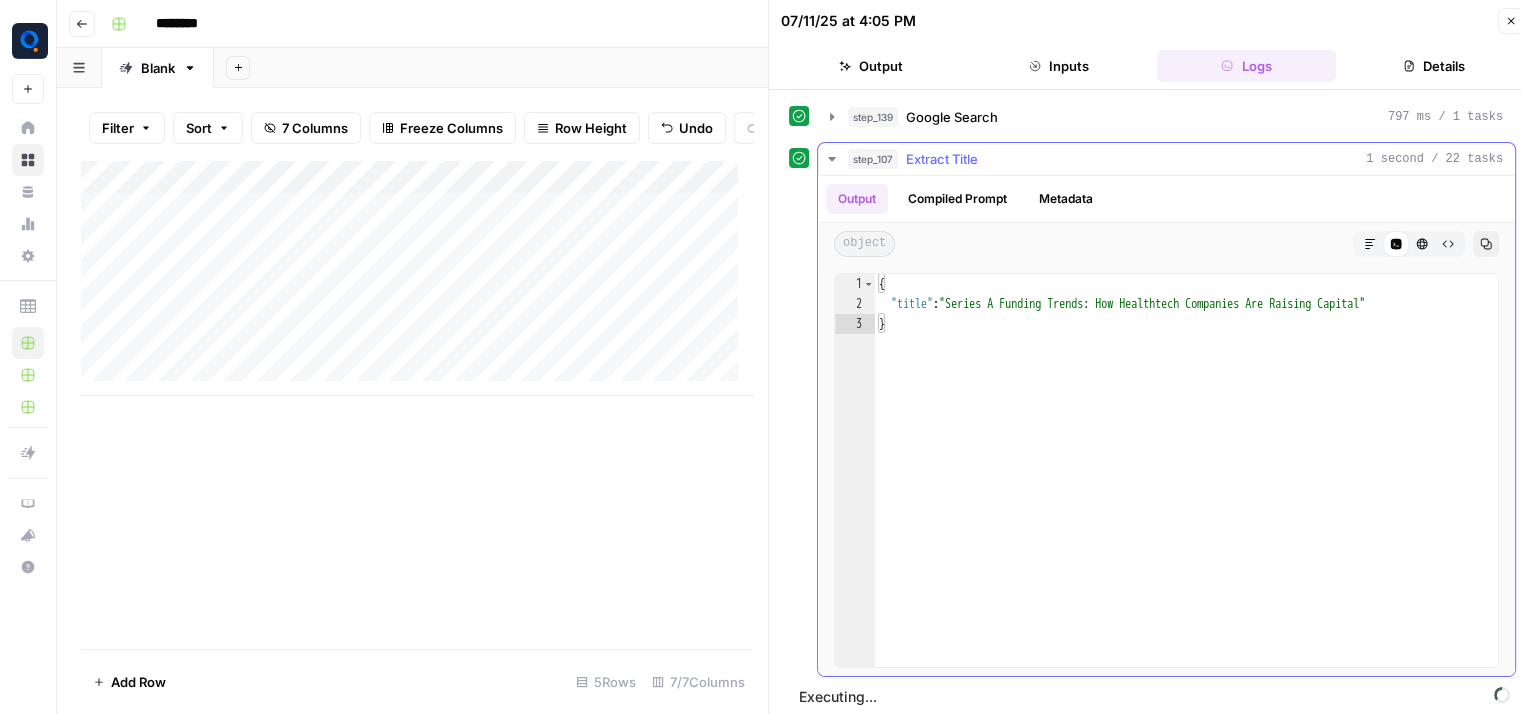 click on "step_107 Extract Title 1 second / 22 tasks" at bounding box center (1175, 159) 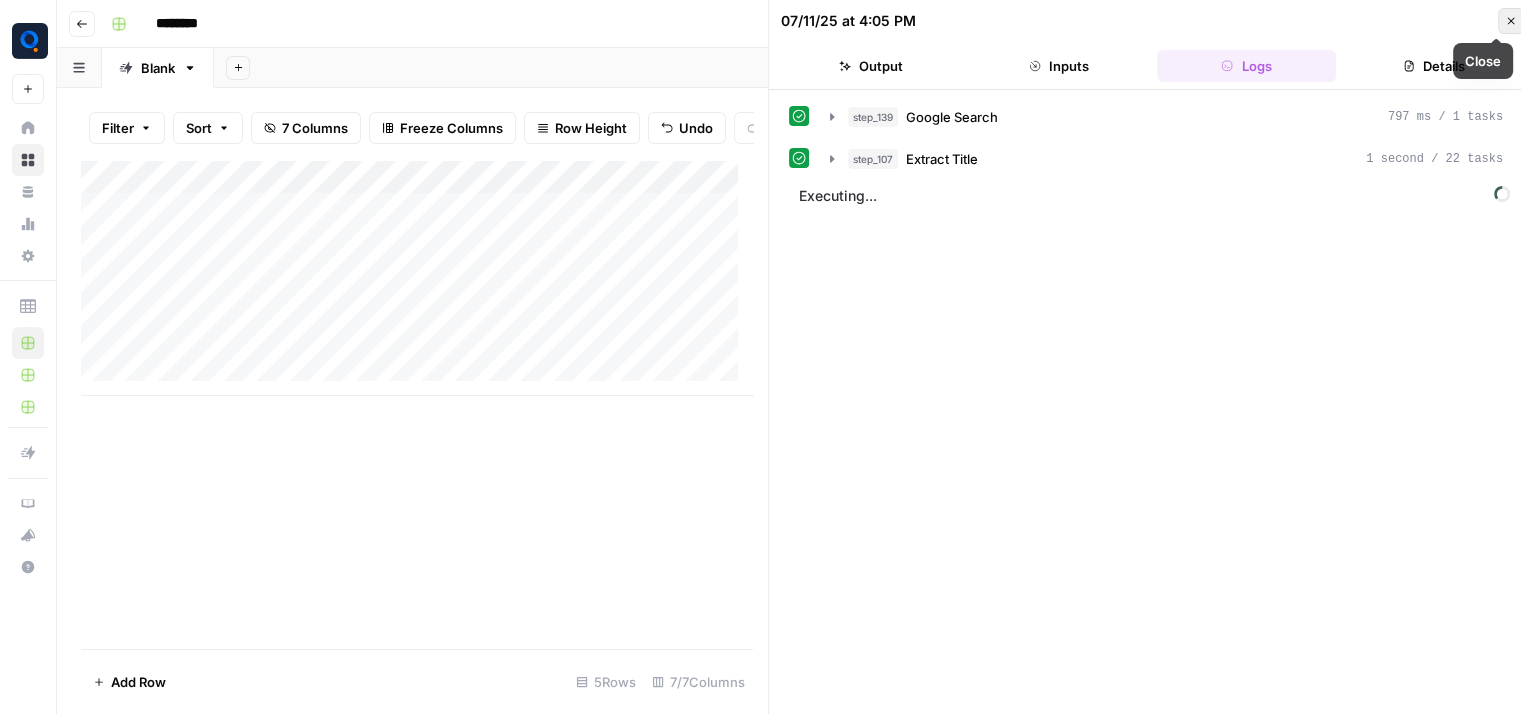 click 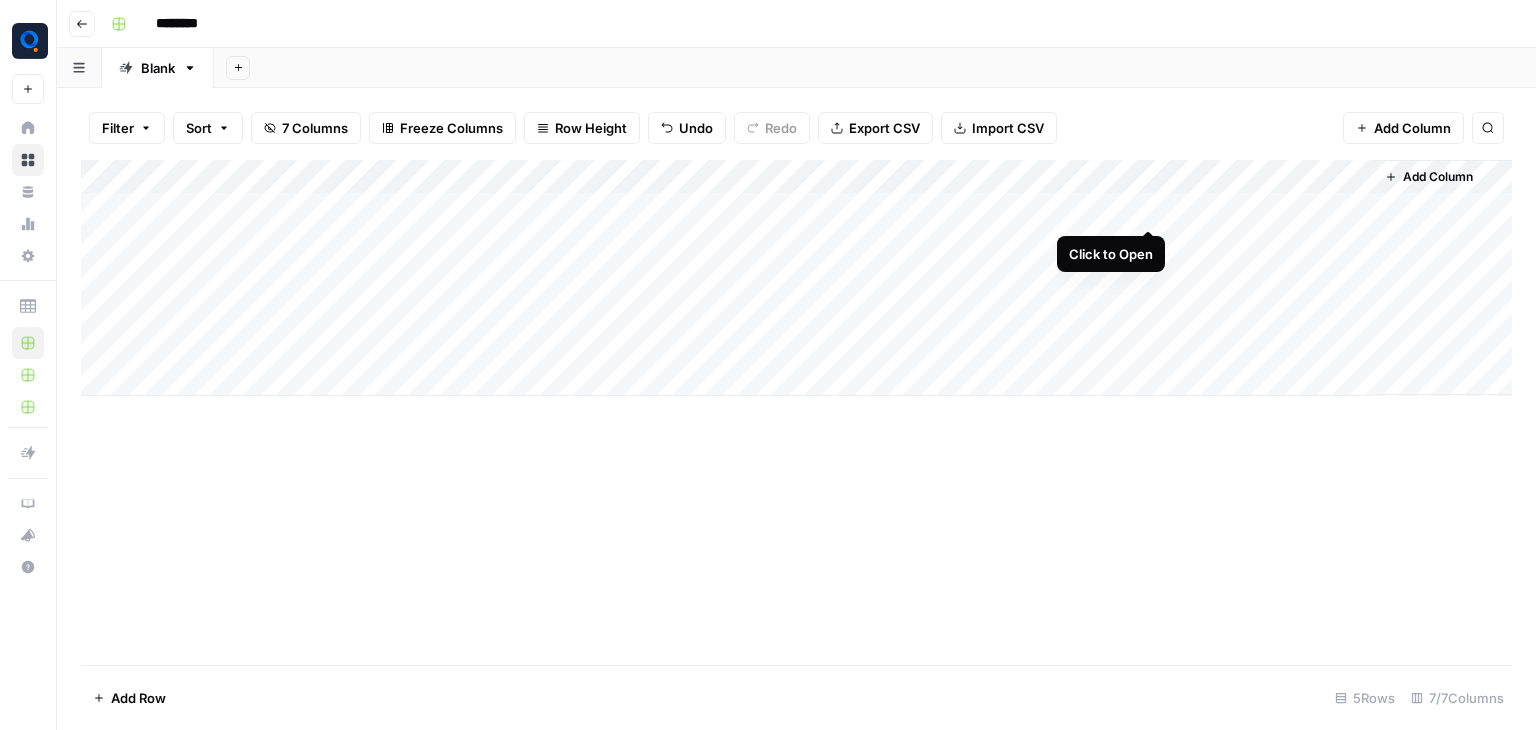 click on "Add Column" at bounding box center [796, 278] 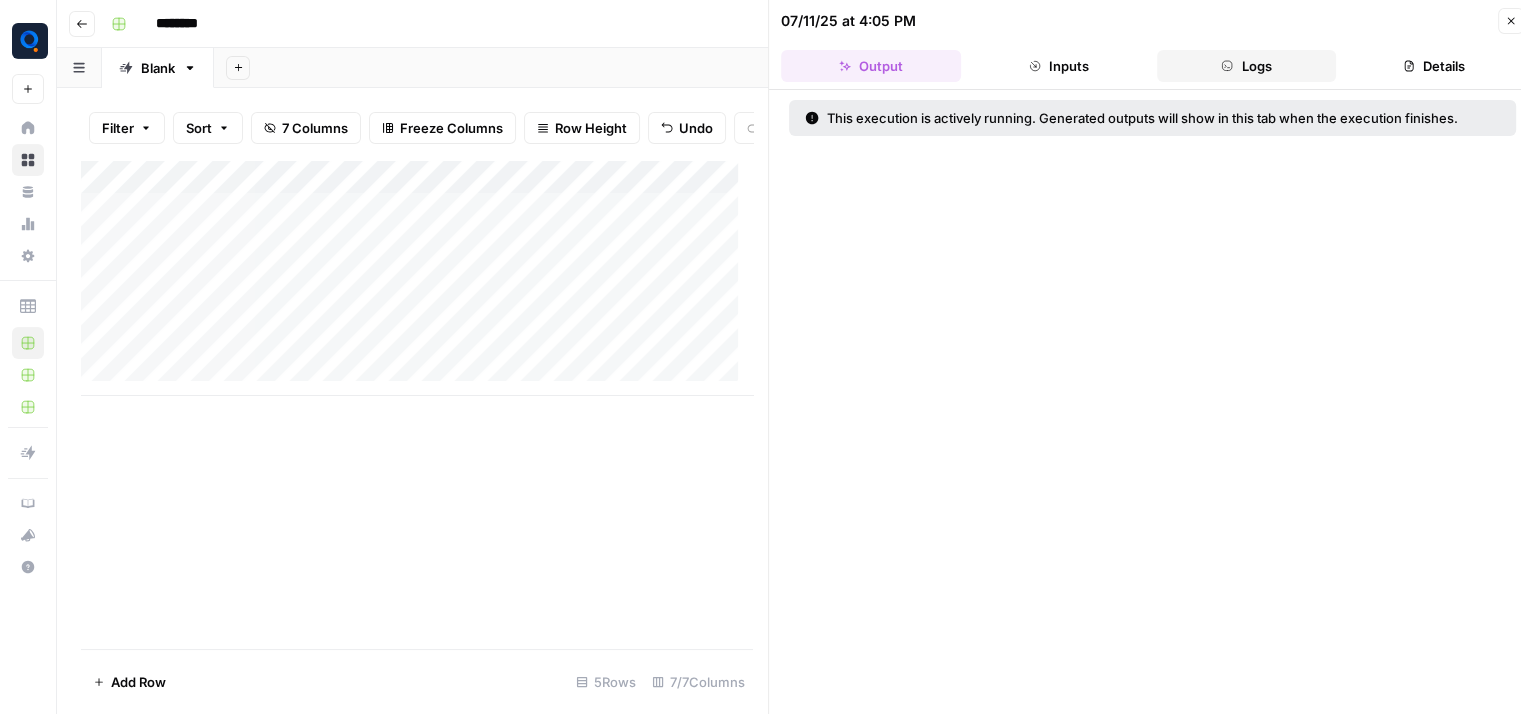click on "Logs" at bounding box center [1247, 66] 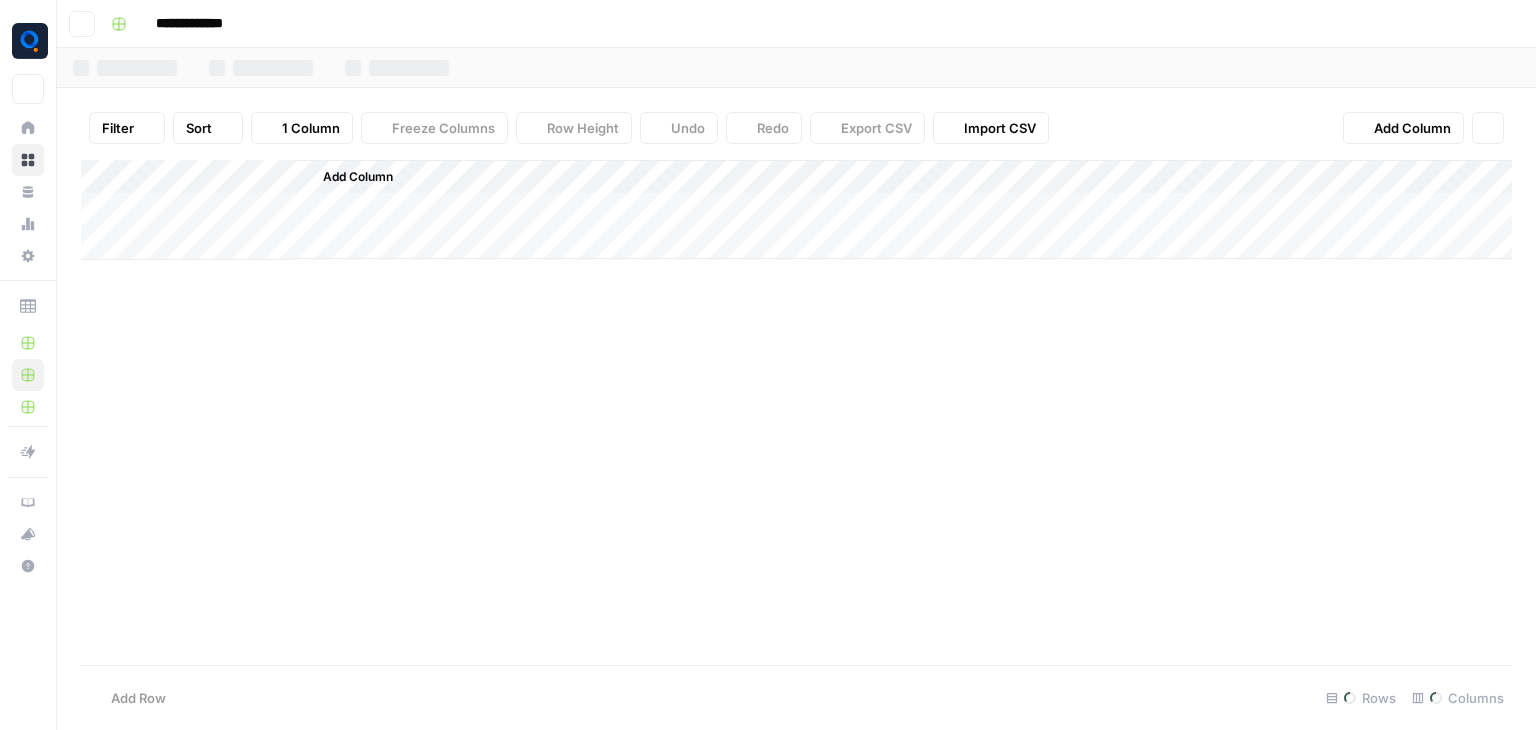scroll, scrollTop: 0, scrollLeft: 0, axis: both 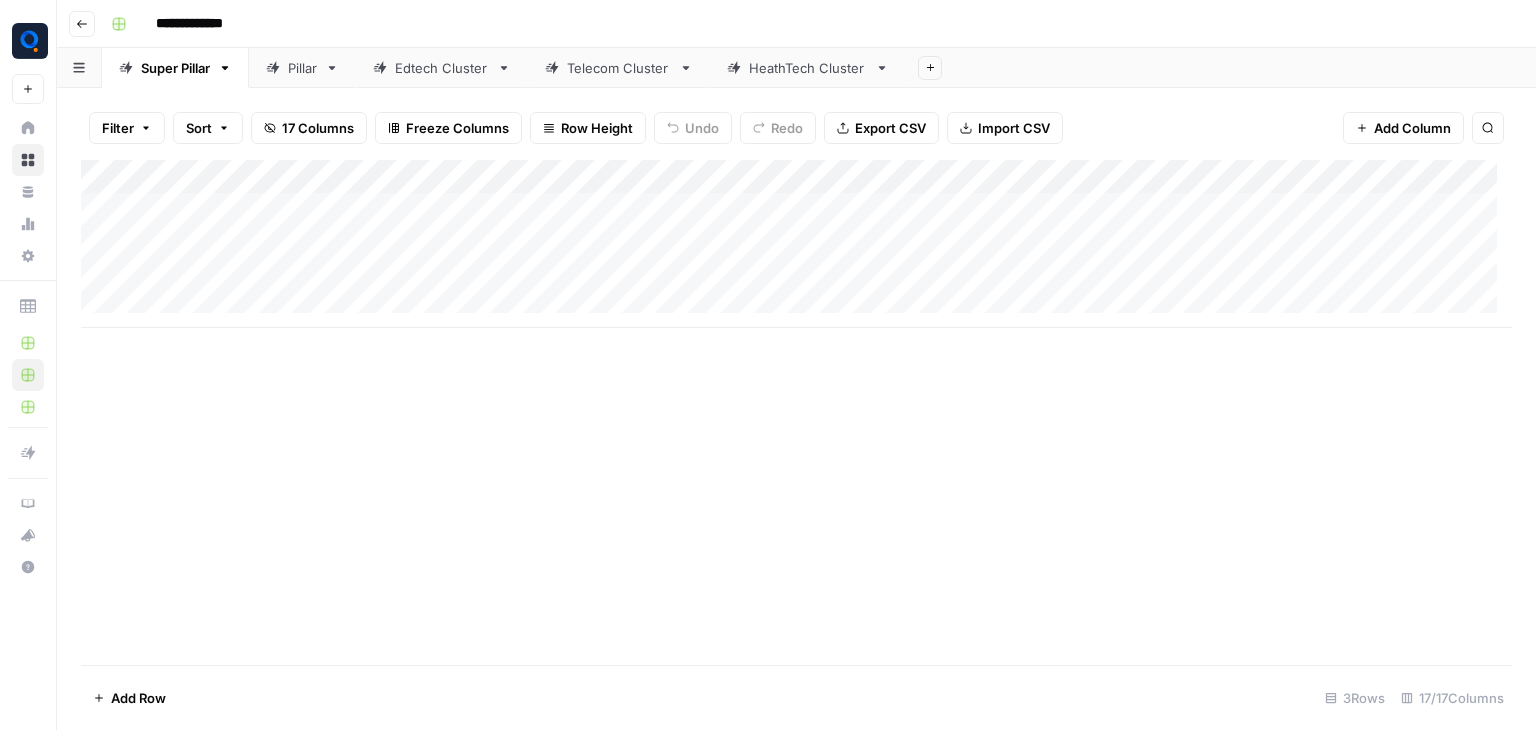 click on "HeathTech Cluster" at bounding box center [808, 68] 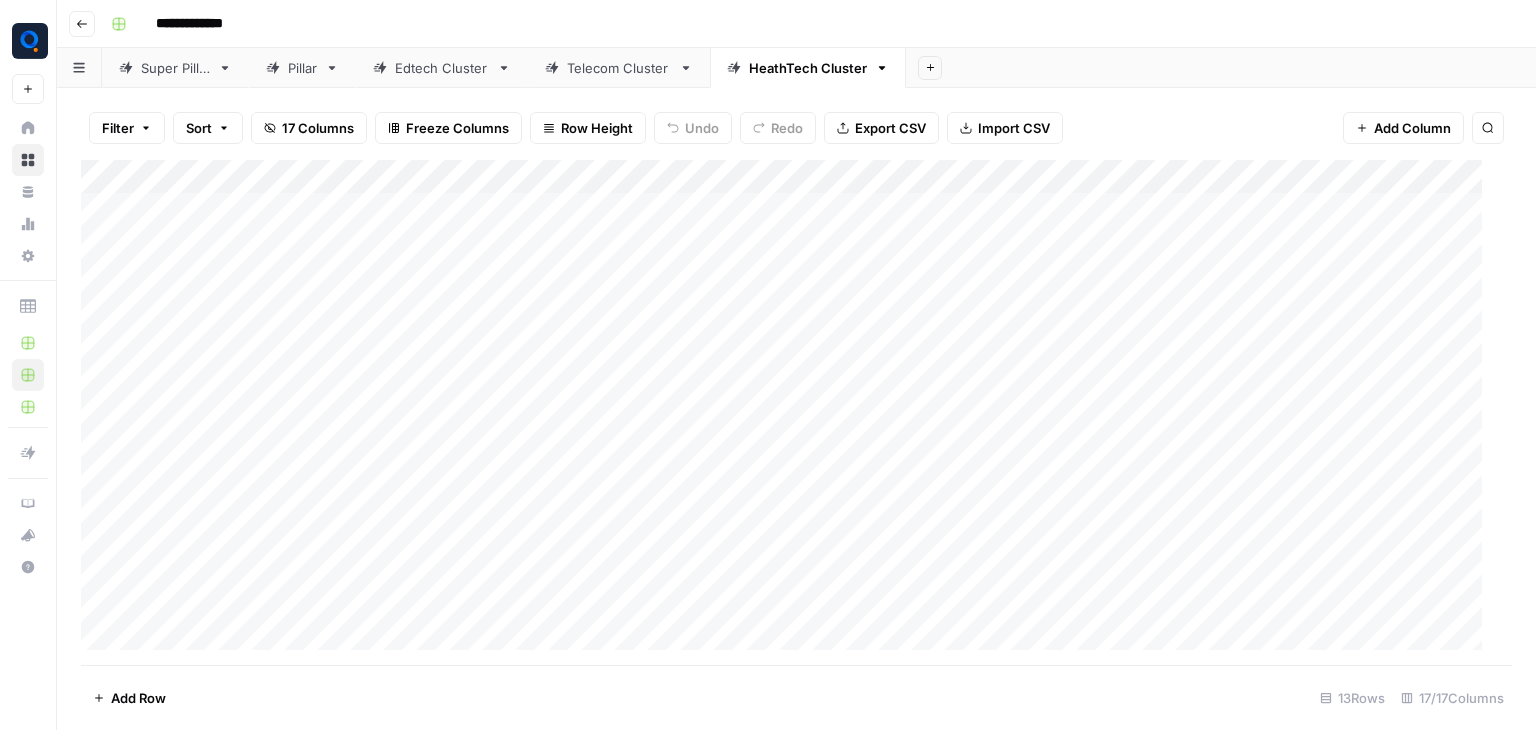 click on "Add Column" at bounding box center (789, 413) 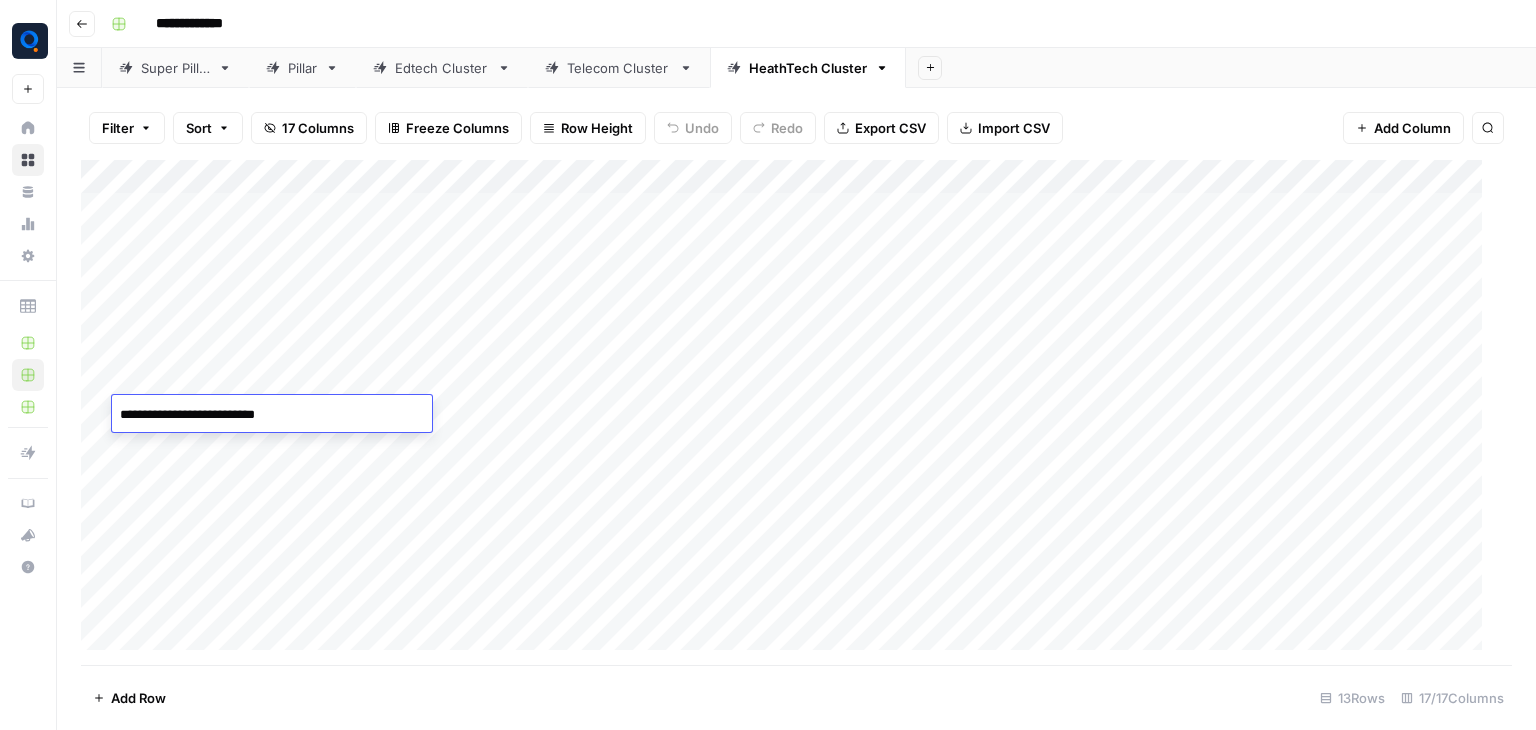 click on "**********" at bounding box center (272, 415) 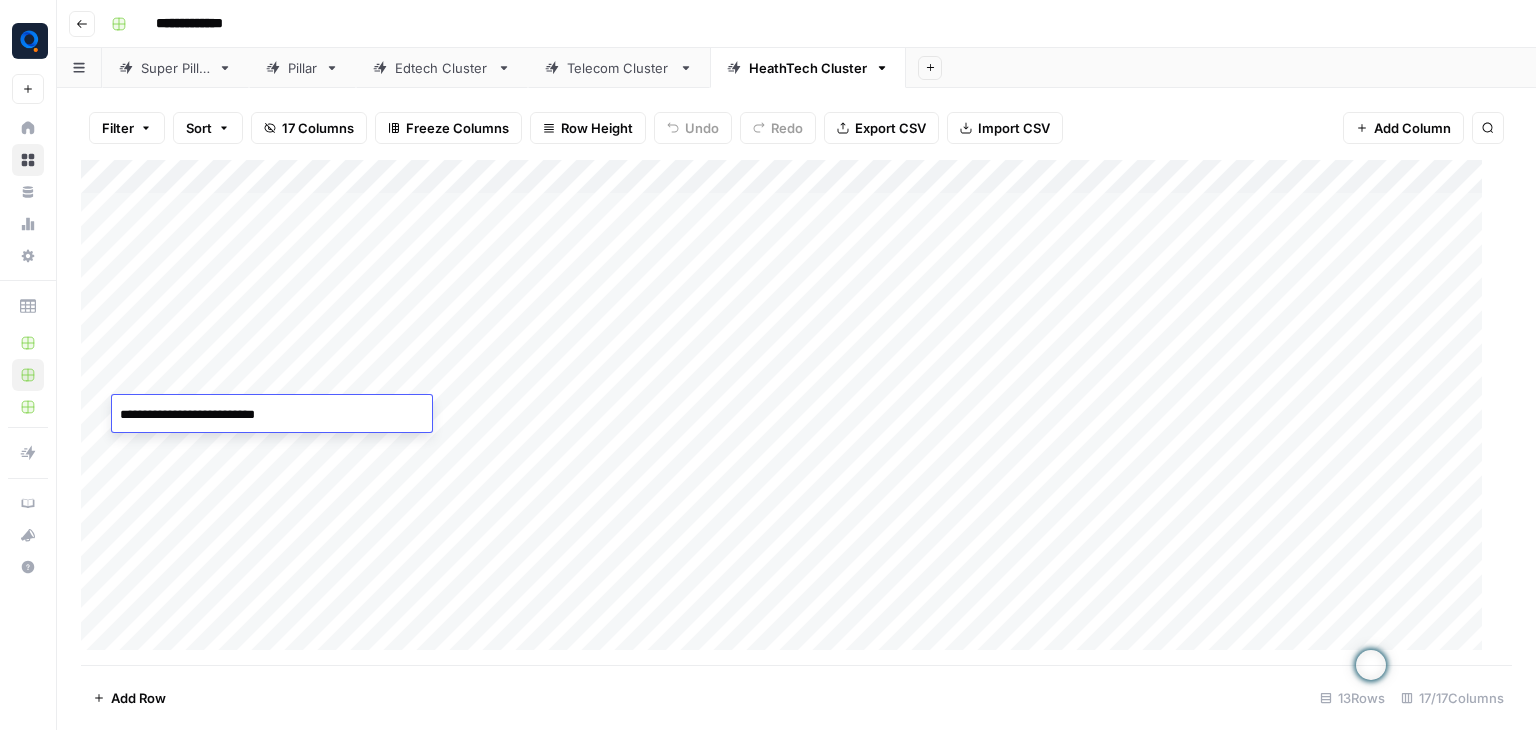 click on "Add Column" at bounding box center (789, 413) 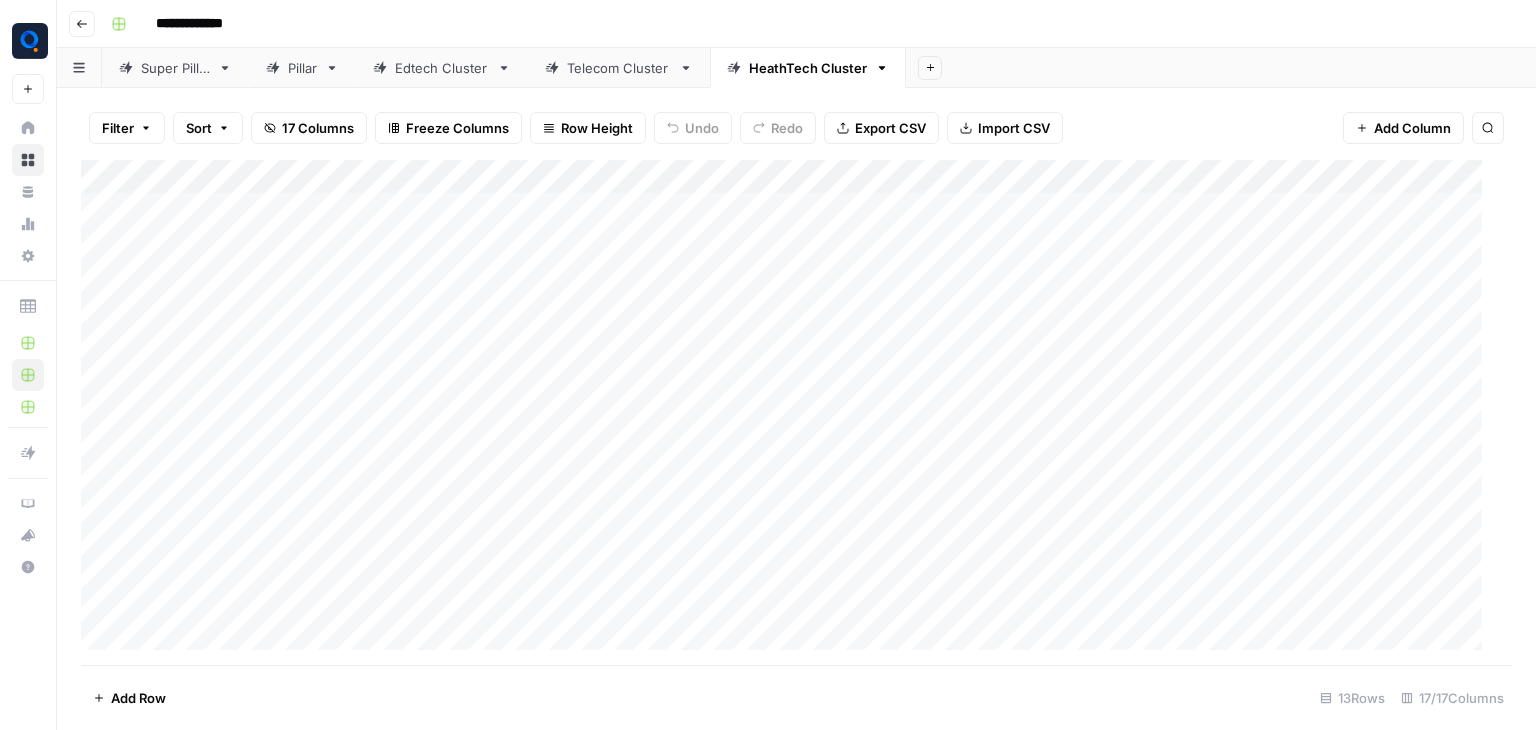 click on "Add Column" at bounding box center [789, 413] 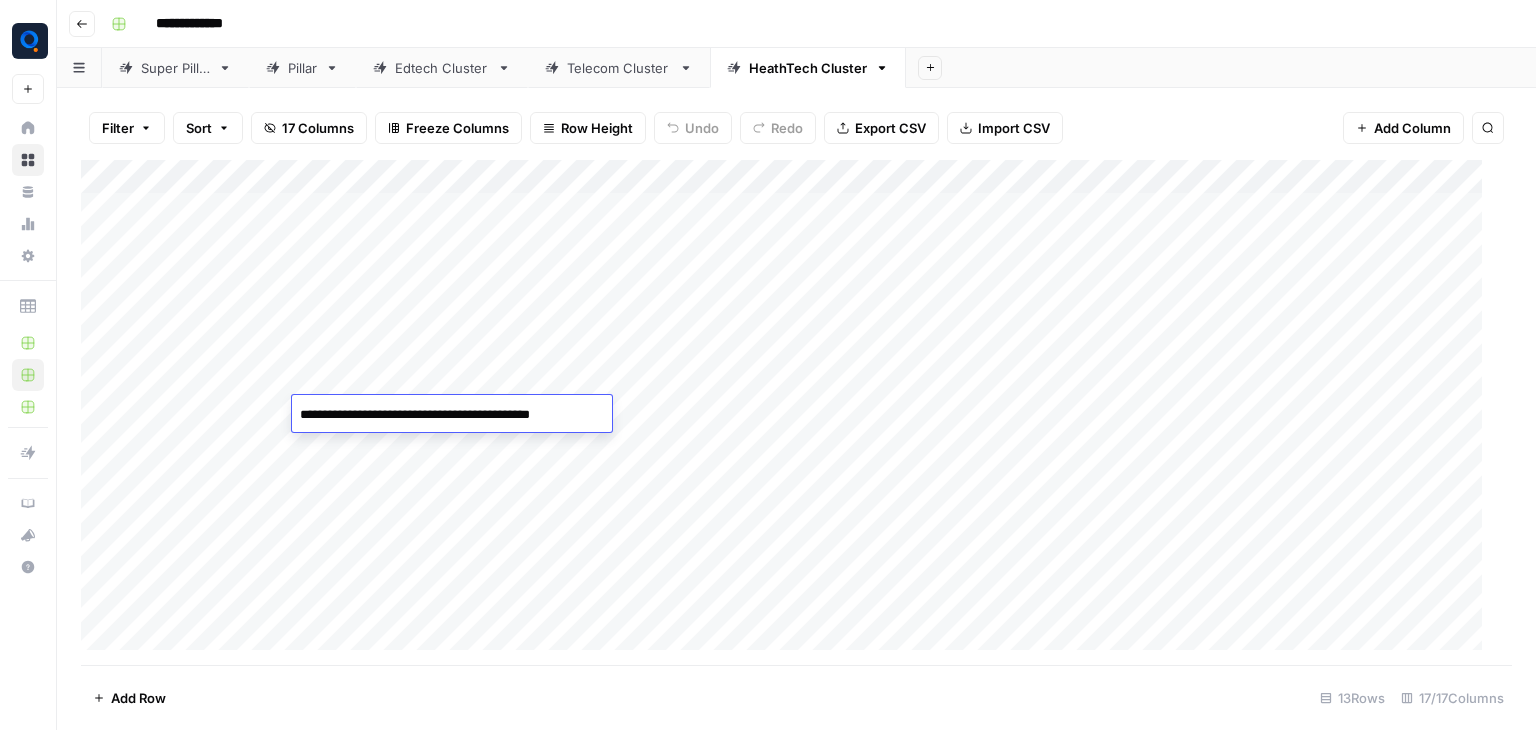click on "**********" at bounding box center (452, 415) 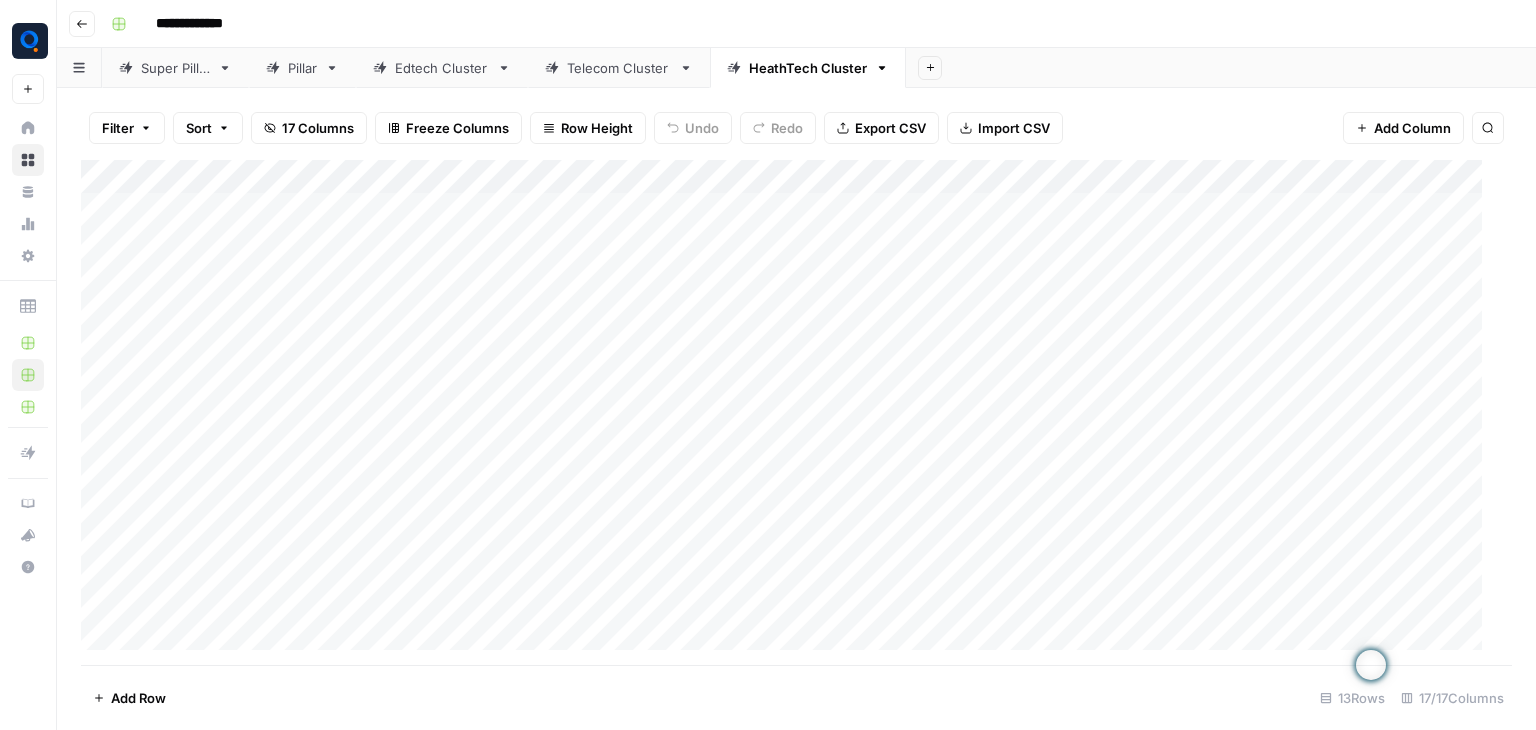 click on "Add Column" at bounding box center [789, 413] 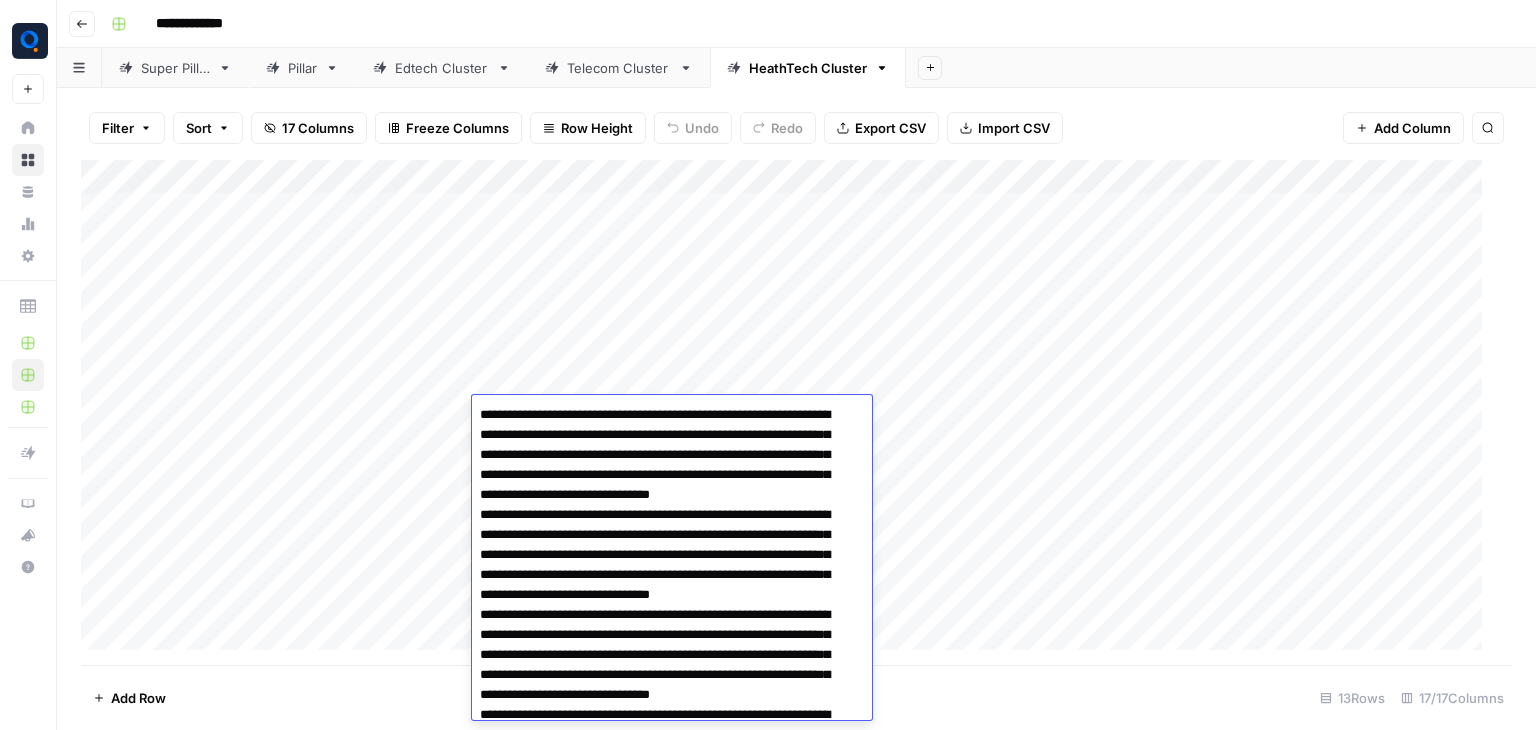 scroll, scrollTop: 609, scrollLeft: 0, axis: vertical 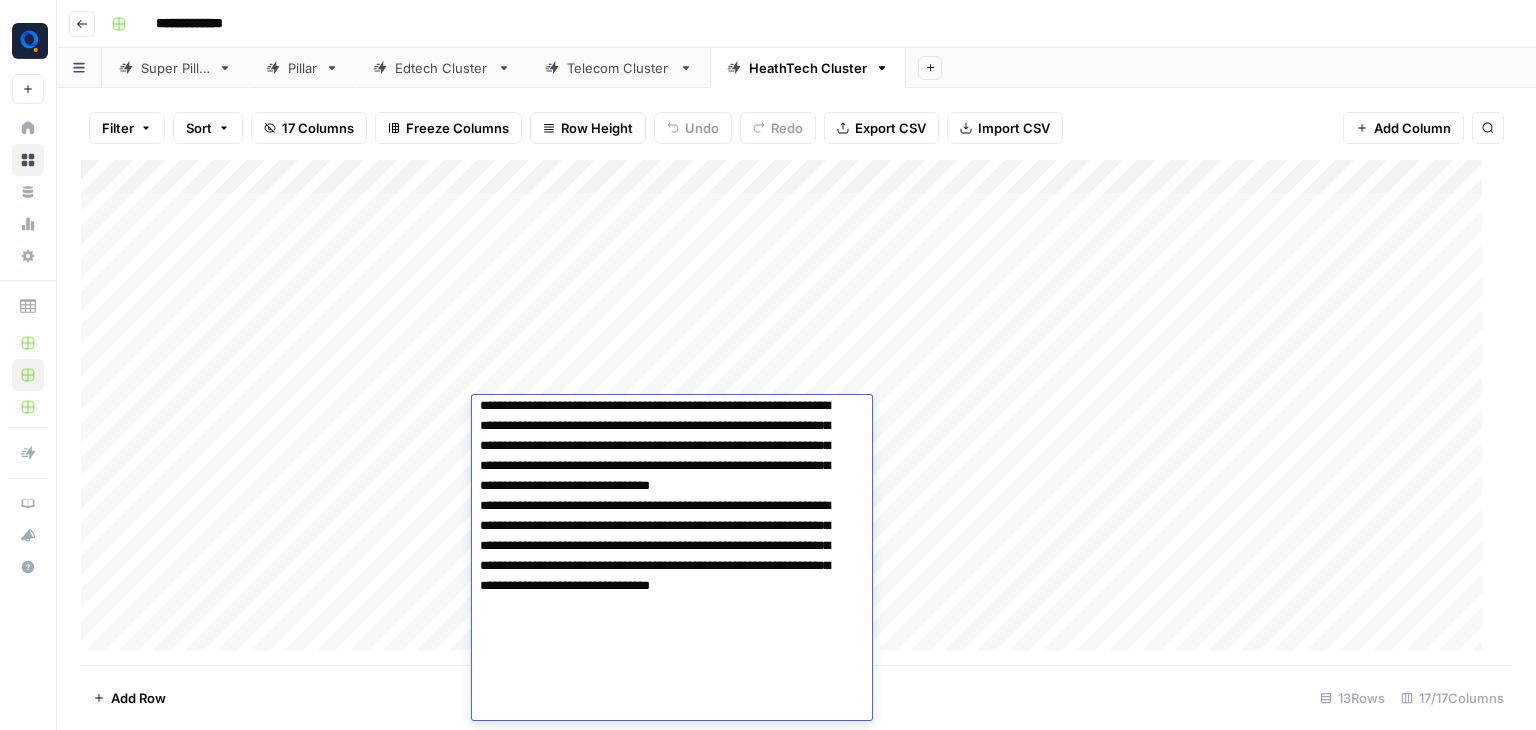 click at bounding box center (664, 256) 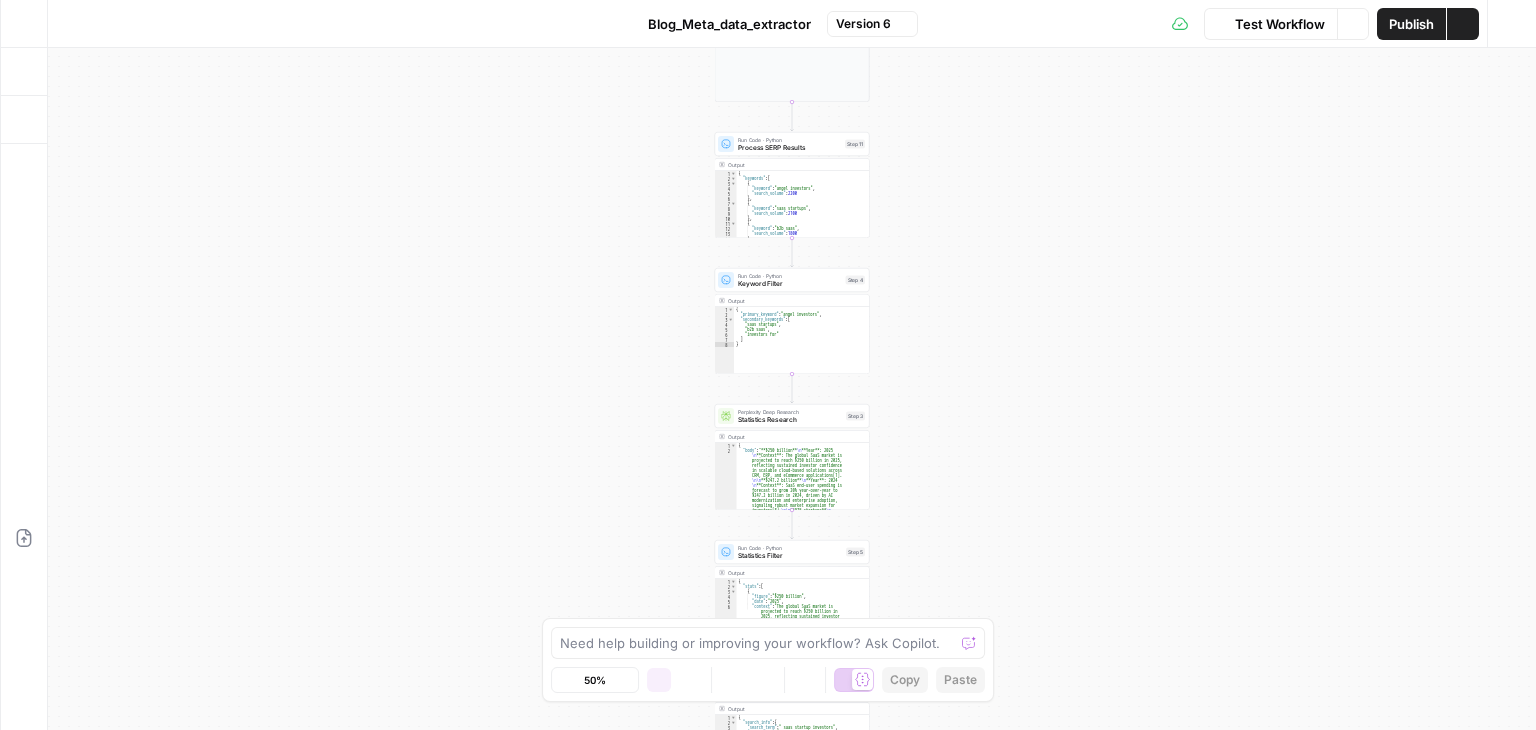 scroll, scrollTop: 0, scrollLeft: 0, axis: both 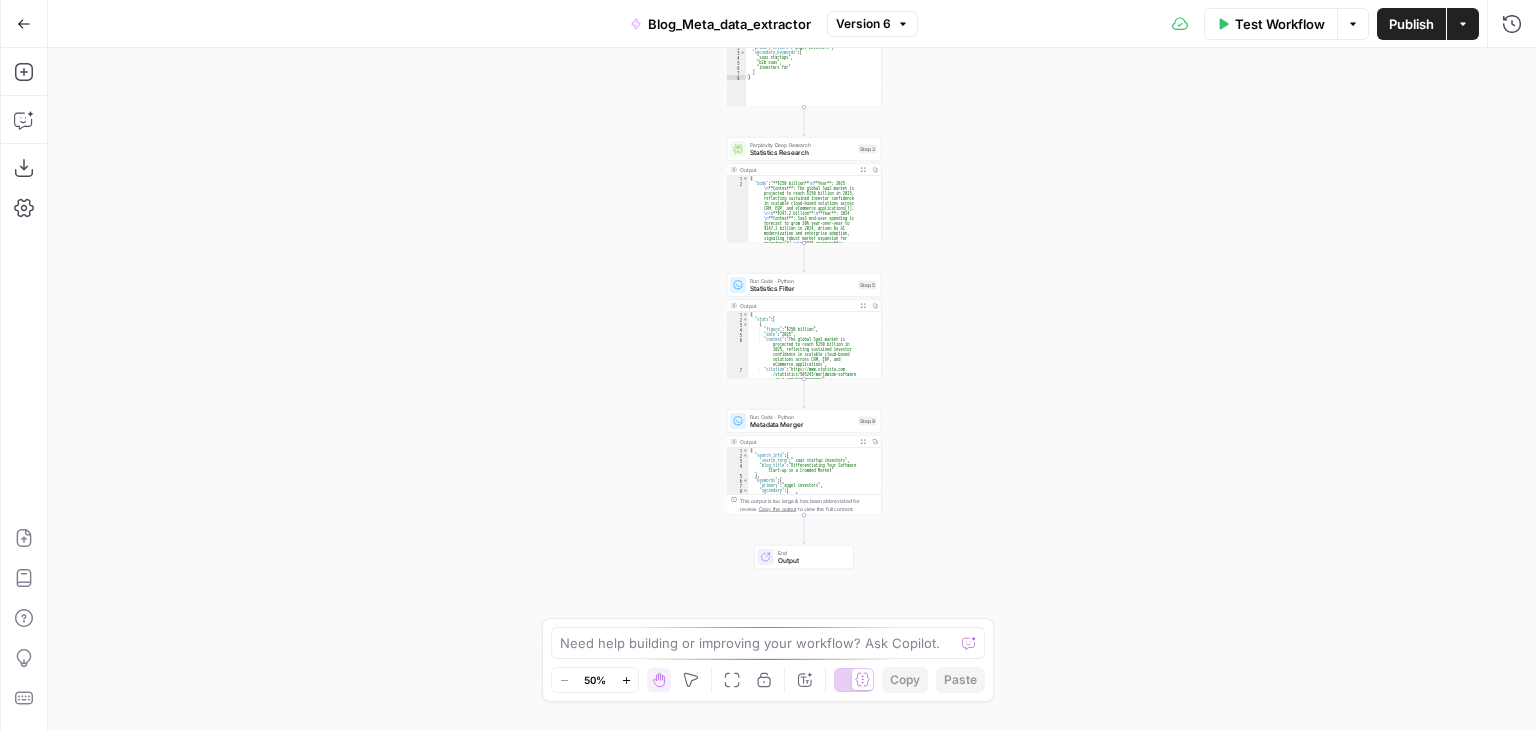 drag, startPoint x: 896, startPoint y: 428, endPoint x: 908, endPoint y: 161, distance: 267.26953 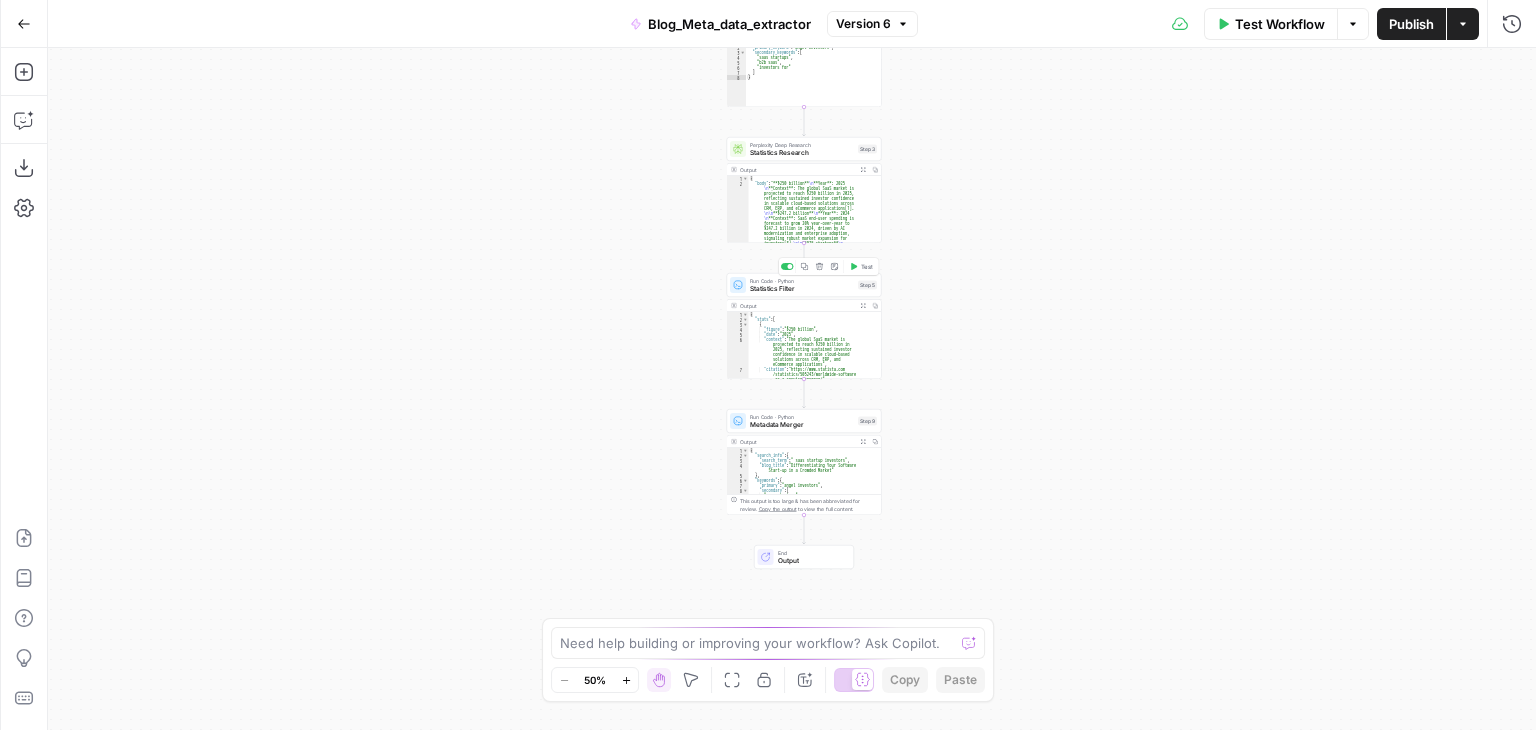 click on "Statistics Filter" at bounding box center (802, 289) 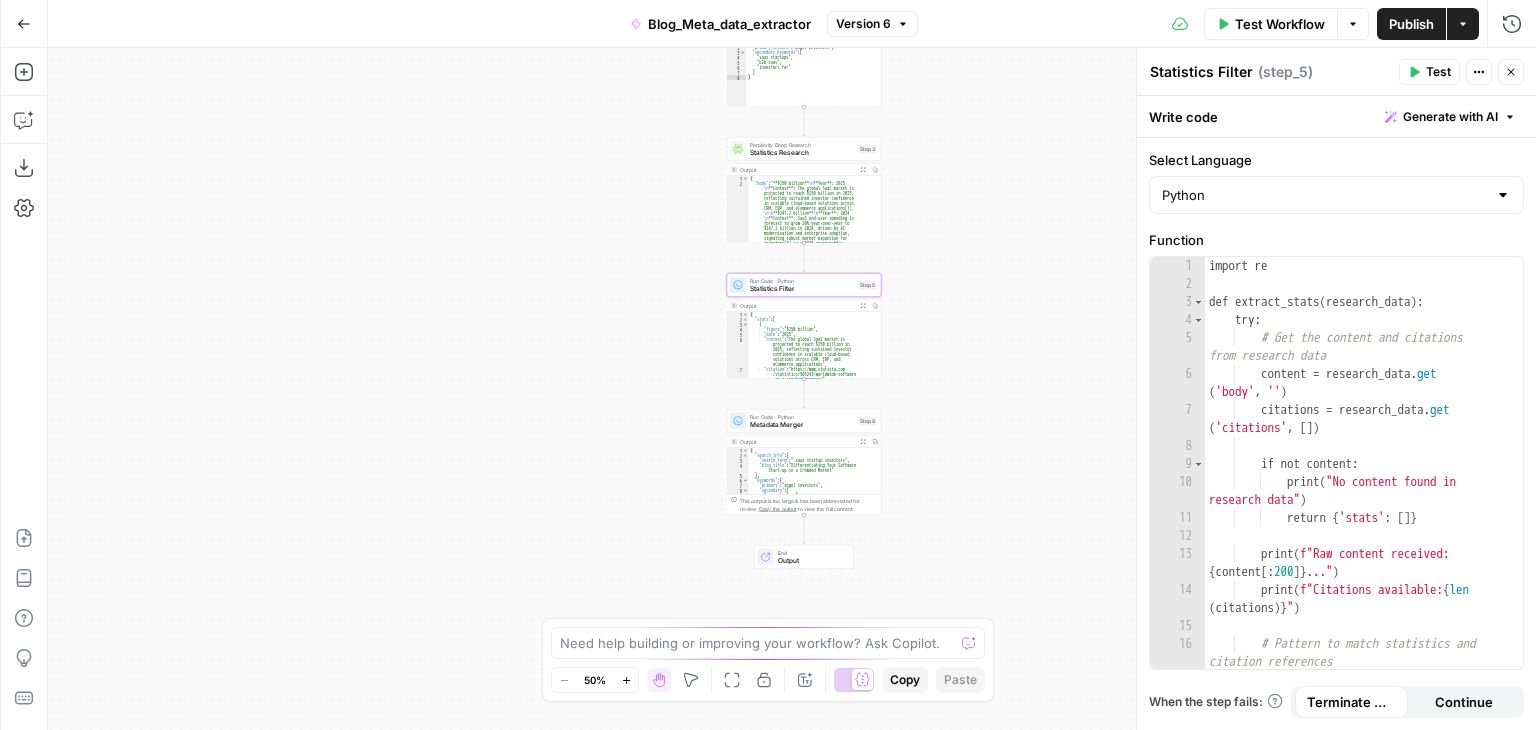 type on "**********" 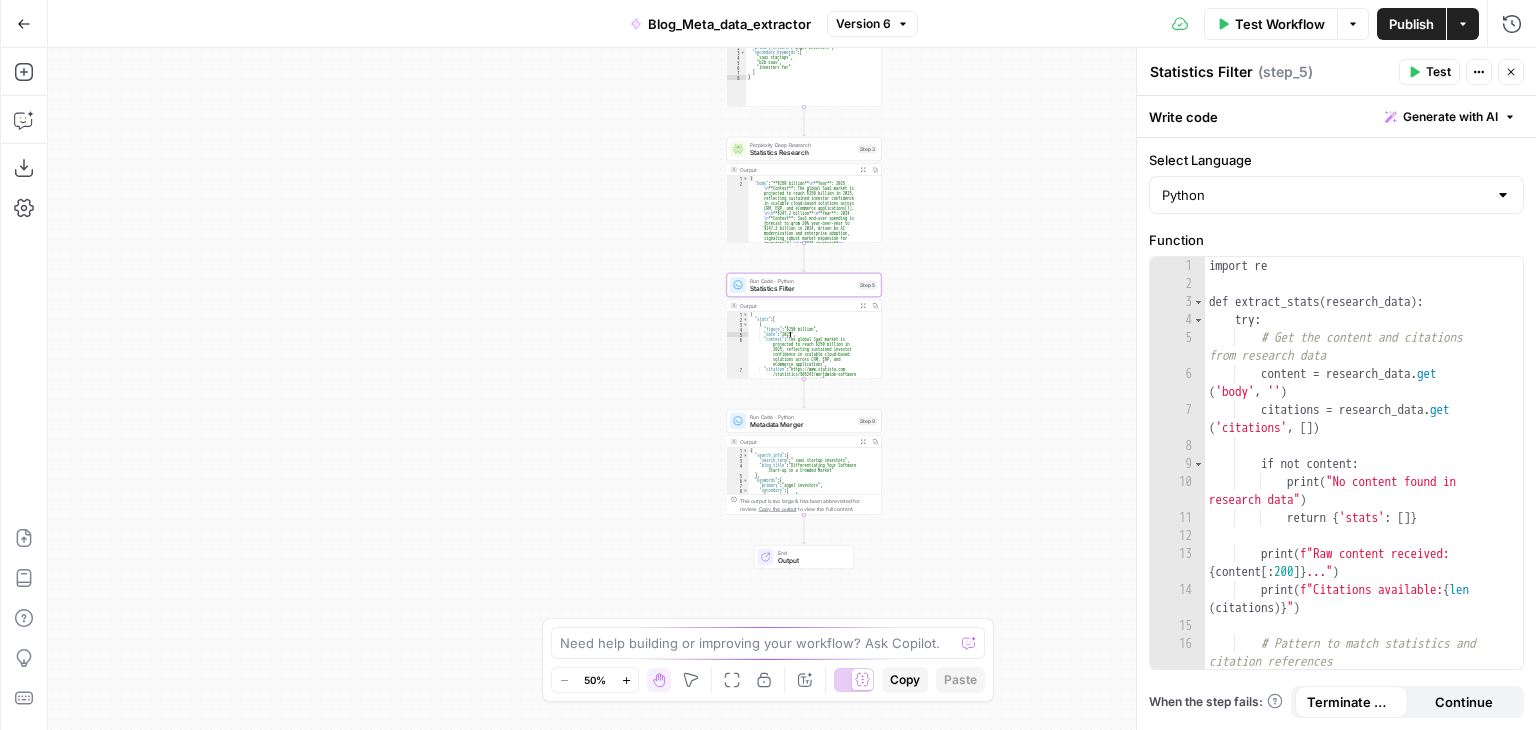 click on "{    "stats" :  [      {         "figure" :  "$250 billion" ,         "date" :  "2025" ,         "context" :  "The global SaaS market is             projected to reach $250 billion in             2025, reflecting sustained investor             confidence in scalable cloud-based             solutions across CRM, ERP, and             eCommerce applications" ,         "citation" :  "https://www.statista.com            /statistics/505243/worldwide-software            -as-a-service-revenue/"      } ," at bounding box center [811, 350] 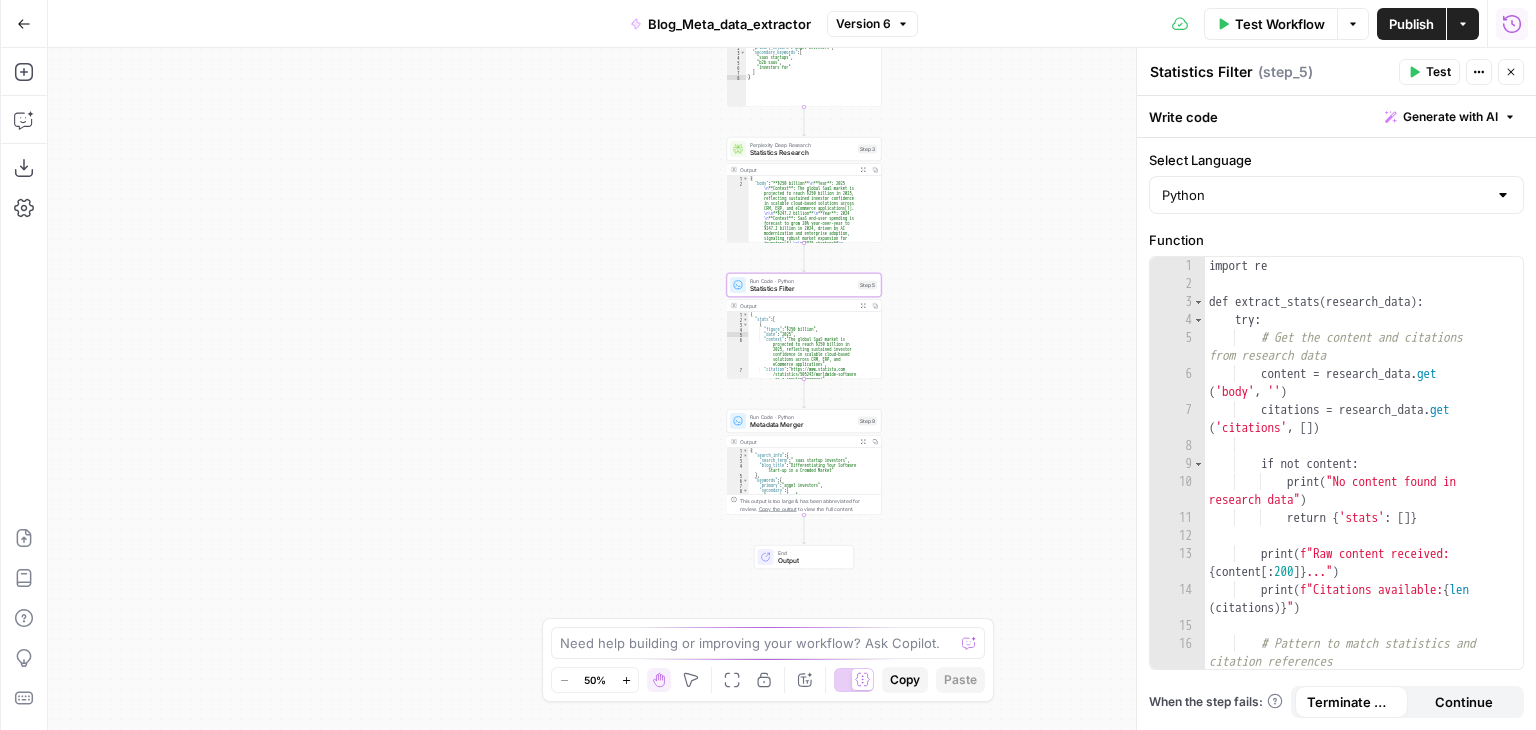 click 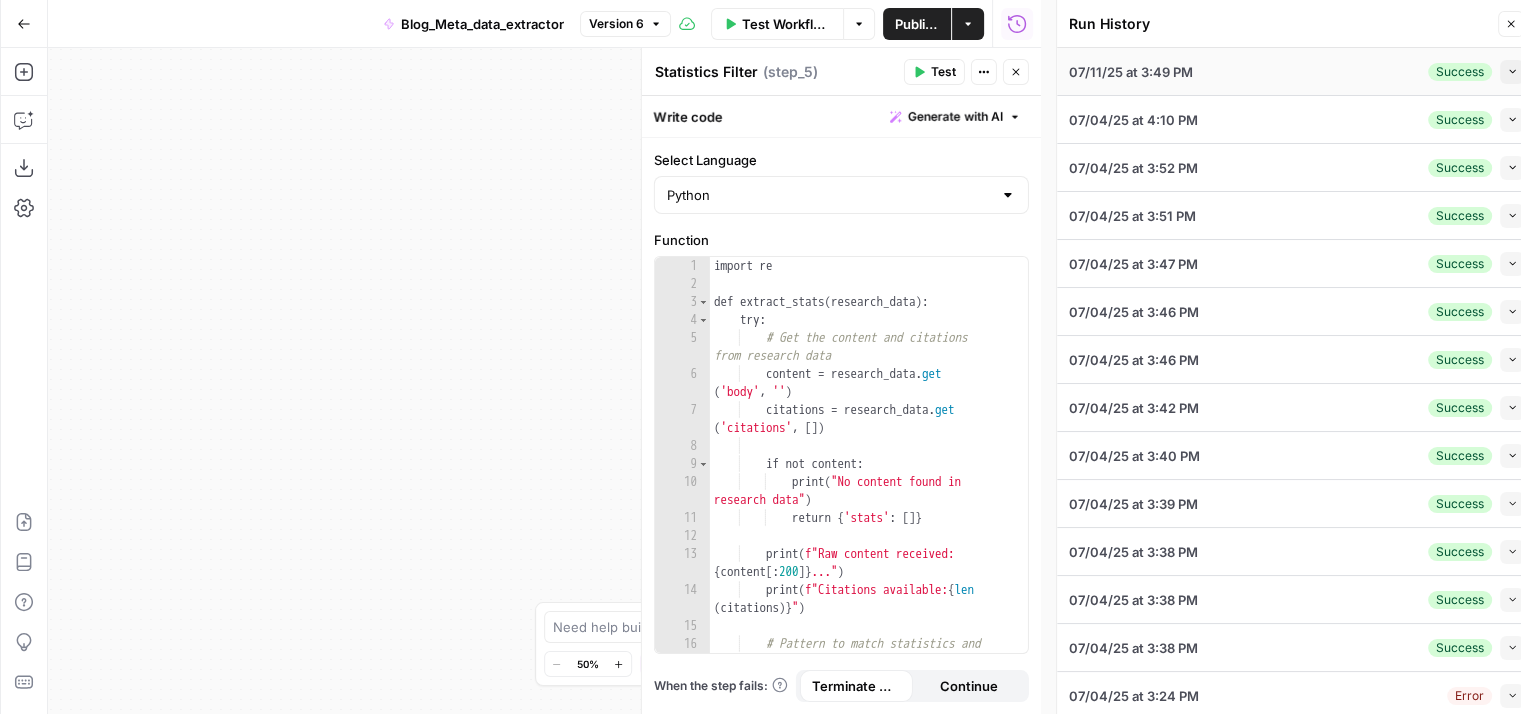 click on "07/11/25 at 3:49 PM Success Collapse" at bounding box center (1296, 71) 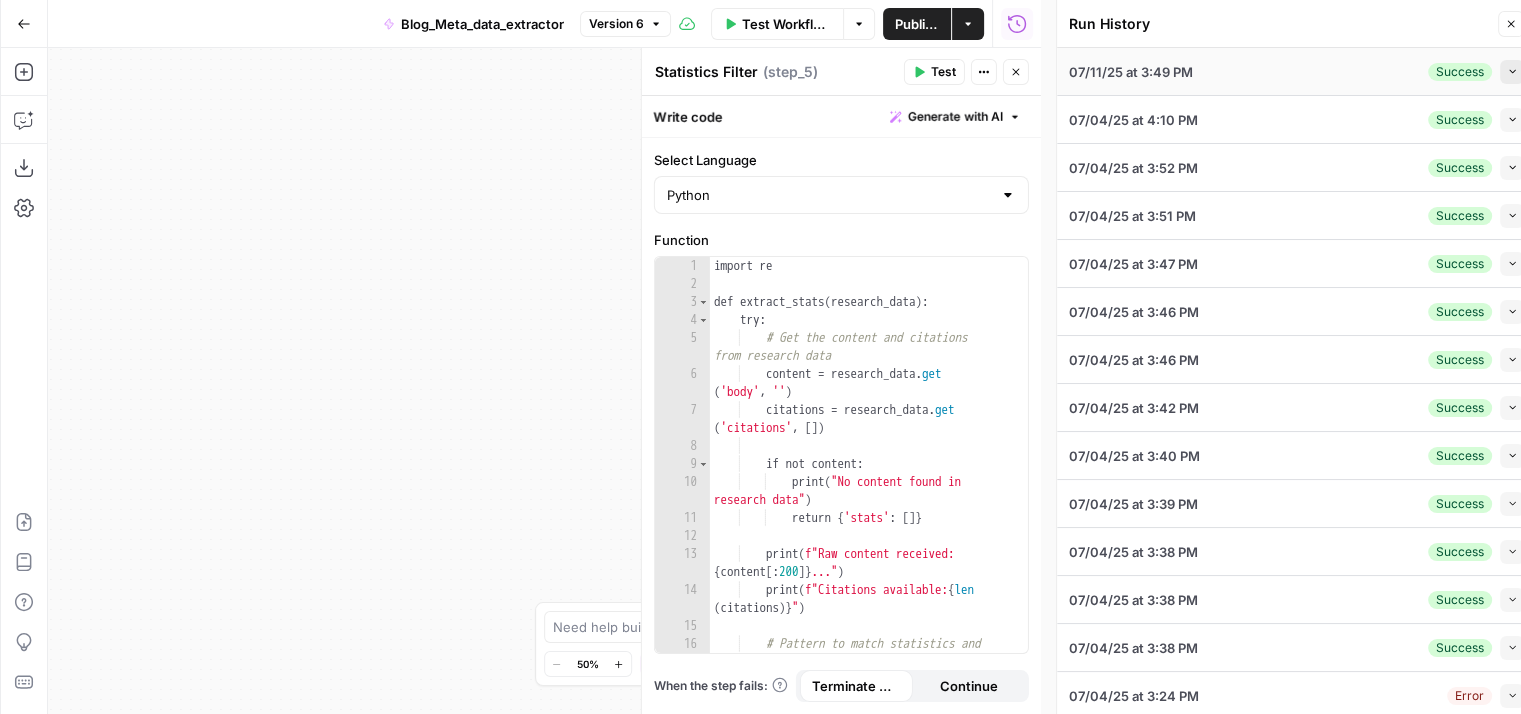 click 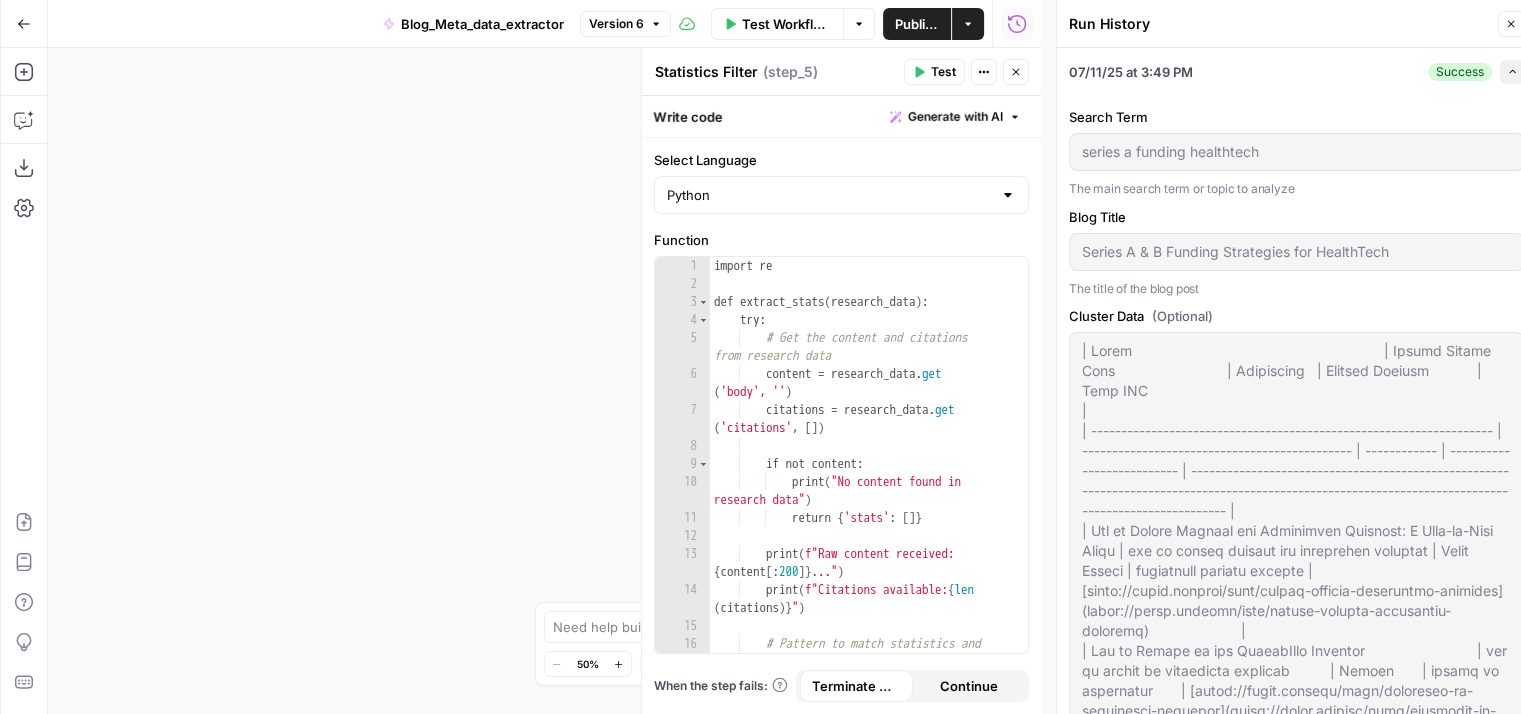 click on "Expand" at bounding box center [1512, 72] 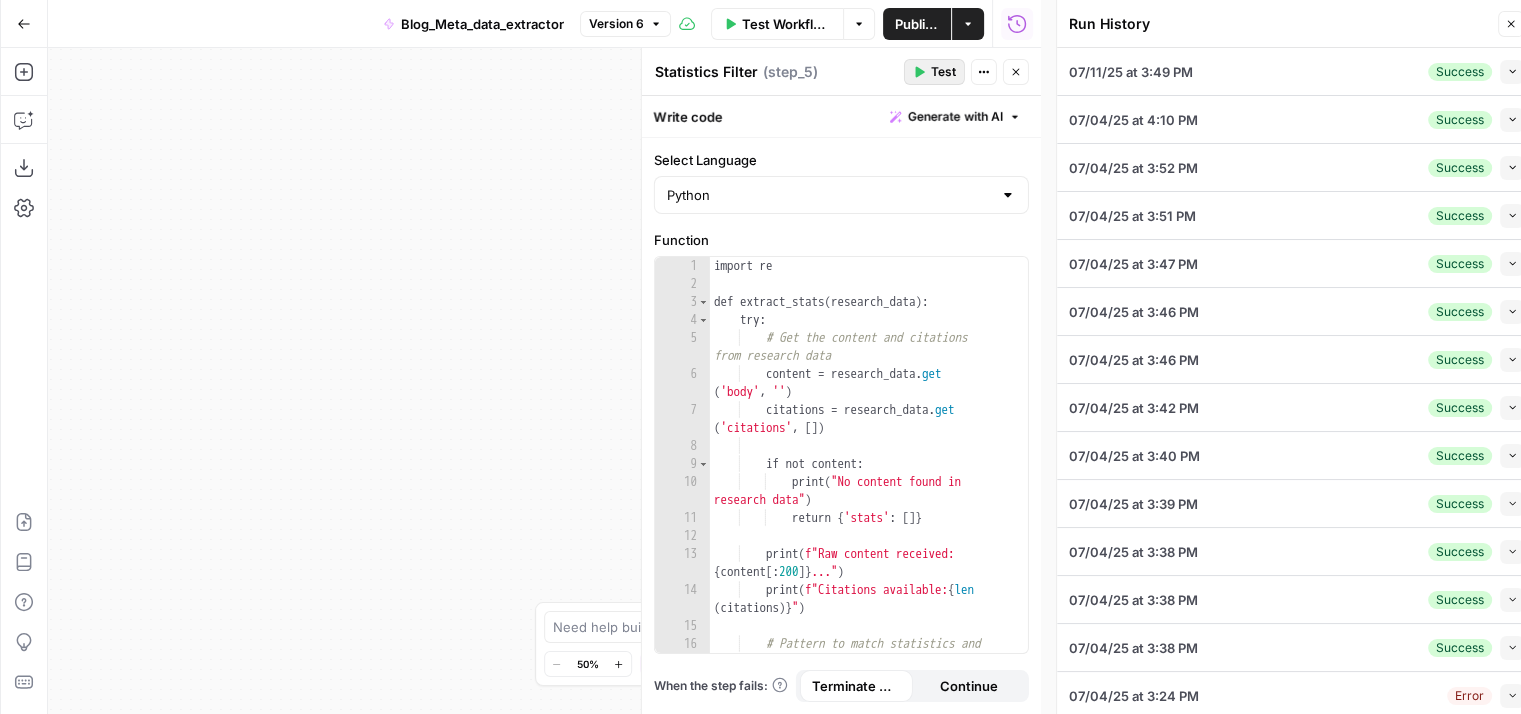 click on "Test" at bounding box center (943, 72) 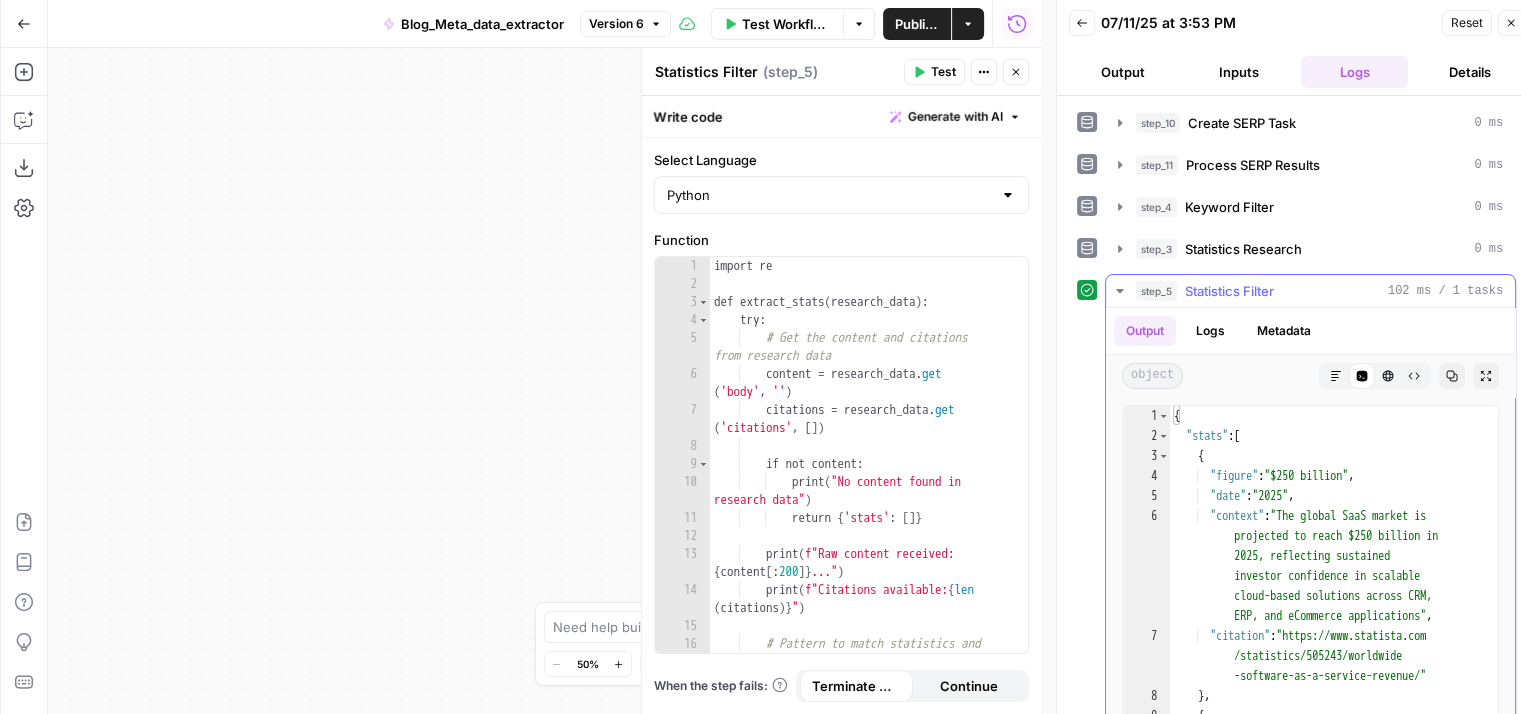 scroll, scrollTop: 85, scrollLeft: 0, axis: vertical 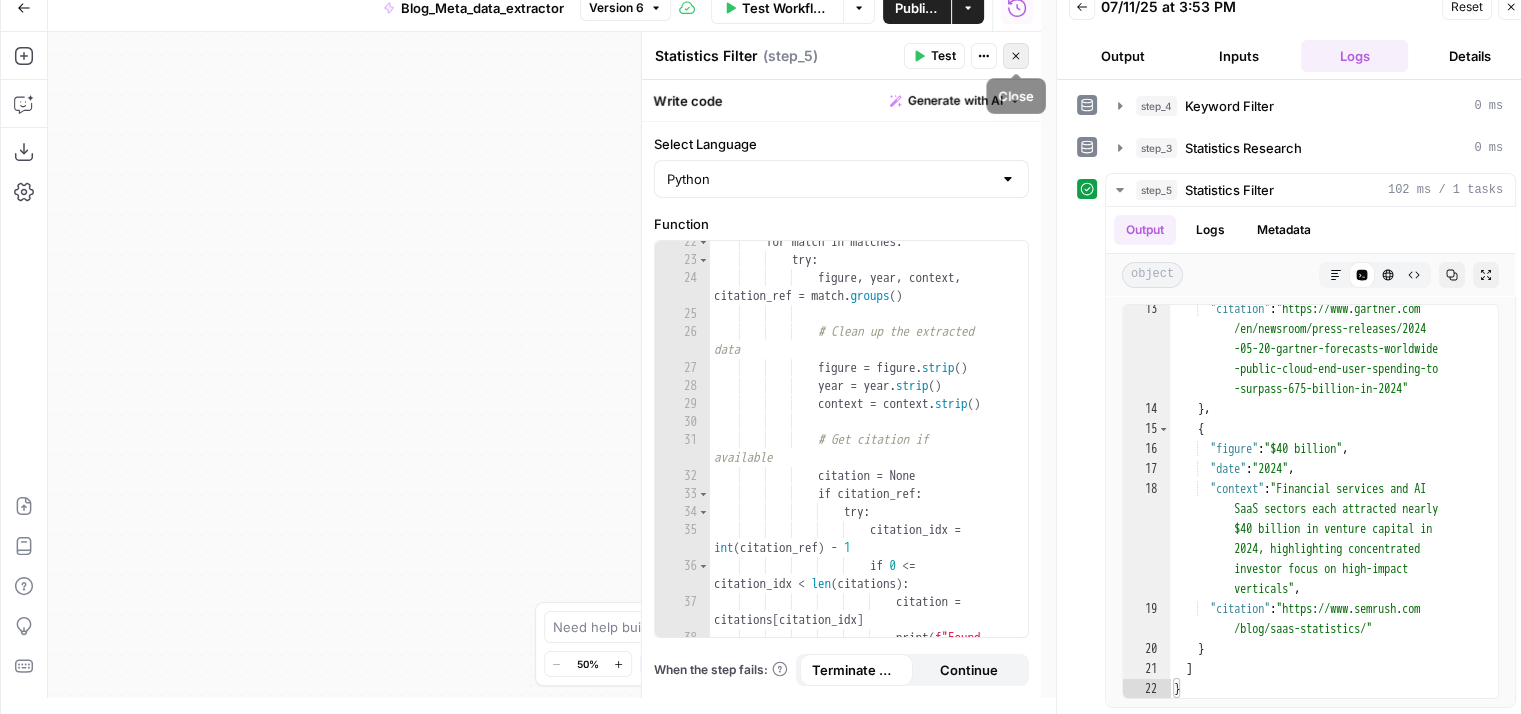 click 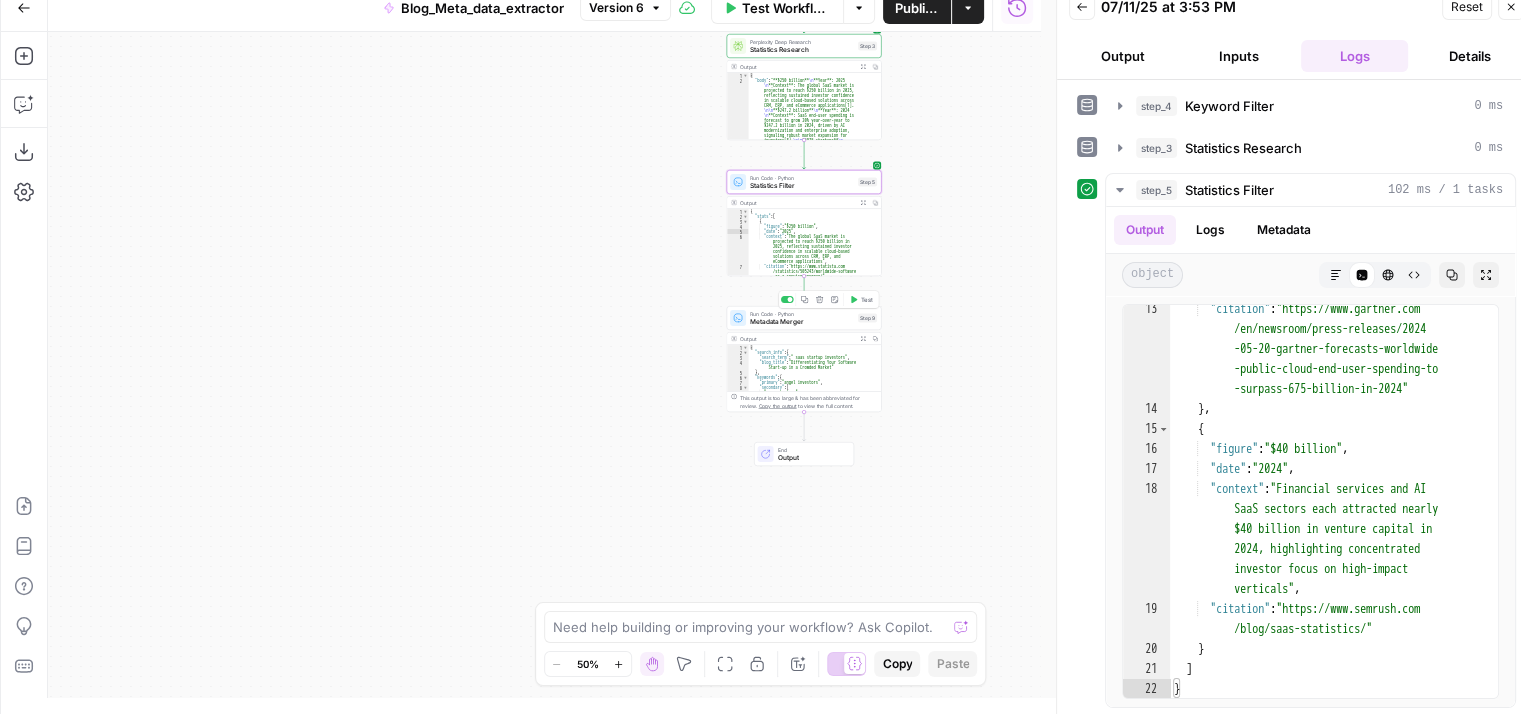 click on "Run Code · Python Metadata Merger Step 9 Copy step Delete step Add Note Test" at bounding box center [804, 318] 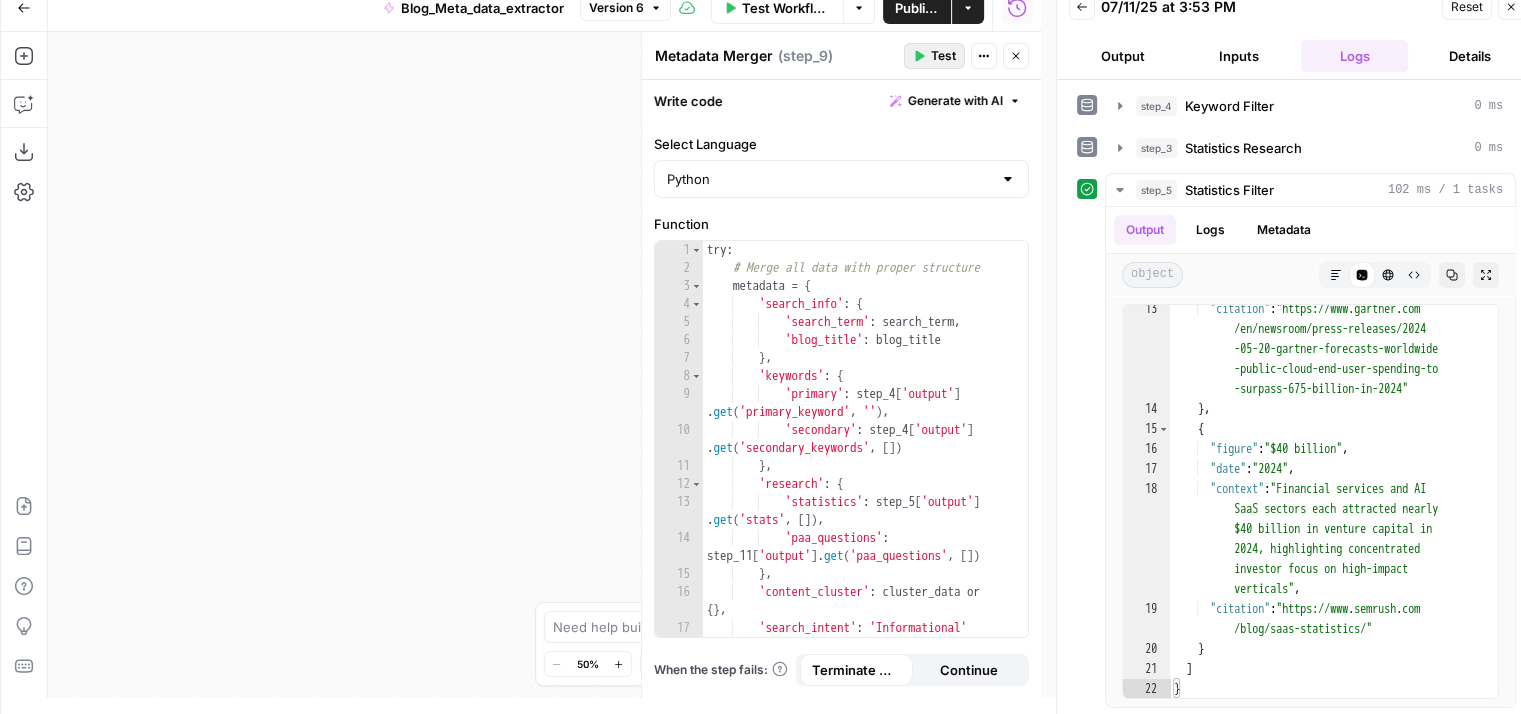 click on "Test" at bounding box center [943, 56] 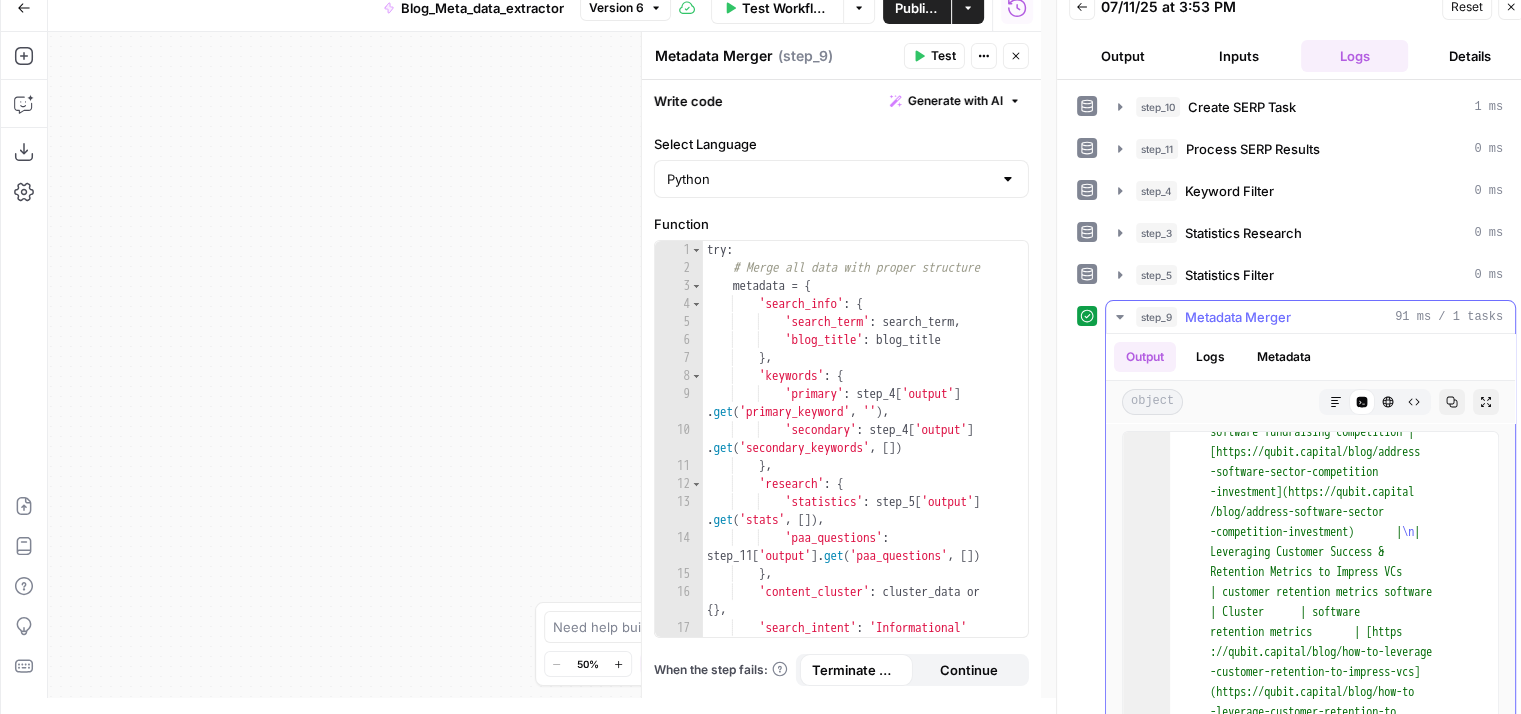 scroll, scrollTop: 2245, scrollLeft: 0, axis: vertical 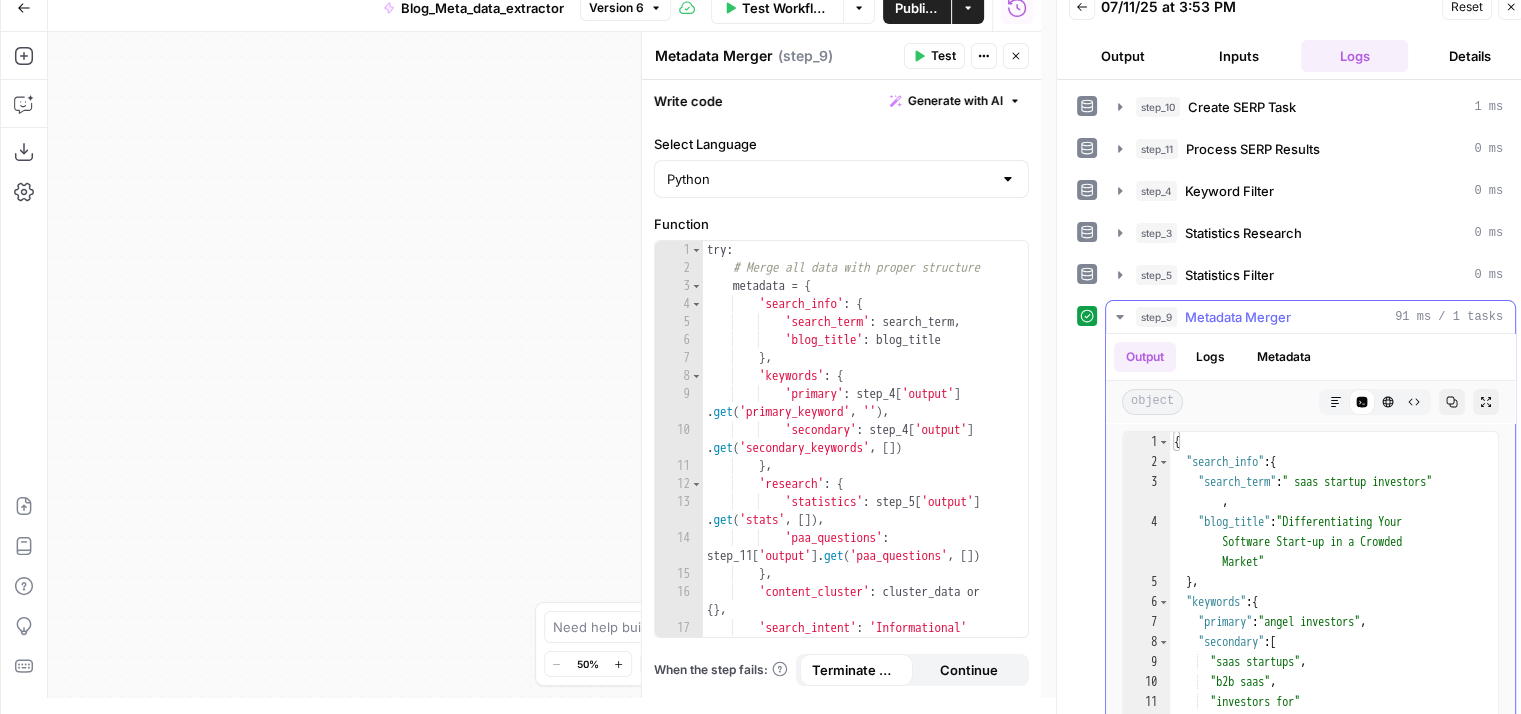 click on "step_9 Metadata Merger 91 ms / 1 tasks" at bounding box center (1319, 317) 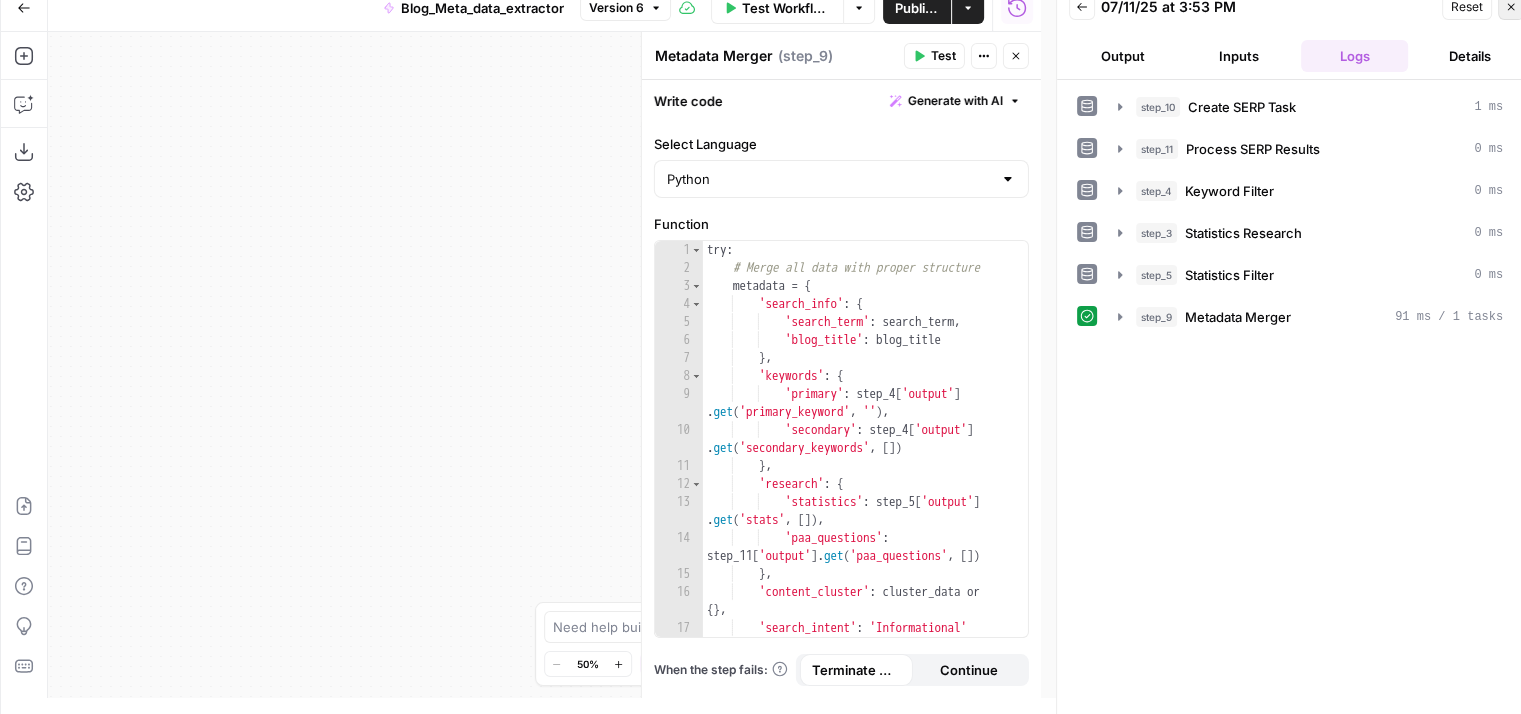 click on "Close" at bounding box center [1511, 7] 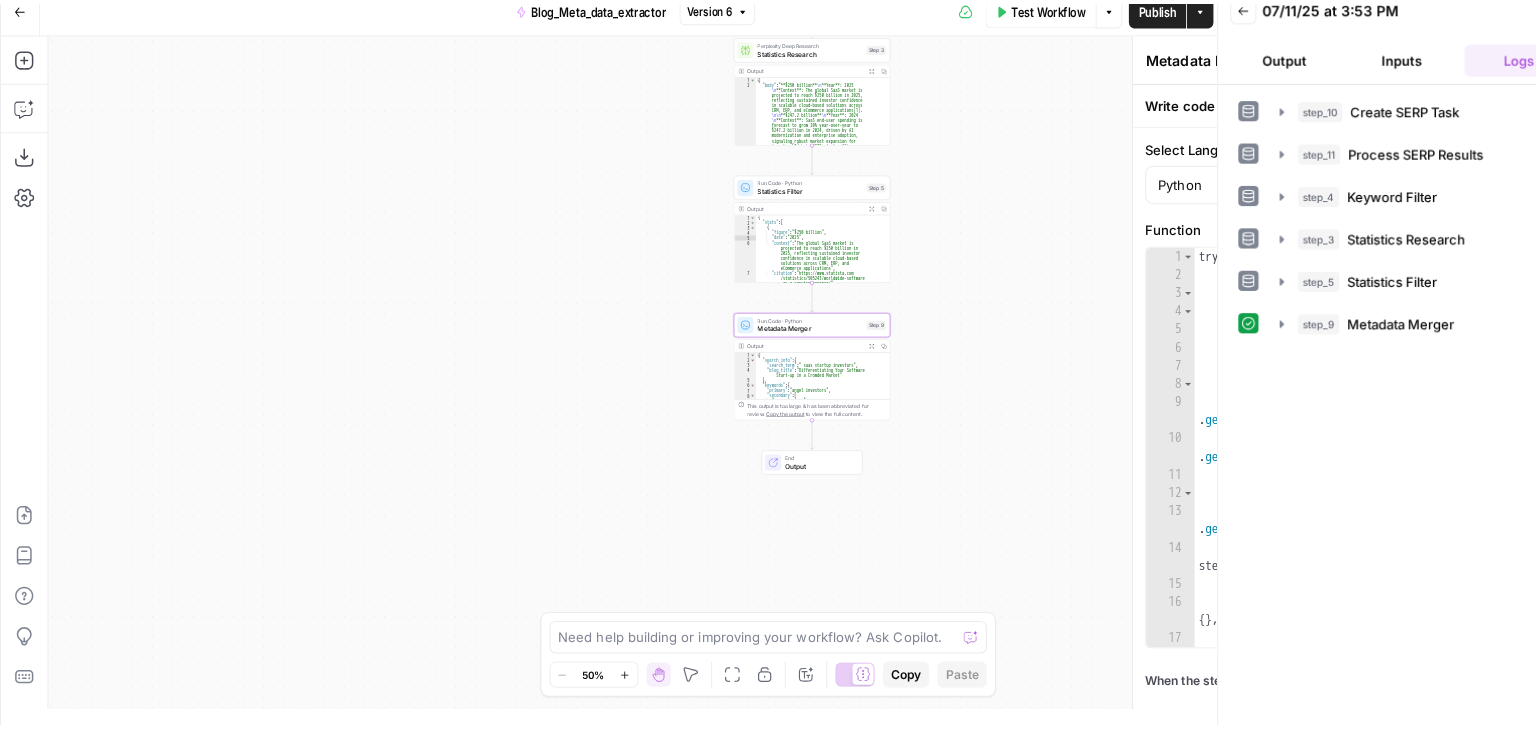 scroll, scrollTop: 0, scrollLeft: 0, axis: both 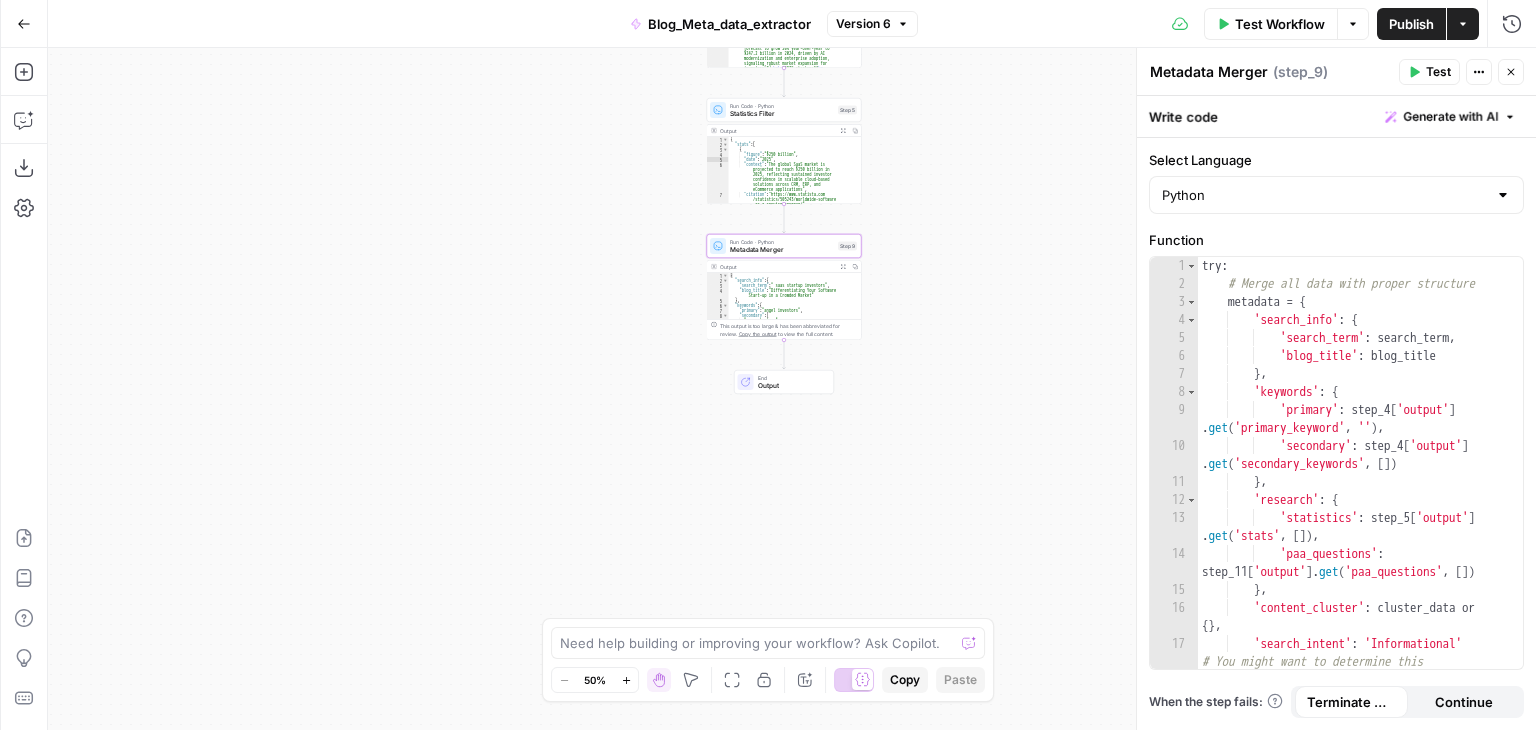 drag, startPoint x: 964, startPoint y: 349, endPoint x: 943, endPoint y: 254, distance: 97.29337 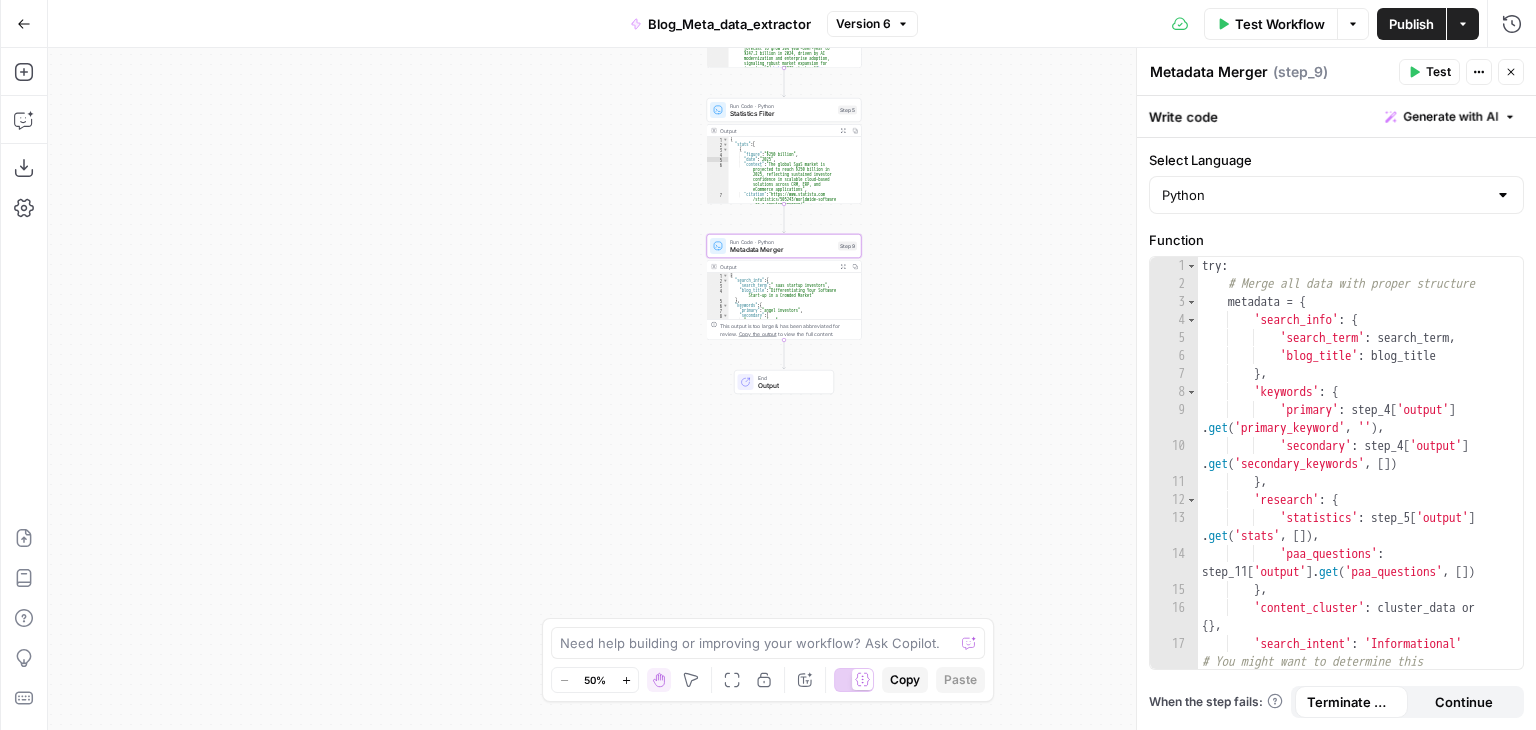 click on "**********" at bounding box center [792, 389] 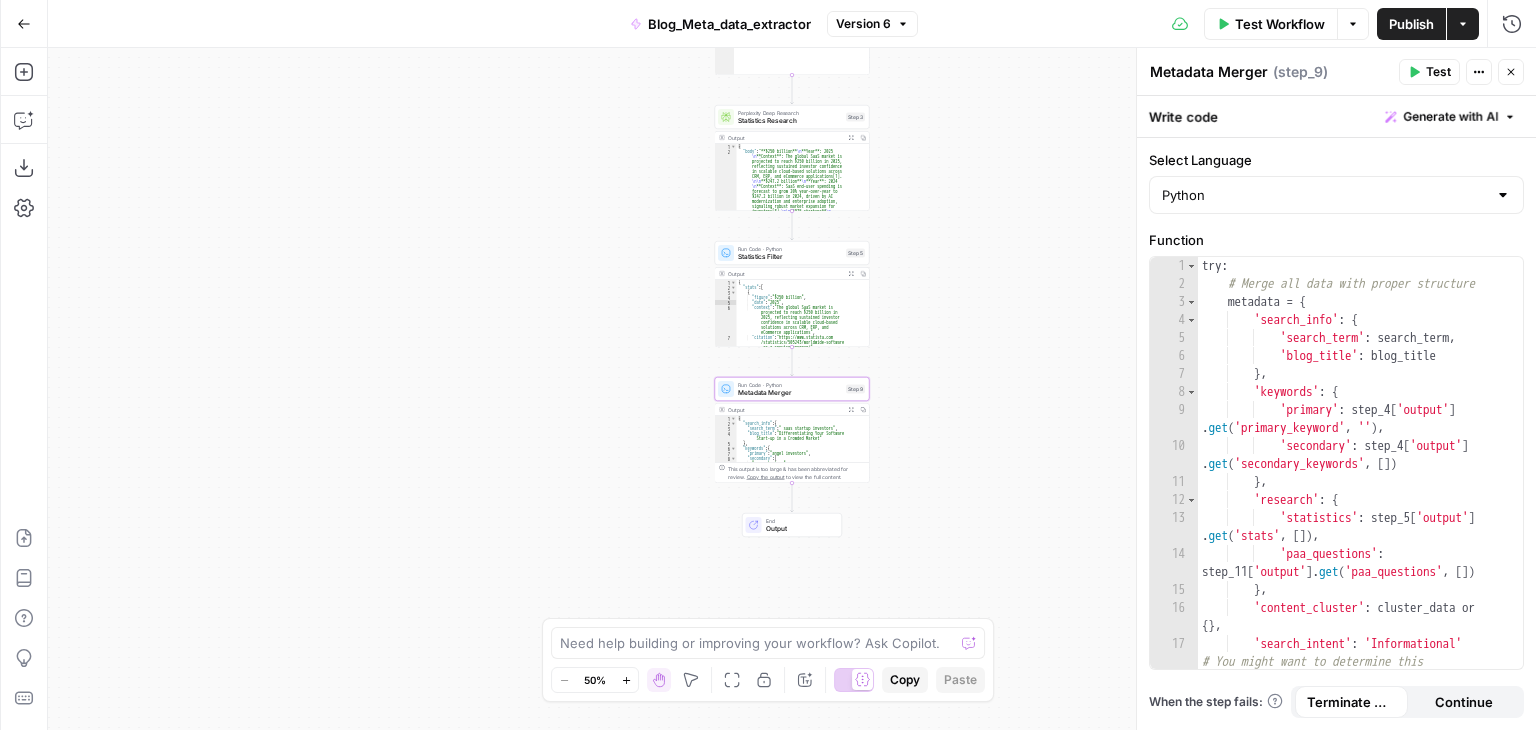 drag, startPoint x: 932, startPoint y: 264, endPoint x: 941, endPoint y: 414, distance: 150.26976 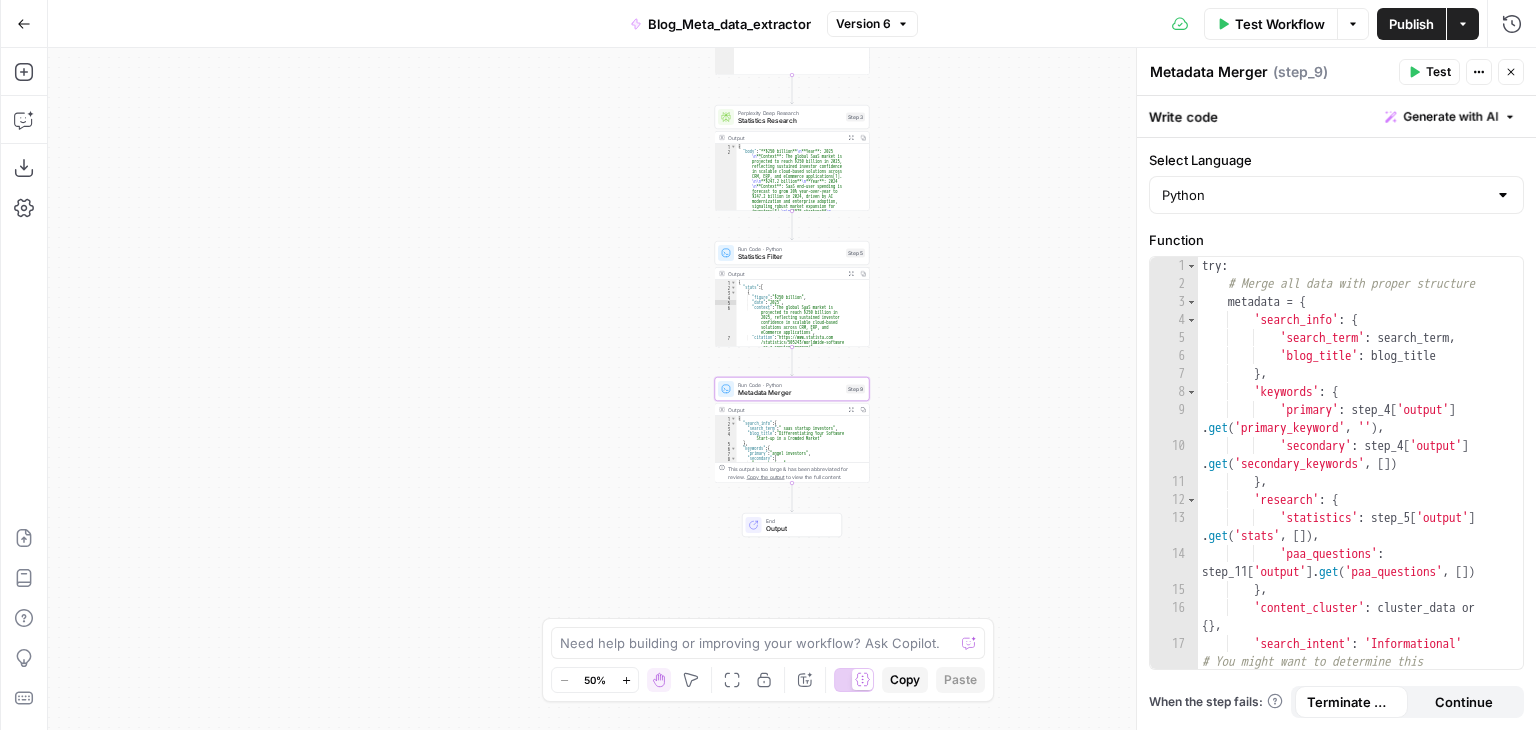 click on "**********" at bounding box center [792, 389] 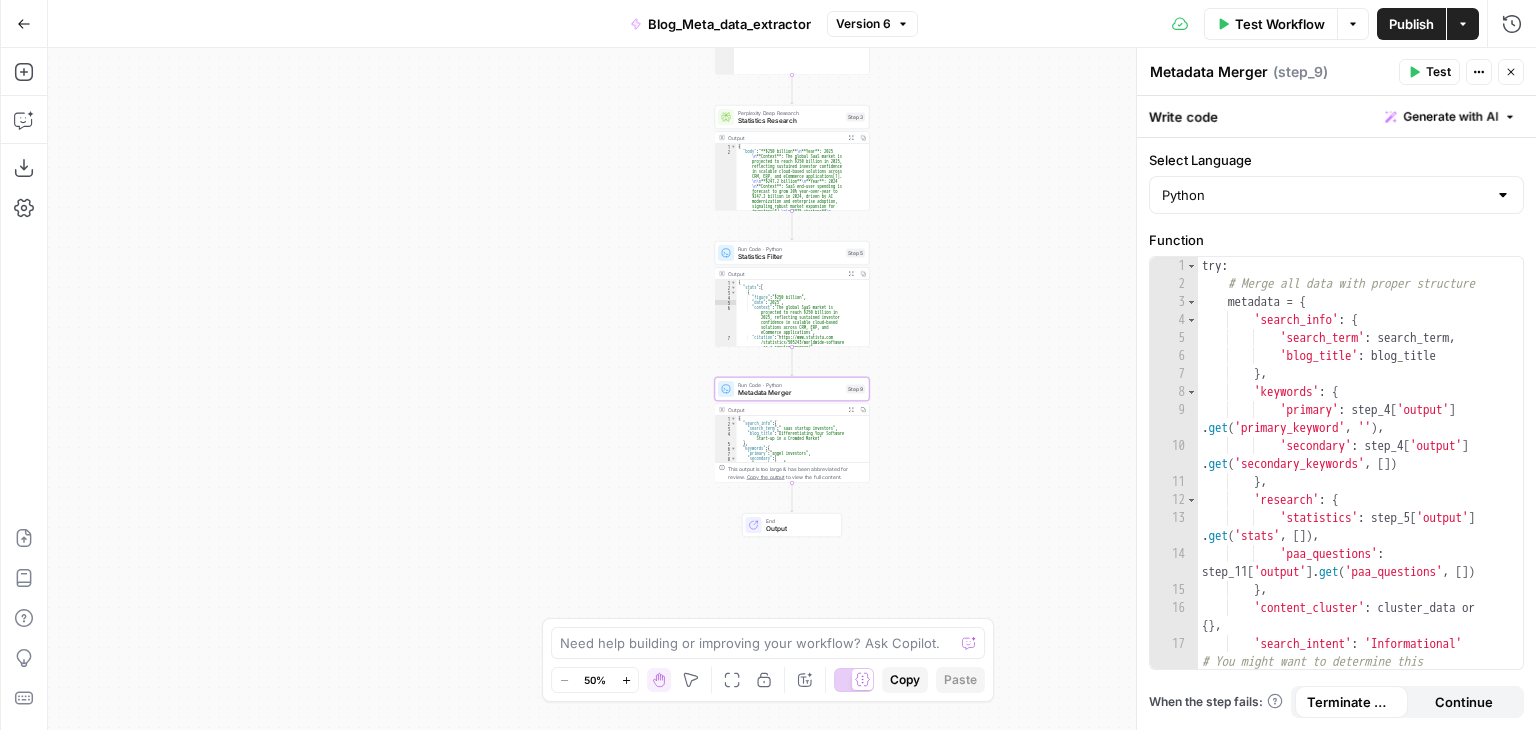 click on "**********" at bounding box center [792, 389] 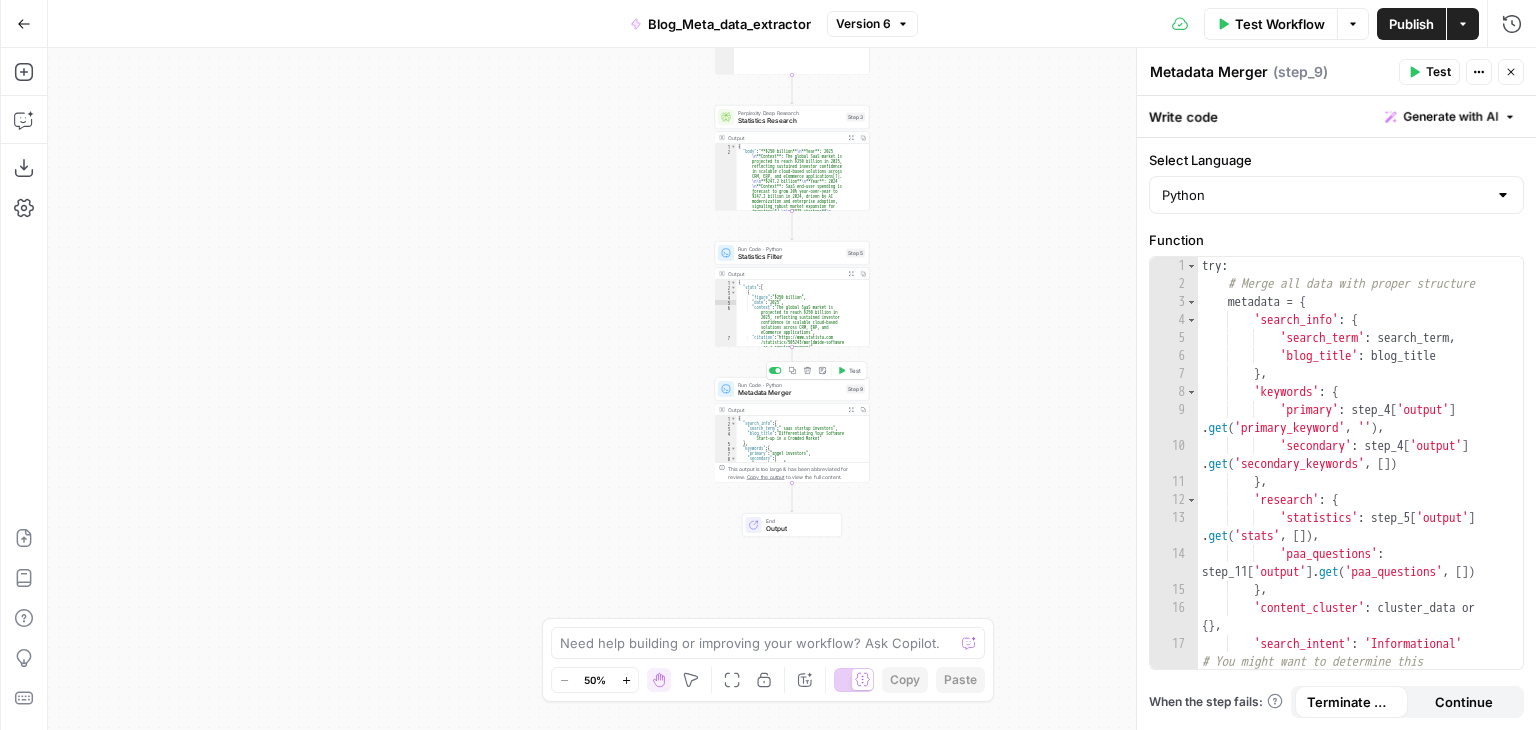 click on "Metadata Merger" at bounding box center (790, 393) 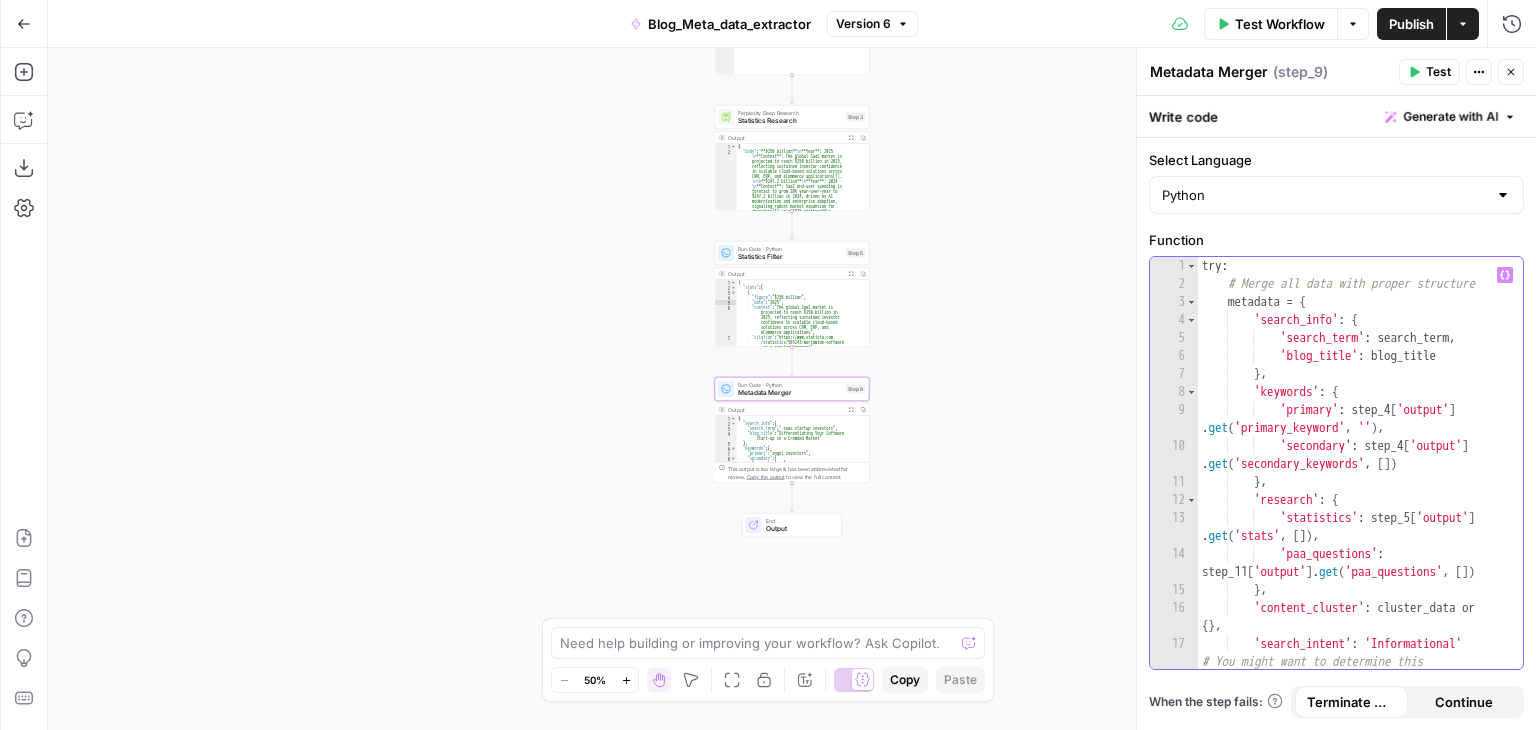 type on "**********" 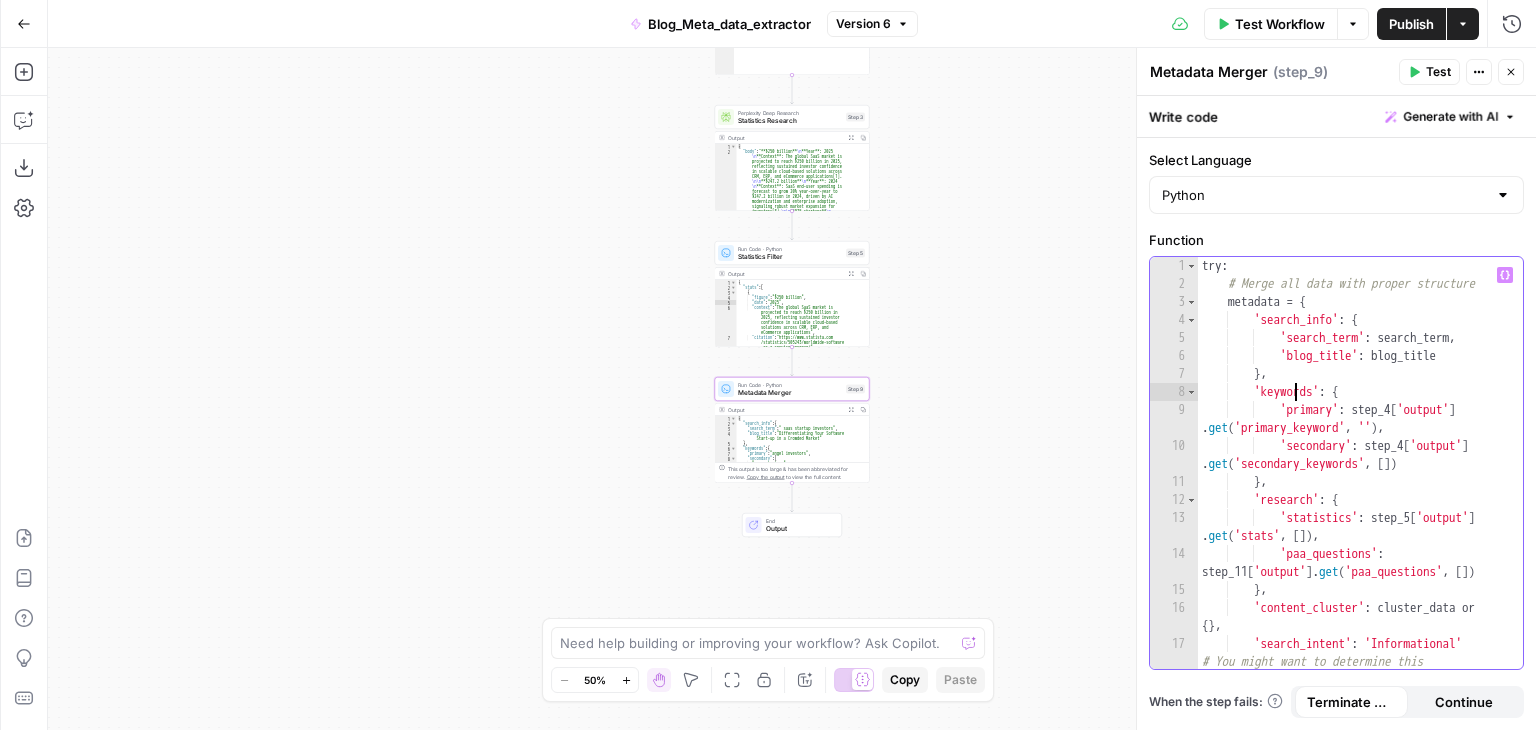 click on "try :      # Merge all data with proper structure      metadata   =   {           'search_info' :   {                'search_term' :   search_term ,                'blog_title' :   blog_title           } ,           'keywords' :   {                'primary' :   step_4 [ 'output' ] . get ( 'primary_keyword' ,   '' ) ,                'secondary' :   step_4 [ 'output' ] . get ( 'secondary_keywords' ,   [ ])           } ,           'research' :   {                'statistics' :   step_5 [ 'output' ] . get ( 'stats' ,   [ ]) ,                'paa_questions' :   step_11 [ 'output' ] . get ( 'paa_questions' ,   [ ])           } ,           'content_cluster' :   cluster_data   or   { } ,           'search_intent' :   'Informational'    # You might want to determine this  dynamically" at bounding box center [1353, 499] 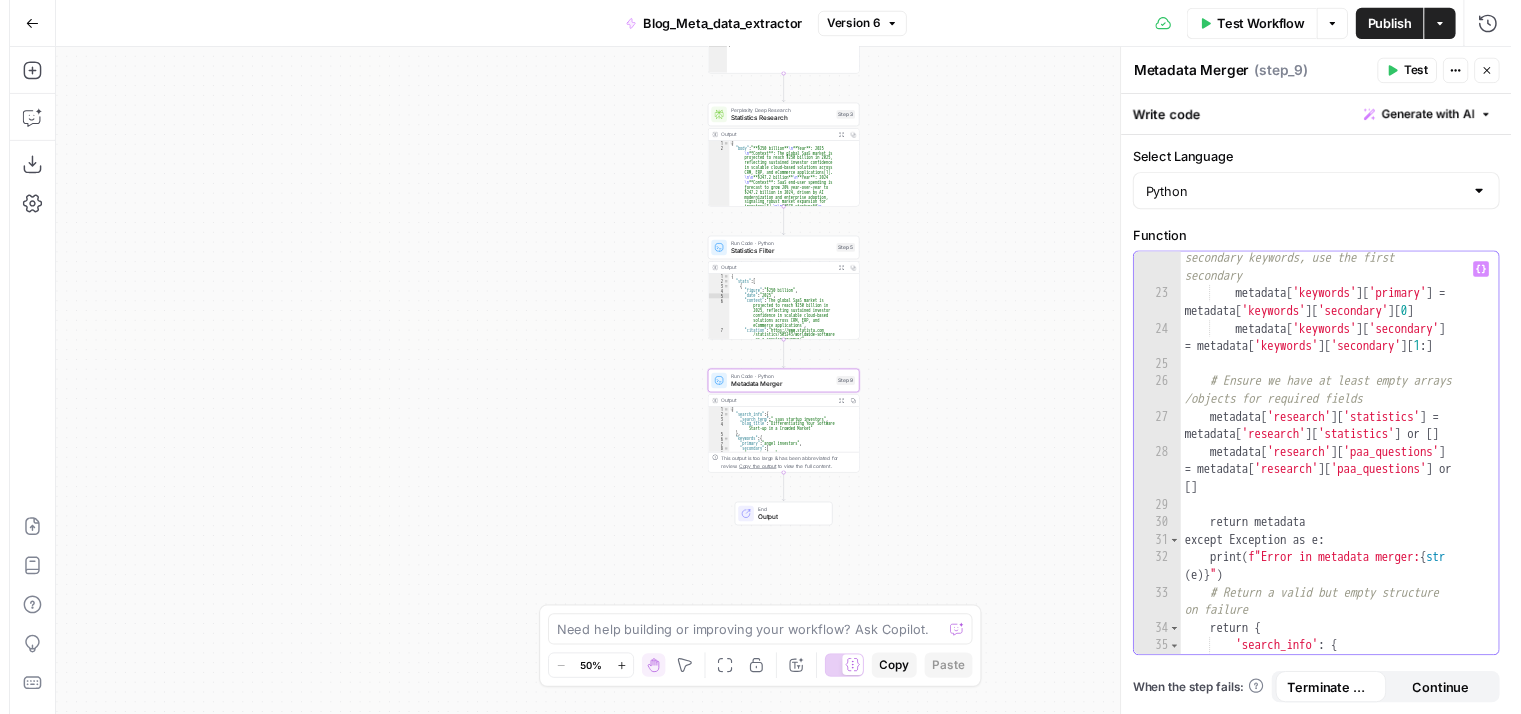 scroll, scrollTop: 794, scrollLeft: 0, axis: vertical 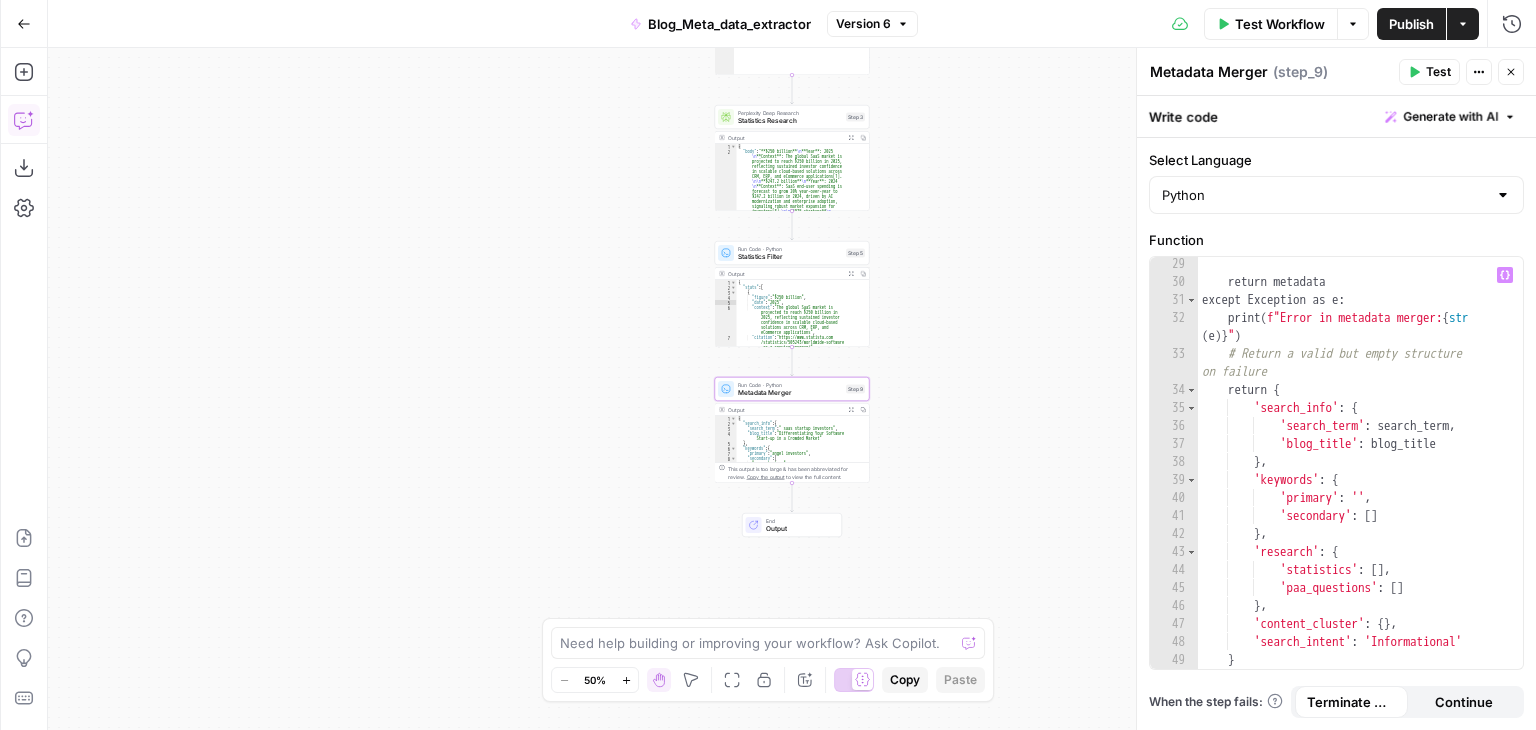 click 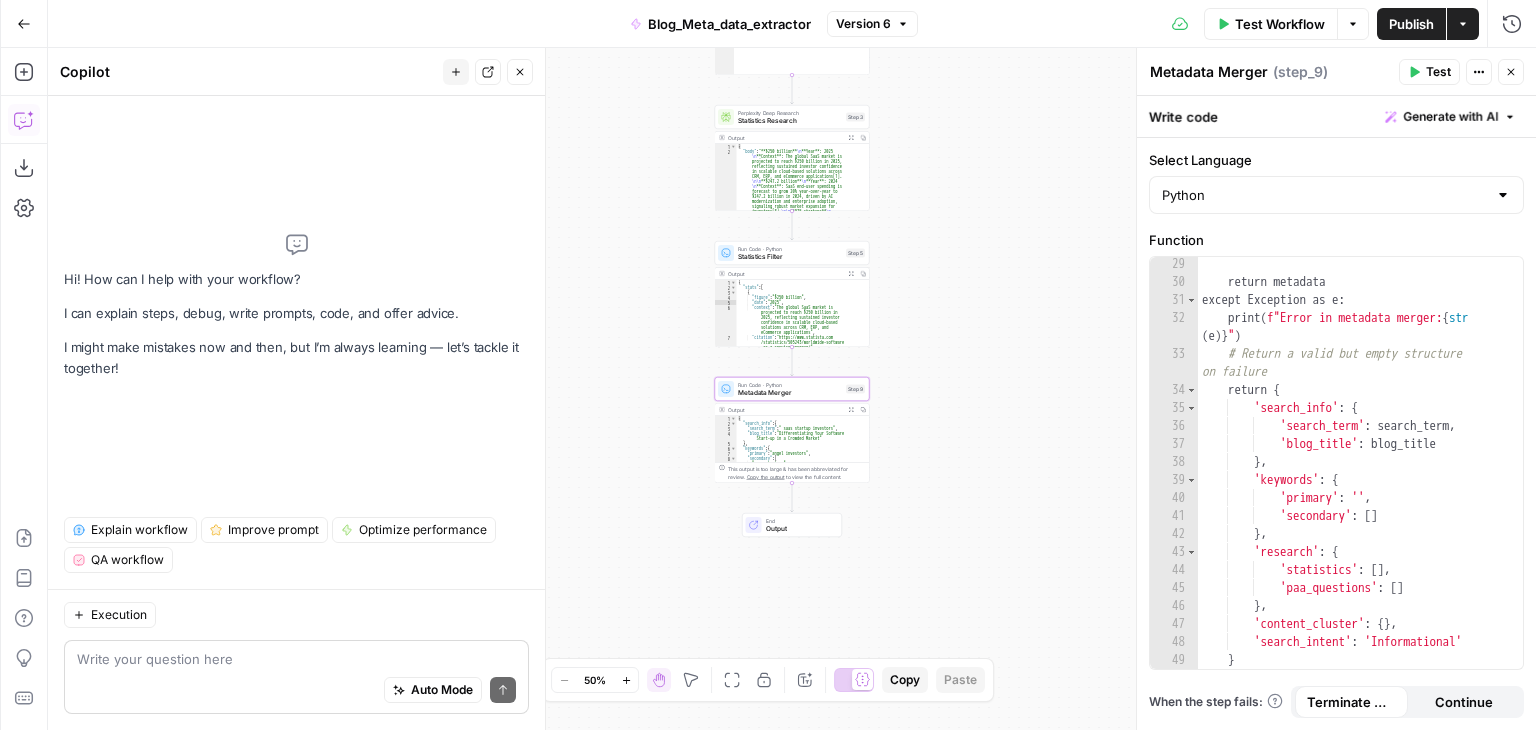 click on "Auto Mode Send" at bounding box center (296, 691) 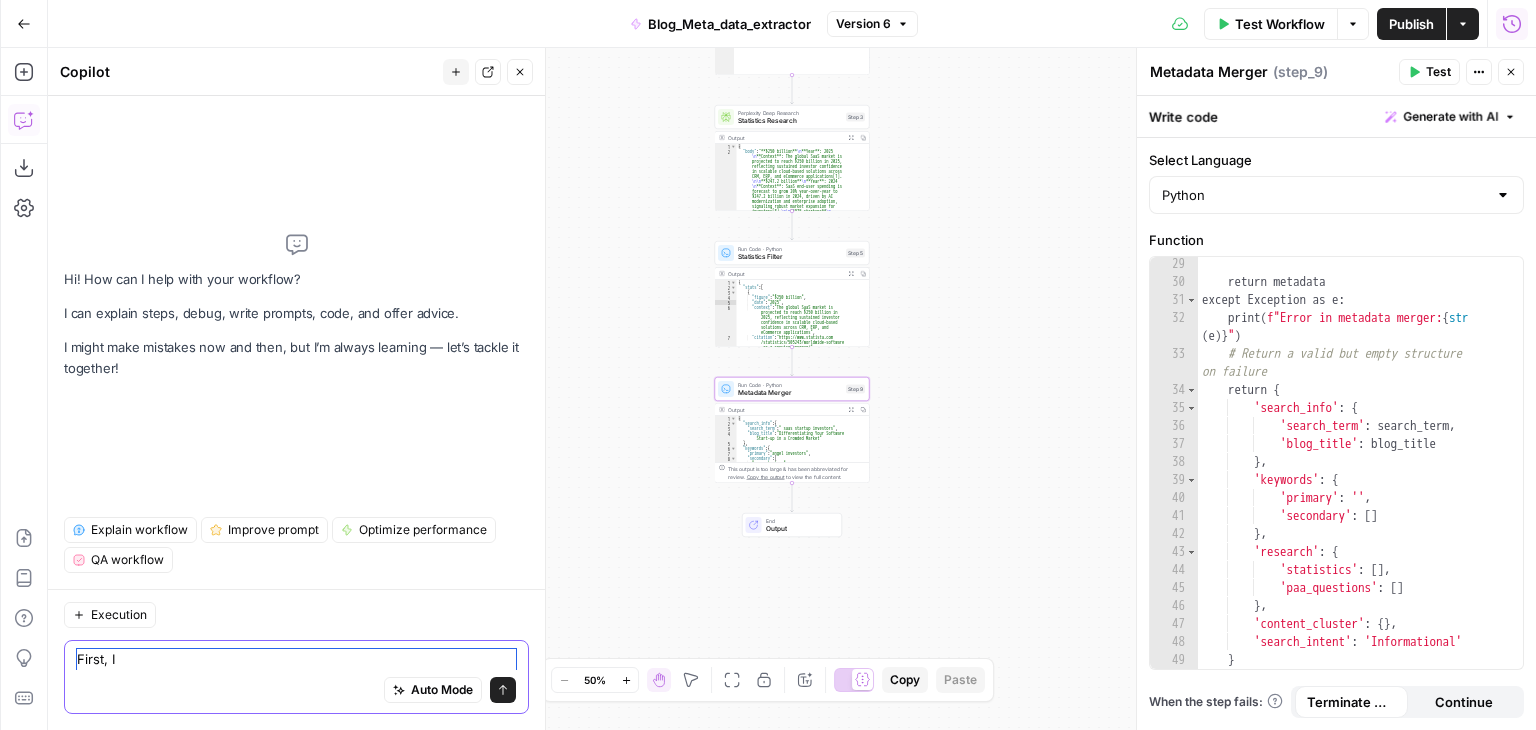 type on "First, I" 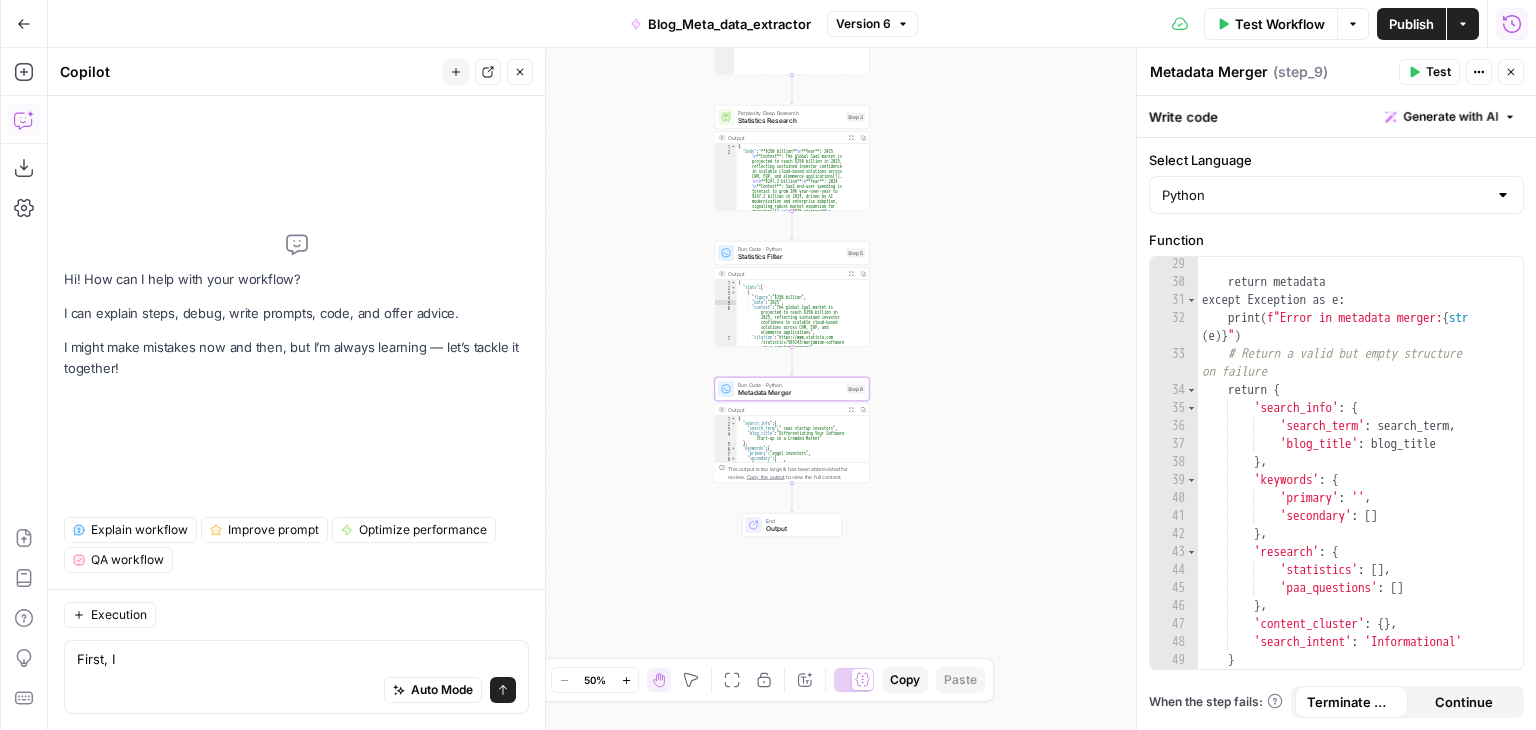 click on "Run History" at bounding box center [1512, 24] 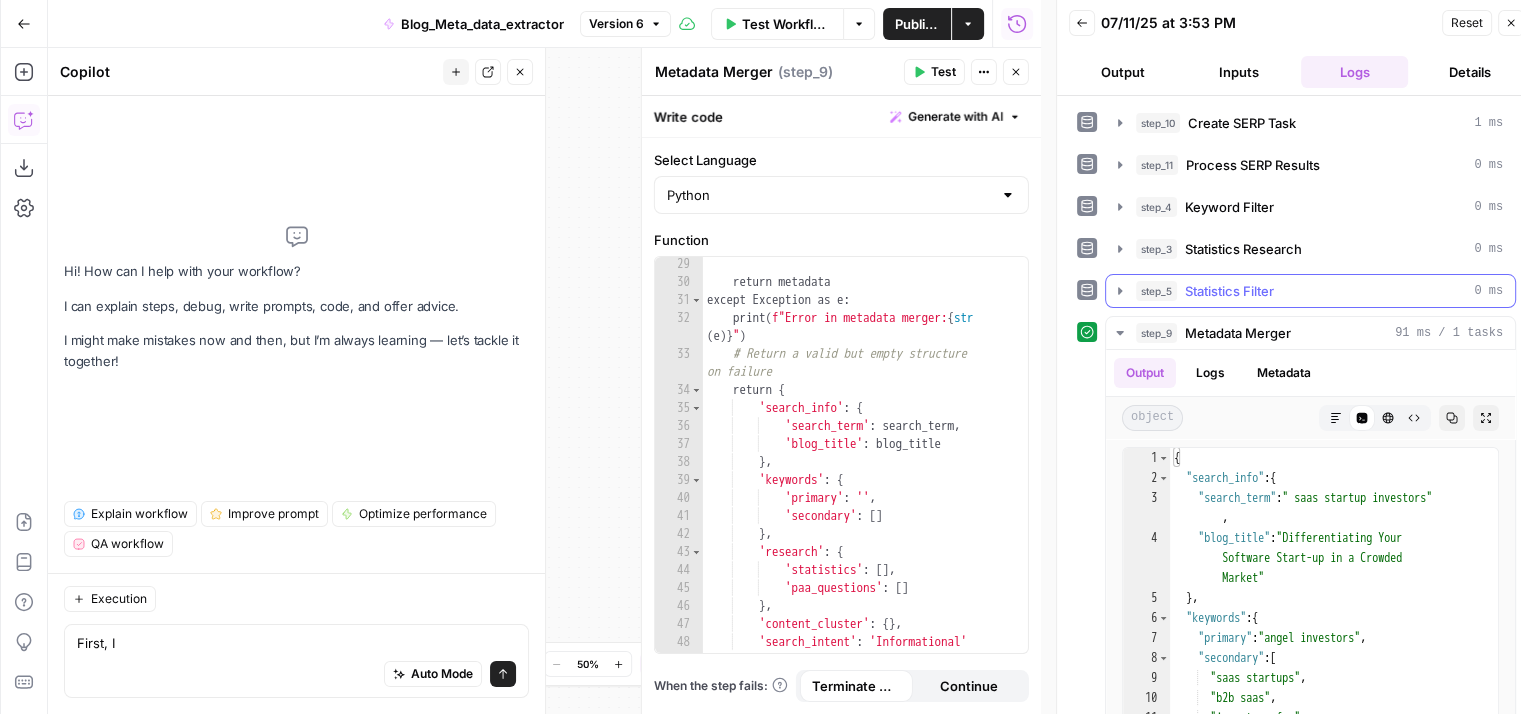 click on "Statistics Filter" at bounding box center [1229, 291] 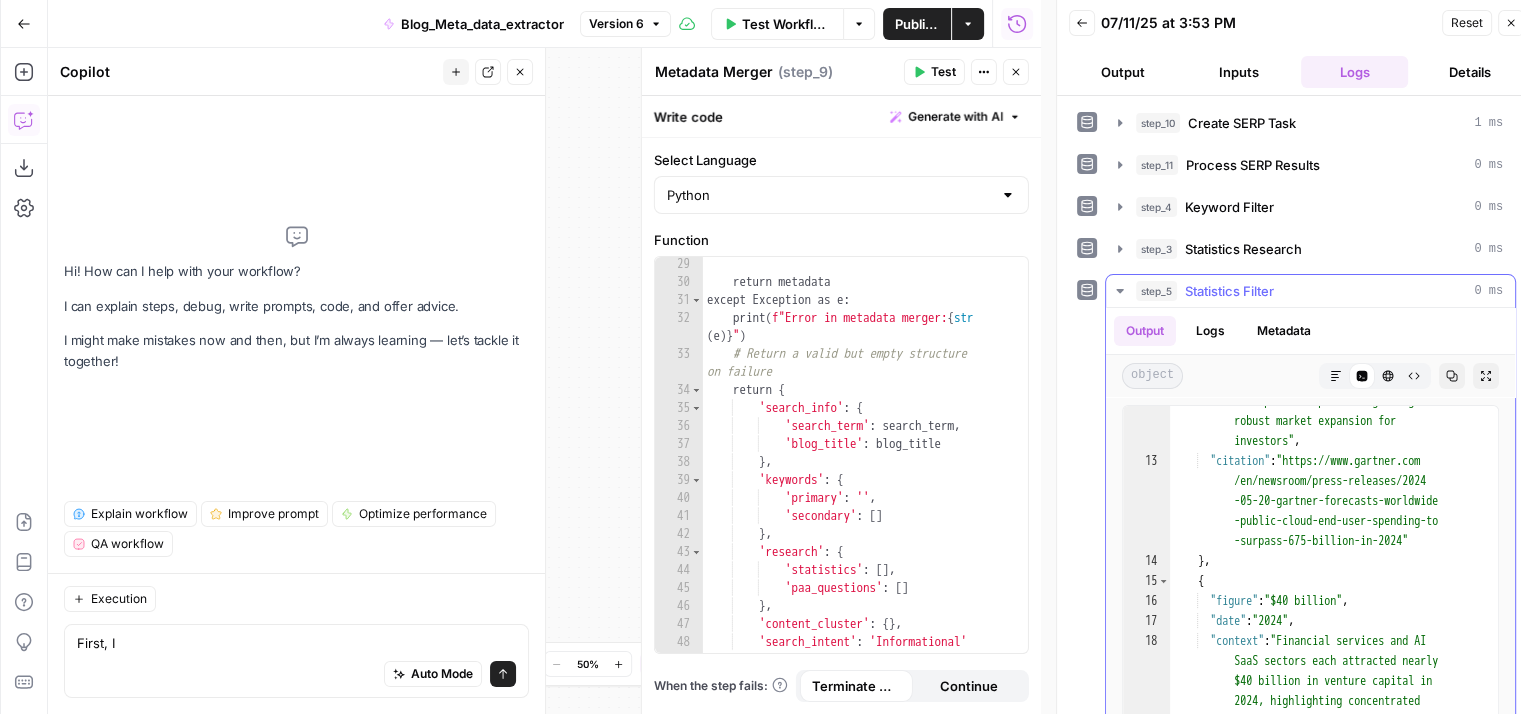 scroll, scrollTop: 505, scrollLeft: 0, axis: vertical 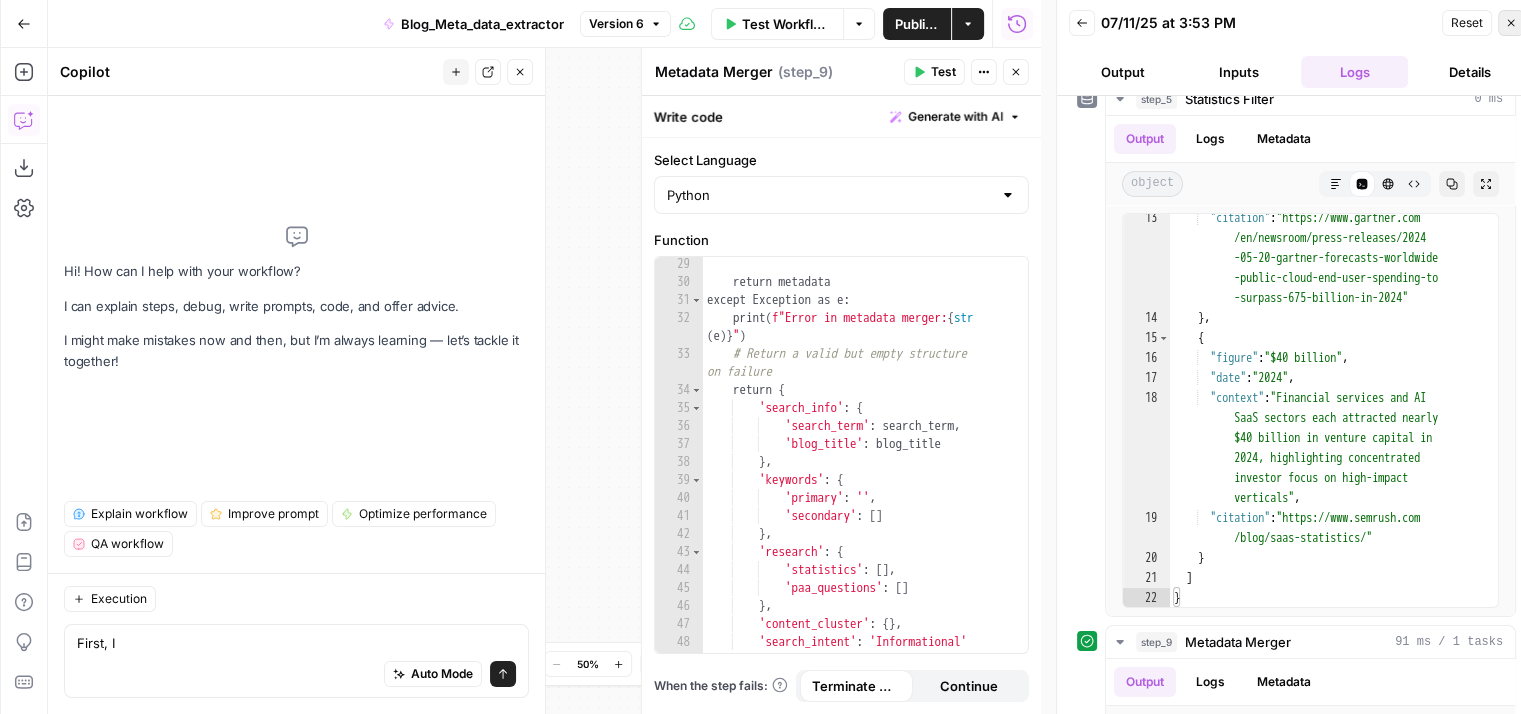 click 